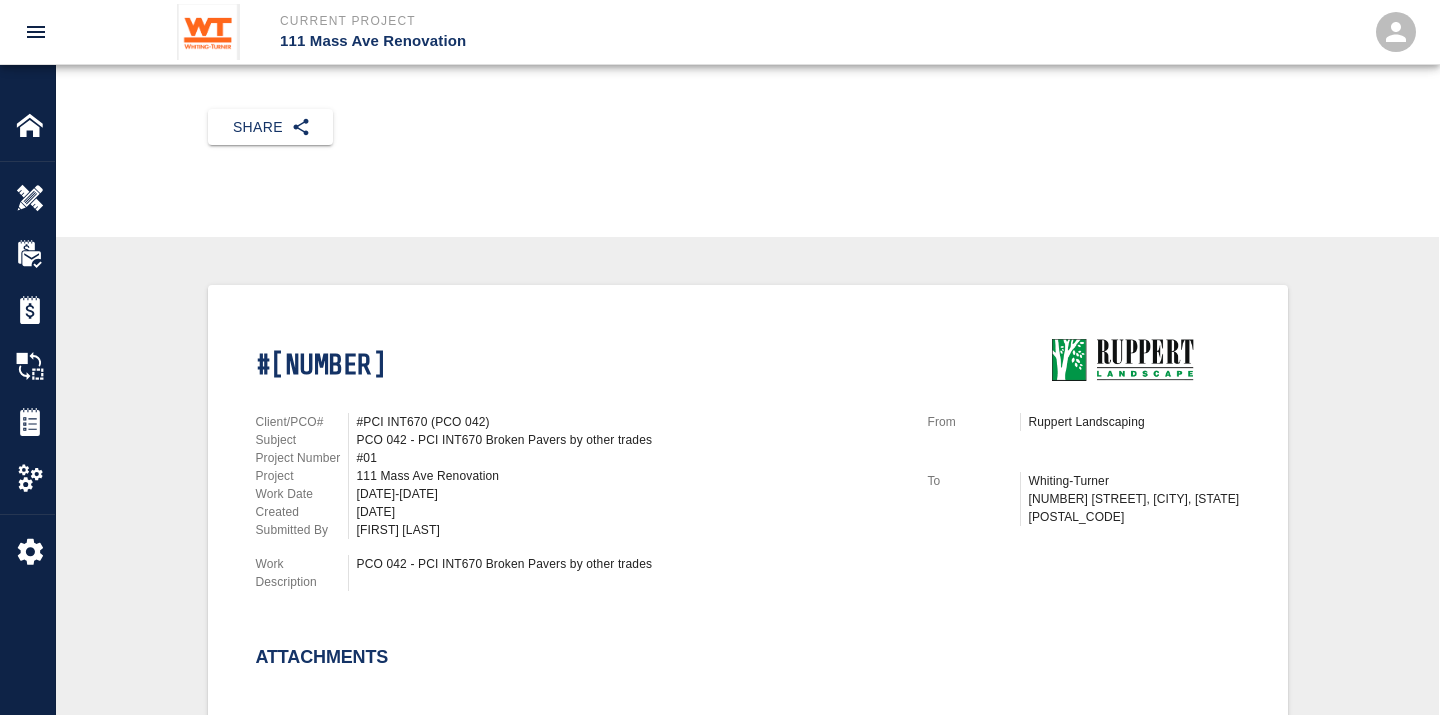scroll, scrollTop: 222, scrollLeft: 0, axis: vertical 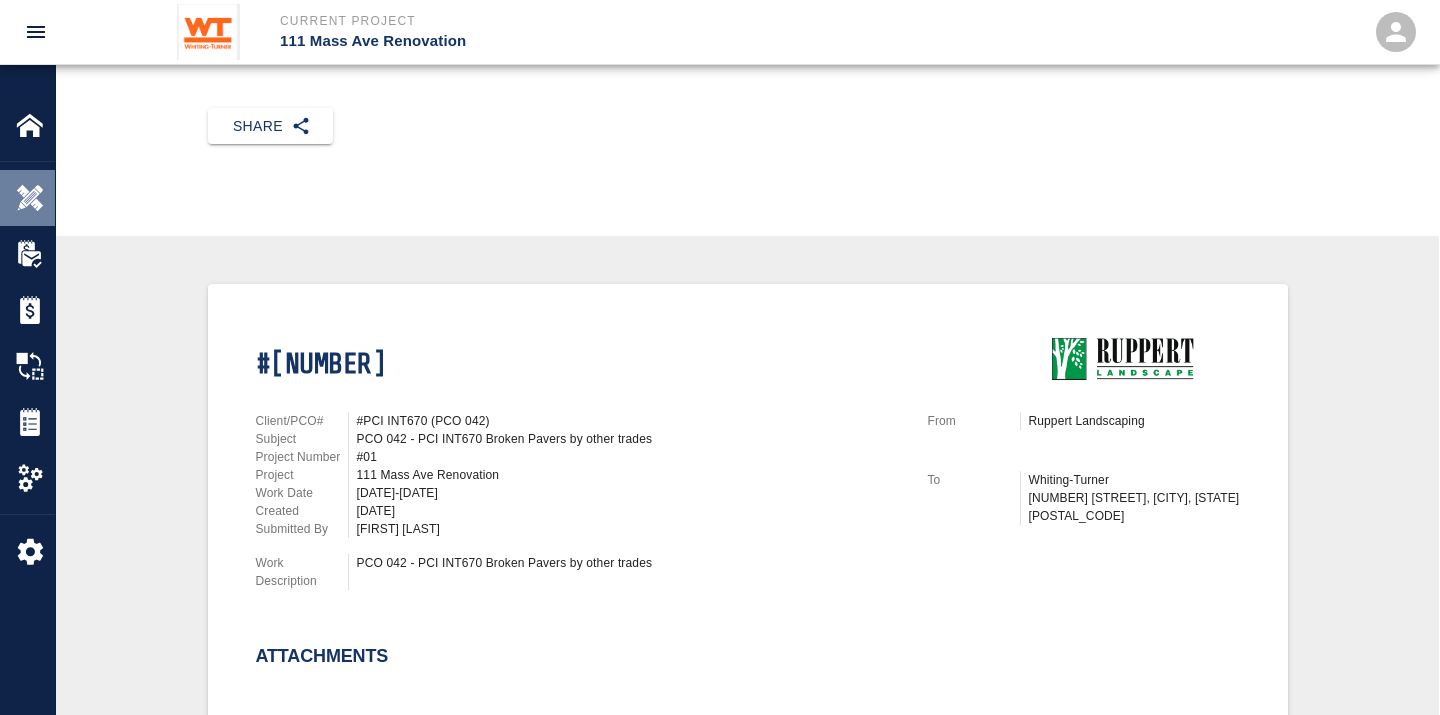 click at bounding box center [30, 198] 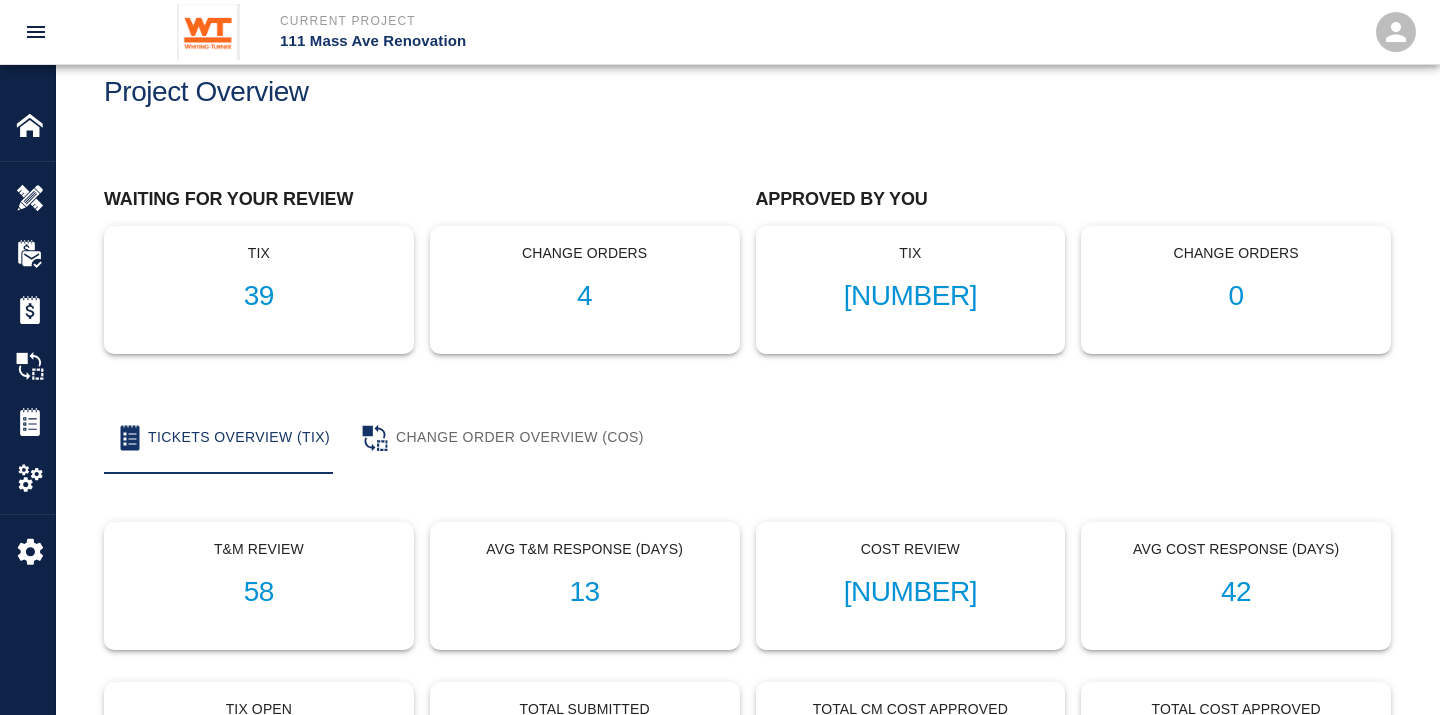 scroll, scrollTop: 0, scrollLeft: 0, axis: both 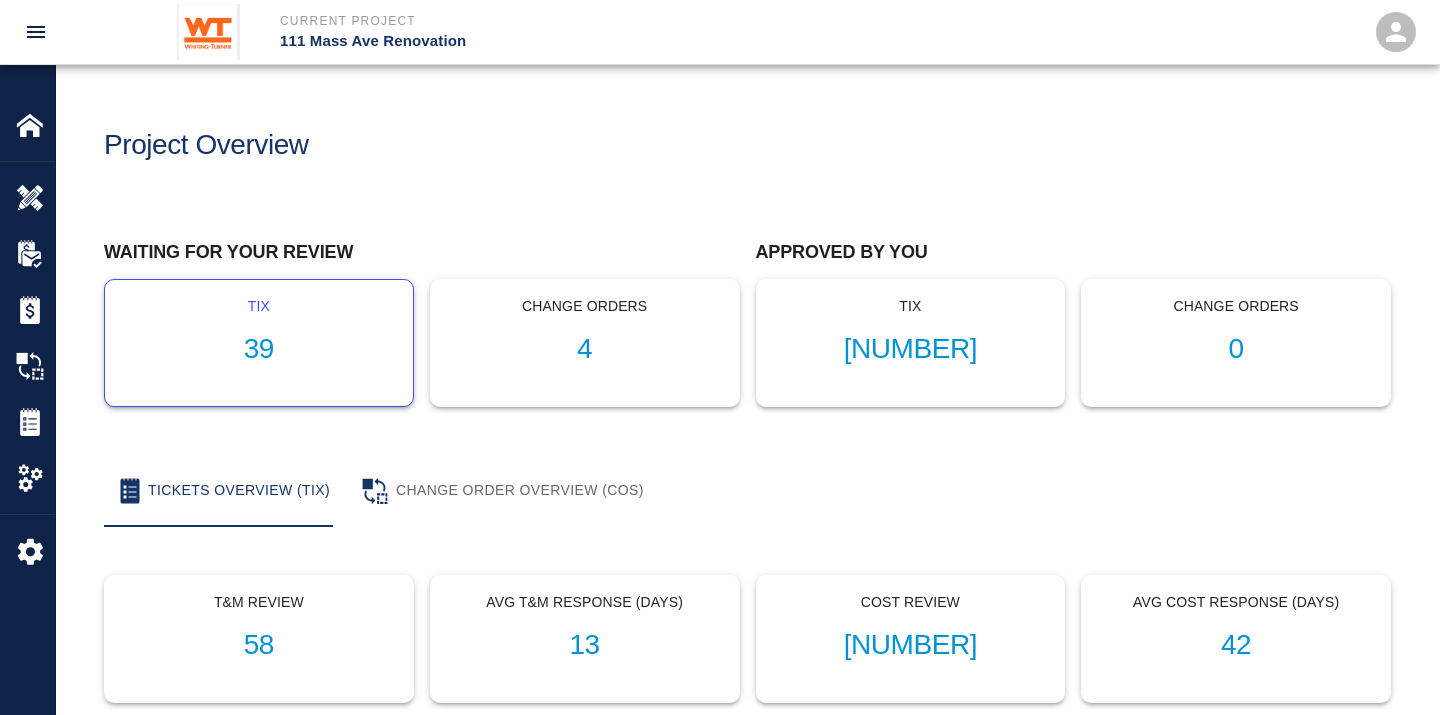 click on "39" at bounding box center [259, 349] 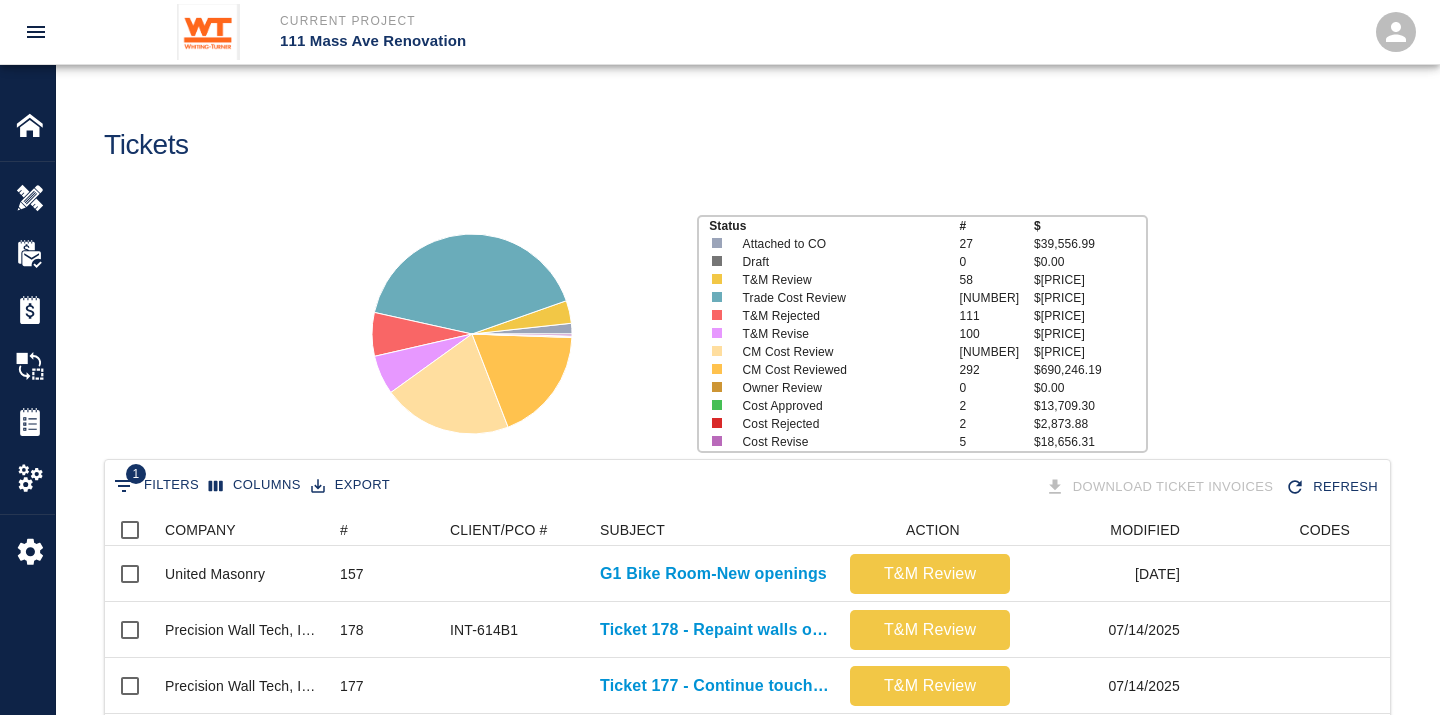 scroll, scrollTop: 17, scrollLeft: 17, axis: both 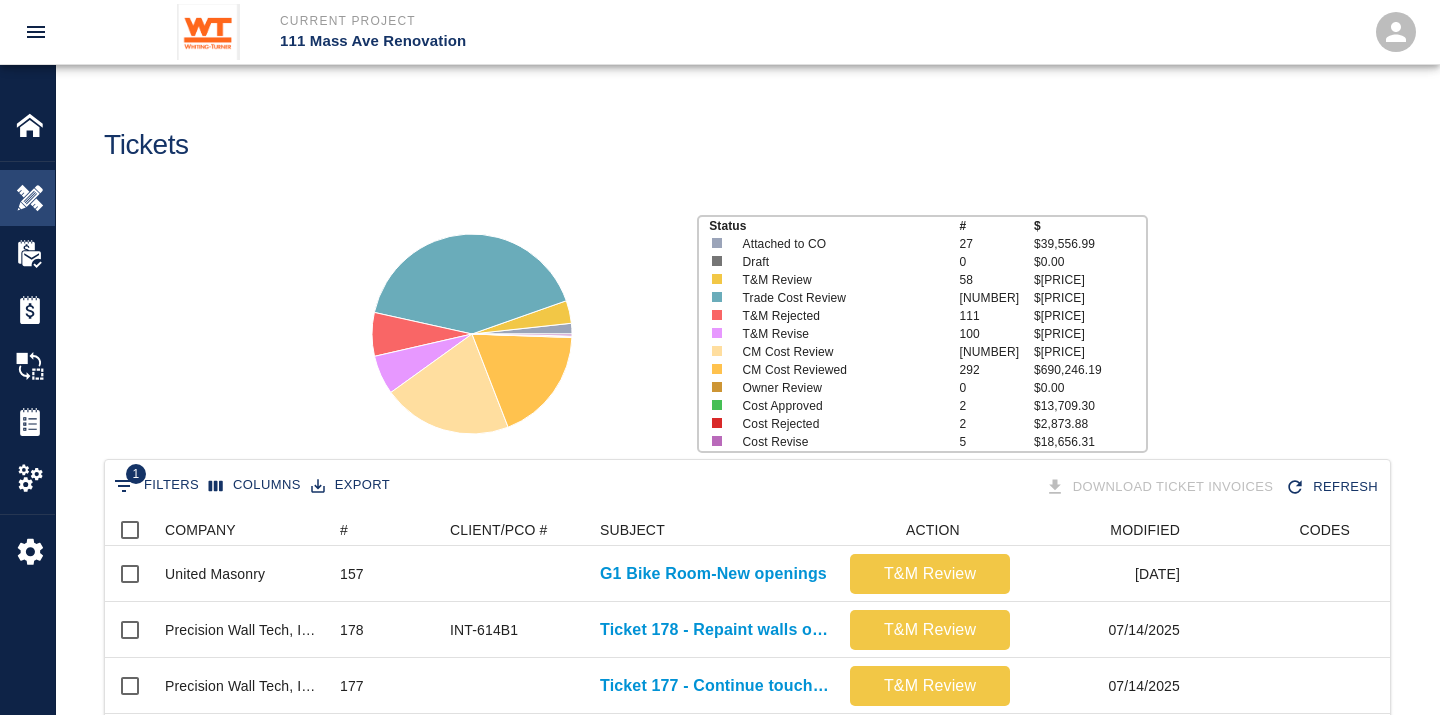 click at bounding box center [30, 198] 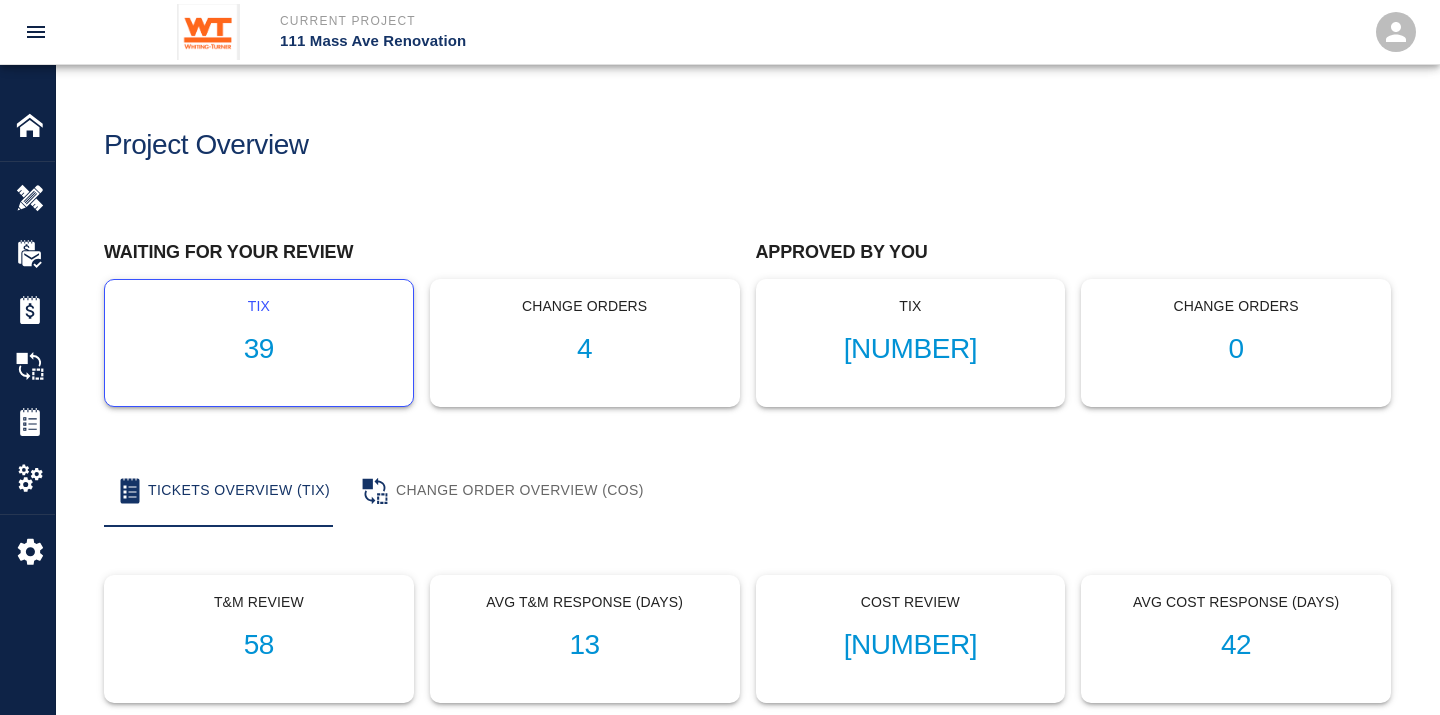 click on "39" at bounding box center [259, 349] 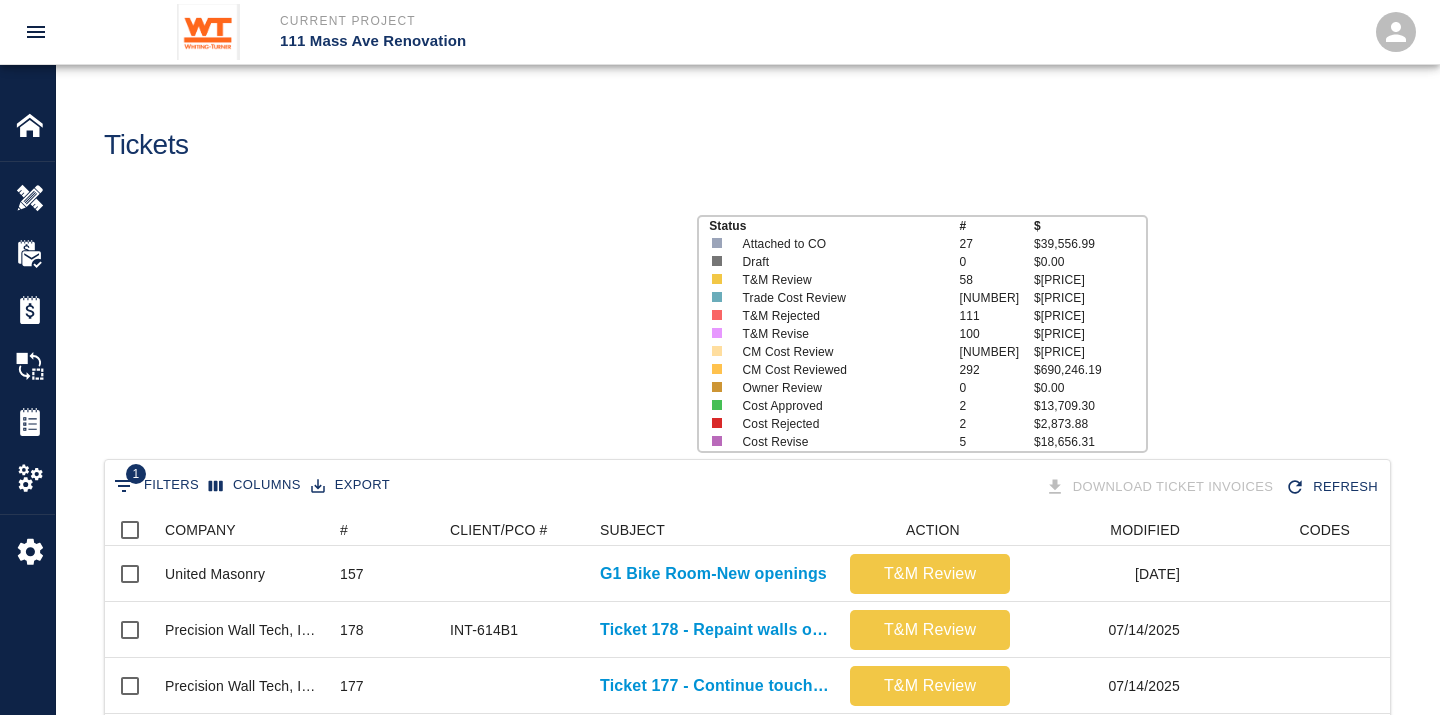 scroll, scrollTop: 17, scrollLeft: 17, axis: both 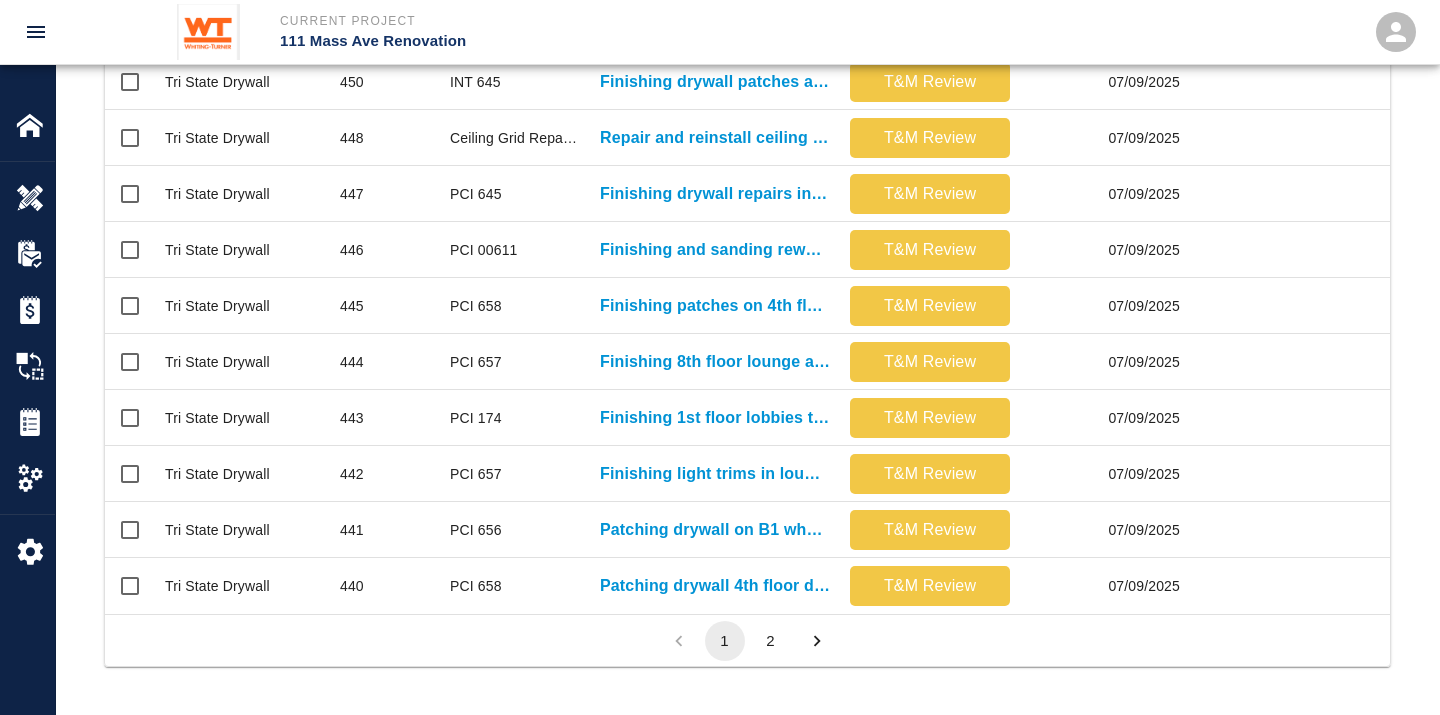 click on "2" at bounding box center [771, 641] 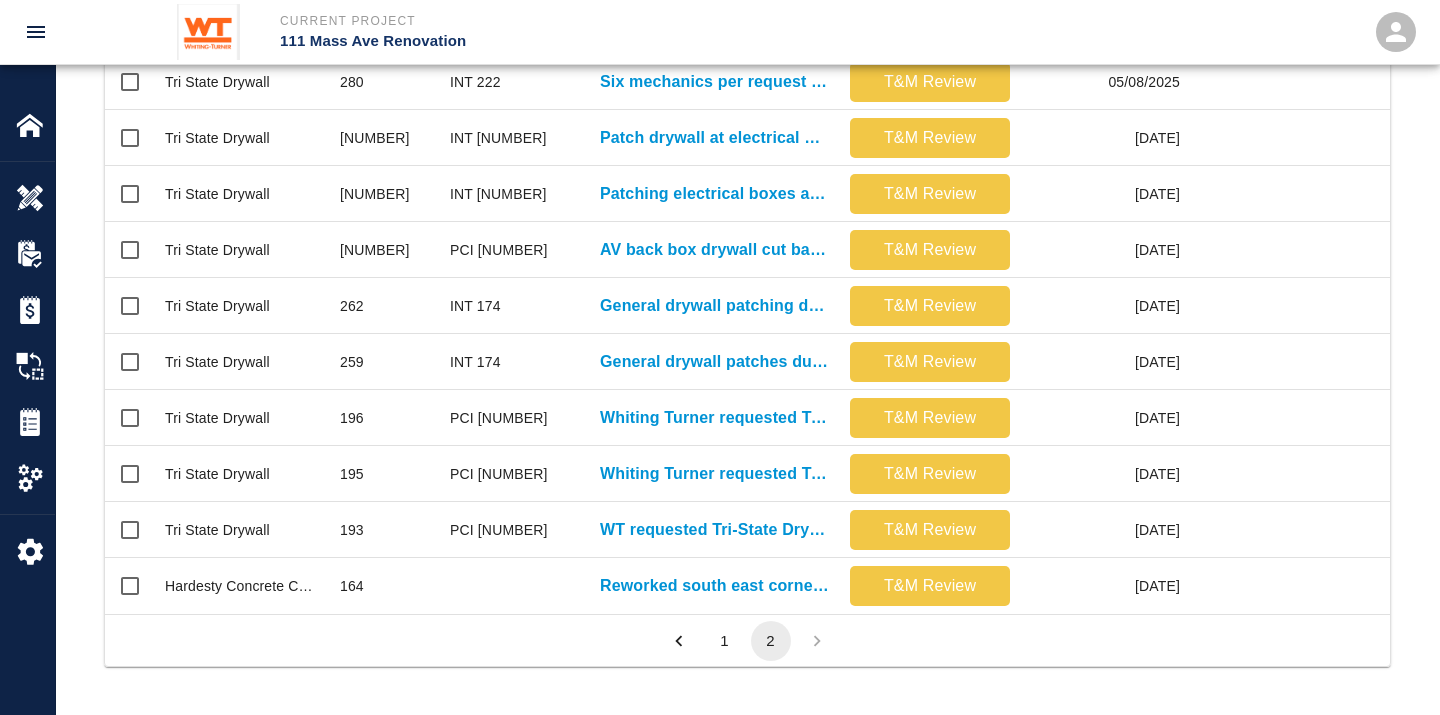 scroll, scrollTop: 1012, scrollLeft: 0, axis: vertical 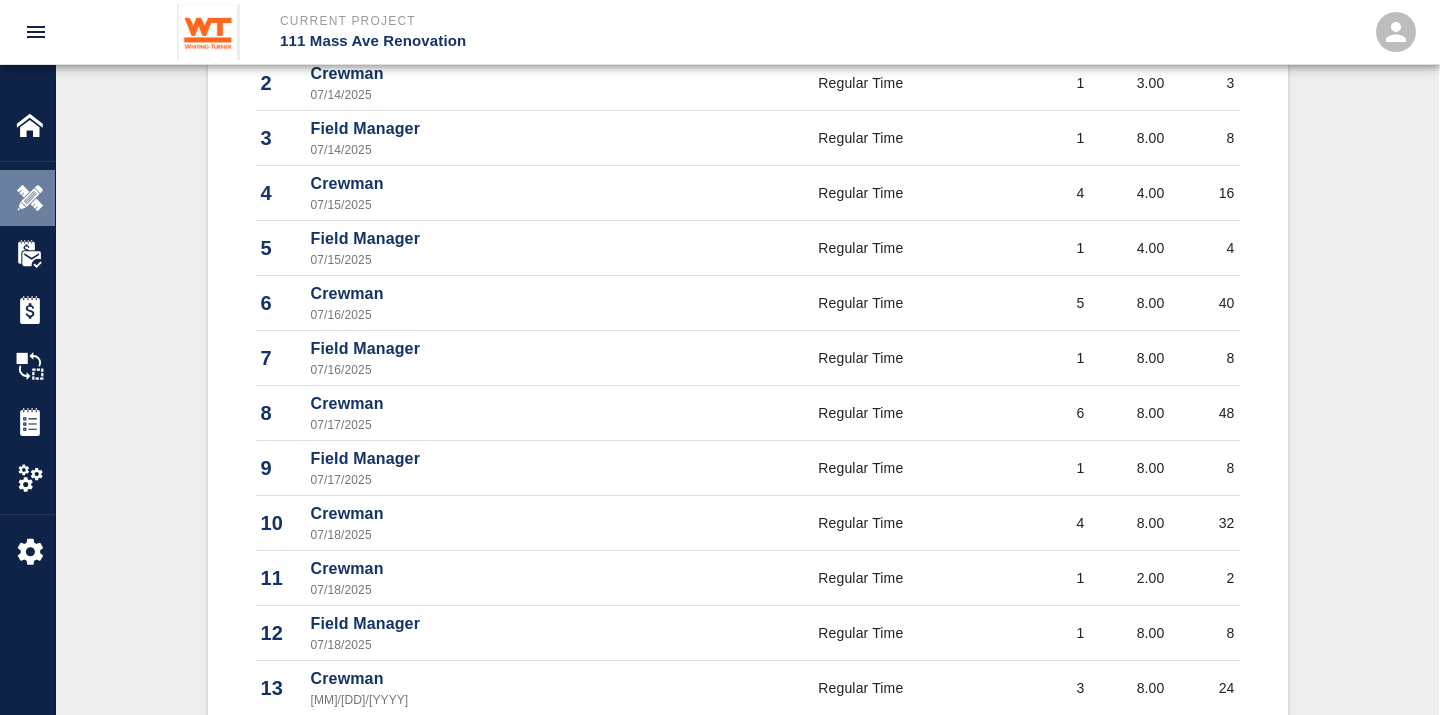 click at bounding box center [30, 198] 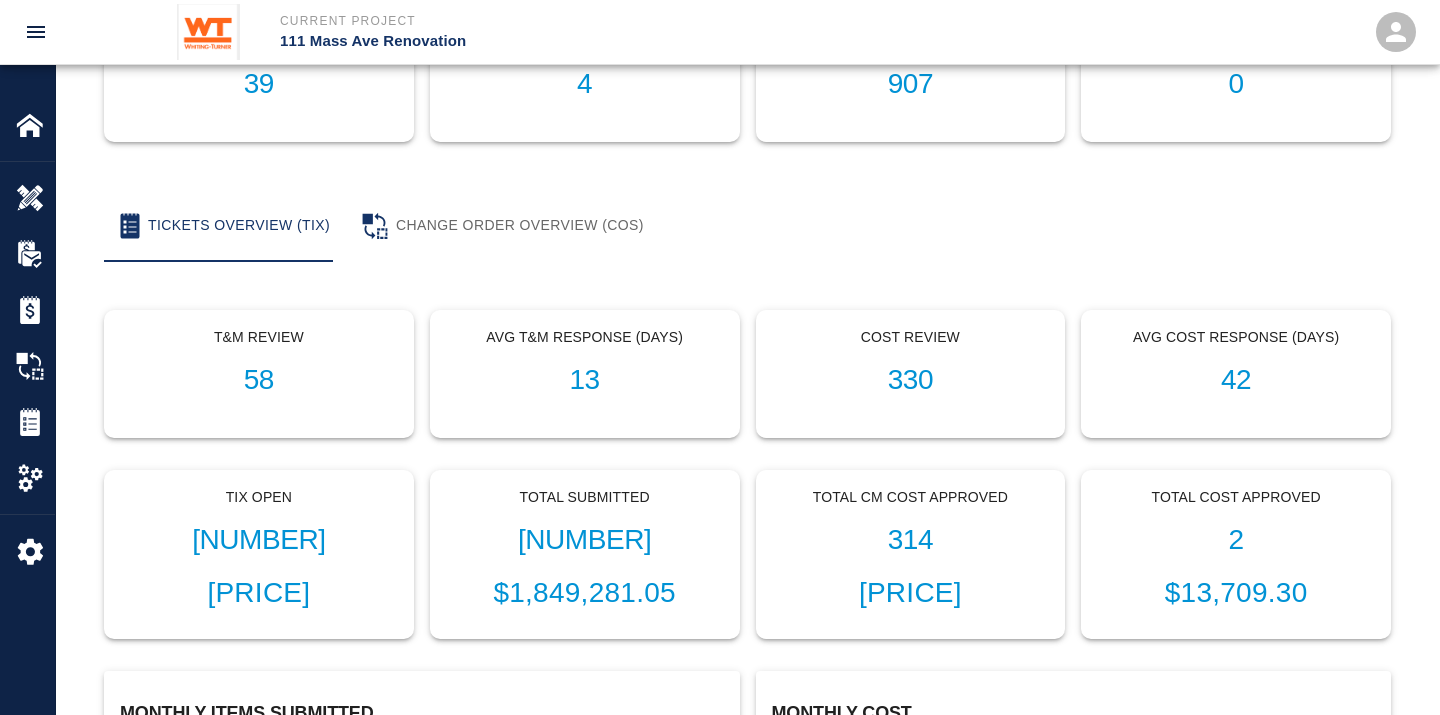 scroll, scrollTop: 0, scrollLeft: 0, axis: both 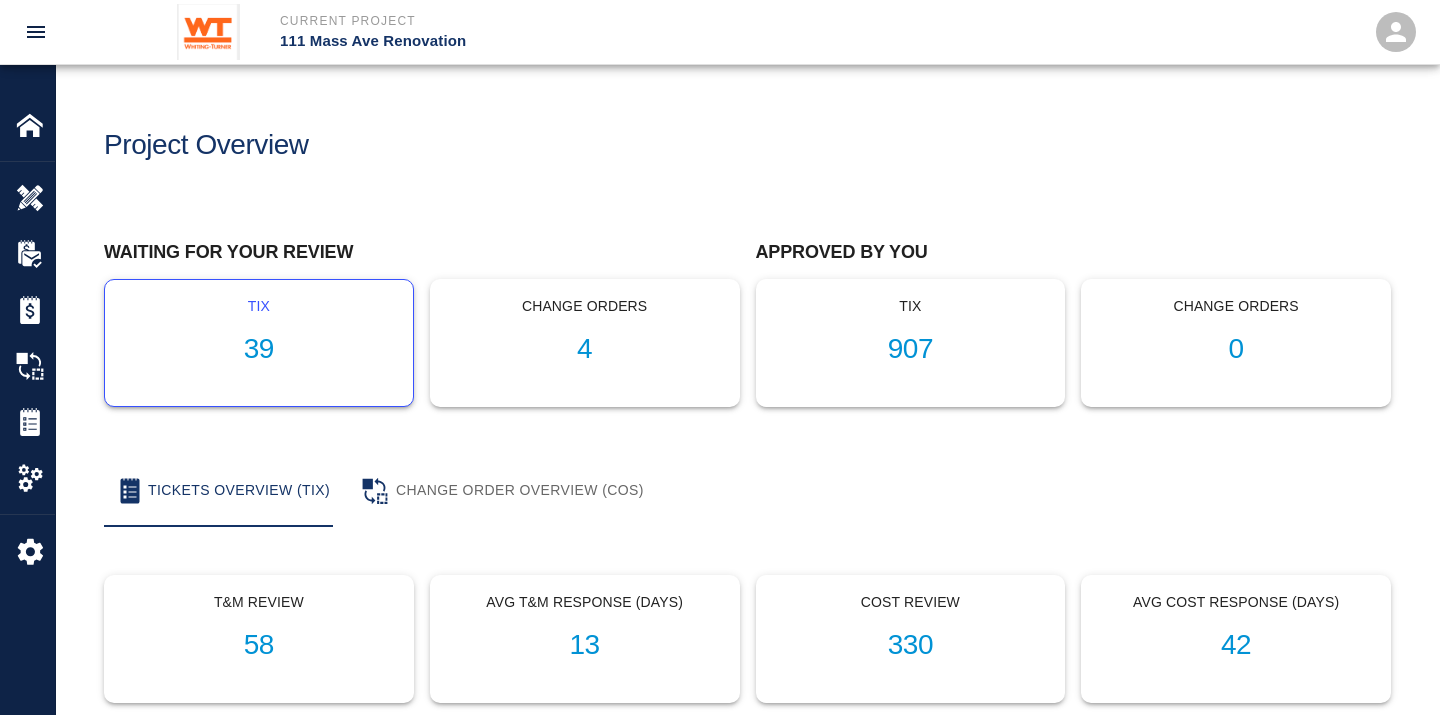 click on "39" at bounding box center [259, 349] 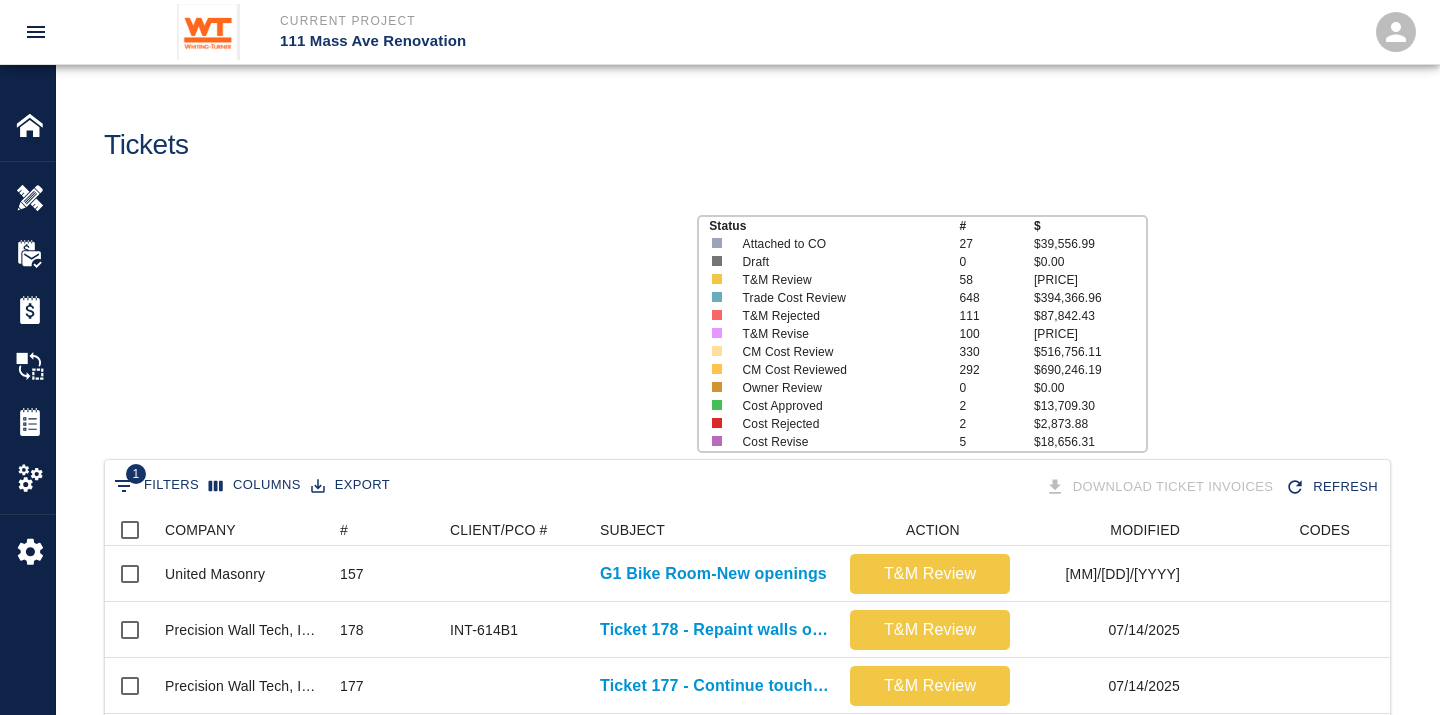 scroll, scrollTop: 17, scrollLeft: 17, axis: both 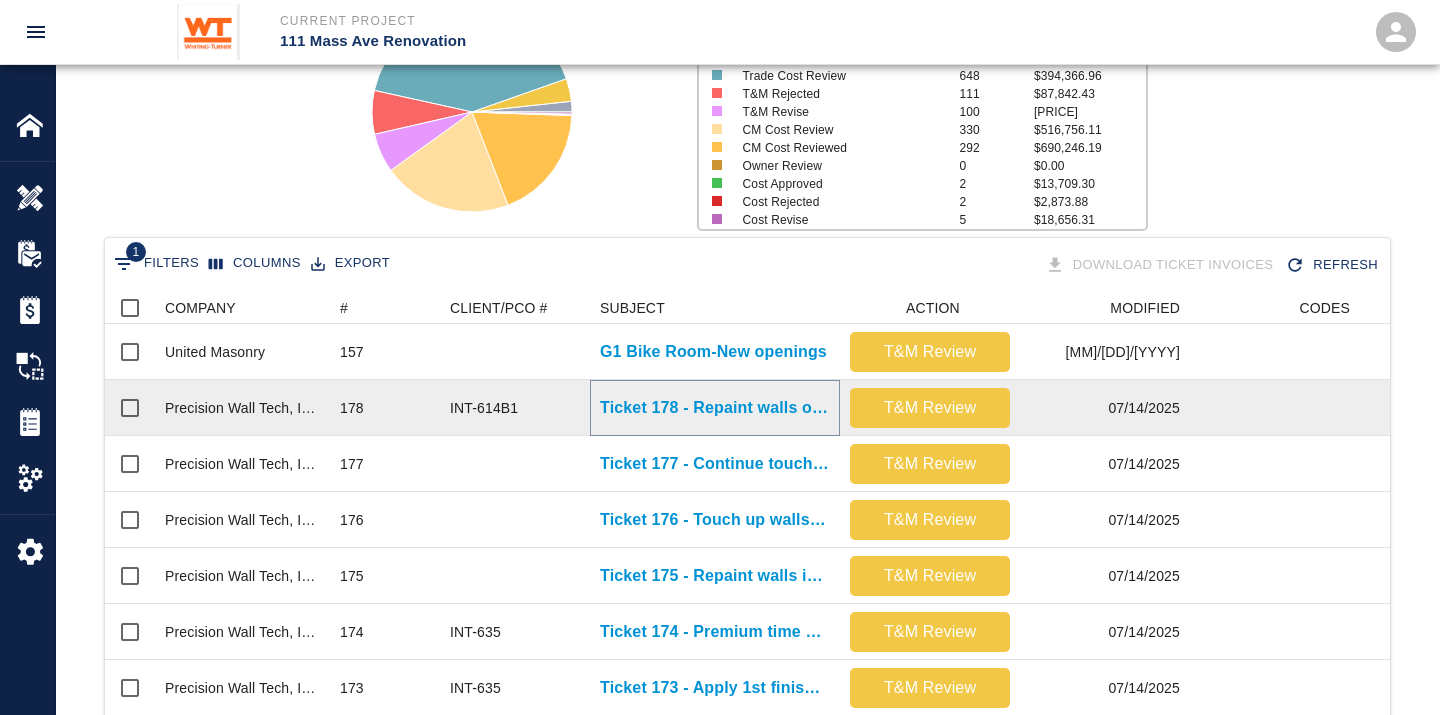click on "Ticket 178 - Repaint walls on B1 level" at bounding box center [715, 408] 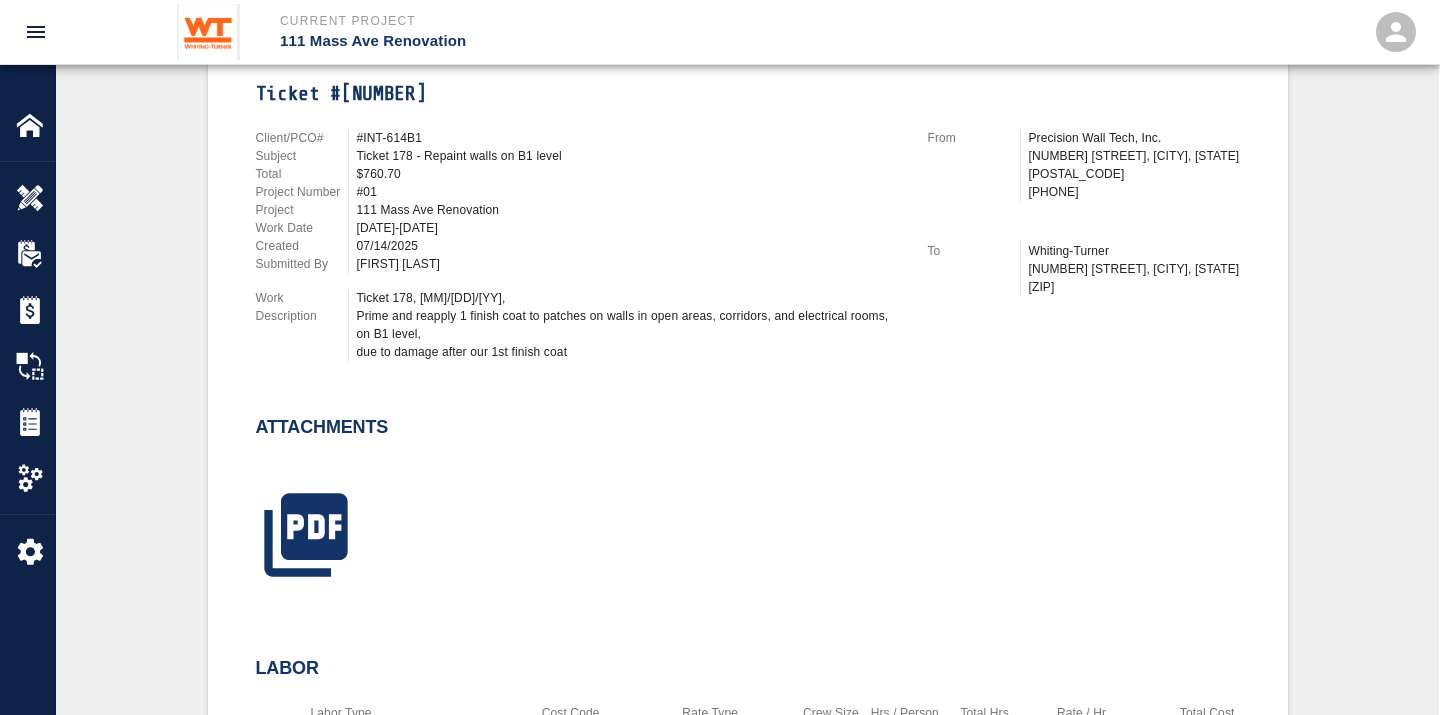 scroll, scrollTop: 777, scrollLeft: 0, axis: vertical 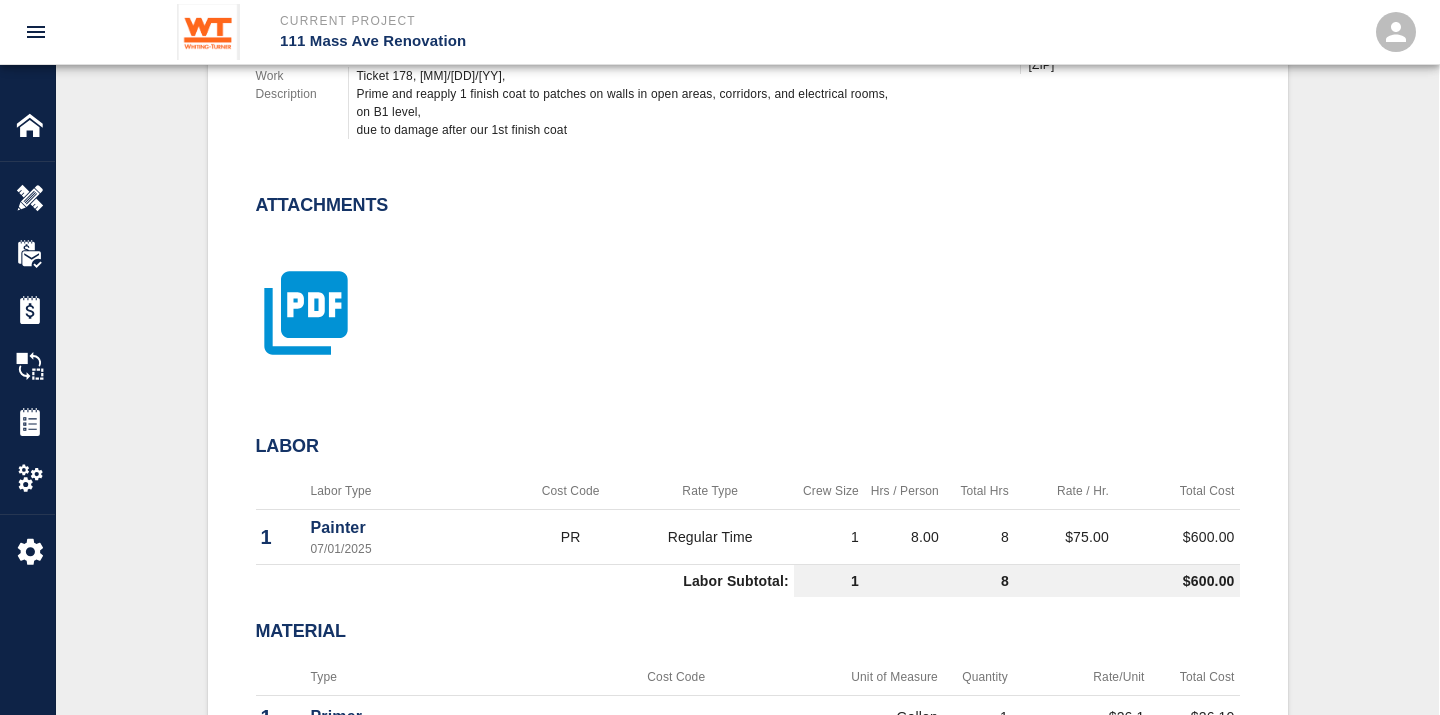 click 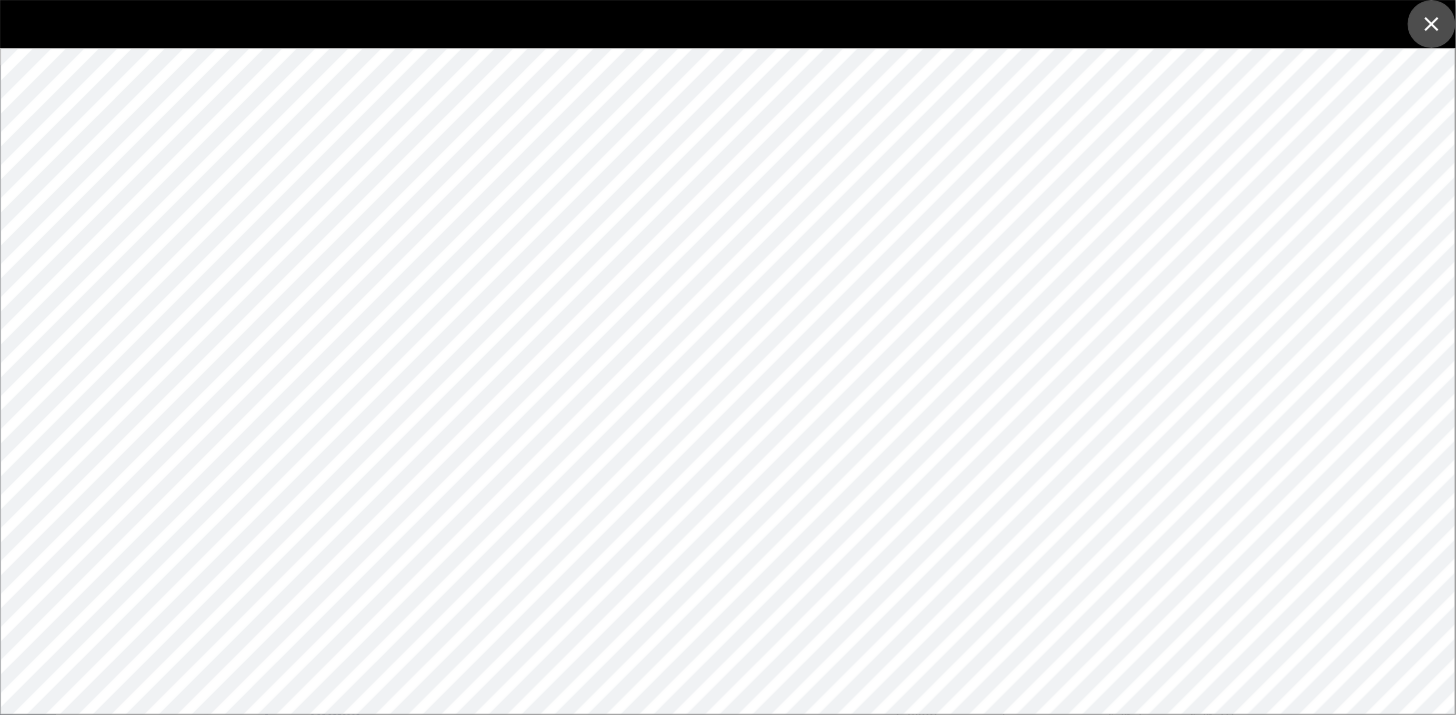 click 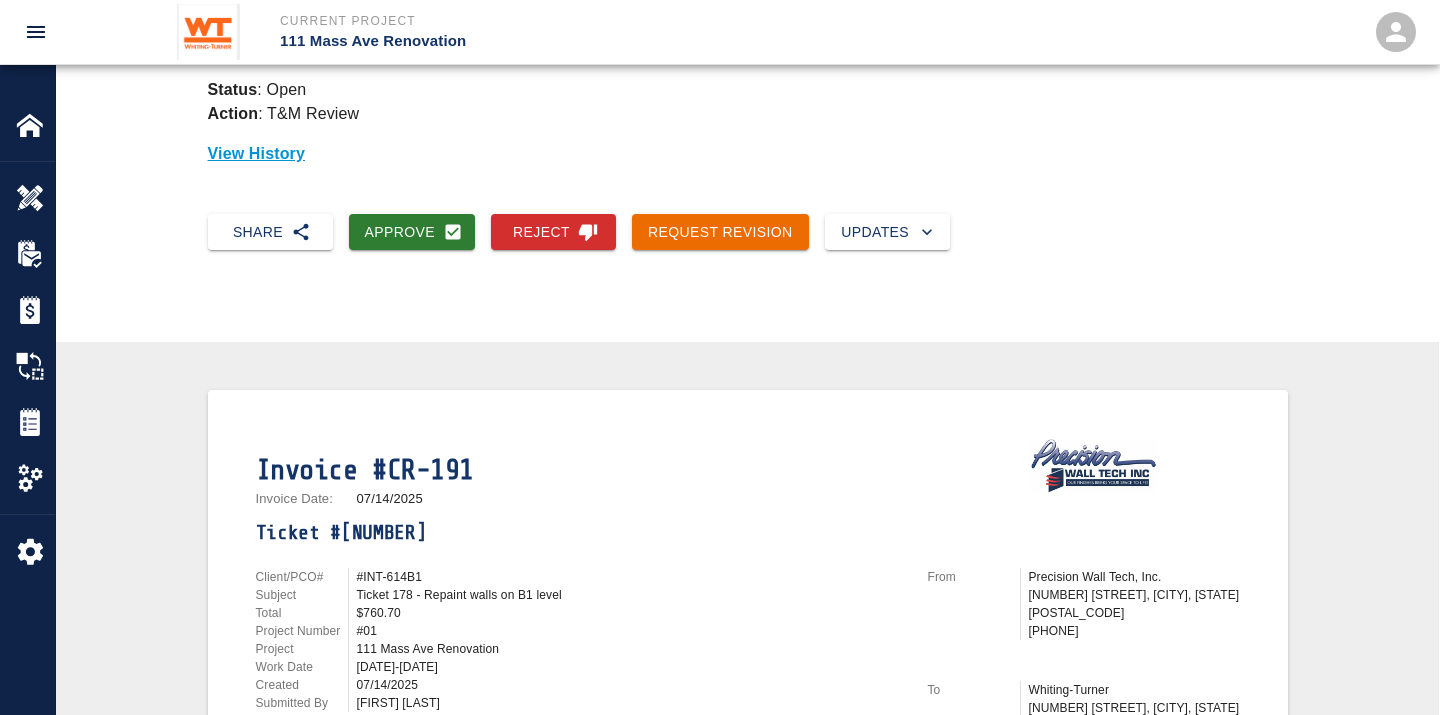 scroll, scrollTop: 111, scrollLeft: 0, axis: vertical 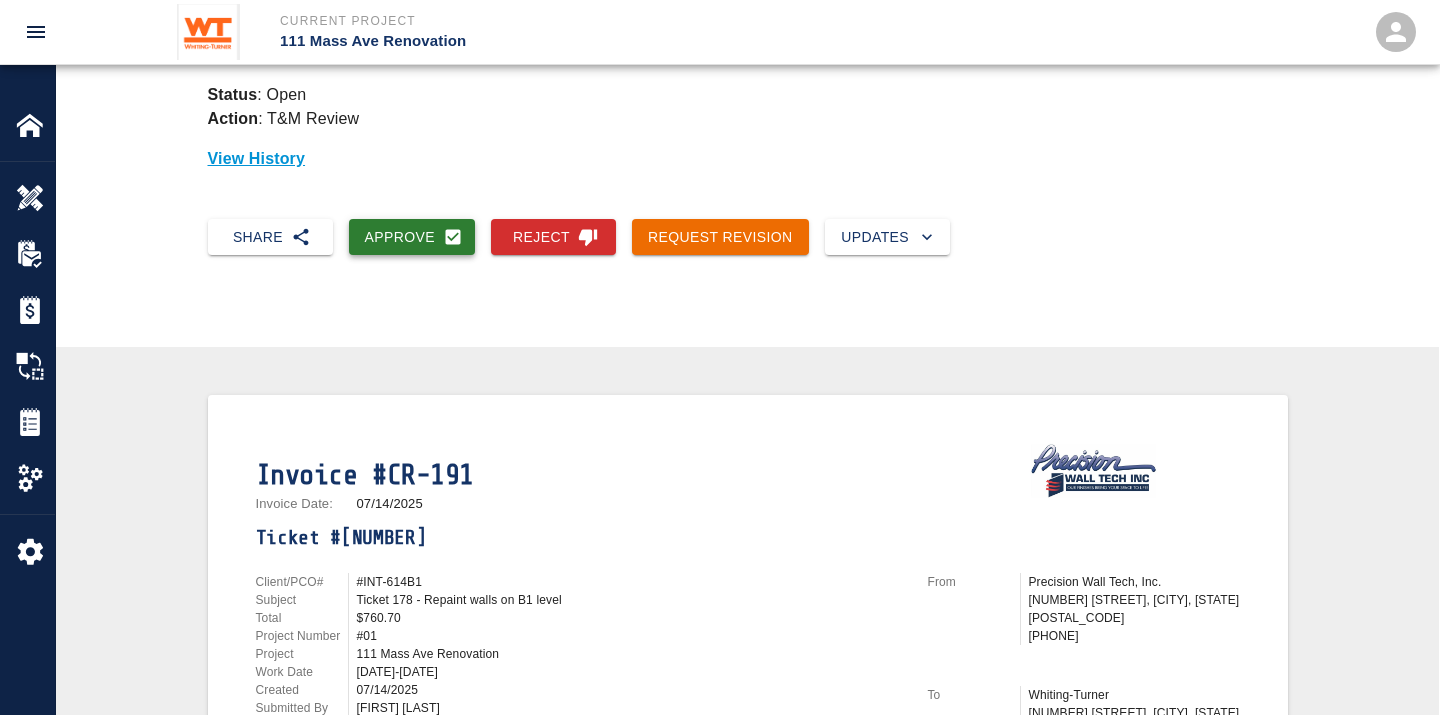 click on "Approve" at bounding box center [412, 237] 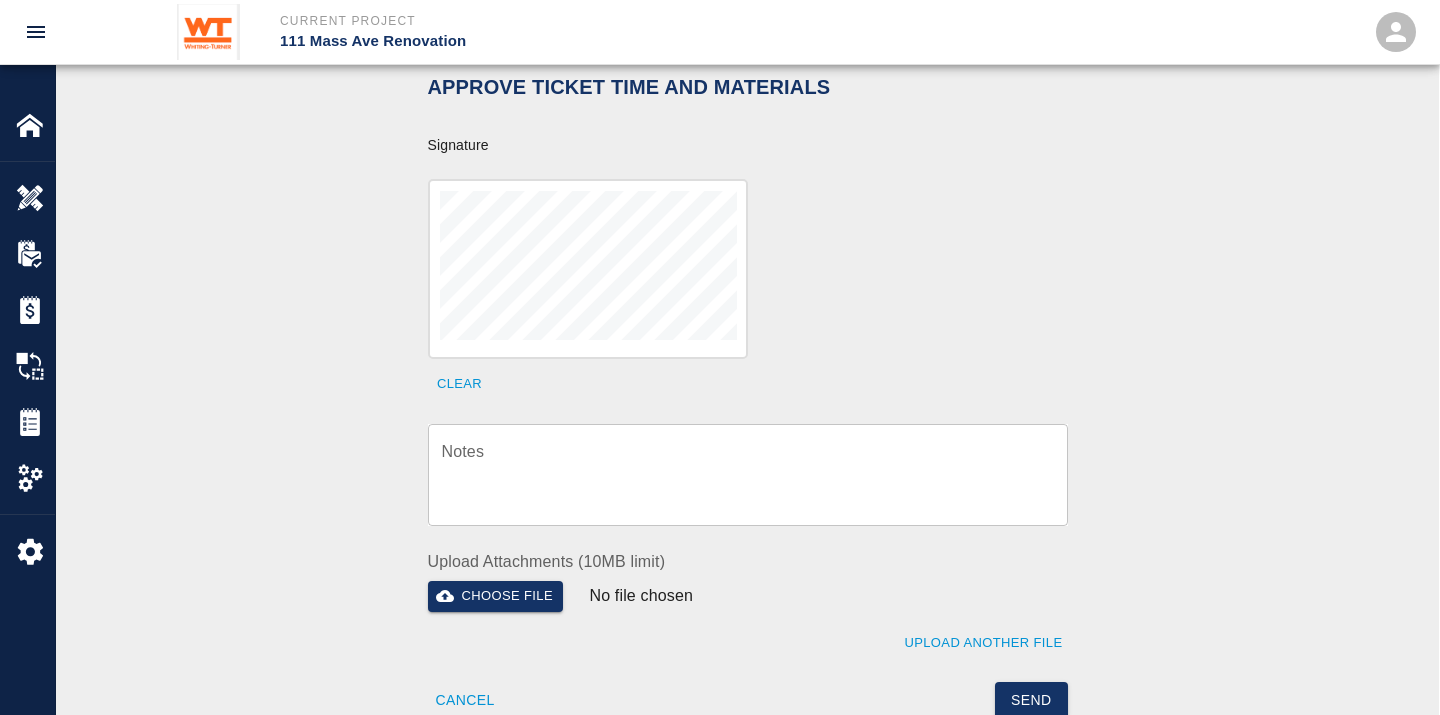 scroll, scrollTop: 888, scrollLeft: 0, axis: vertical 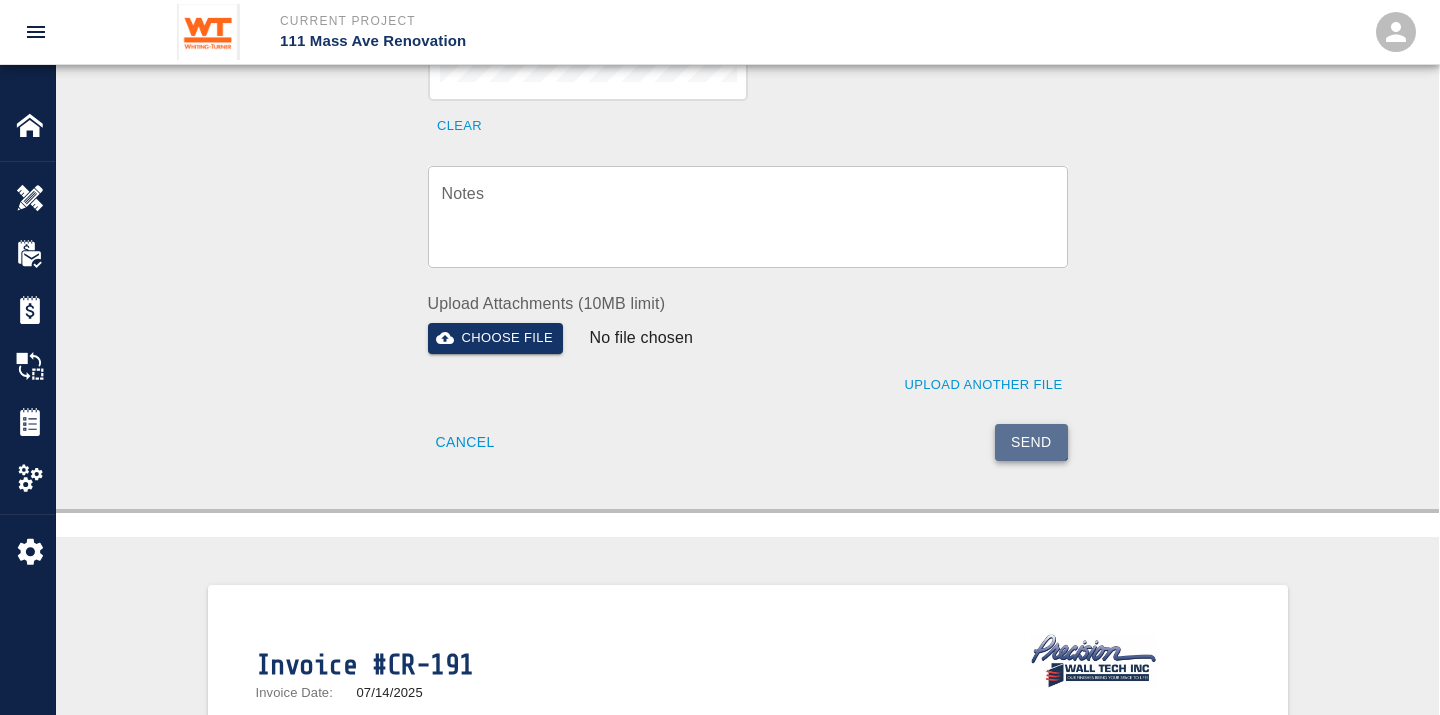 click on "Send" at bounding box center [1031, 442] 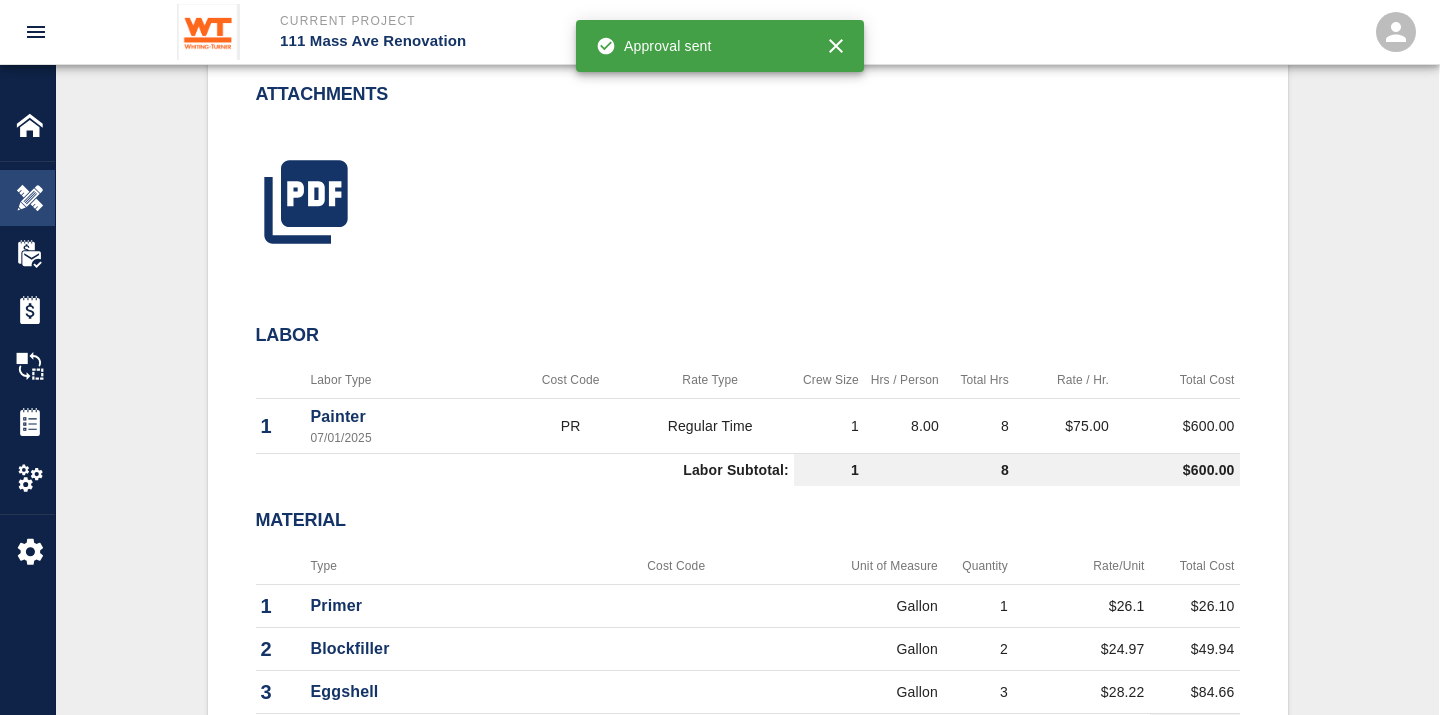 click at bounding box center (30, 198) 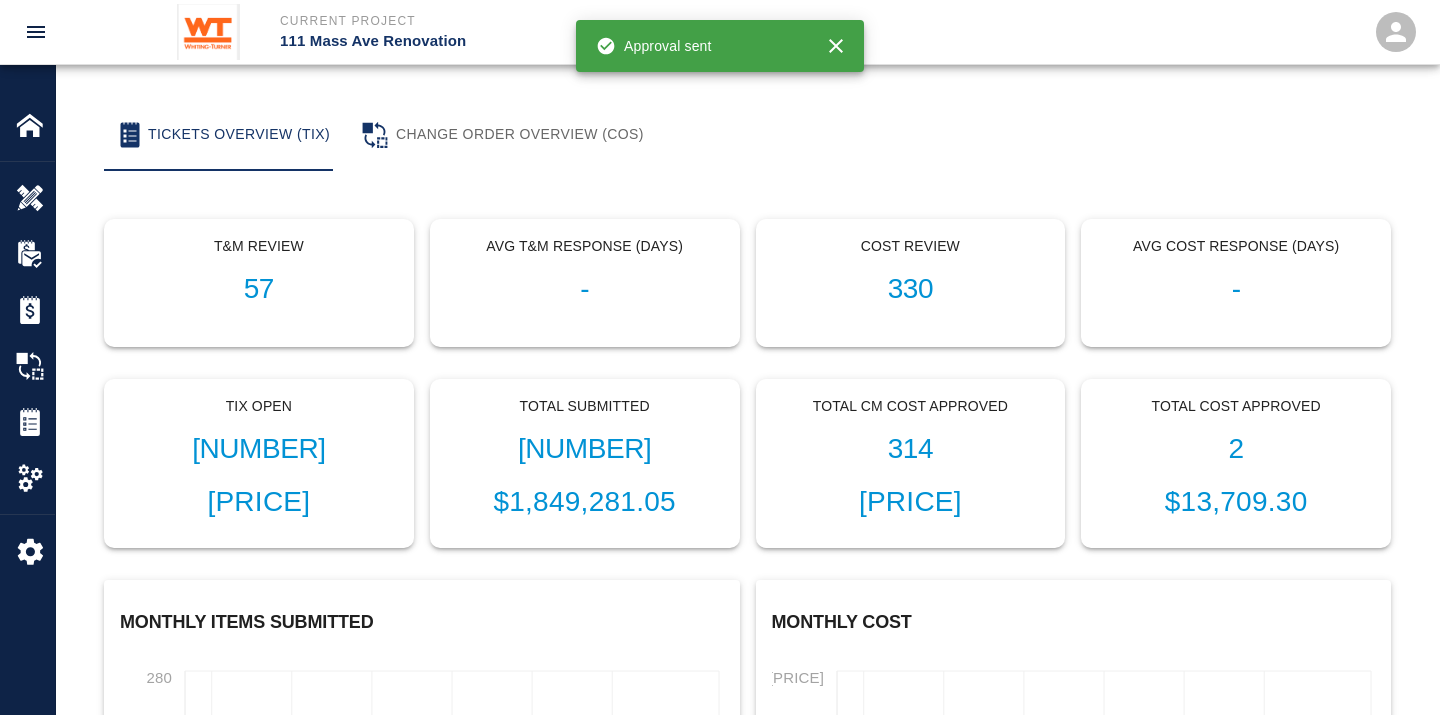 scroll, scrollTop: 0, scrollLeft: 0, axis: both 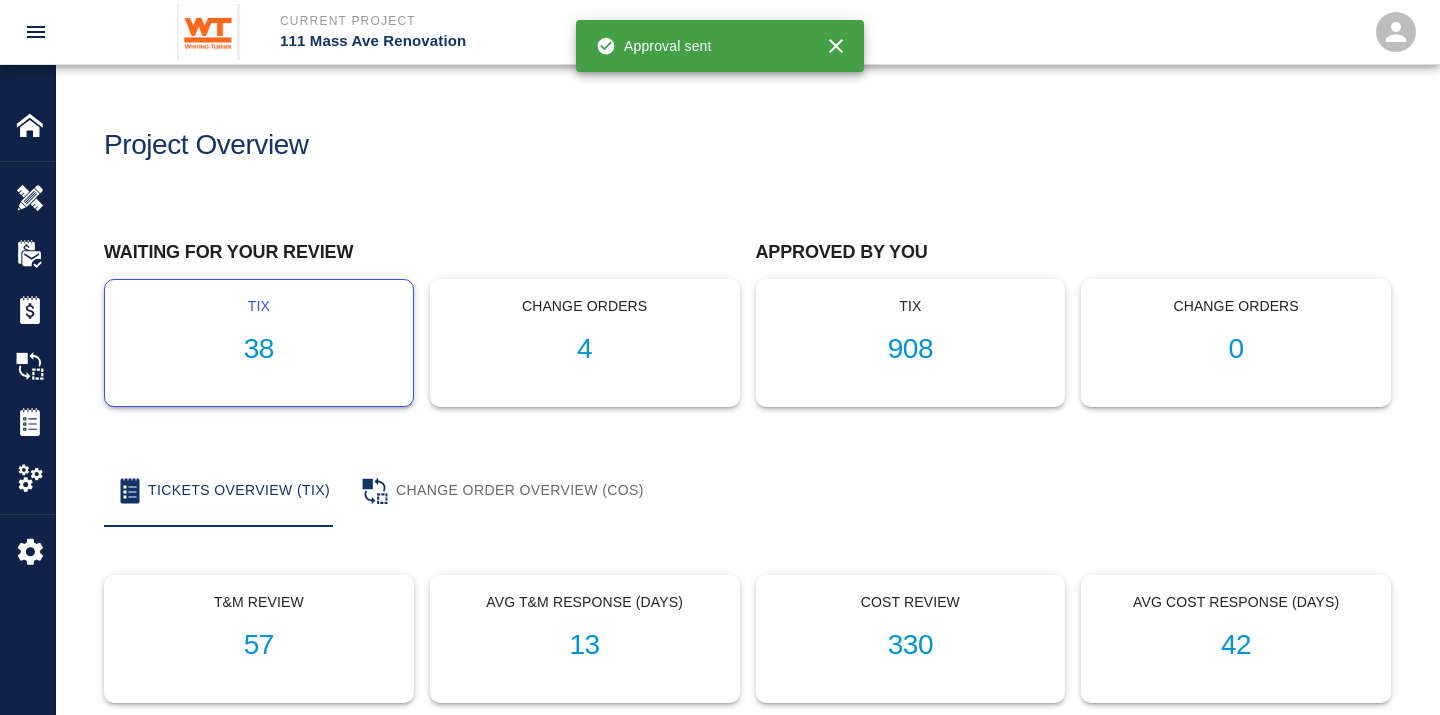 click on "38" at bounding box center [259, 349] 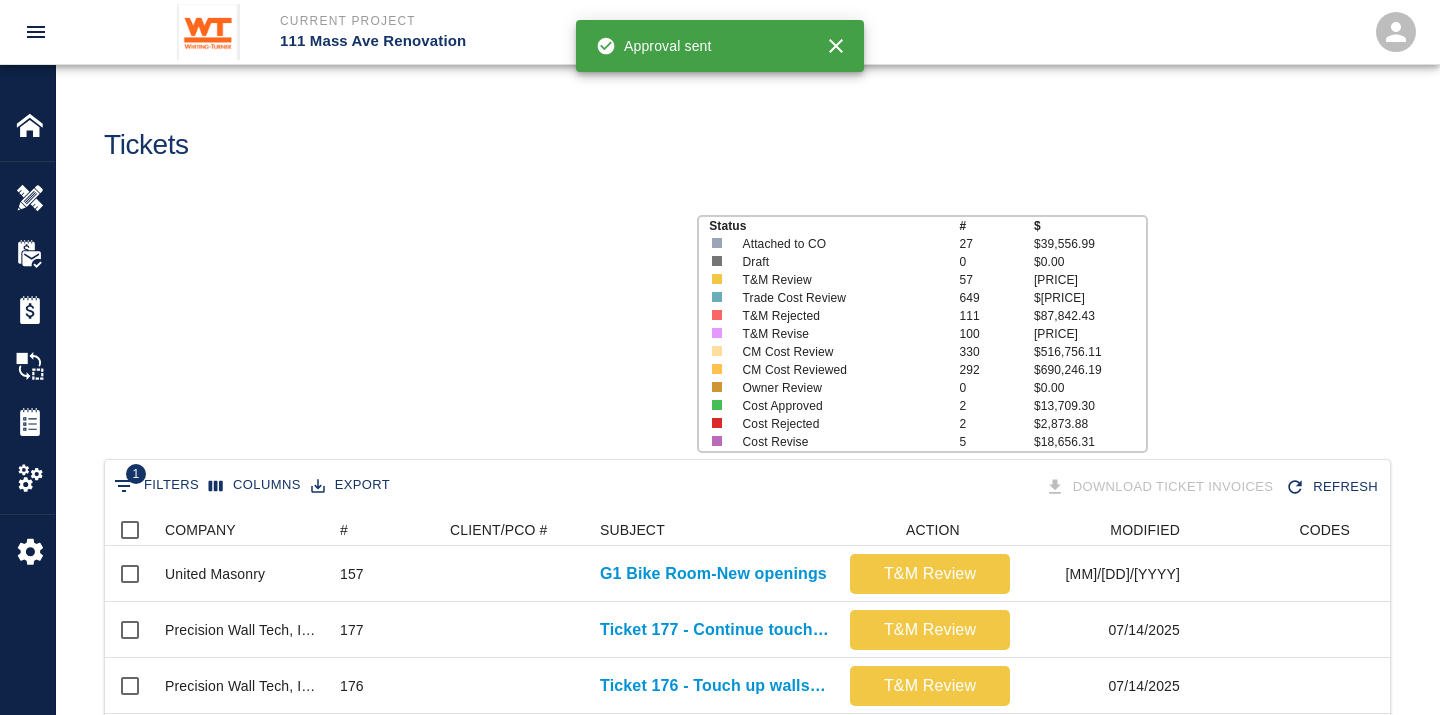scroll, scrollTop: 17, scrollLeft: 17, axis: both 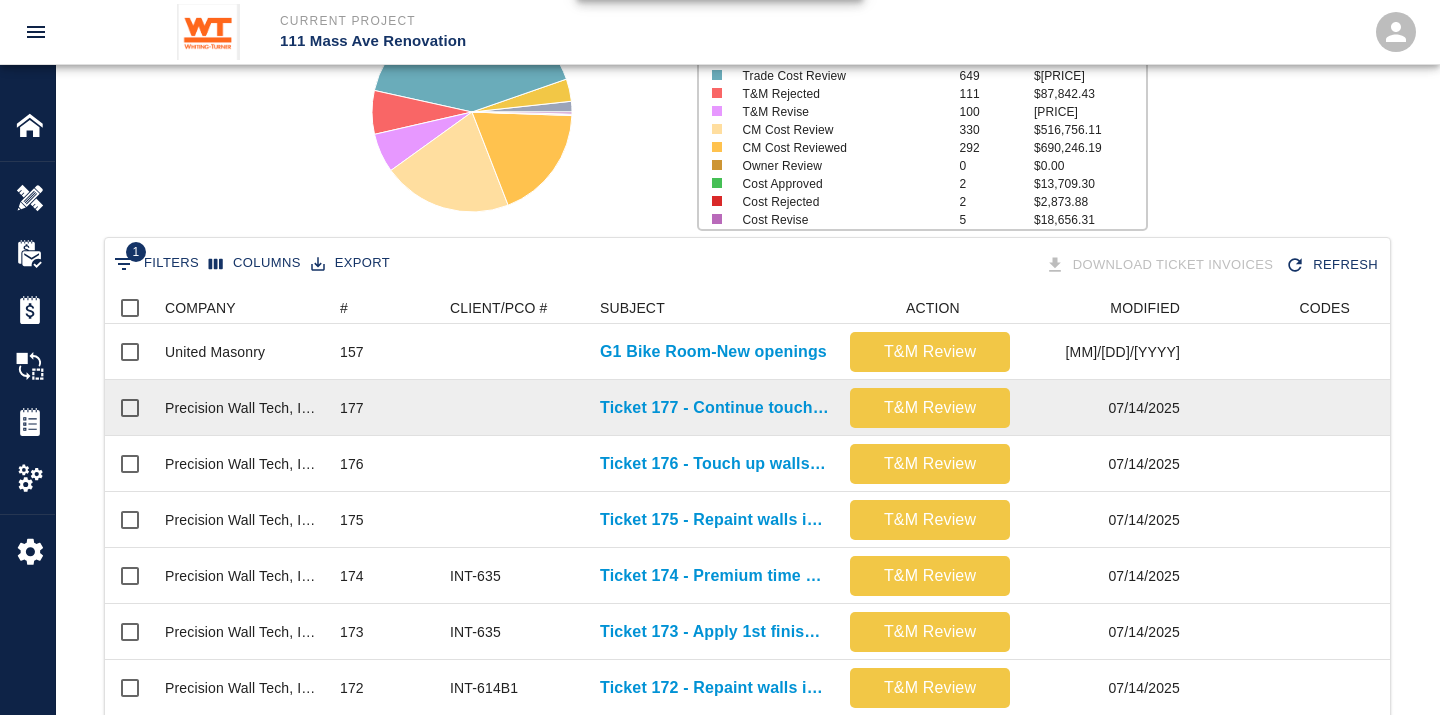 click on "Ticket 177 - Continue touching up walls, ceilings, and HM door frames on 5th floor" at bounding box center (715, 408) 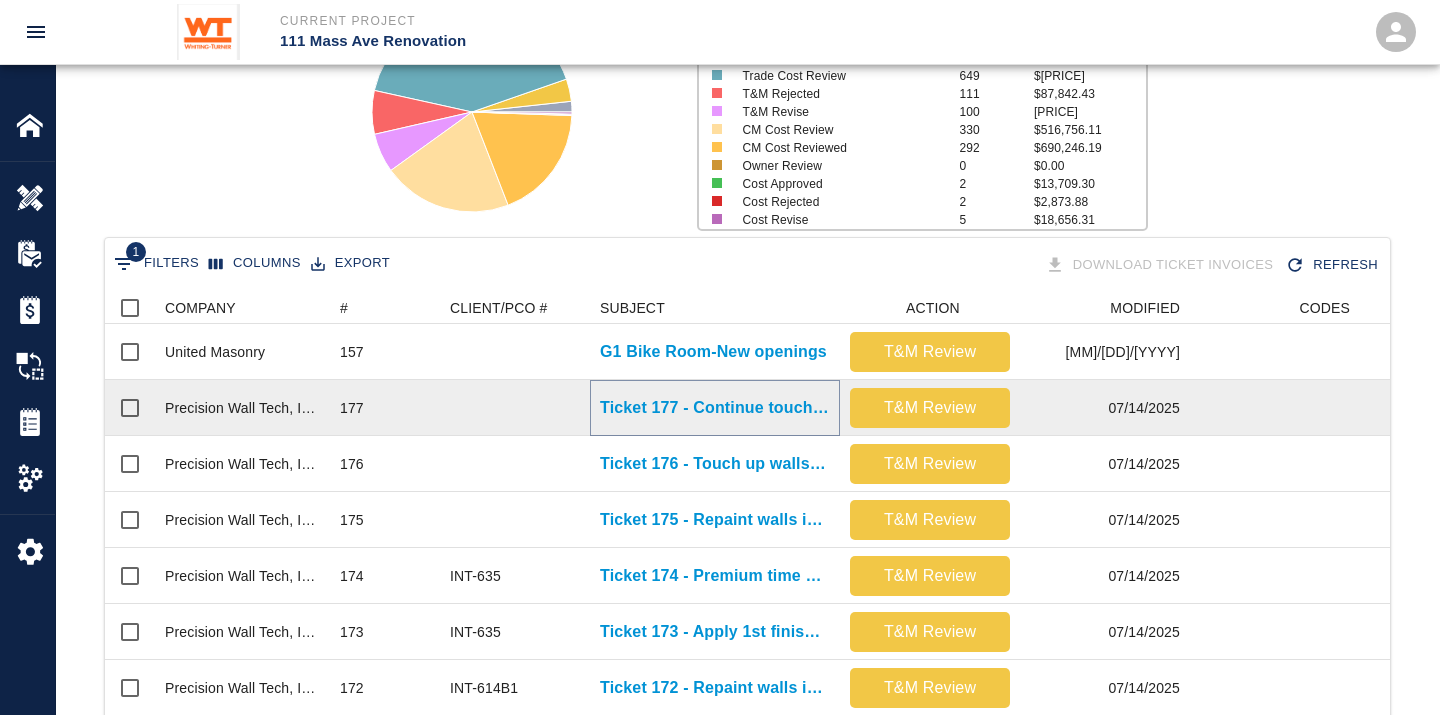 click on "Ticket 177 - Continue touching up walls, ceilings, and HM door frames on 5th floor" at bounding box center [715, 408] 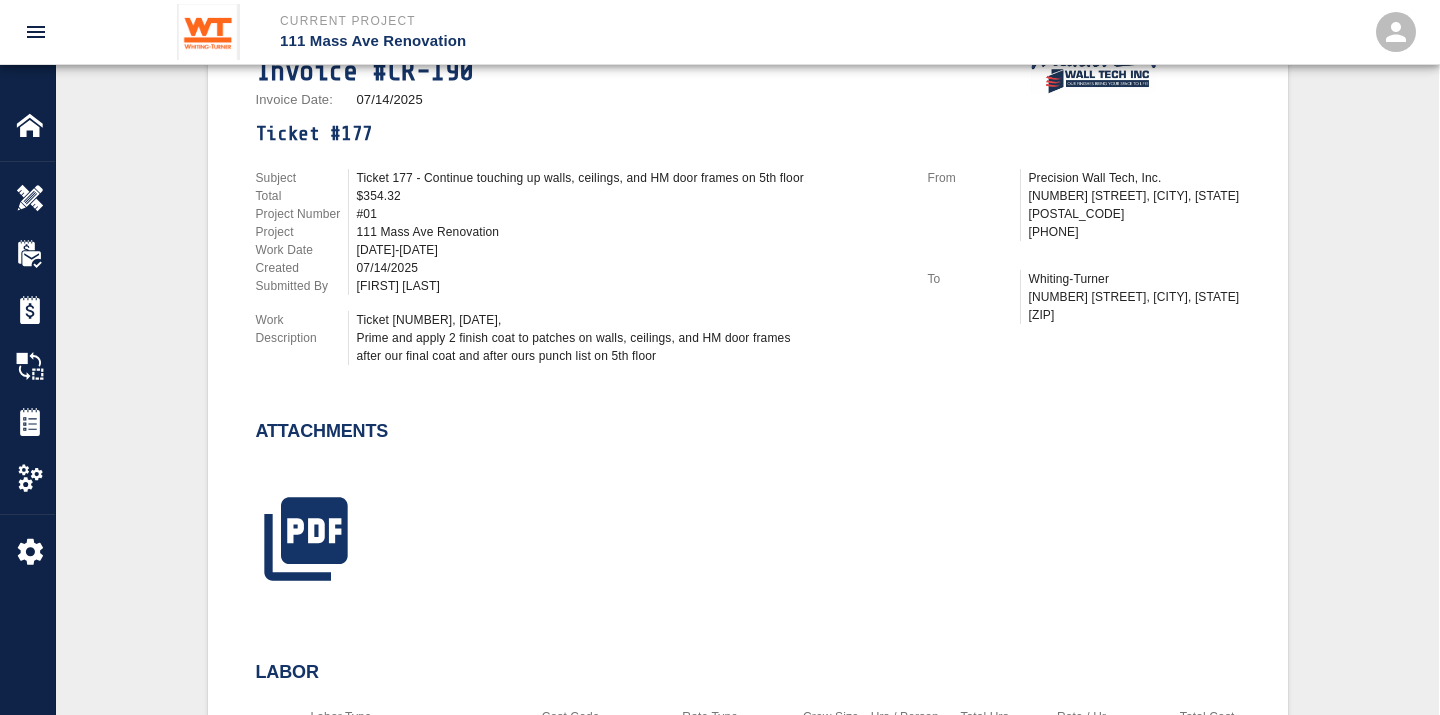 scroll, scrollTop: 555, scrollLeft: 0, axis: vertical 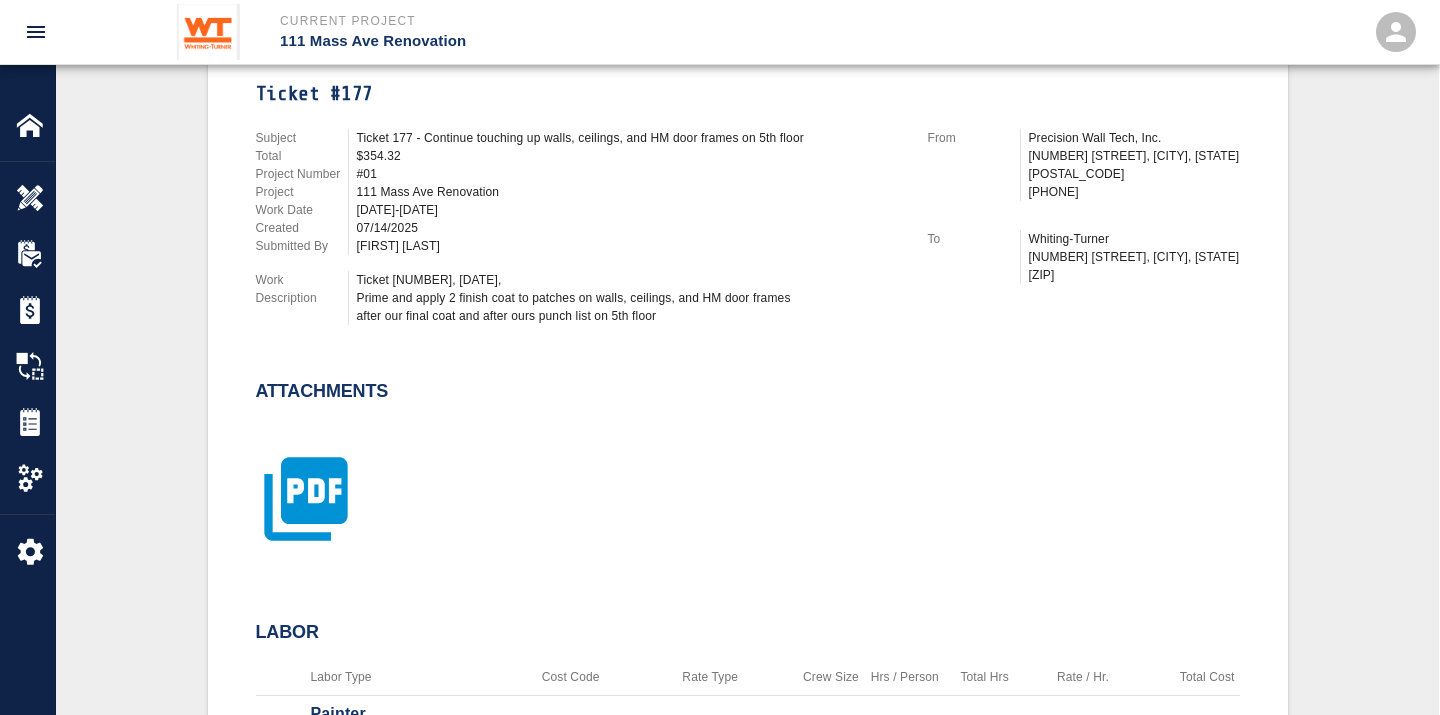 click 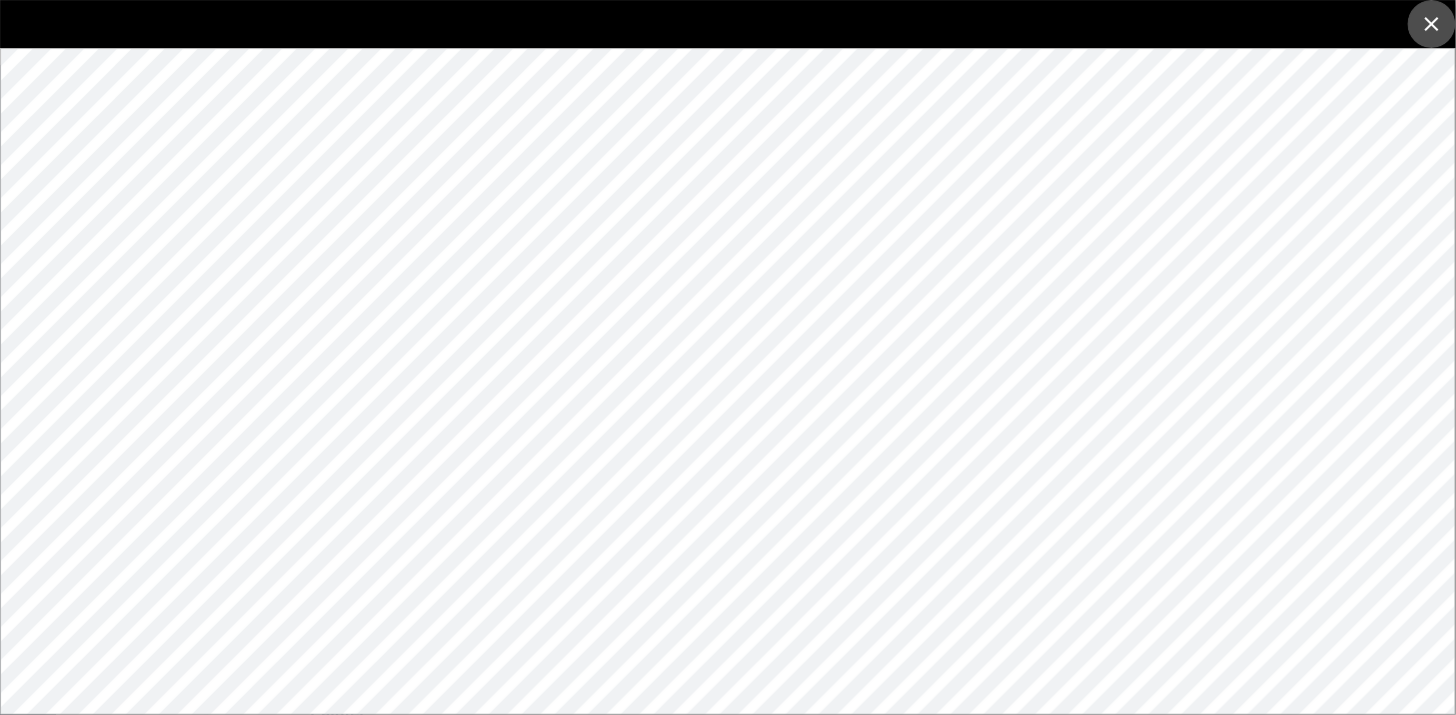 click 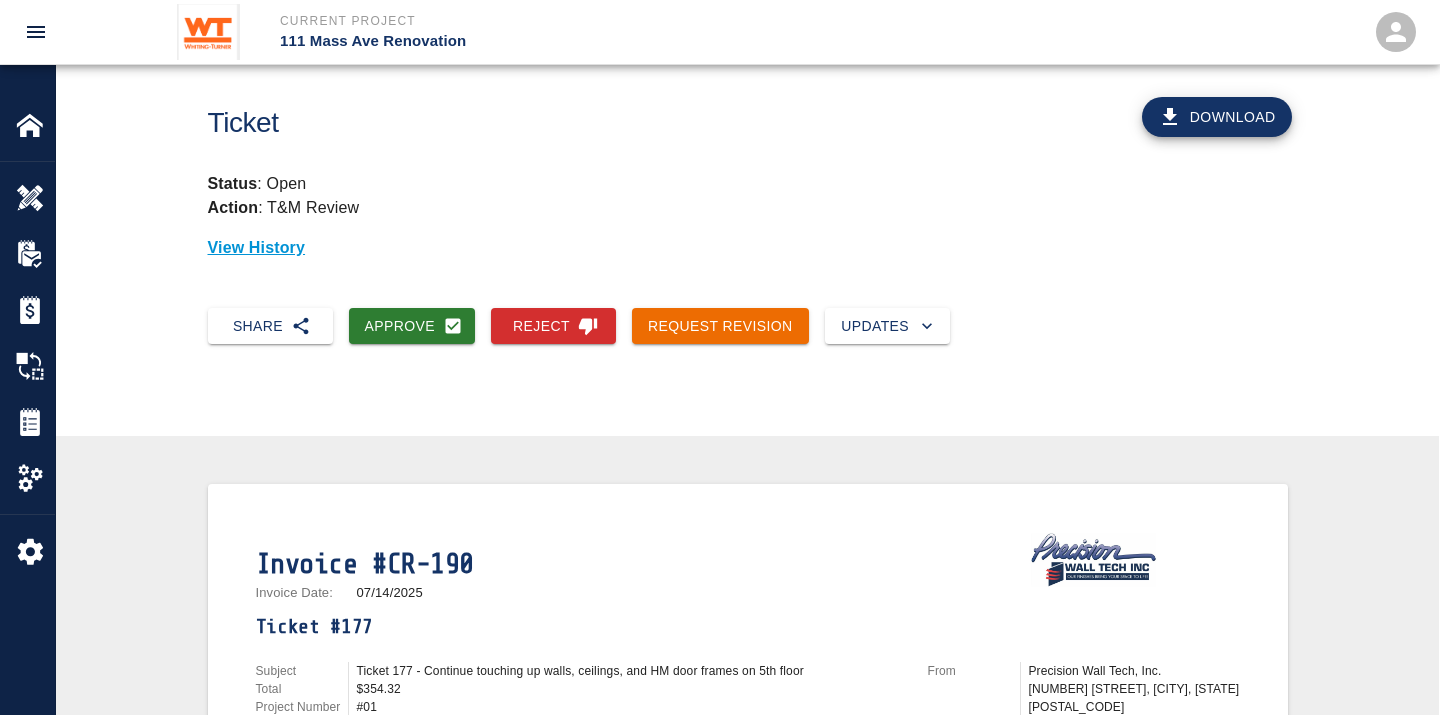 scroll, scrollTop: 0, scrollLeft: 0, axis: both 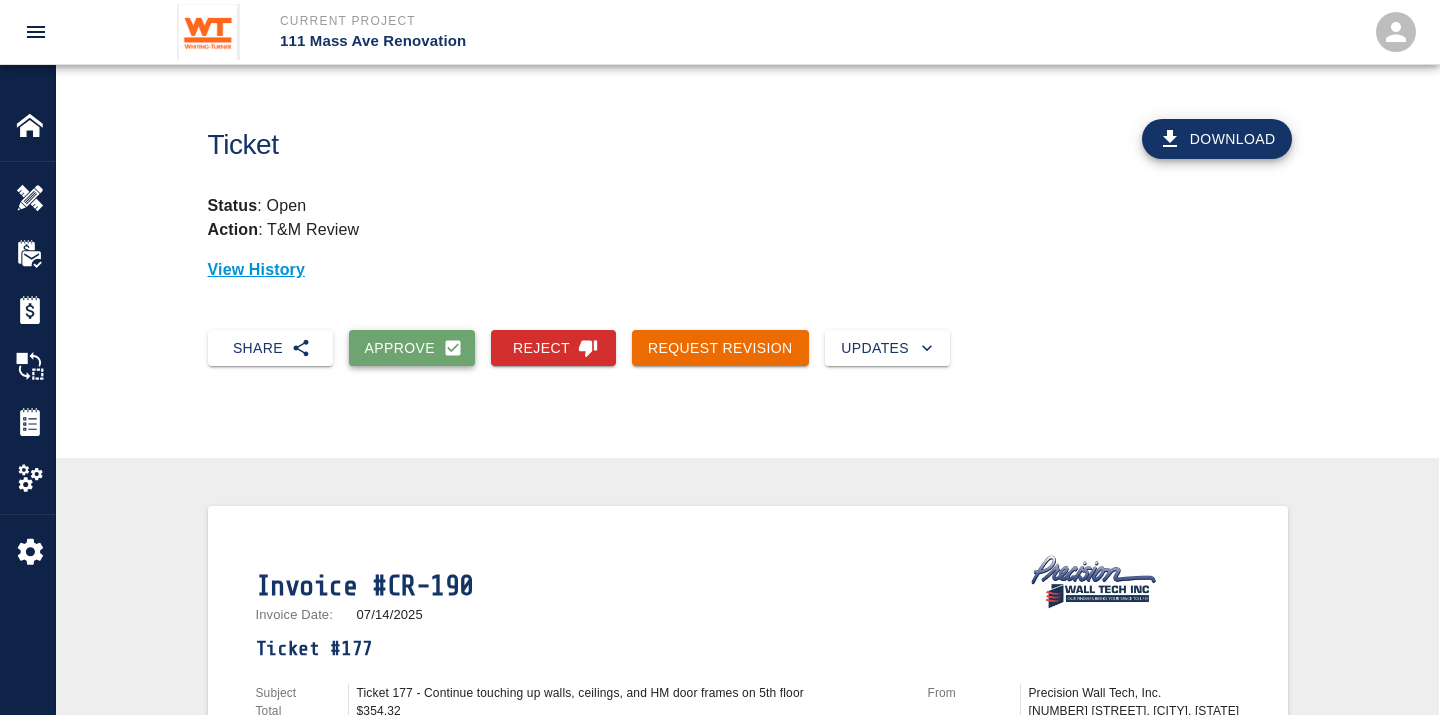 click on "Approve" at bounding box center [412, 348] 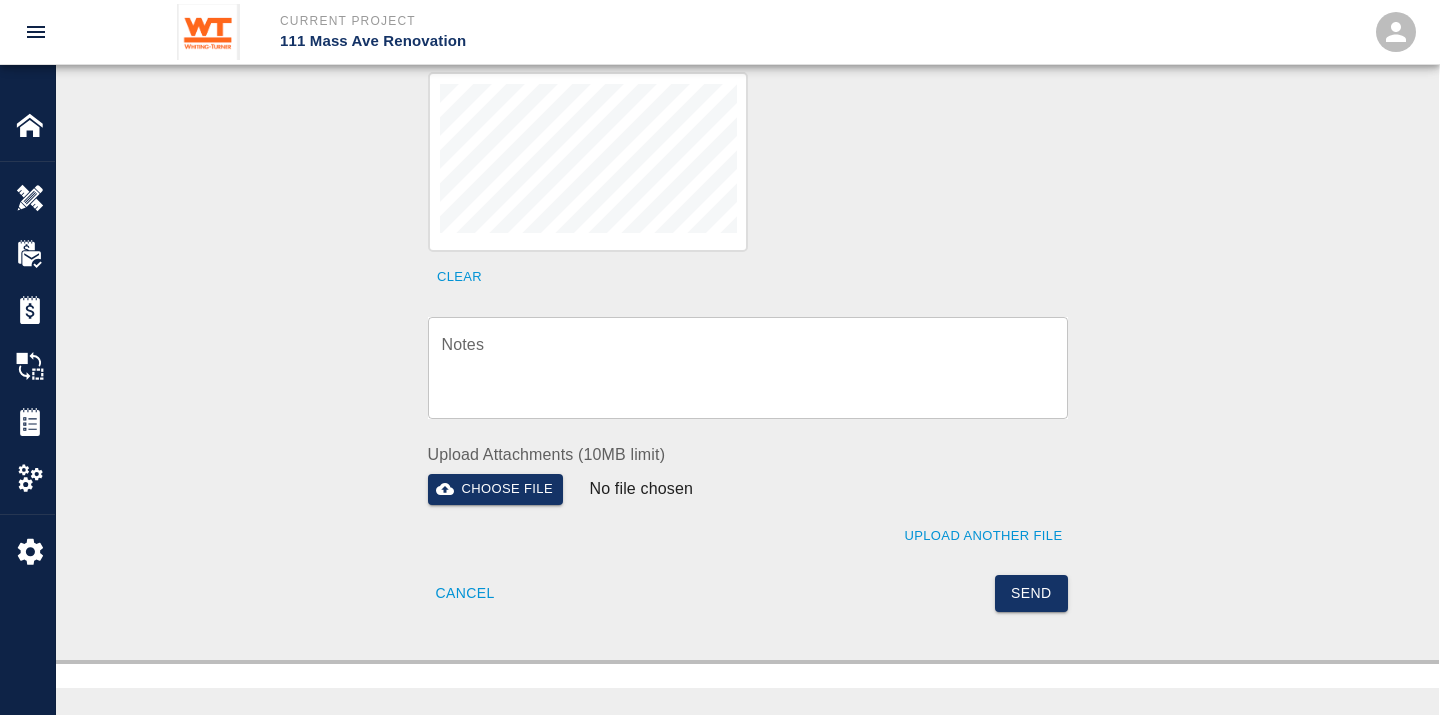 scroll, scrollTop: 1000, scrollLeft: 0, axis: vertical 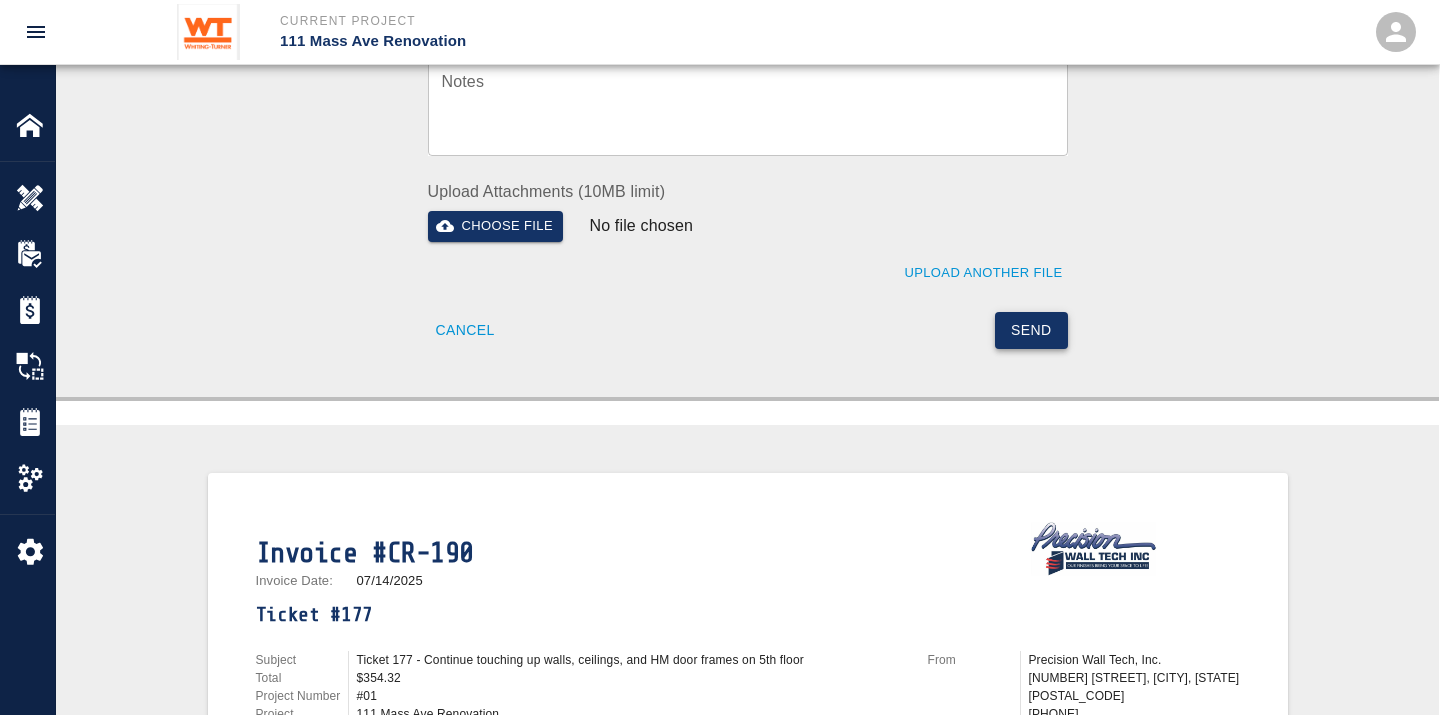 click on "Send" at bounding box center [1031, 330] 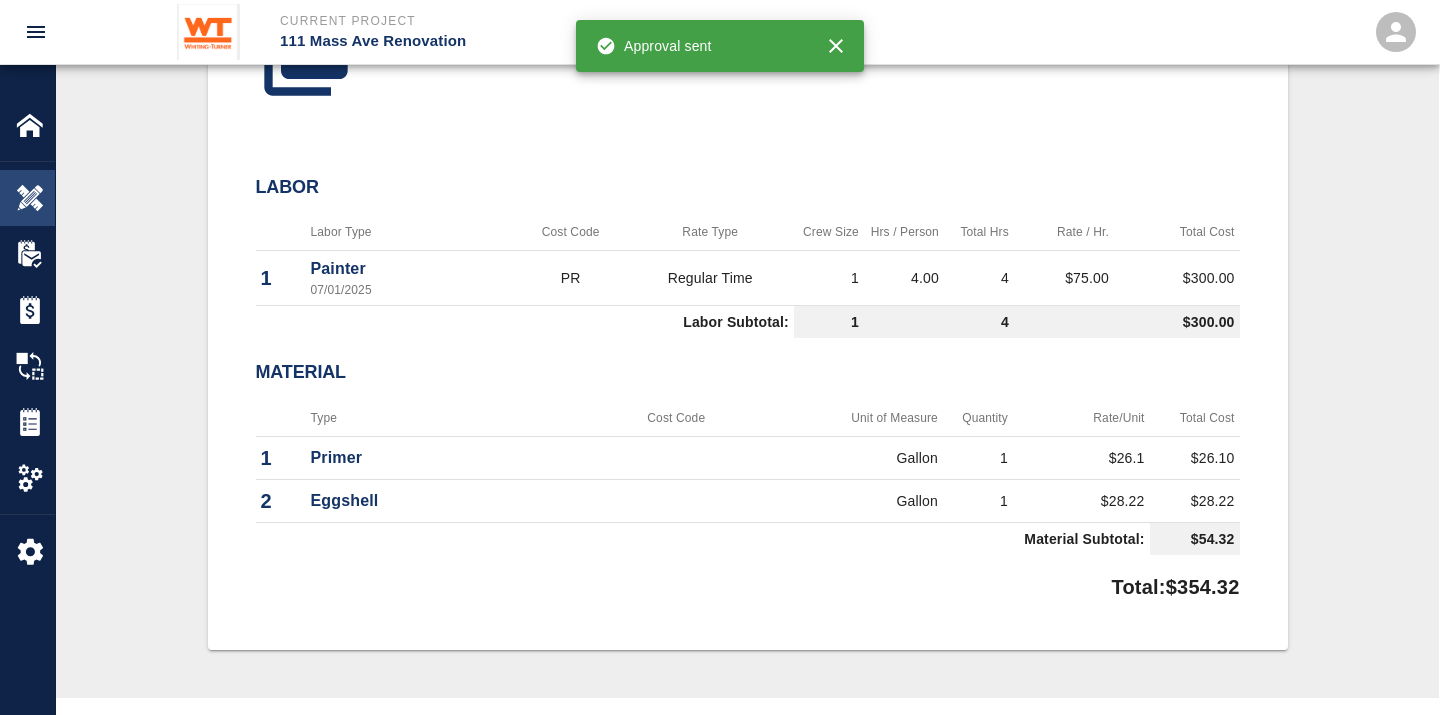 click at bounding box center [30, 198] 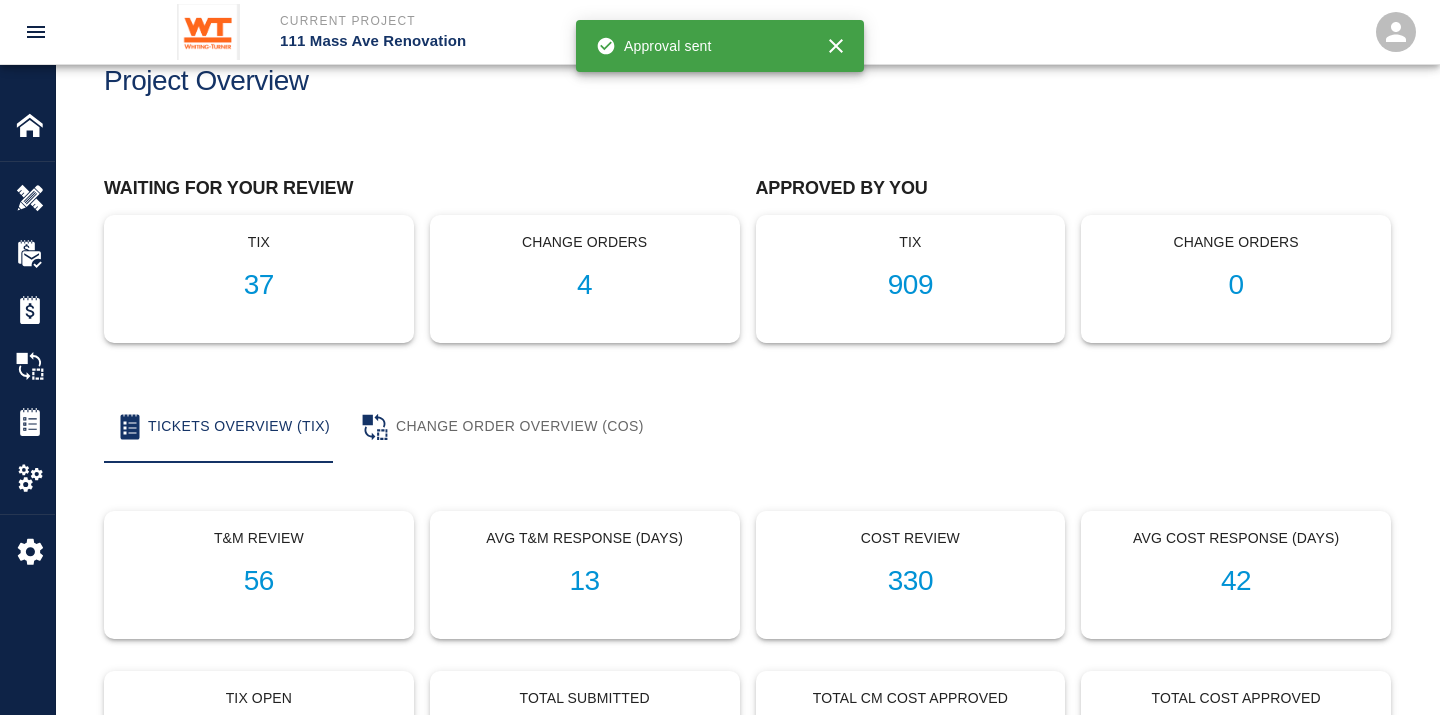 scroll, scrollTop: 0, scrollLeft: 0, axis: both 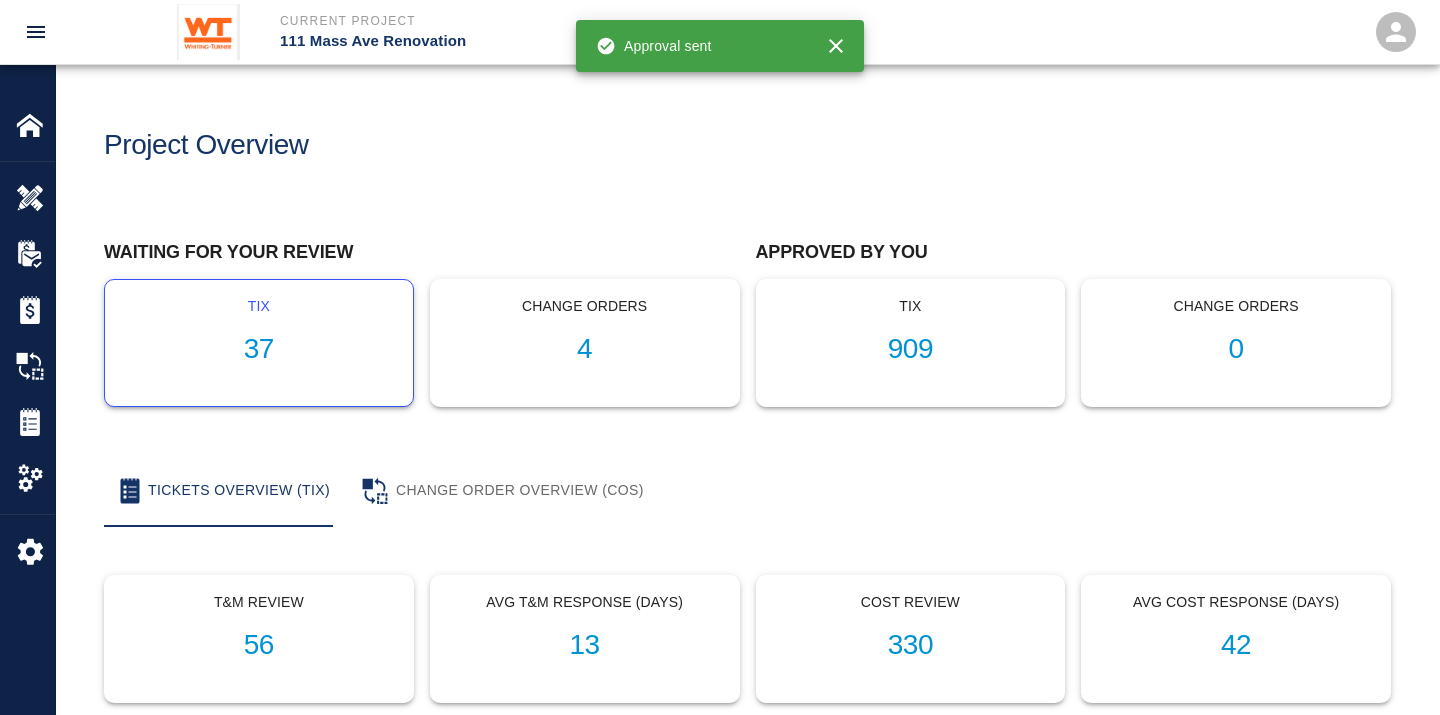 click on "37" at bounding box center [259, 349] 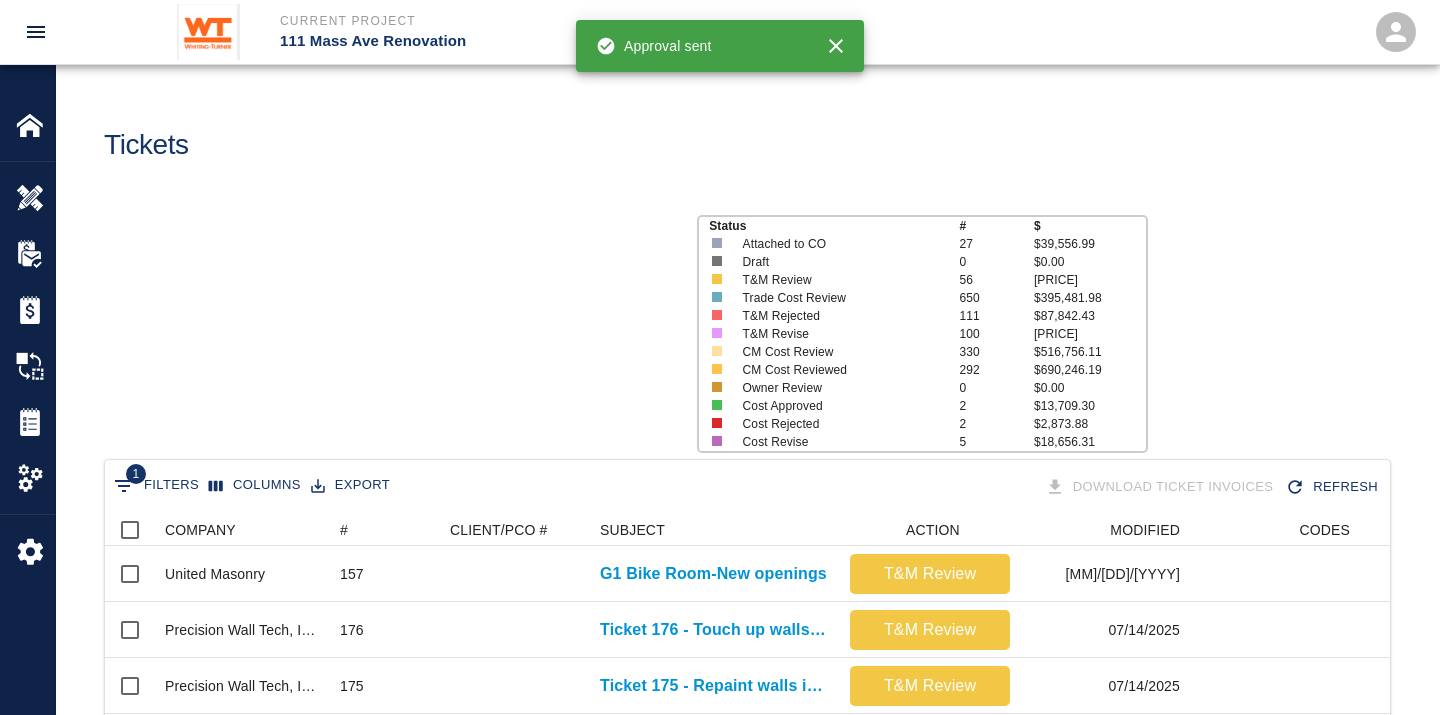 scroll, scrollTop: 17, scrollLeft: 17, axis: both 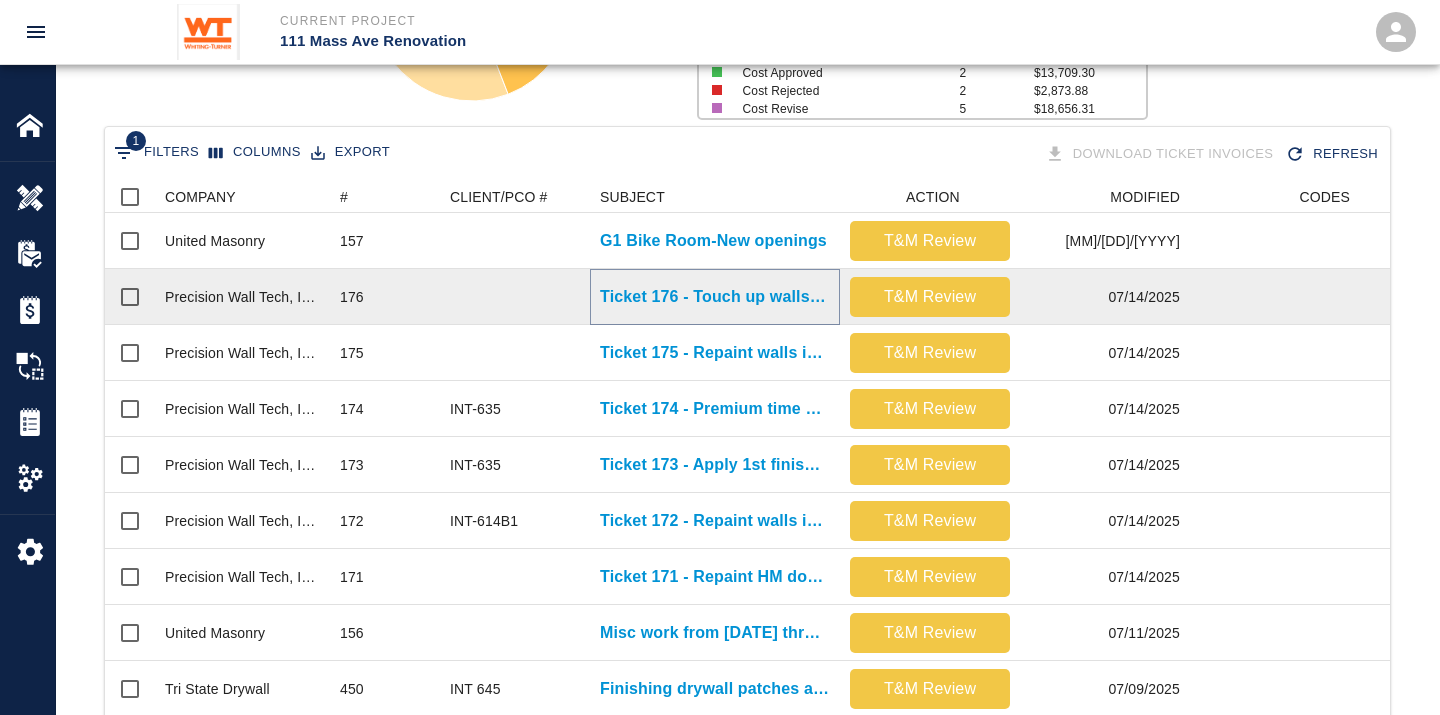 click on "Ticket 176 - Touch up walls, ceilings, and HM door frames on 5th floor" at bounding box center [715, 297] 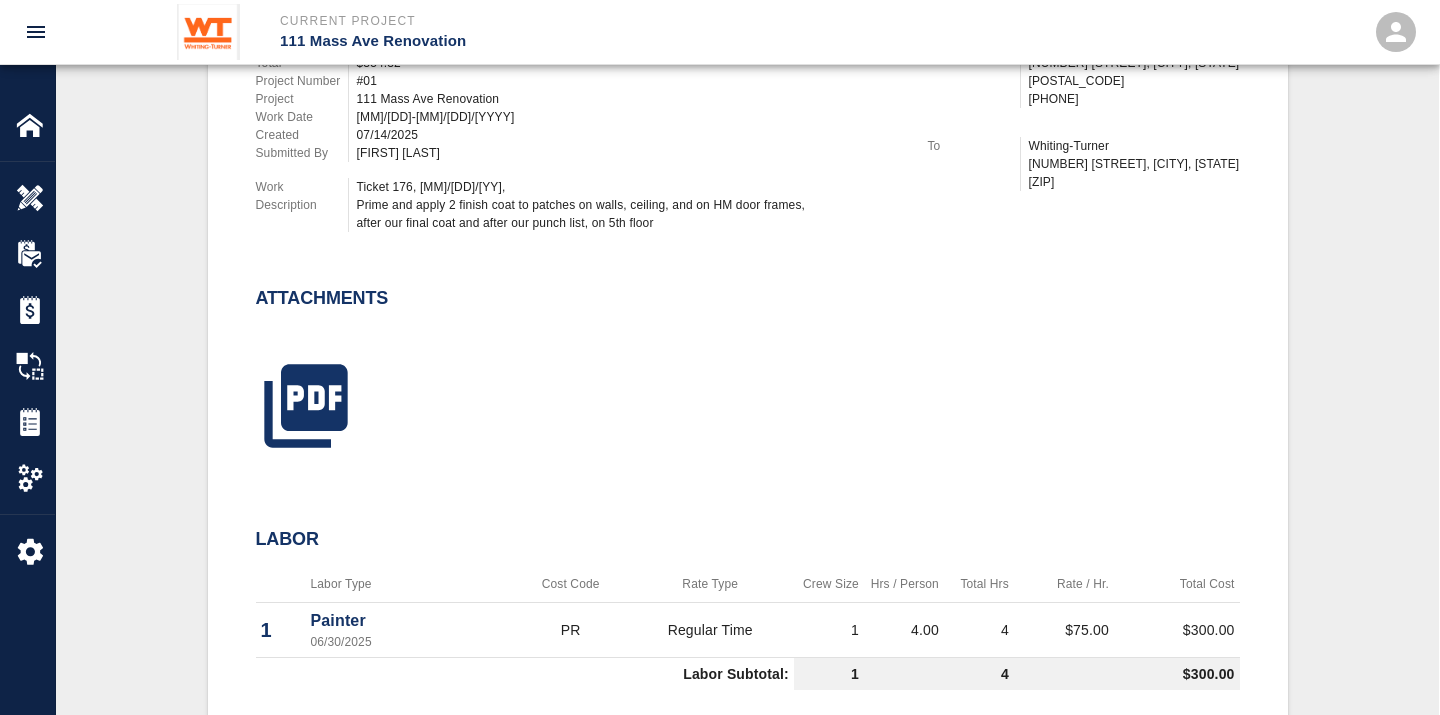scroll, scrollTop: 666, scrollLeft: 0, axis: vertical 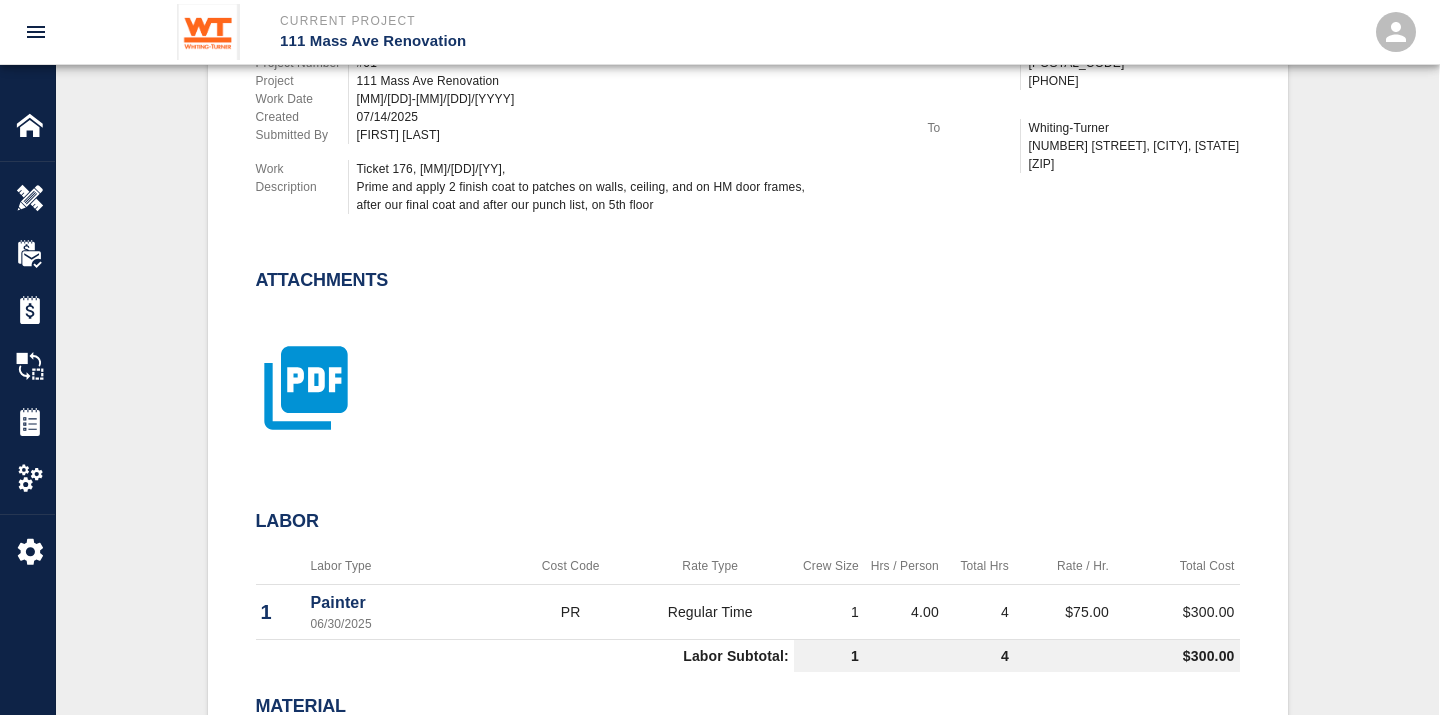 click 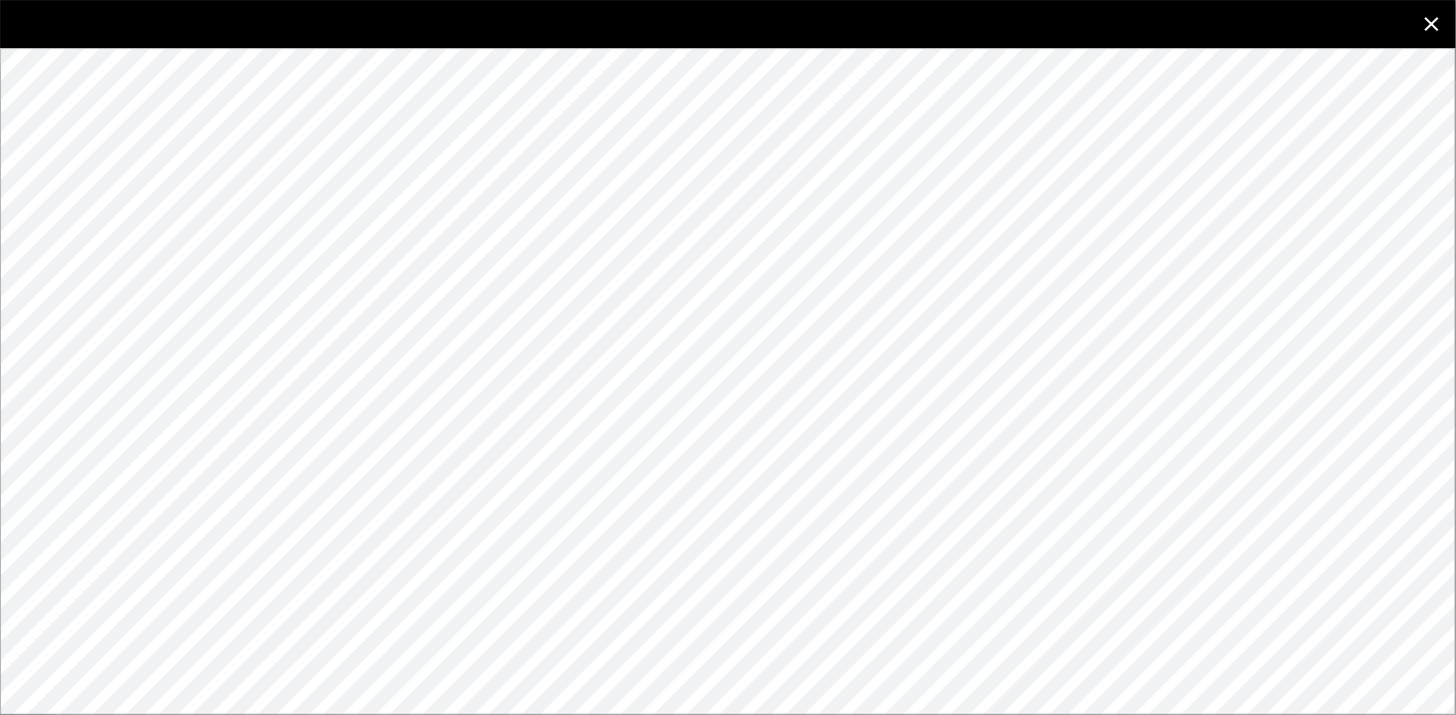 click 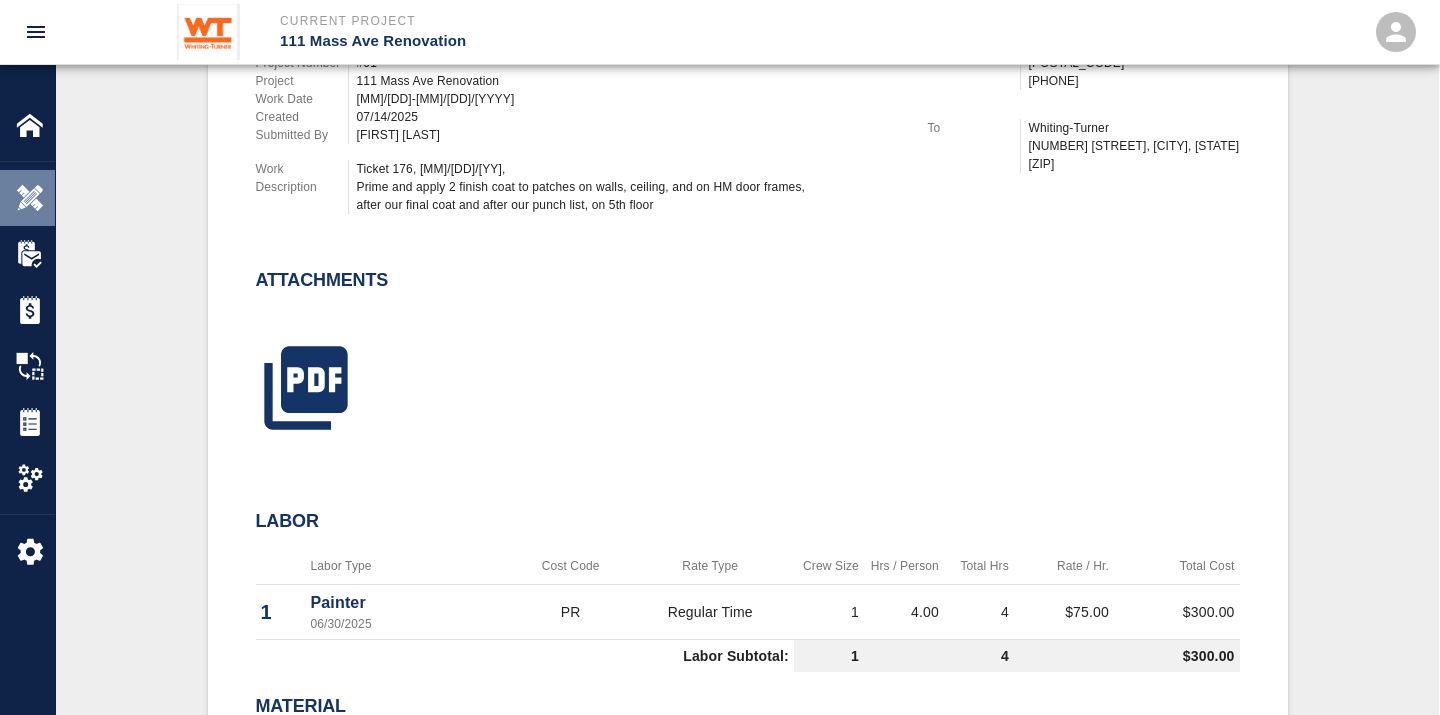 click at bounding box center (30, 198) 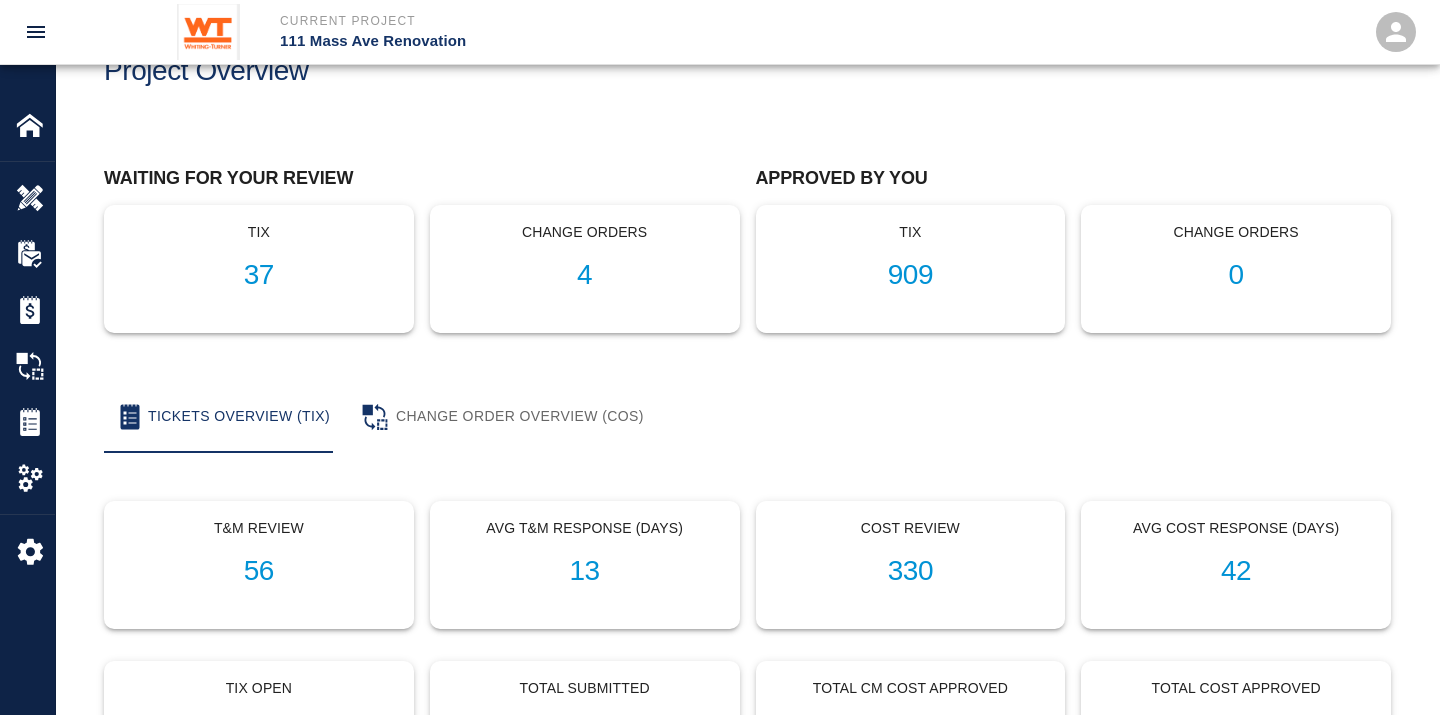 scroll, scrollTop: 0, scrollLeft: 0, axis: both 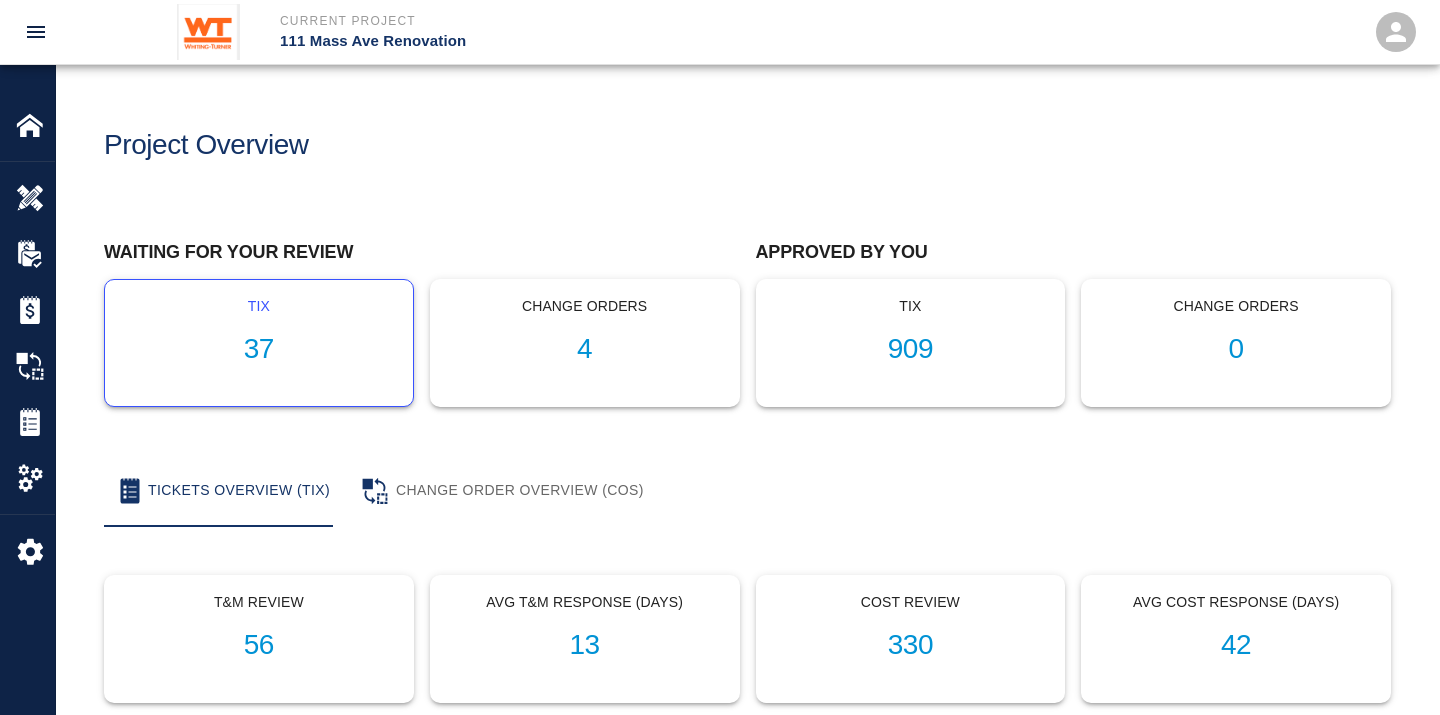 click on "37" at bounding box center (259, 349) 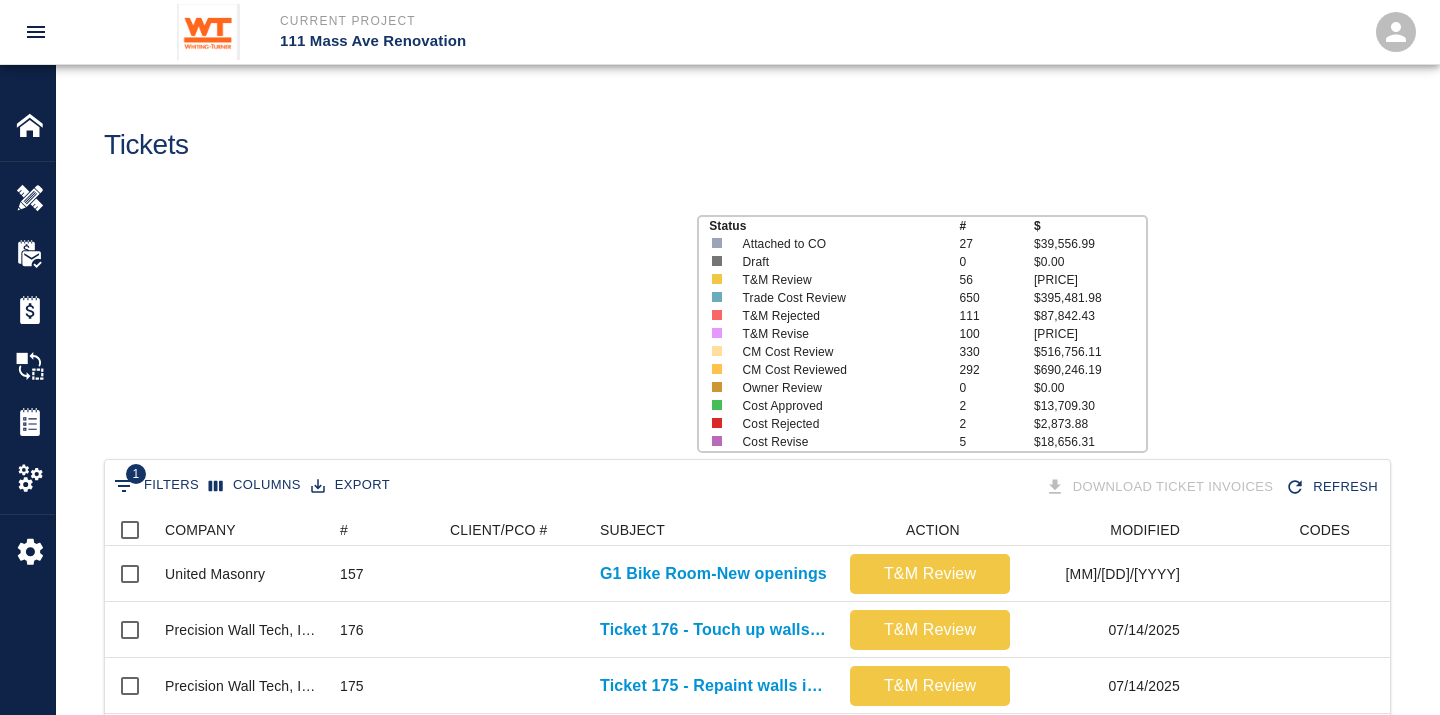 scroll, scrollTop: 17, scrollLeft: 17, axis: both 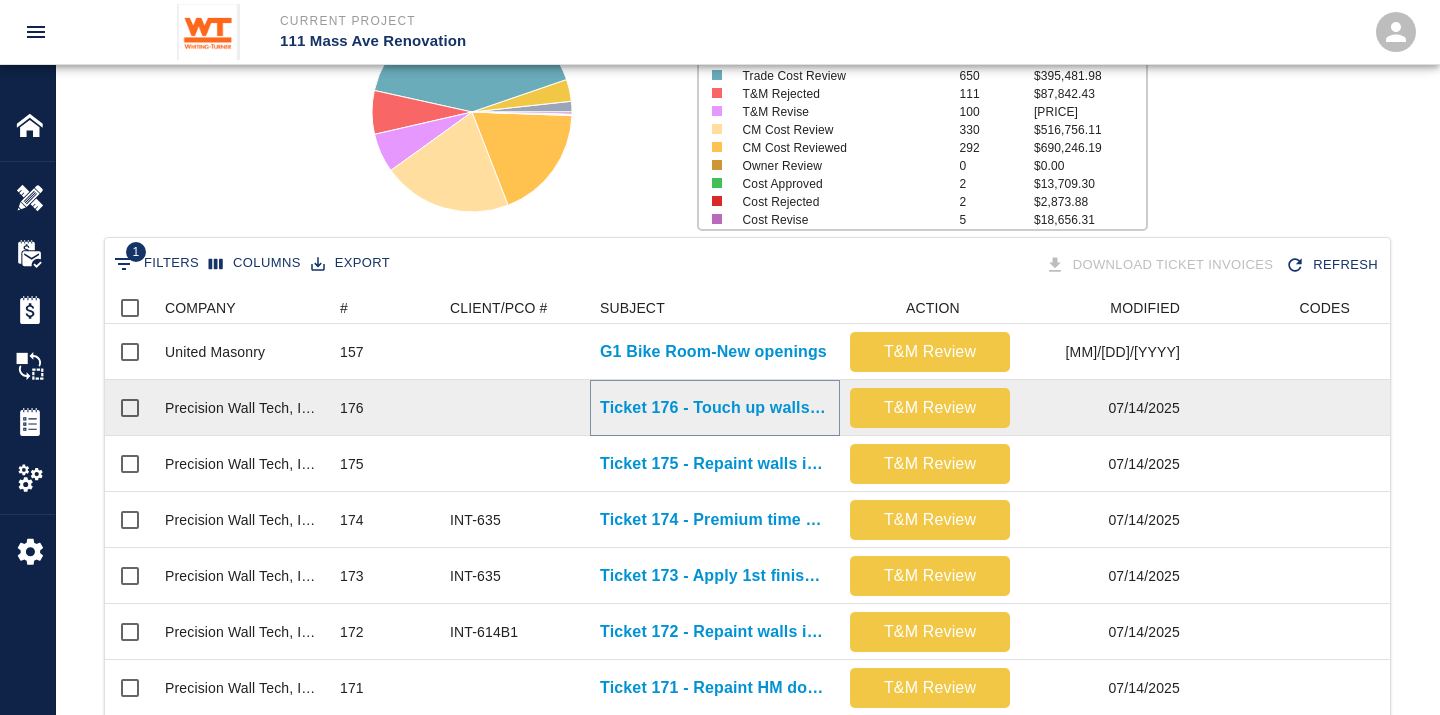click on "Ticket 176 - Touch up walls, ceilings, and HM door frames on 5th floor" at bounding box center (715, 408) 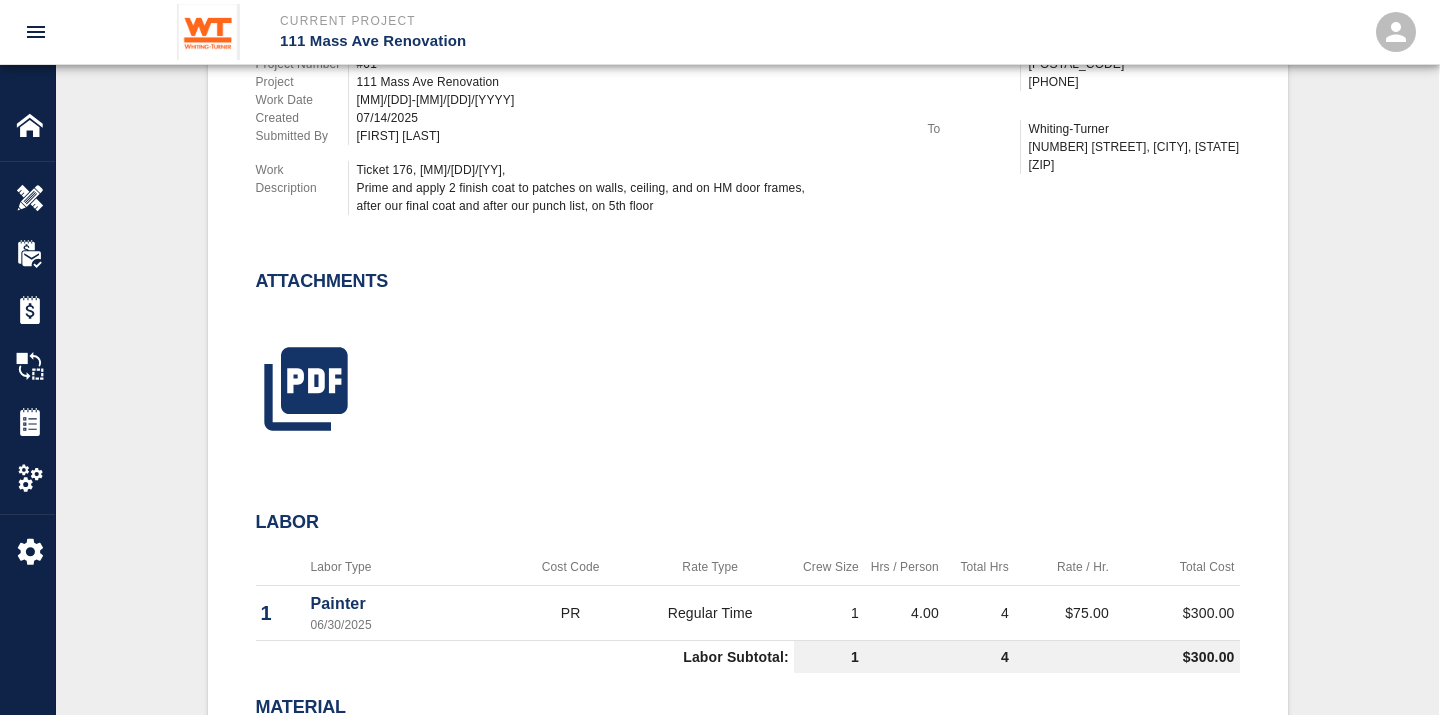 scroll, scrollTop: 666, scrollLeft: 0, axis: vertical 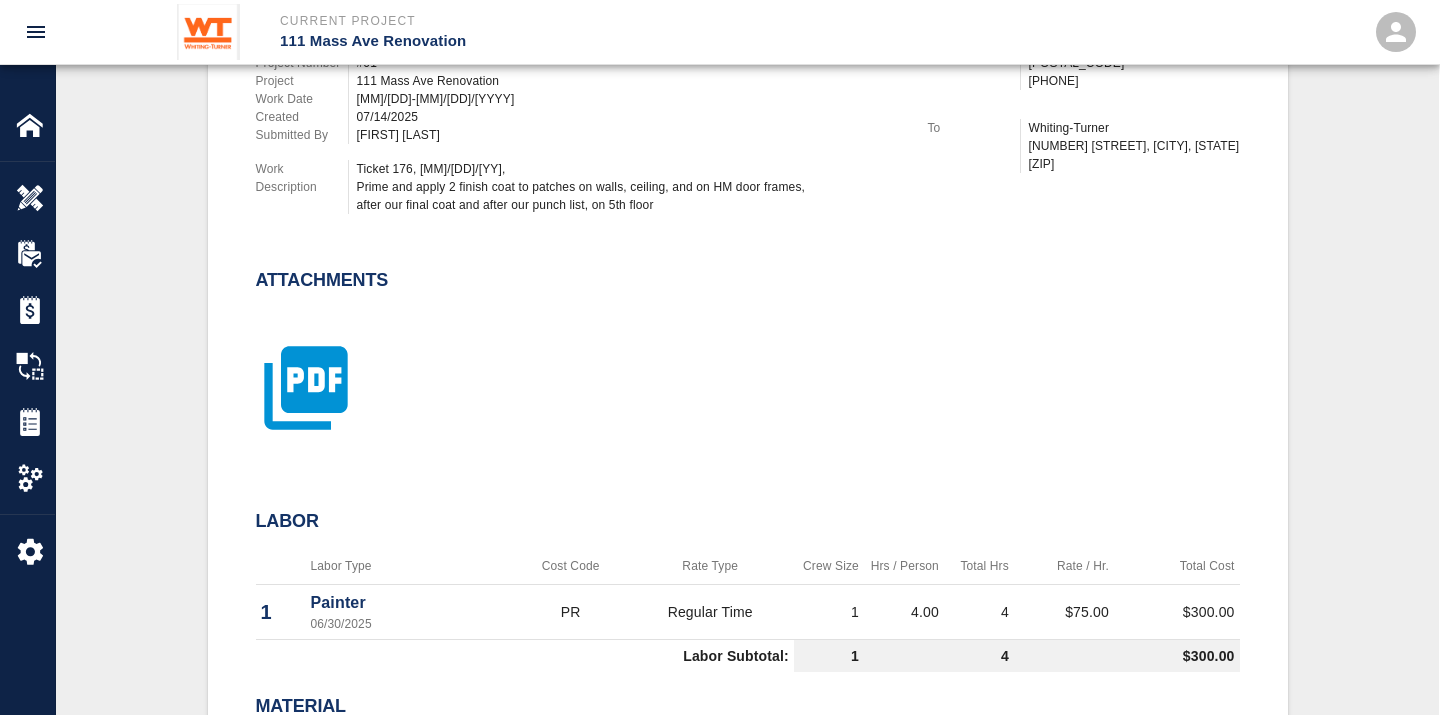 click 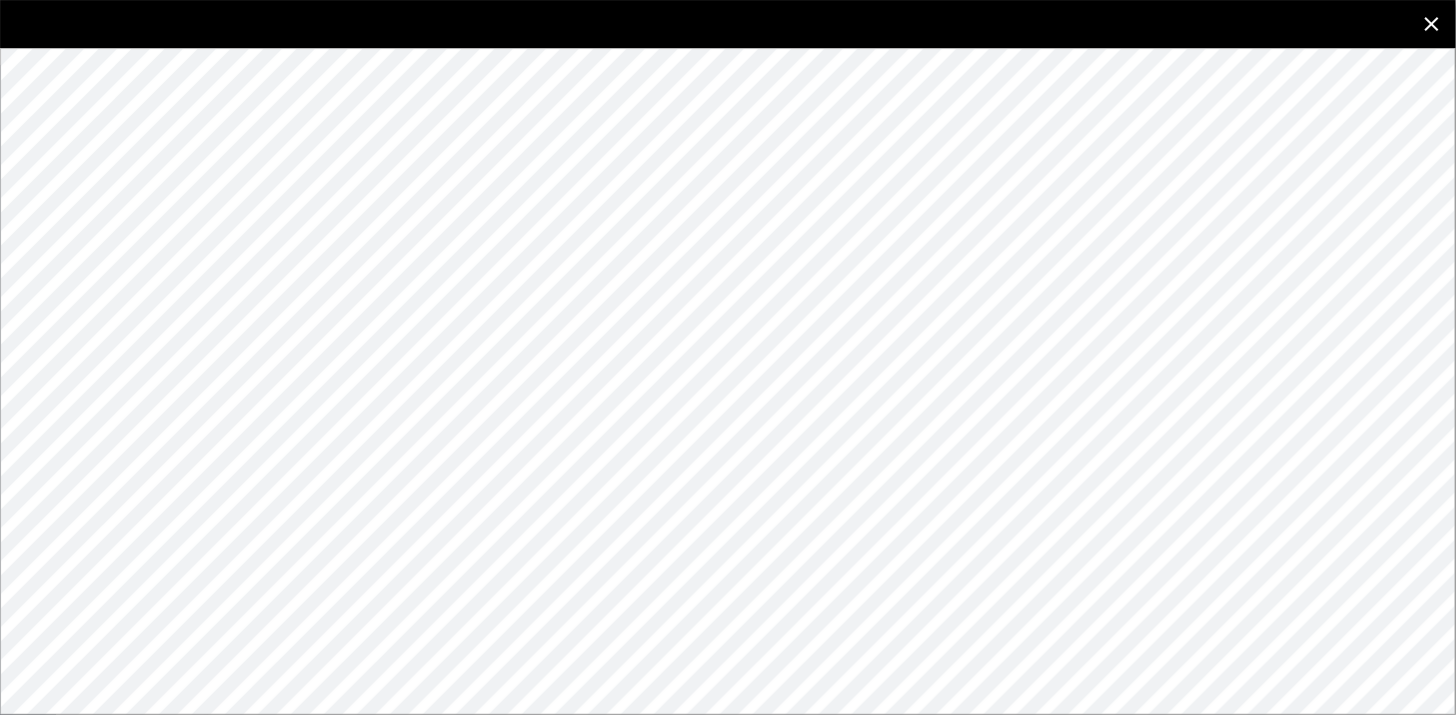click 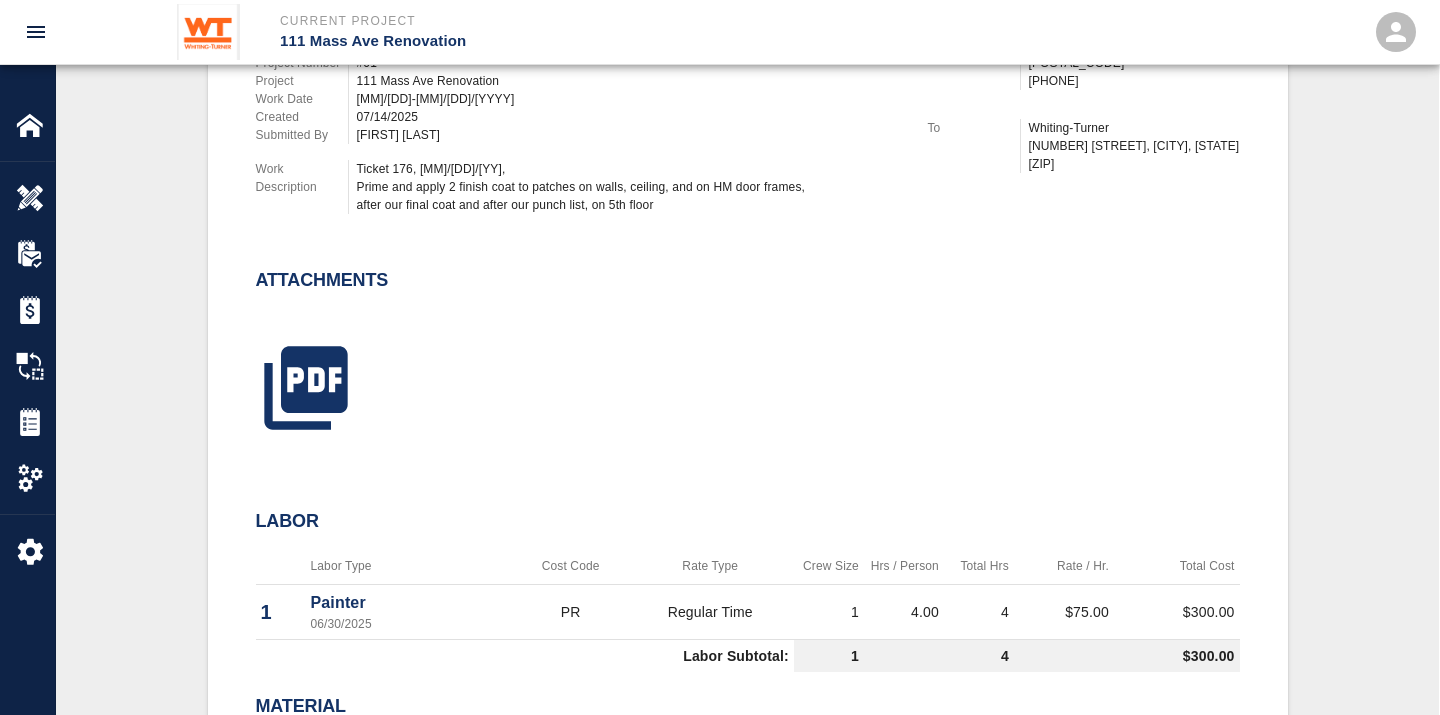 scroll, scrollTop: 111, scrollLeft: 0, axis: vertical 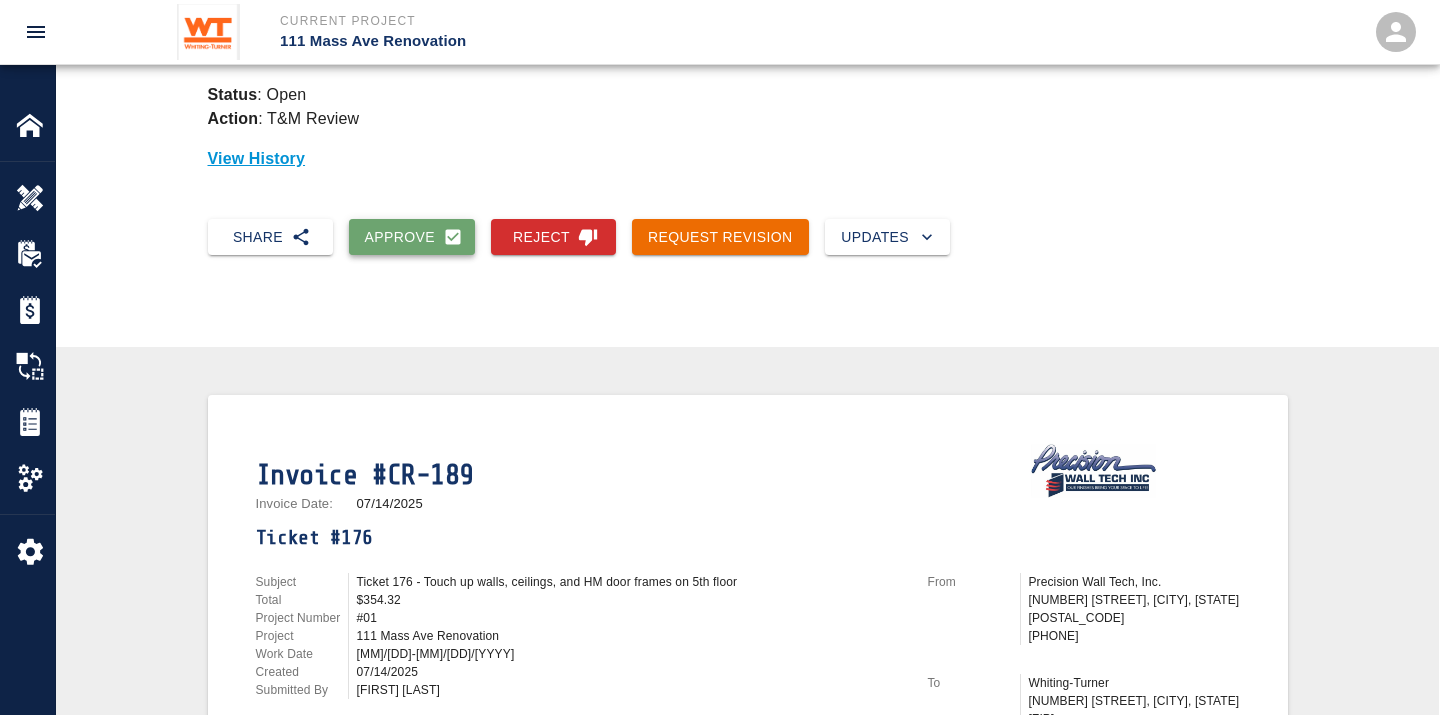 click on "Approve" at bounding box center [412, 237] 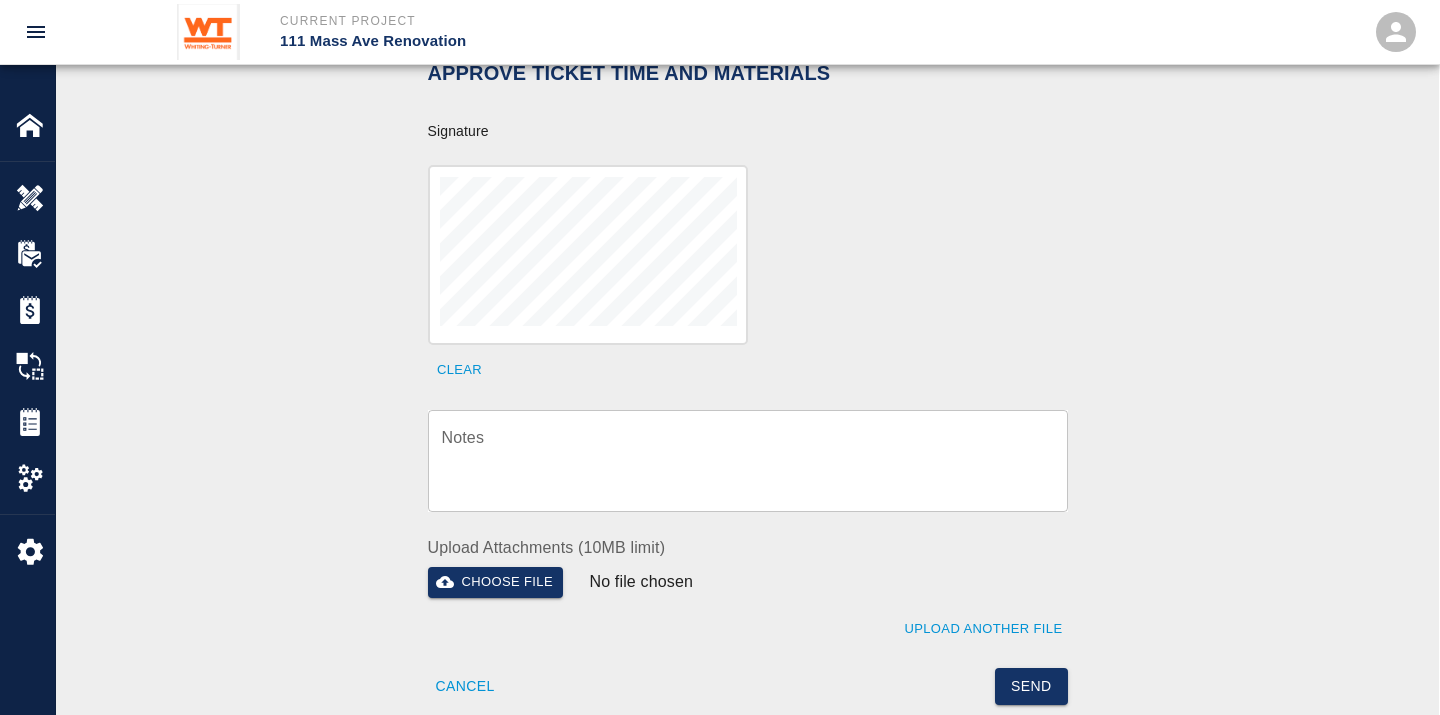 scroll, scrollTop: 777, scrollLeft: 0, axis: vertical 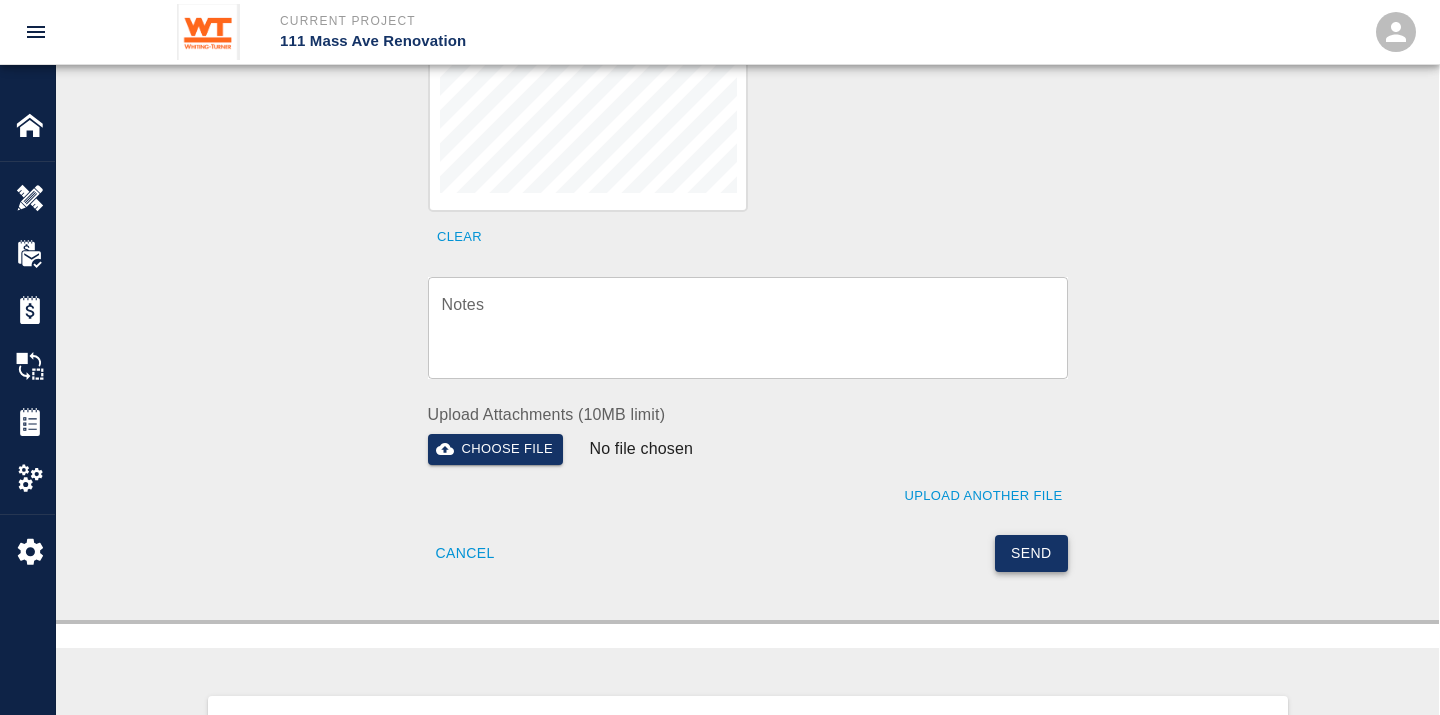 click on "Send" at bounding box center (1031, 553) 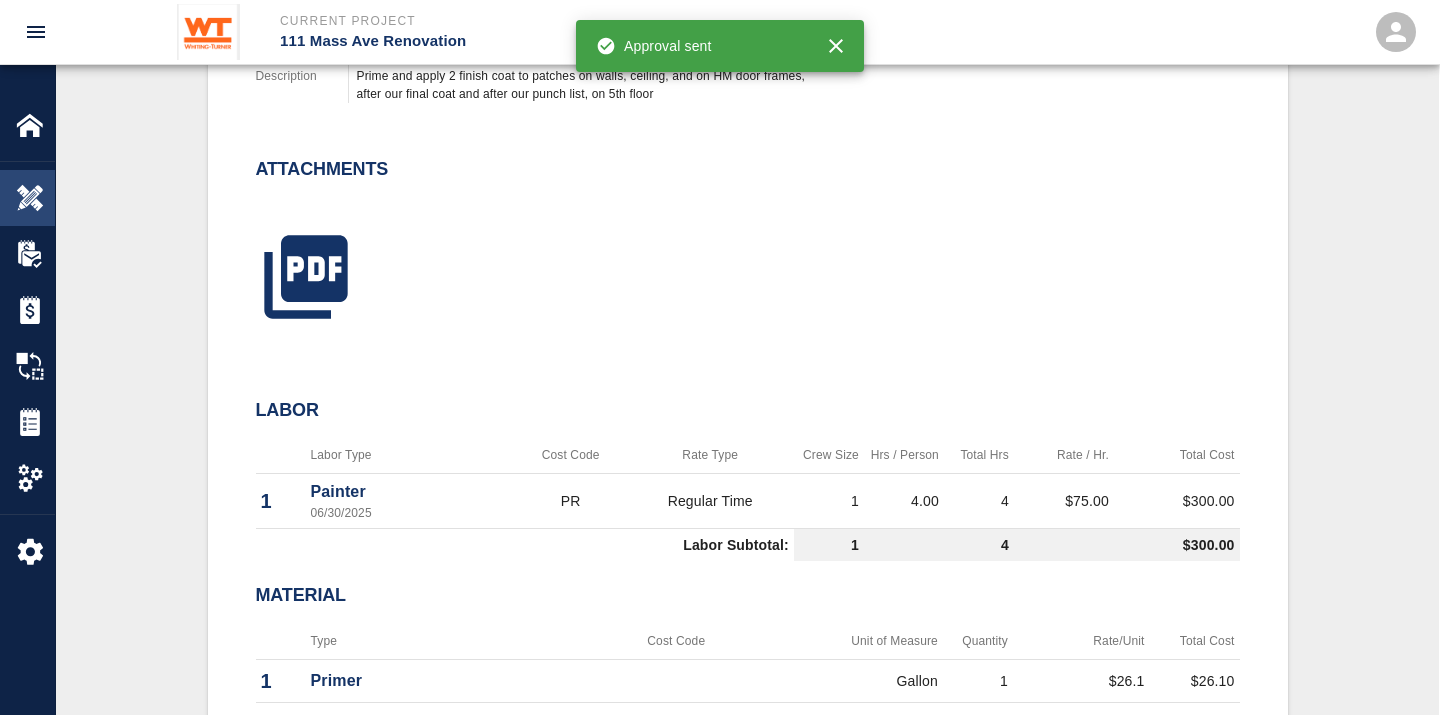 click at bounding box center (30, 198) 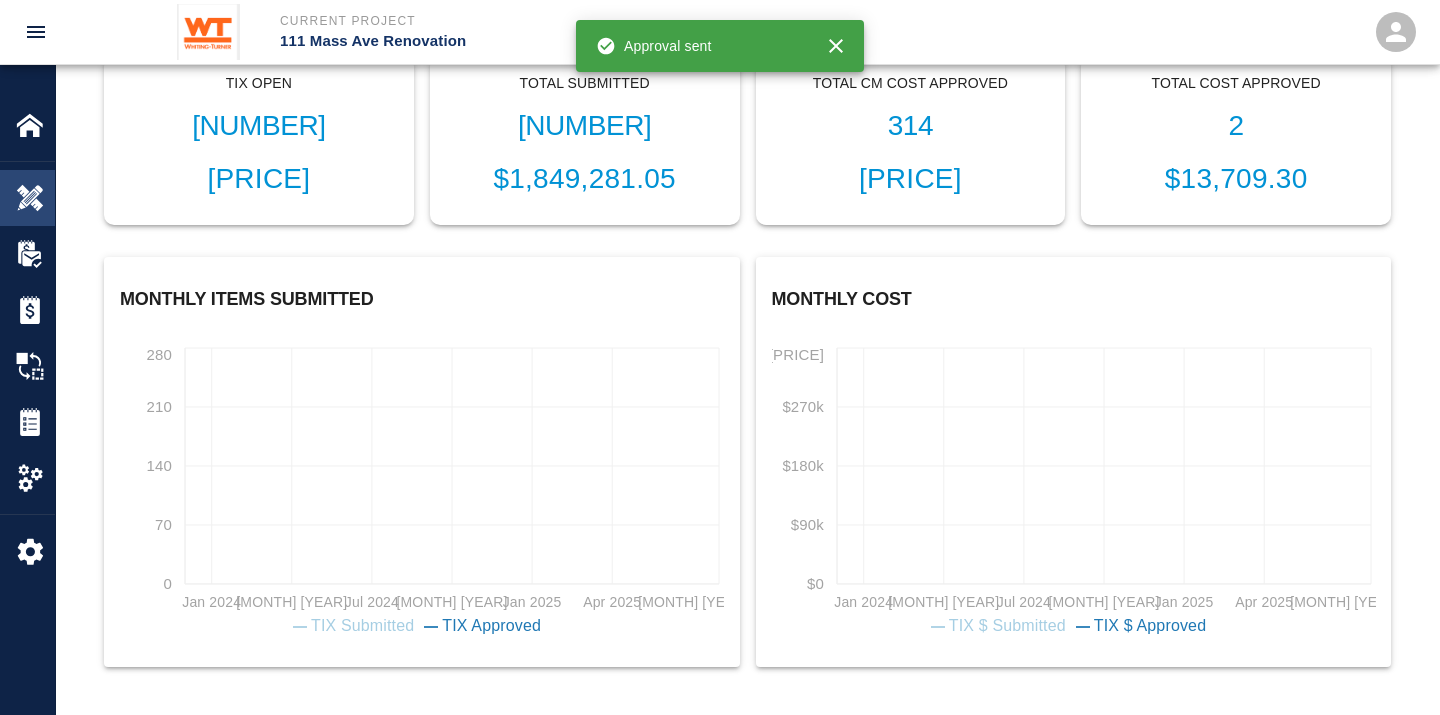 scroll, scrollTop: 678, scrollLeft: 0, axis: vertical 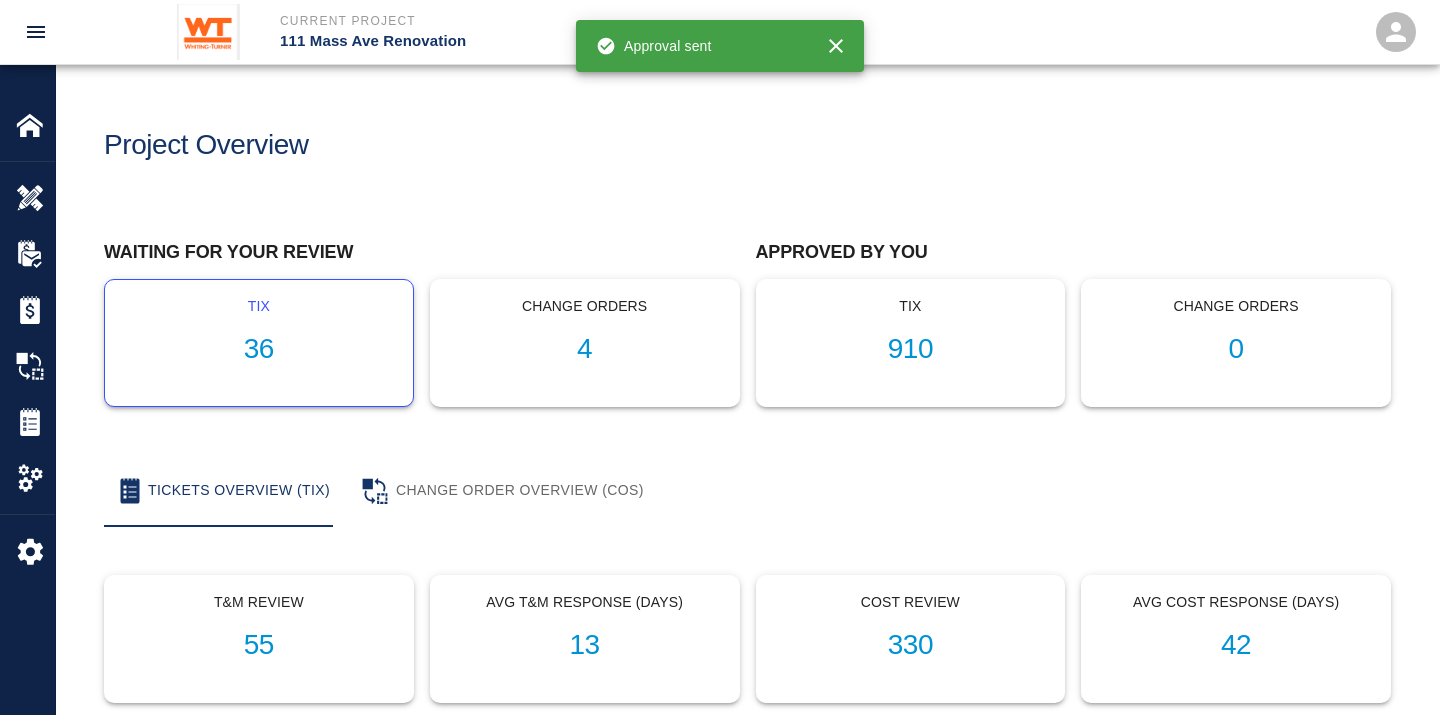 click on "36" at bounding box center [259, 349] 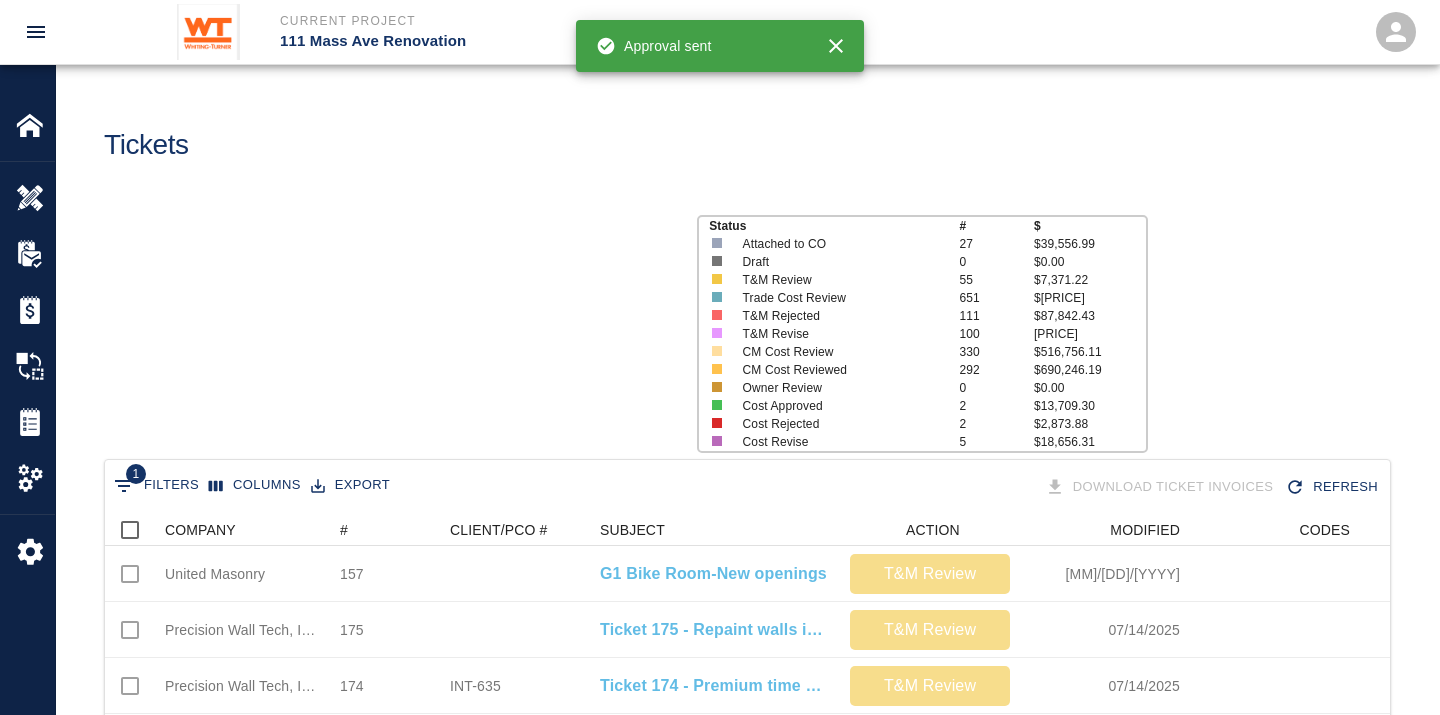 scroll, scrollTop: 17, scrollLeft: 17, axis: both 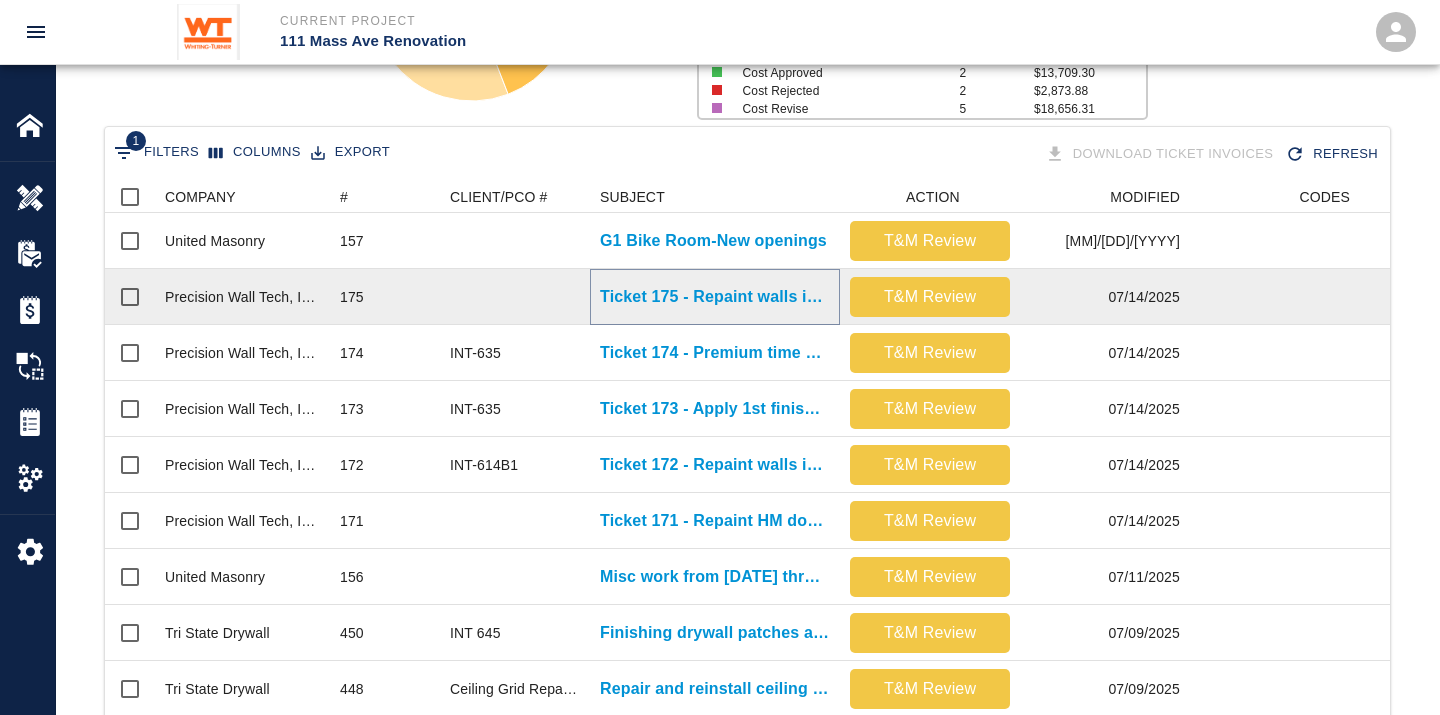 click on "Ticket 175 - Repaint walls in corridors and elevator lobbies on G1 level" at bounding box center [715, 297] 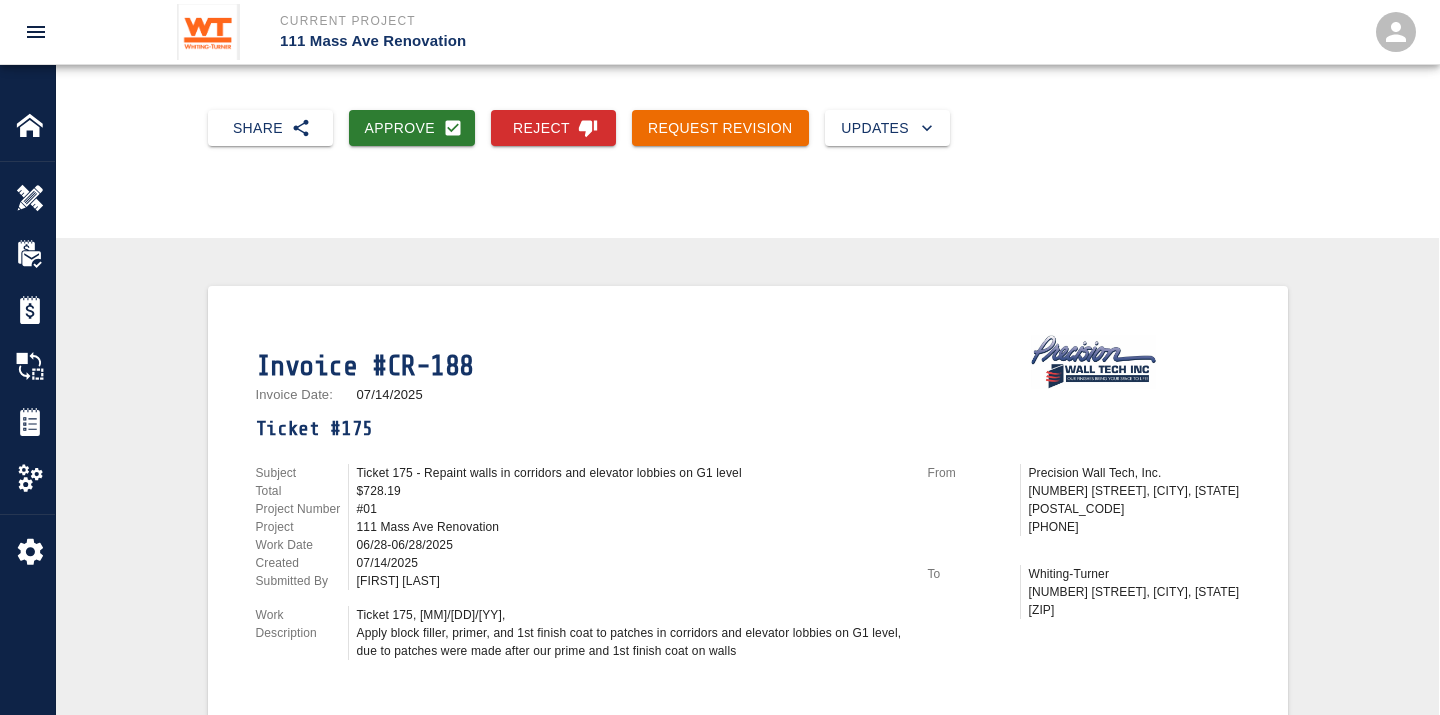 scroll, scrollTop: 222, scrollLeft: 0, axis: vertical 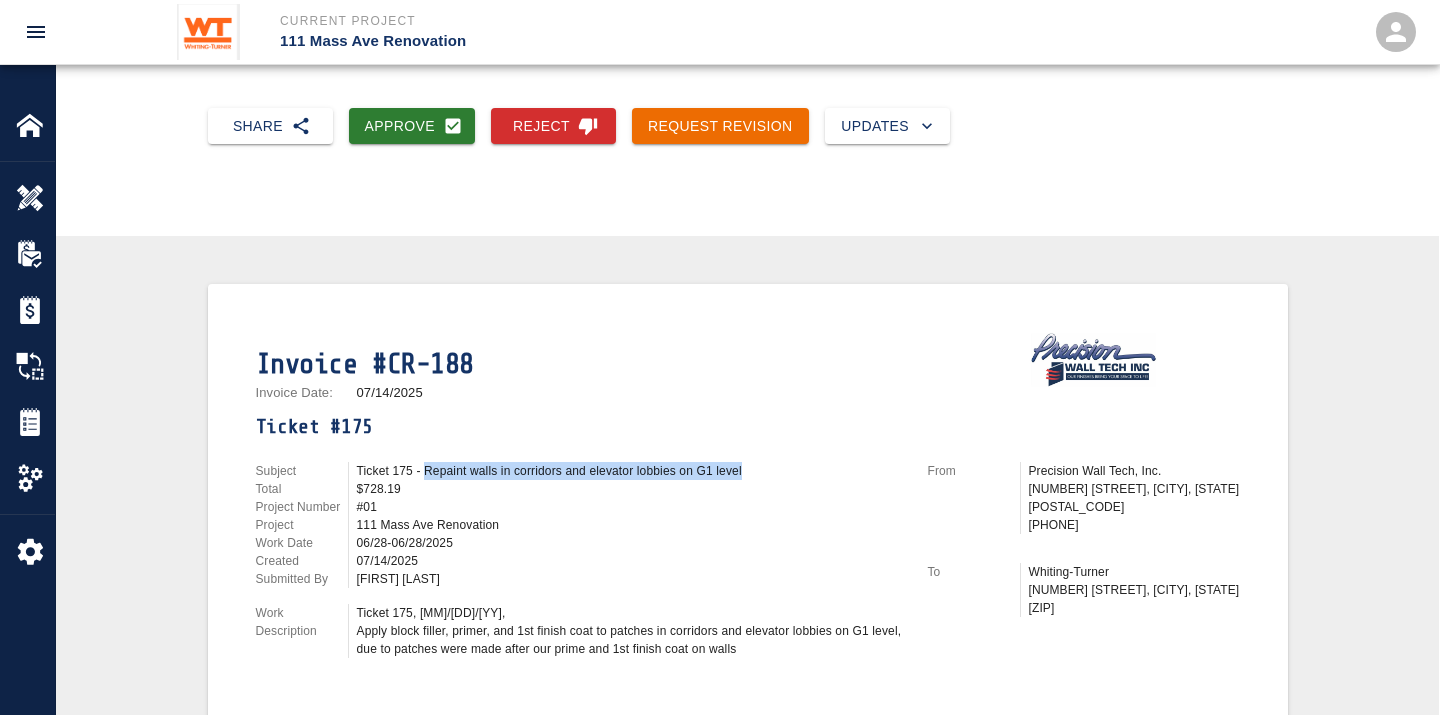drag, startPoint x: 731, startPoint y: 463, endPoint x: 424, endPoint y: 464, distance: 307.00162 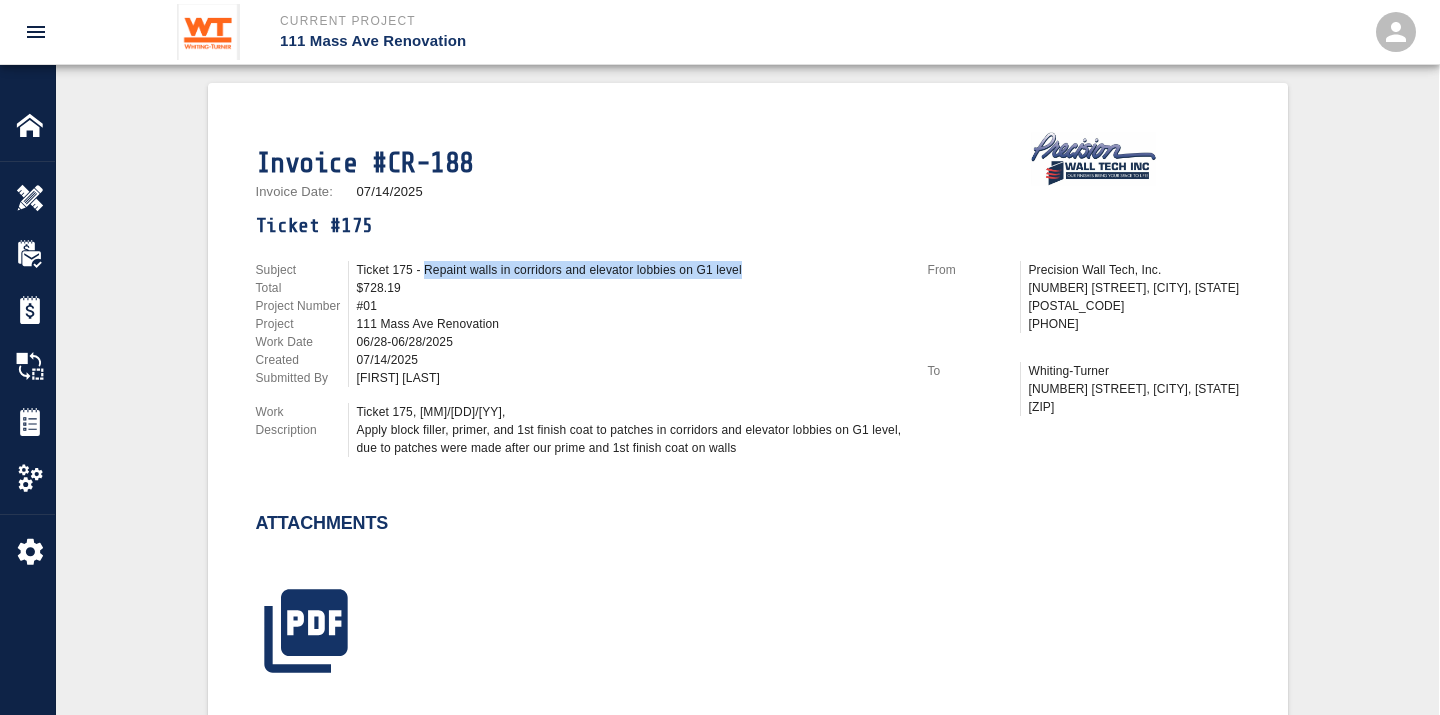 scroll, scrollTop: 444, scrollLeft: 0, axis: vertical 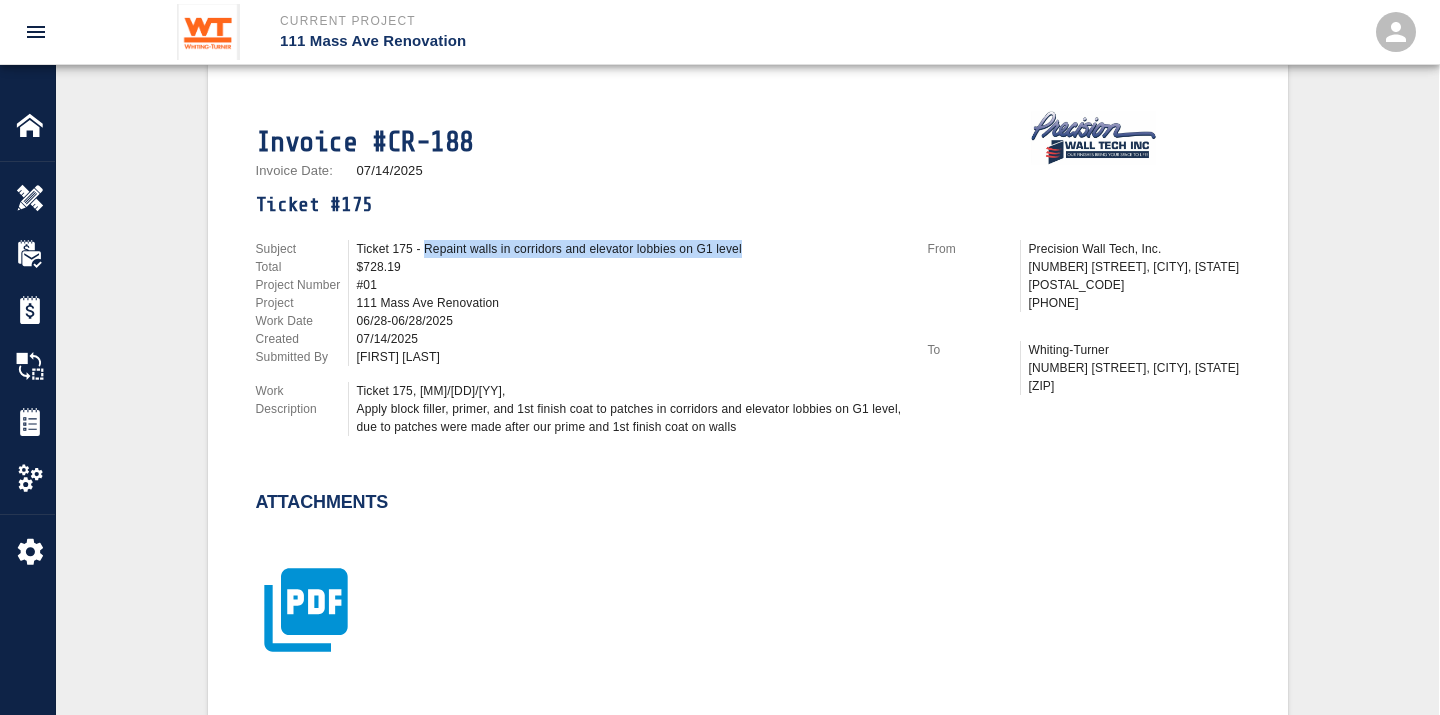 click 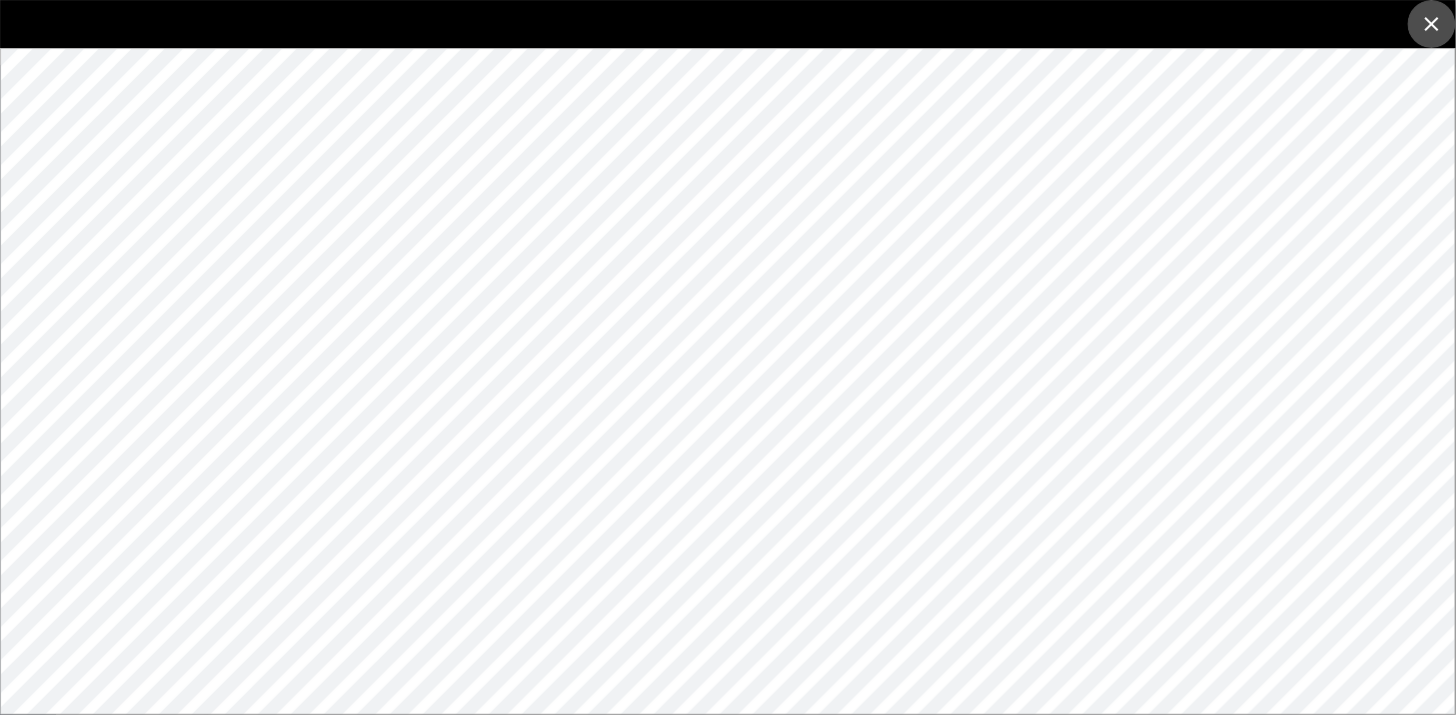 click 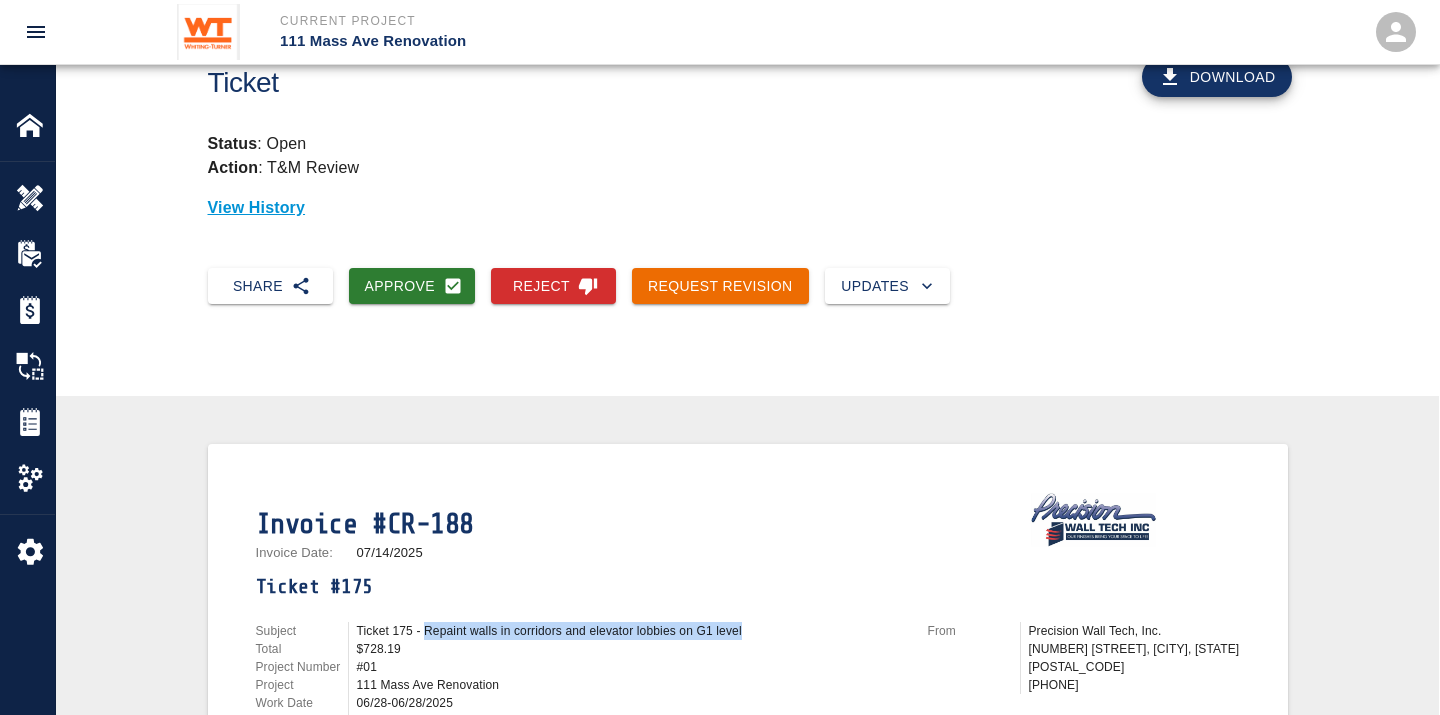 scroll, scrollTop: 0, scrollLeft: 0, axis: both 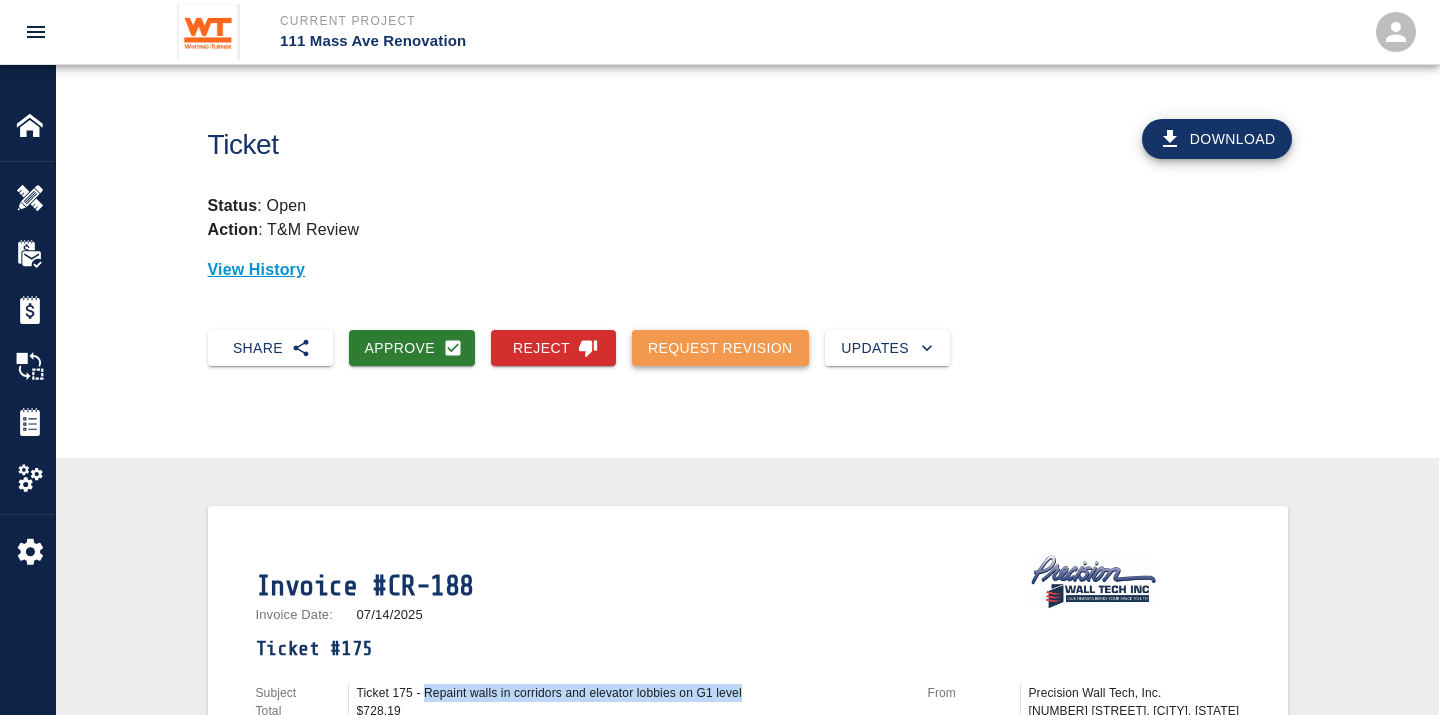 click on "Request Revision" at bounding box center (720, 348) 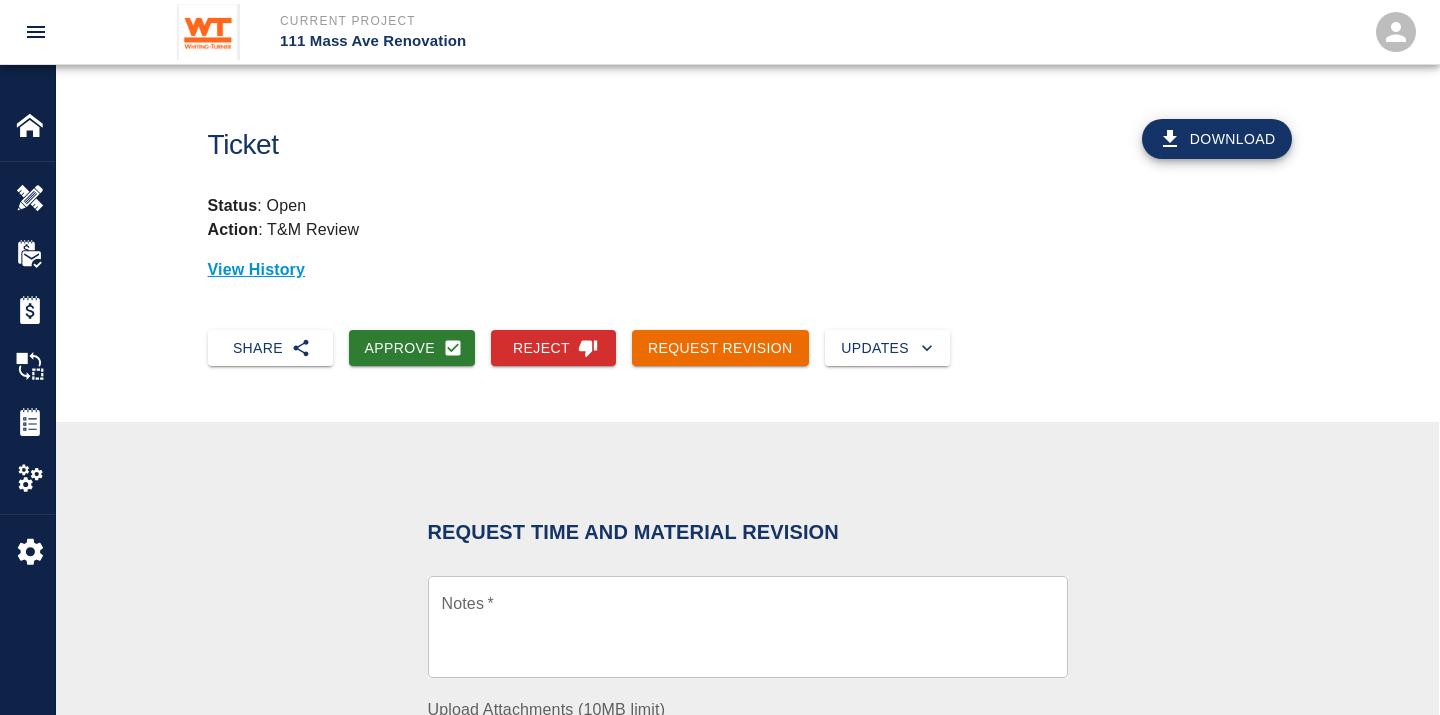 click on "Notes   *" at bounding box center (748, 627) 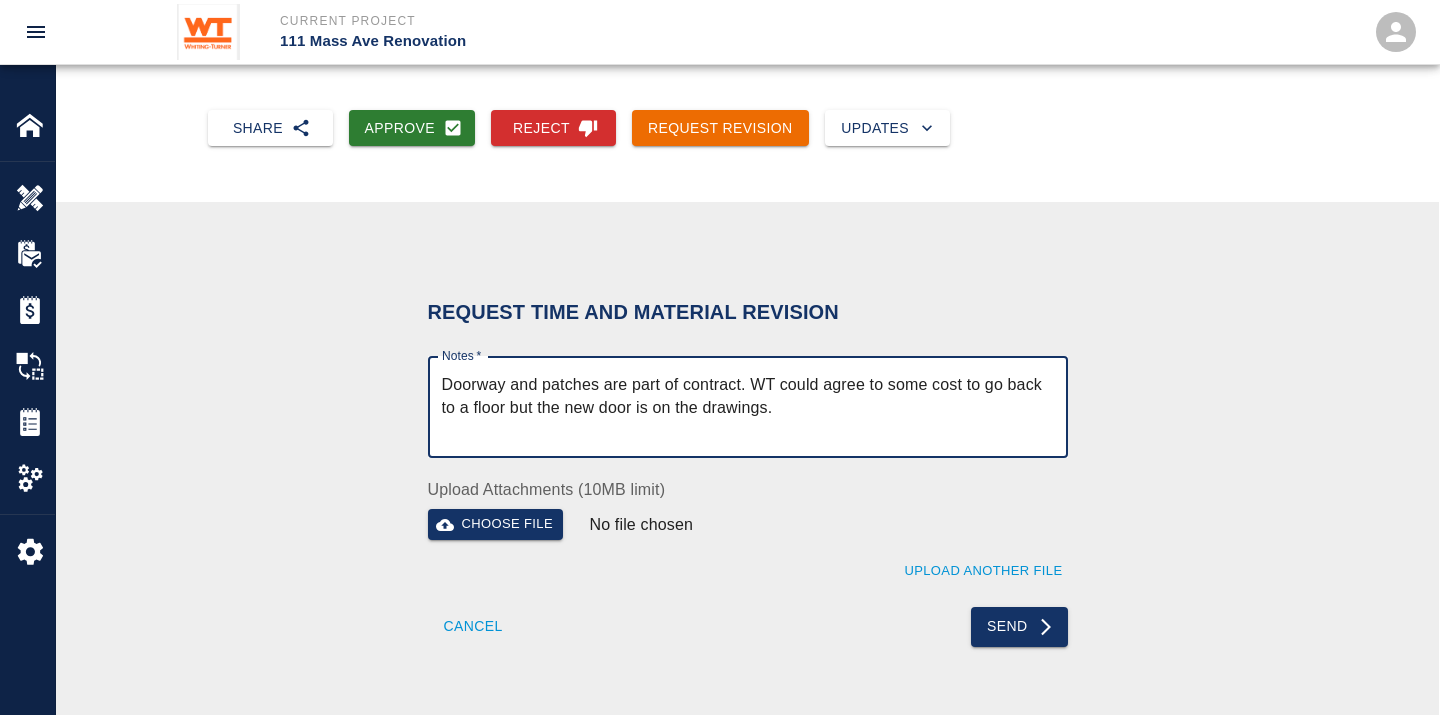 scroll, scrollTop: 222, scrollLeft: 0, axis: vertical 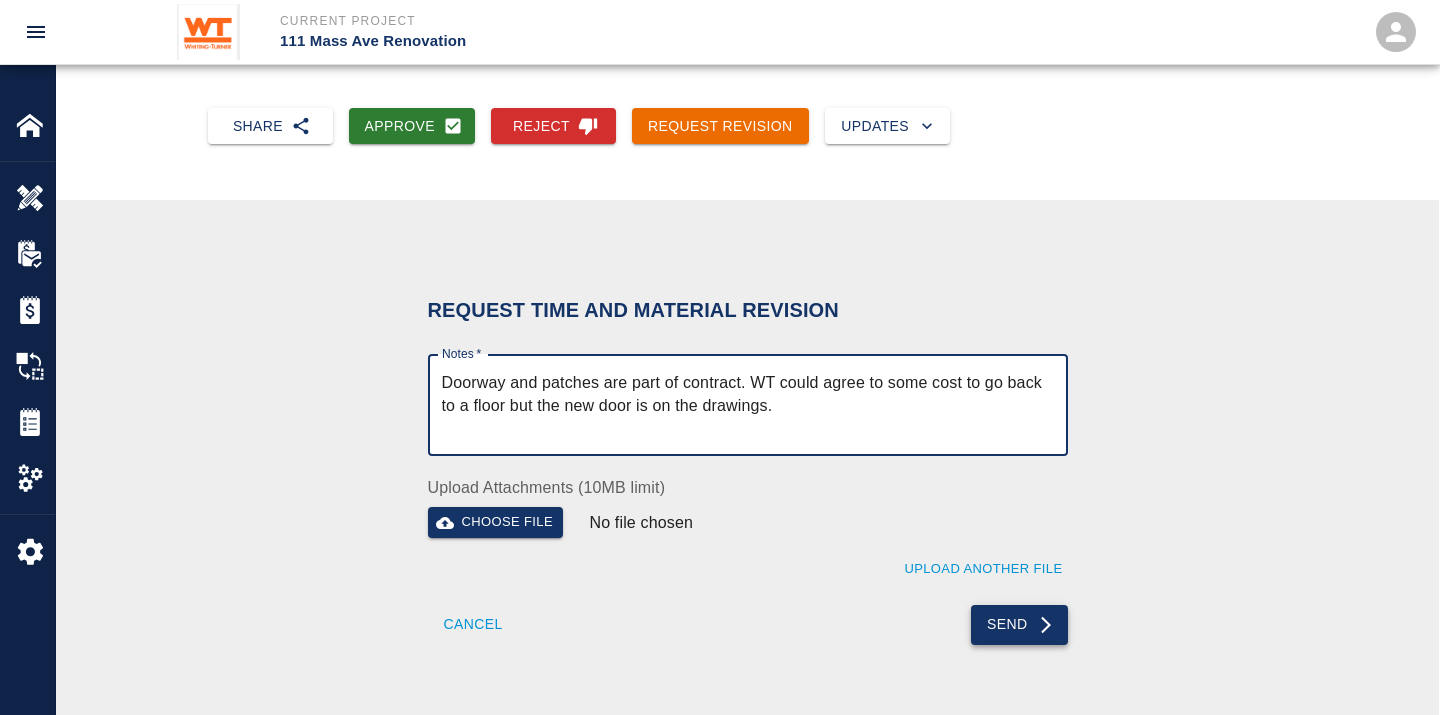 type on "Doorway and patches are part of contract. WT could agree to some cost to go back to a floor but the new door is on the drawings." 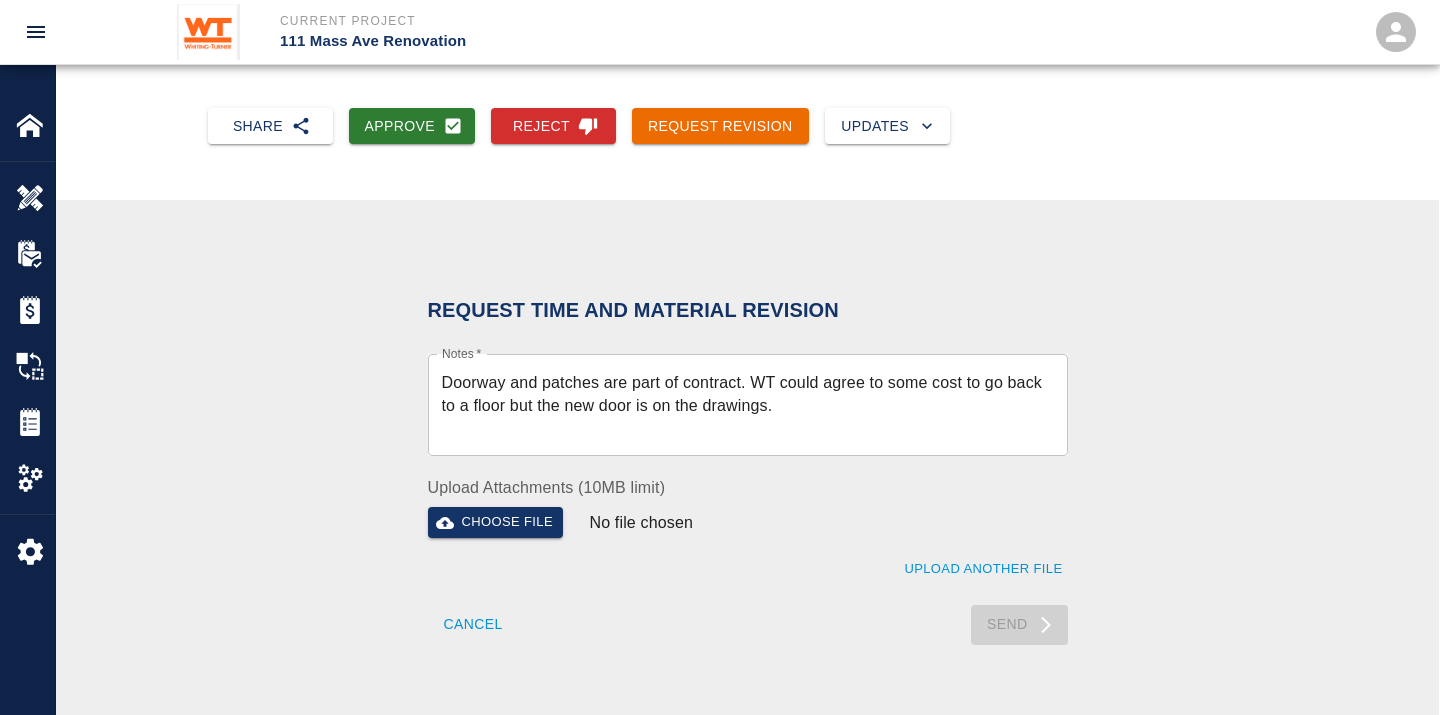 type 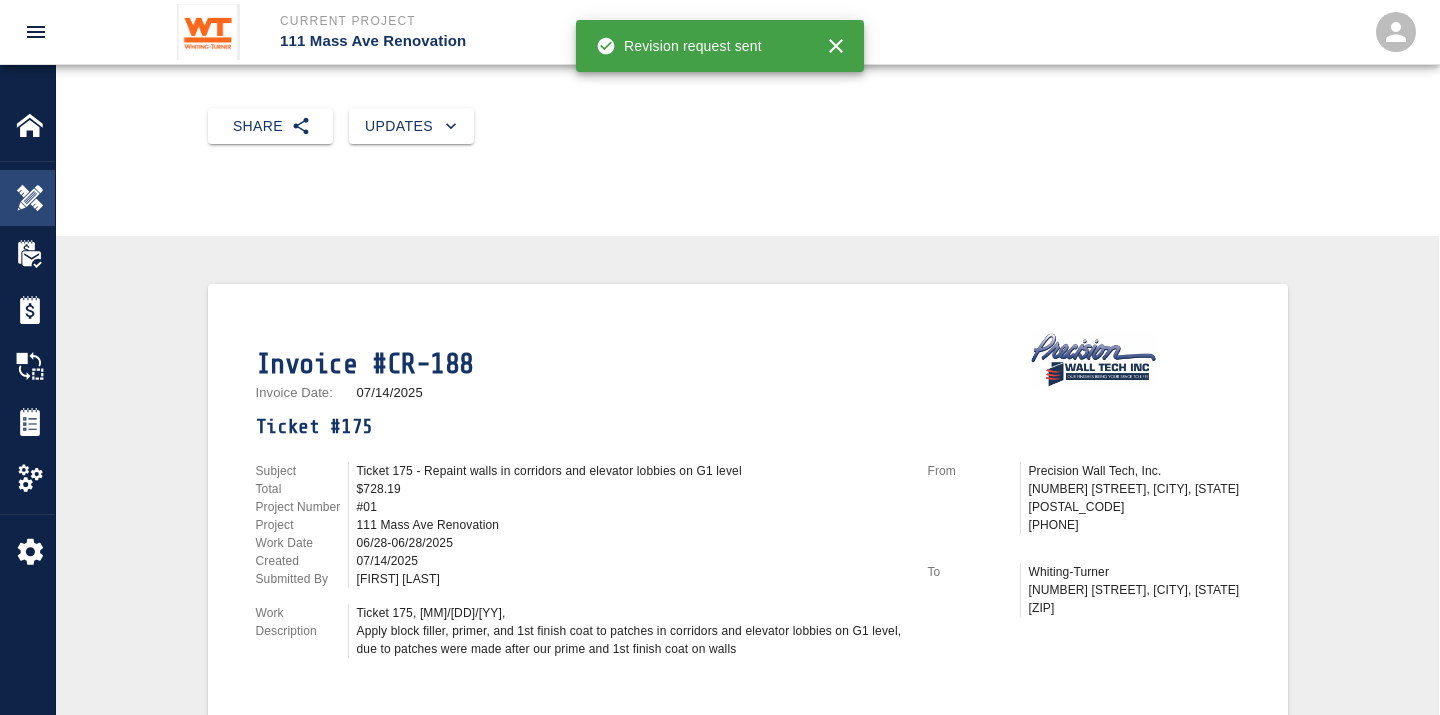 click at bounding box center [30, 198] 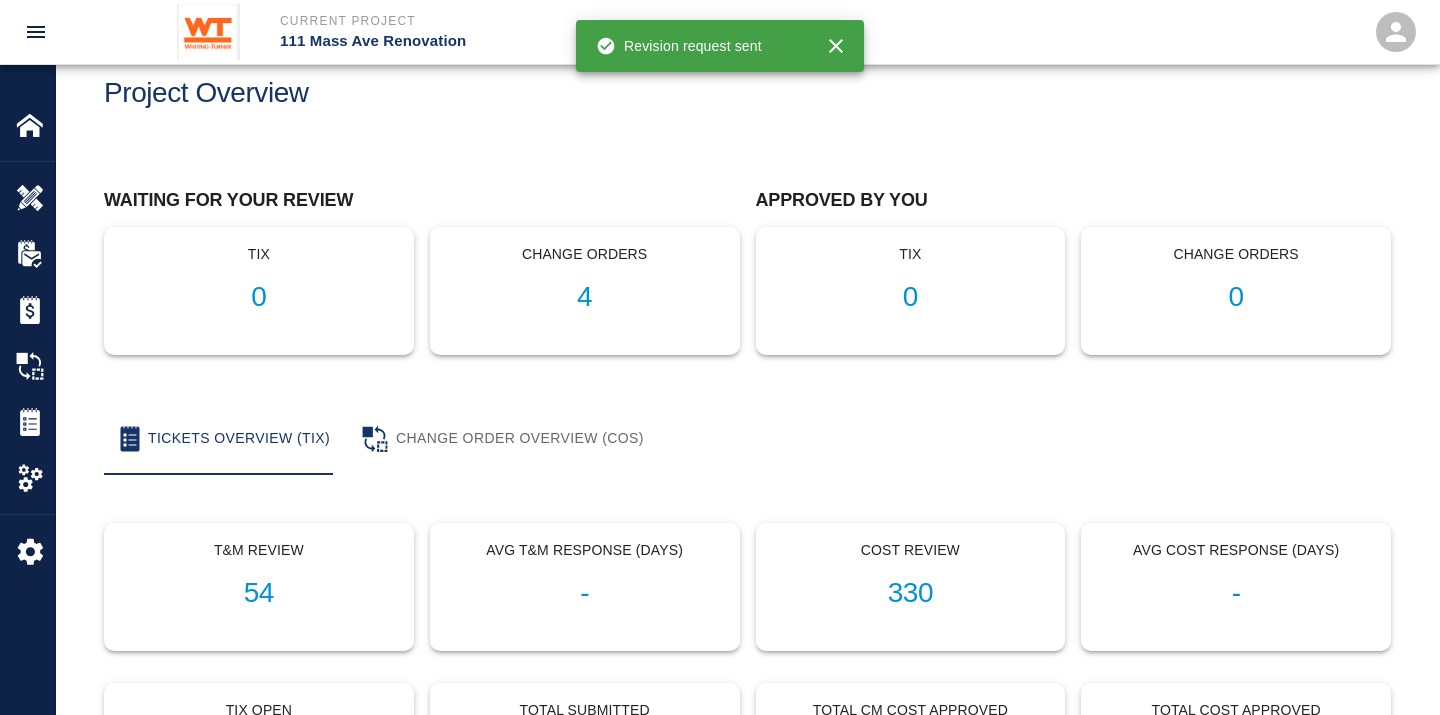 scroll, scrollTop: 0, scrollLeft: 0, axis: both 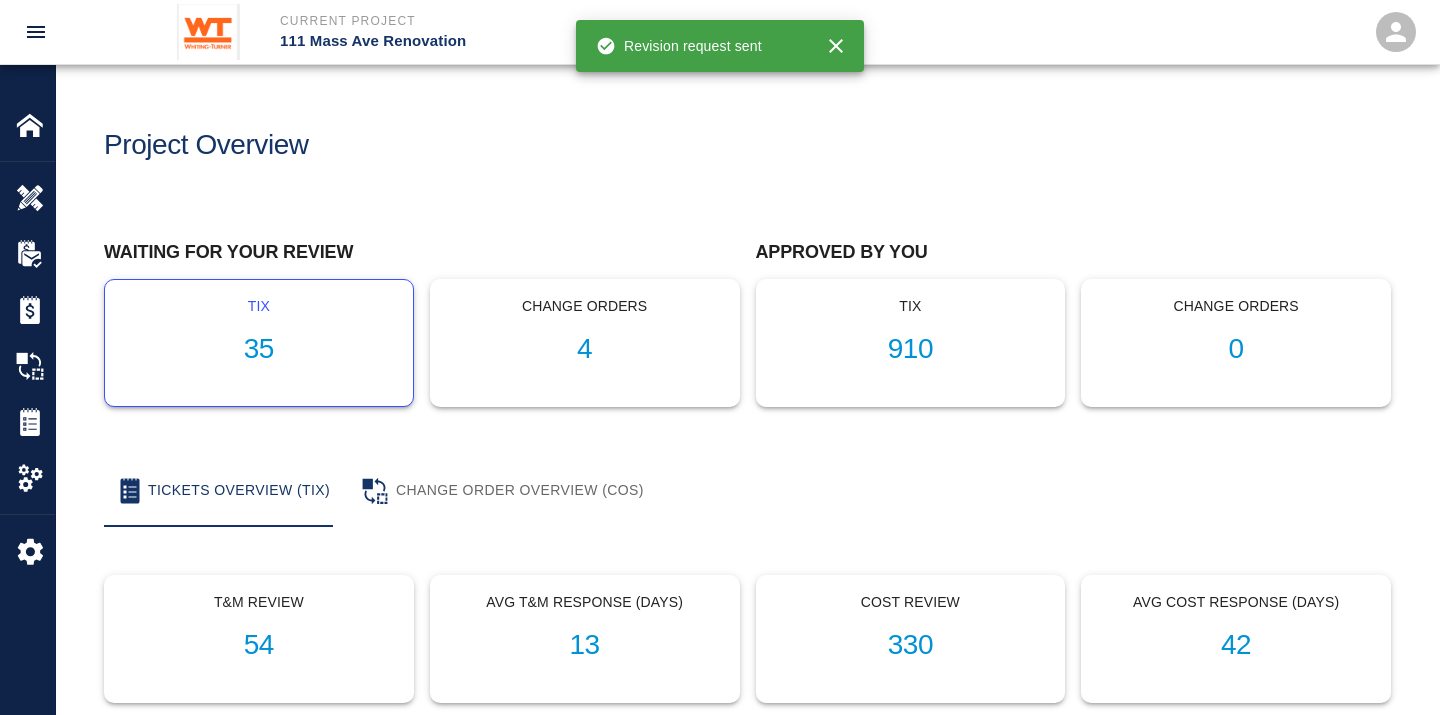 click on "35" at bounding box center [259, 349] 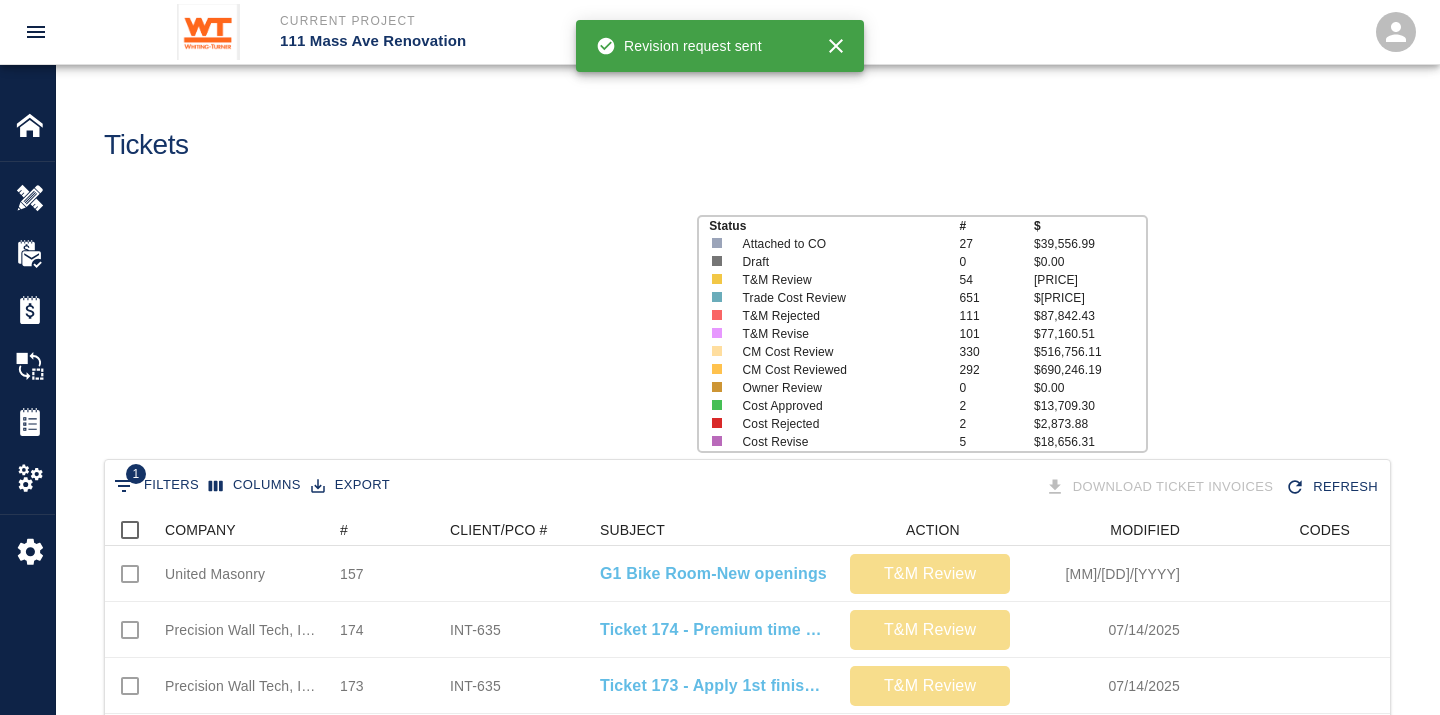 scroll, scrollTop: 17, scrollLeft: 17, axis: both 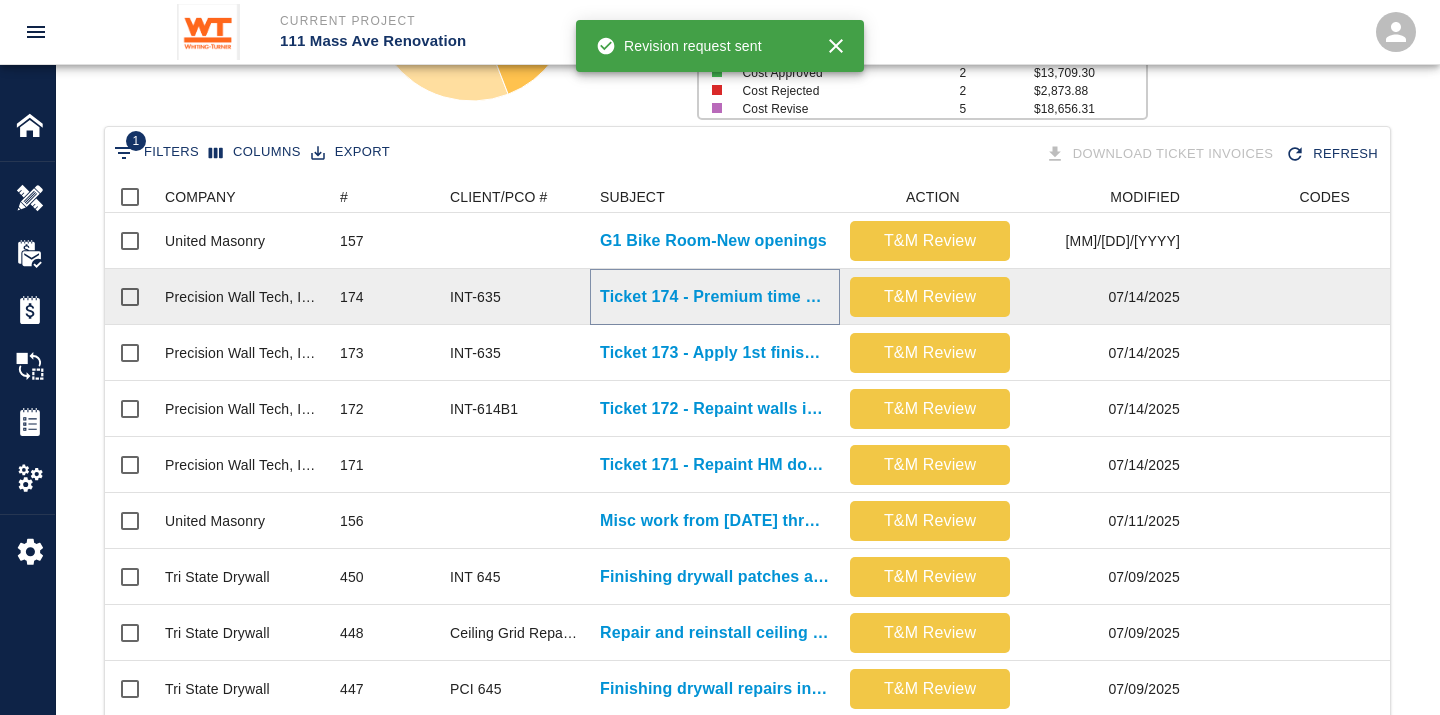 click on "Ticket 174 - Premium time work, on floors G-2, G-1, and B-1" at bounding box center (715, 297) 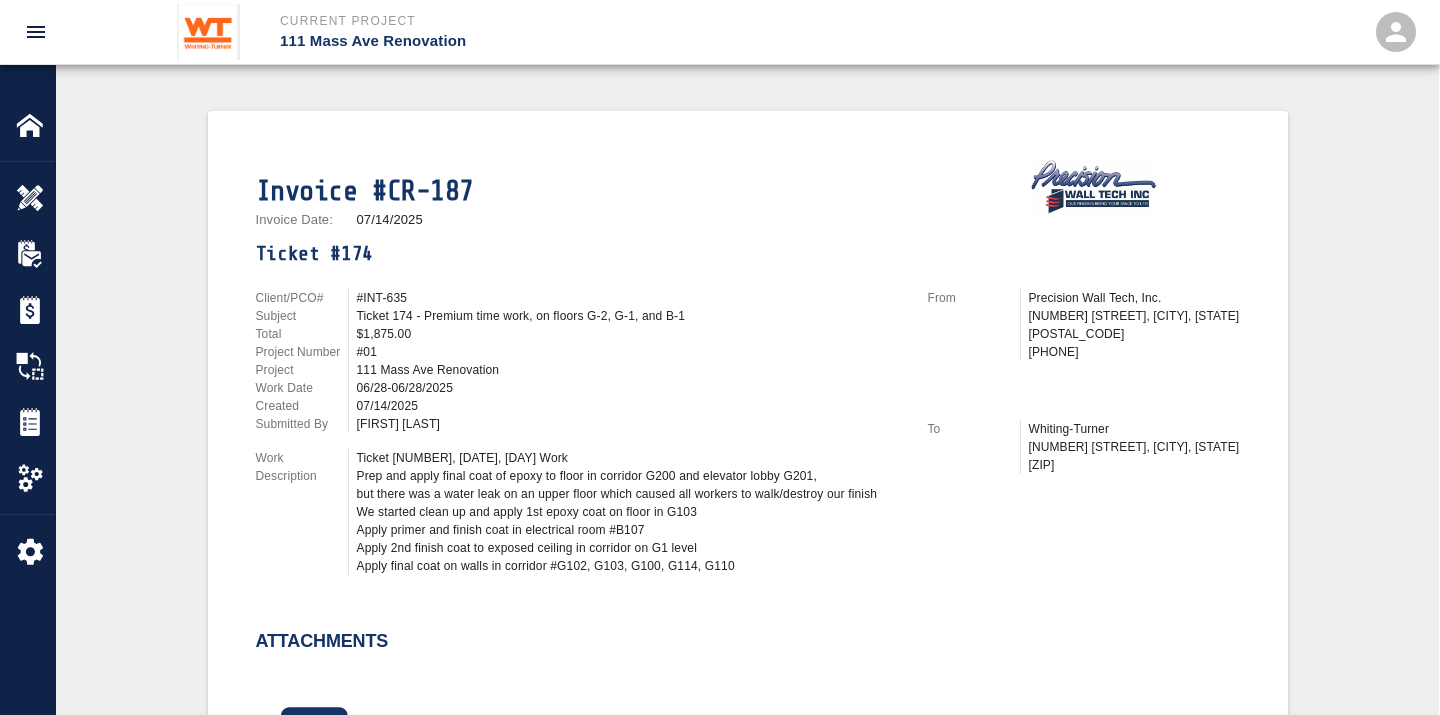 scroll, scrollTop: 444, scrollLeft: 0, axis: vertical 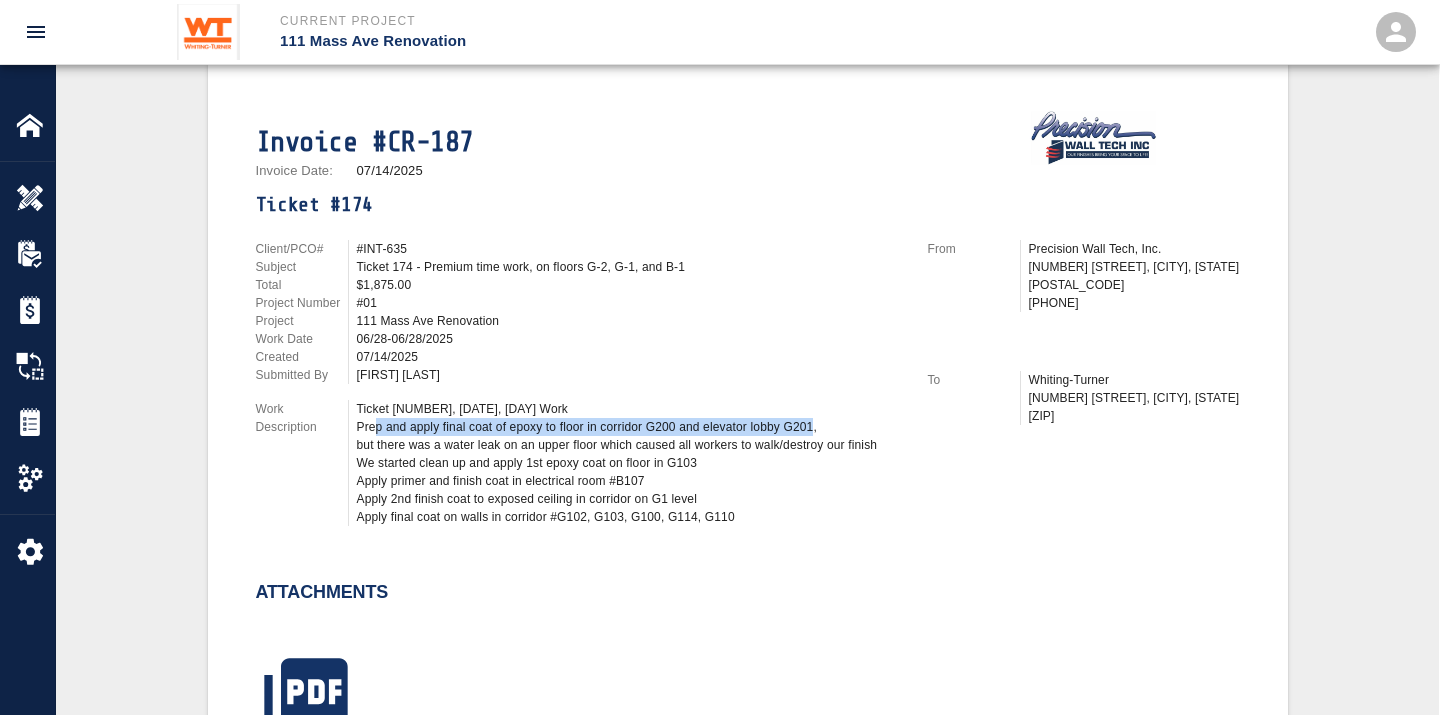 drag, startPoint x: 378, startPoint y: 418, endPoint x: 844, endPoint y: 413, distance: 466.02682 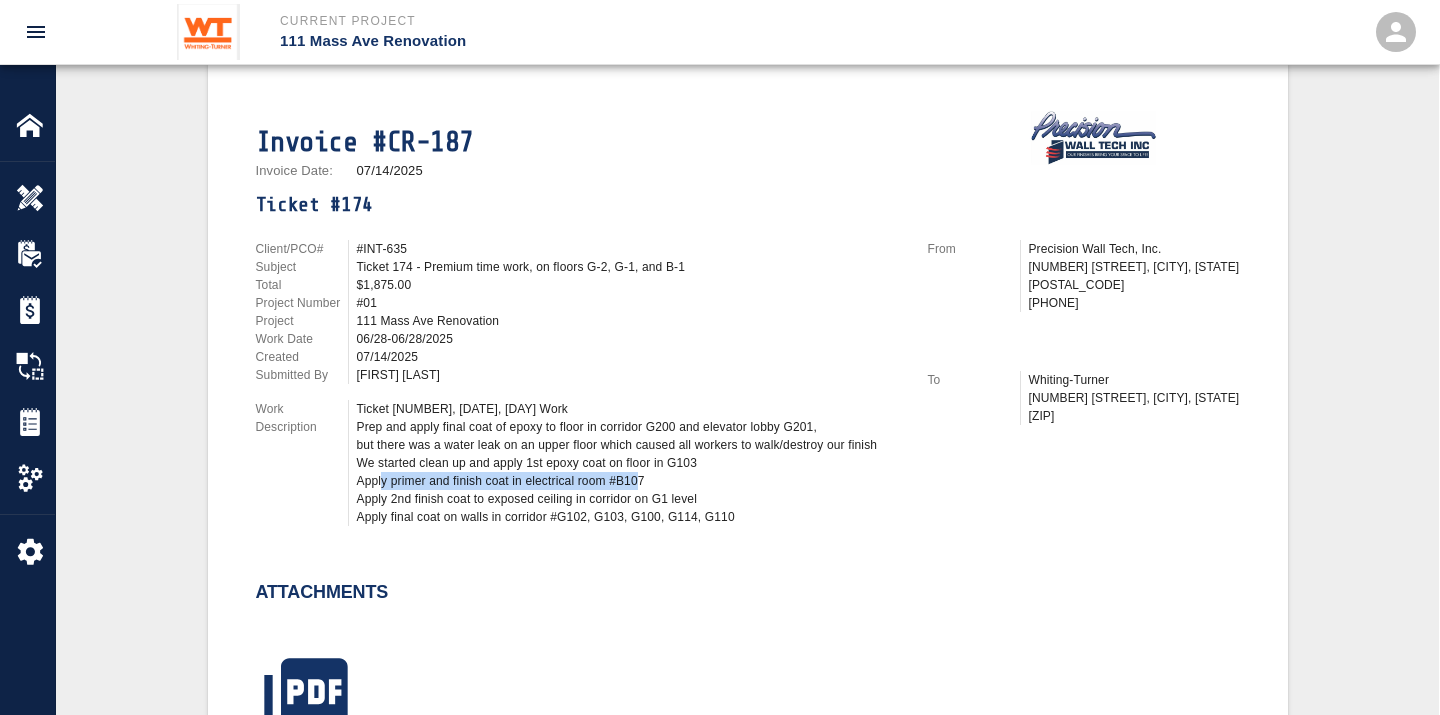 drag, startPoint x: 384, startPoint y: 470, endPoint x: 731, endPoint y: 473, distance: 347.01297 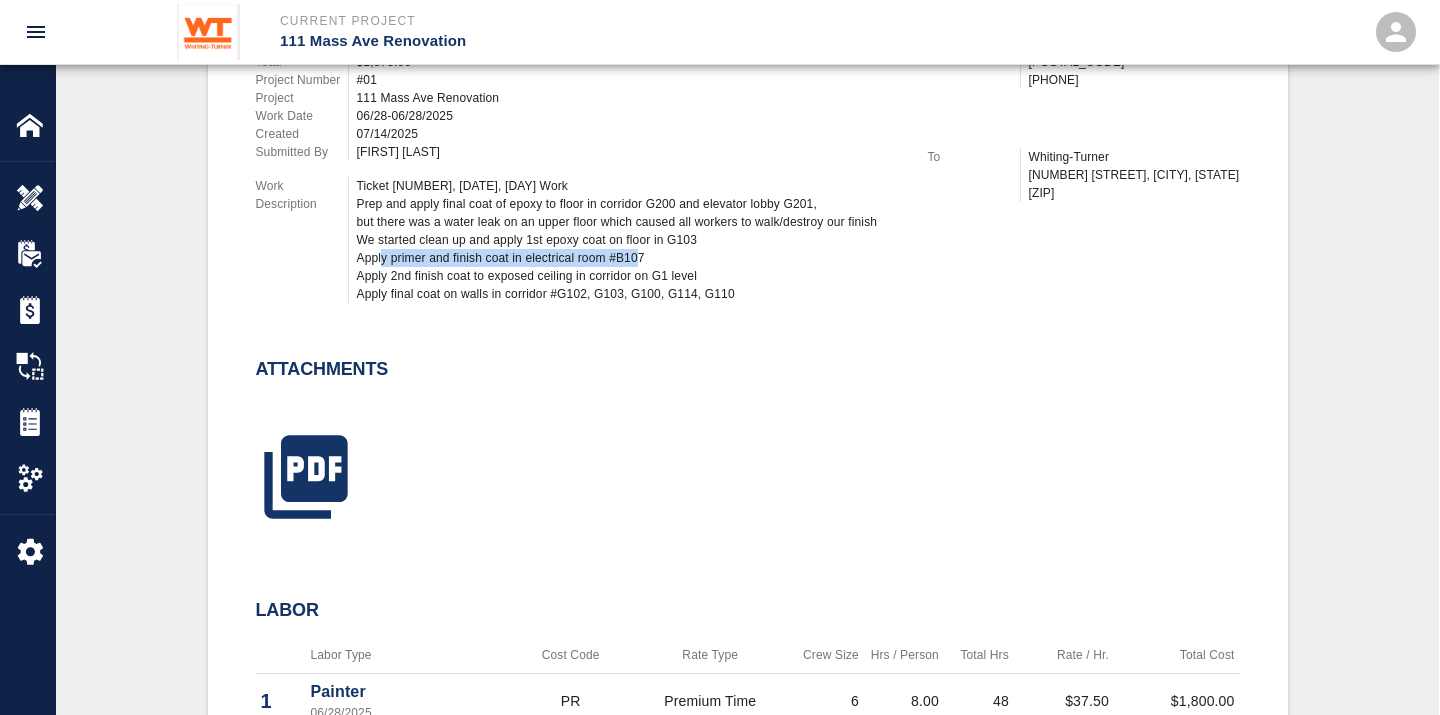 scroll, scrollTop: 666, scrollLeft: 0, axis: vertical 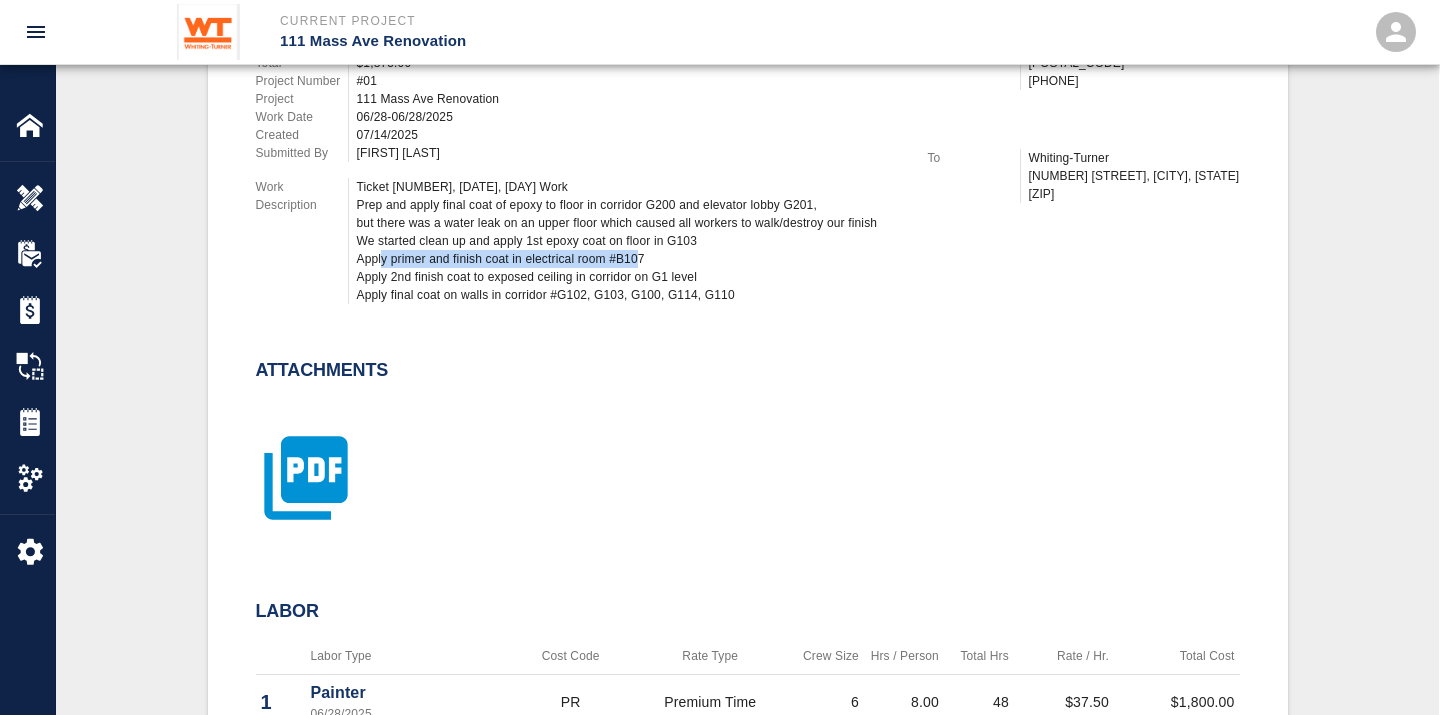 click 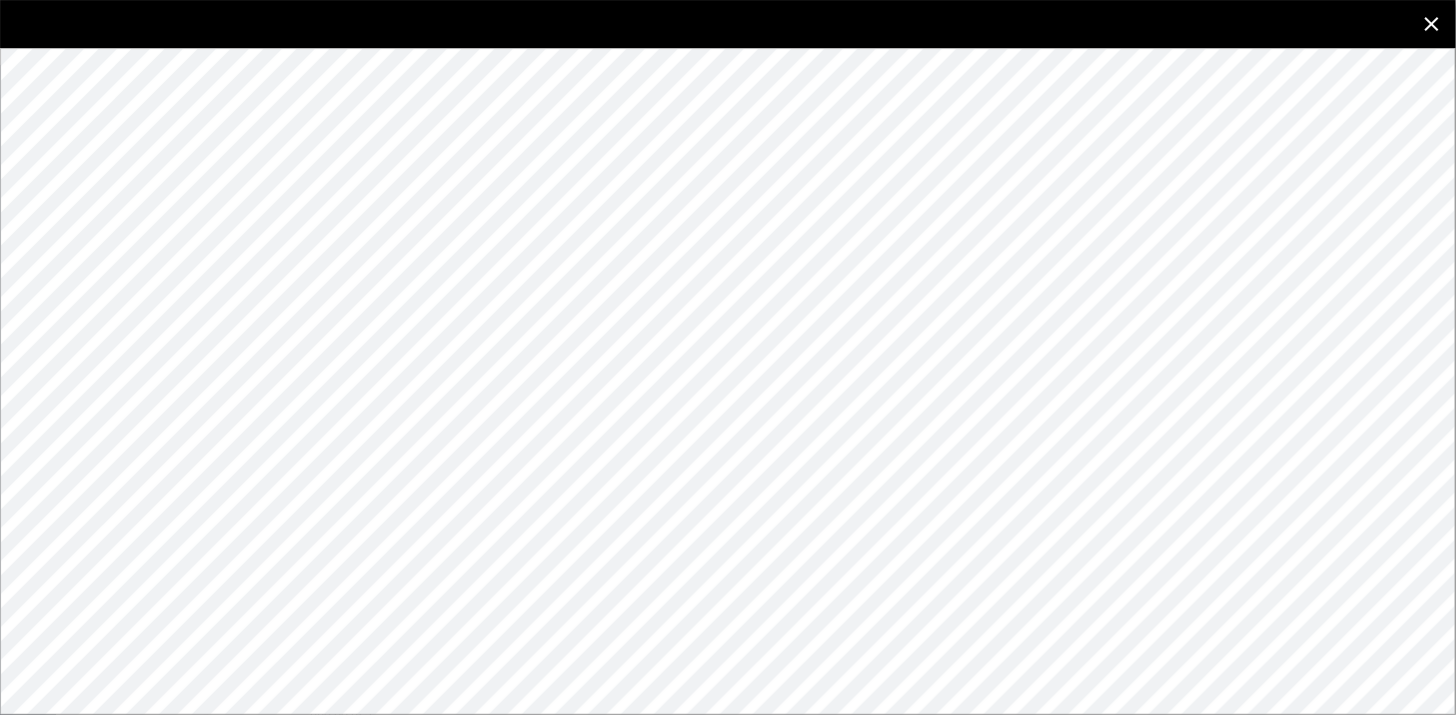 click 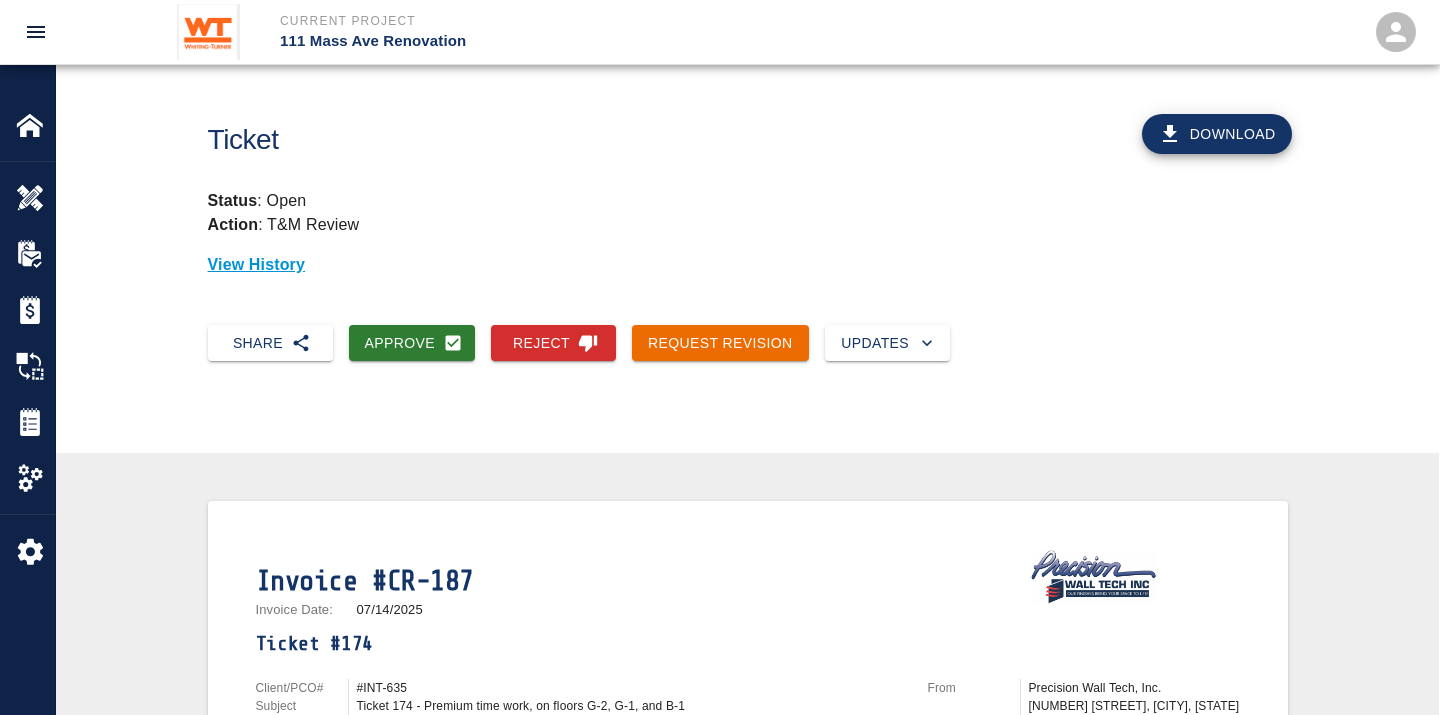 scroll, scrollTop: 0, scrollLeft: 0, axis: both 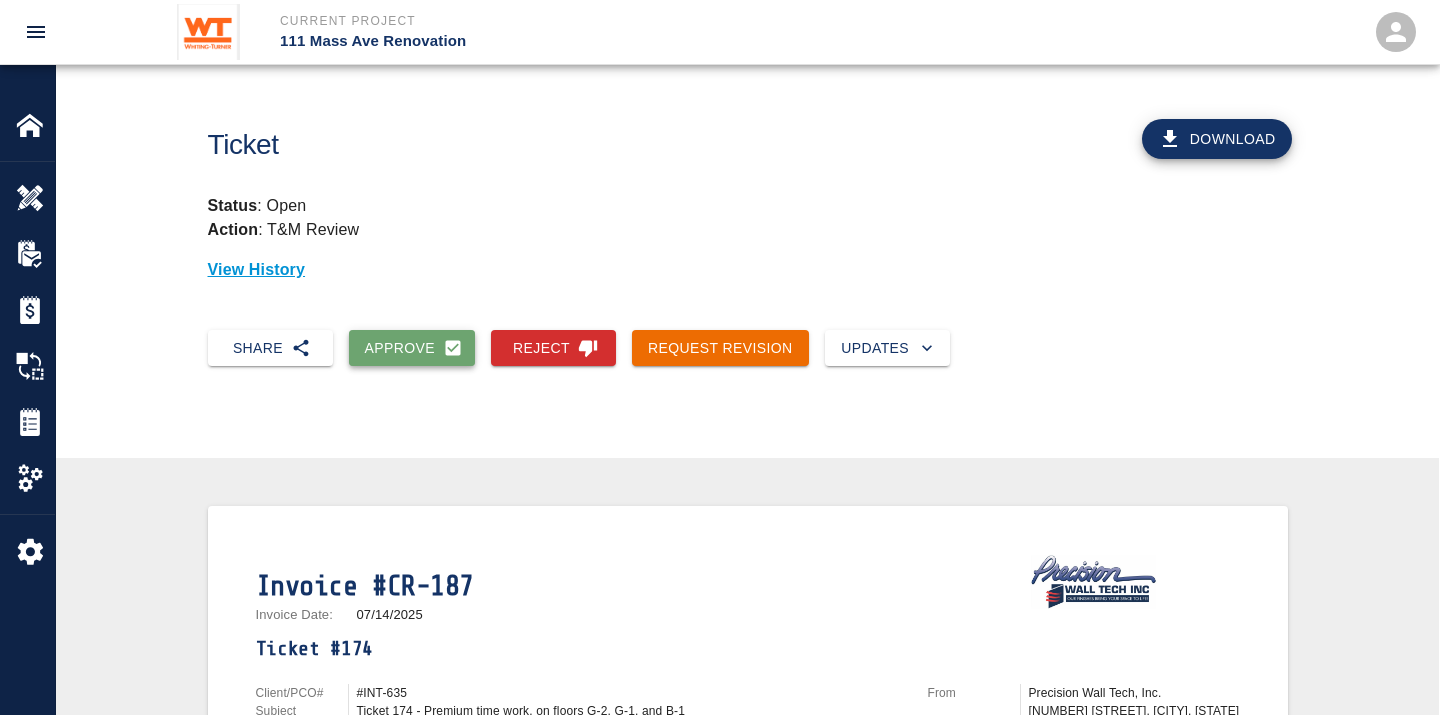 click on "Approve" at bounding box center (412, 348) 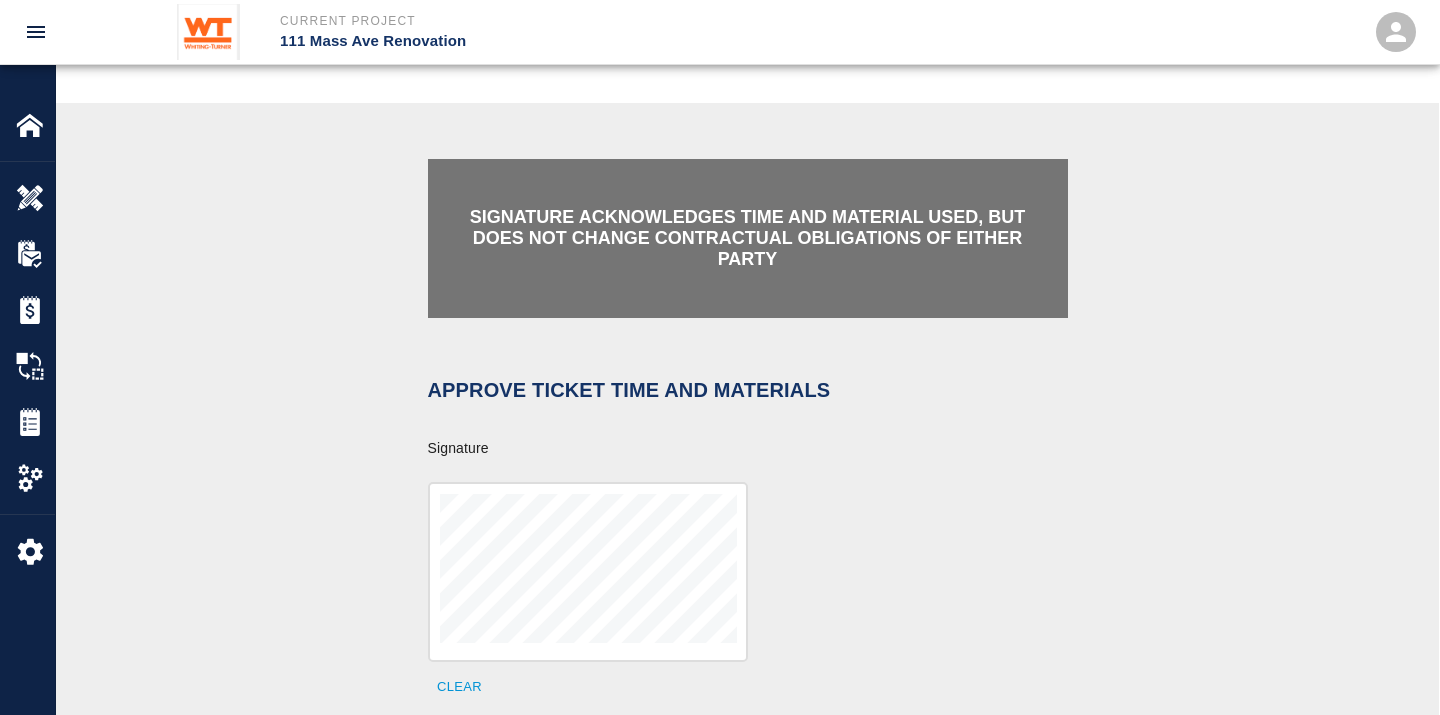 scroll, scrollTop: 333, scrollLeft: 0, axis: vertical 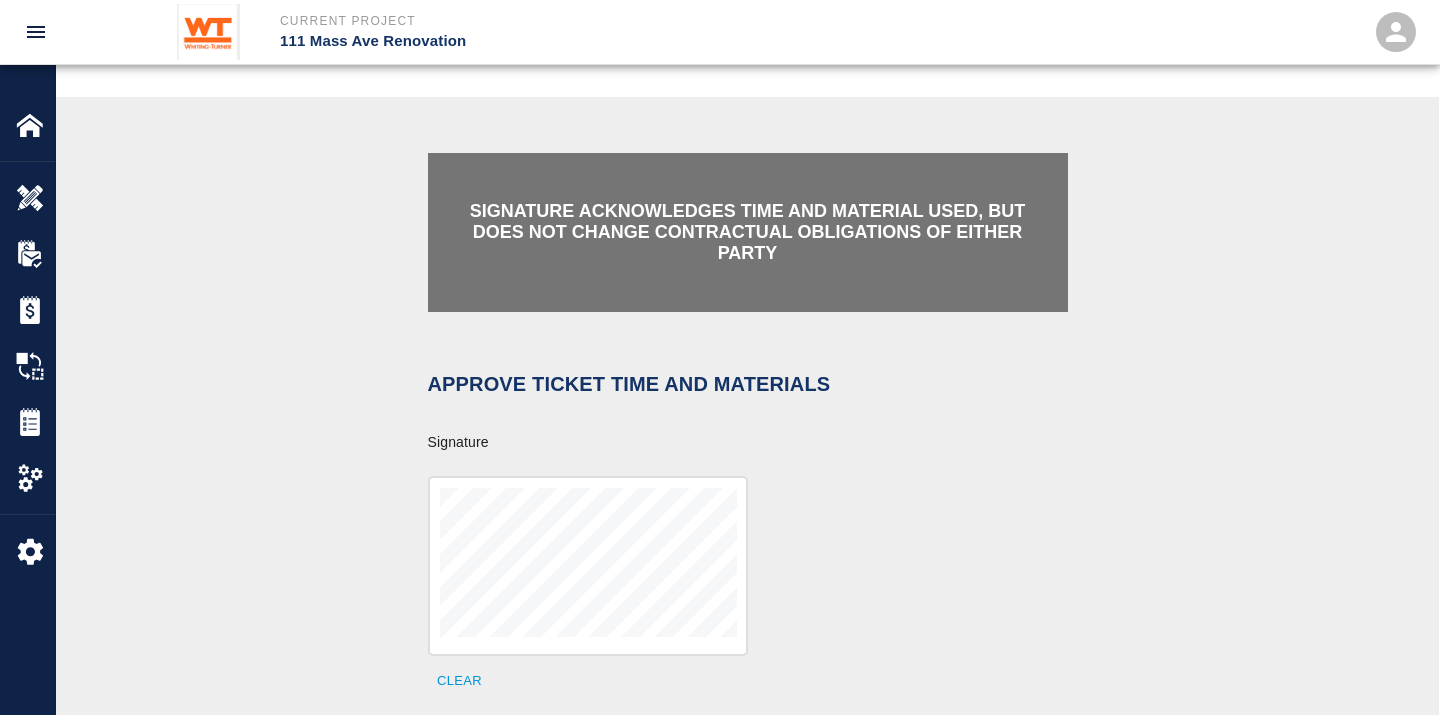 click on "Clear" at bounding box center [736, 574] 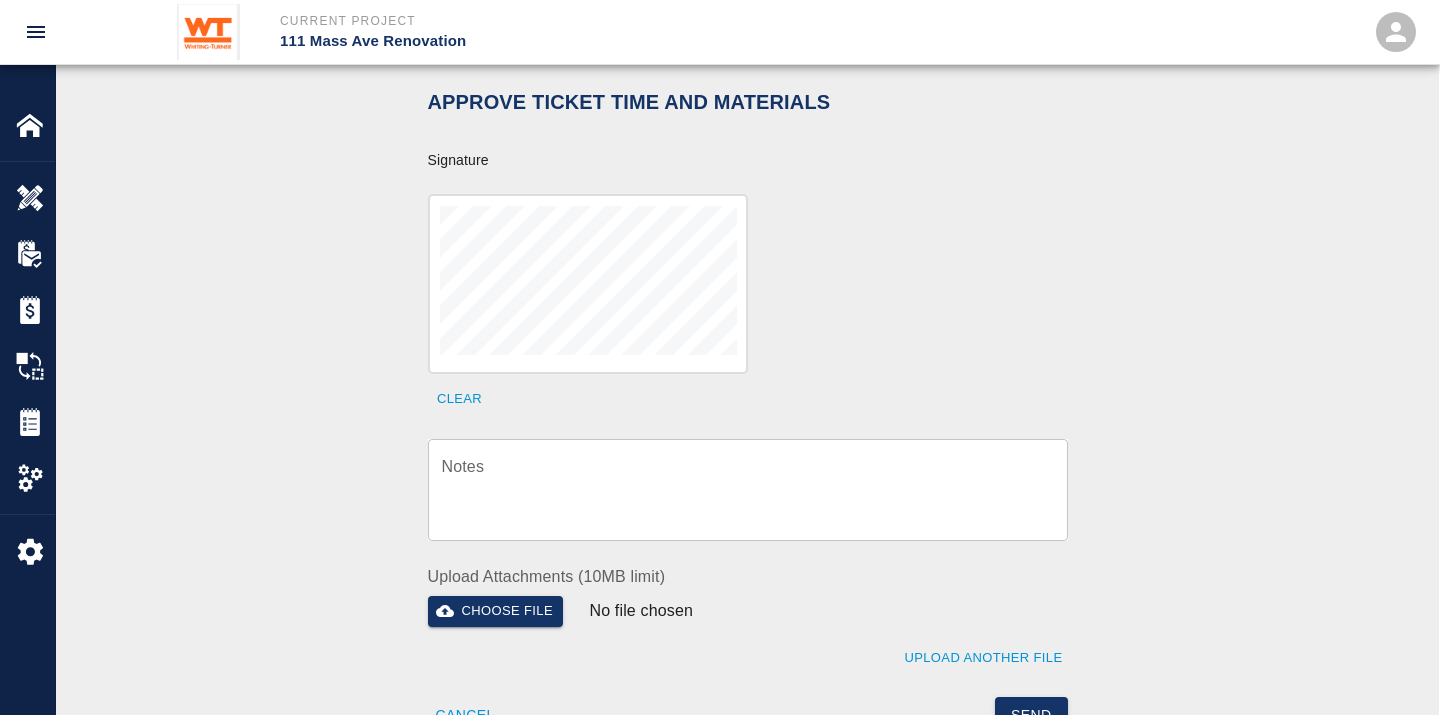 scroll, scrollTop: 888, scrollLeft: 0, axis: vertical 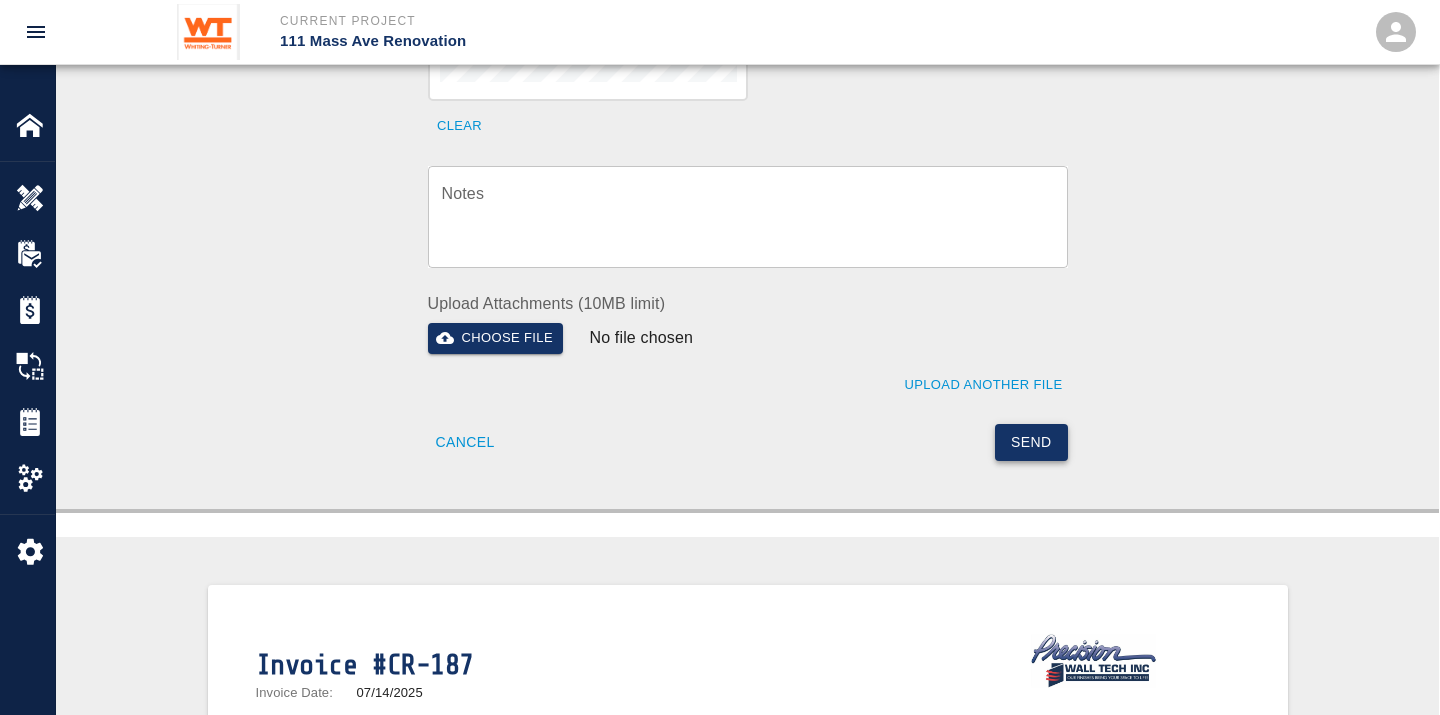 click on "Send" at bounding box center (1031, 442) 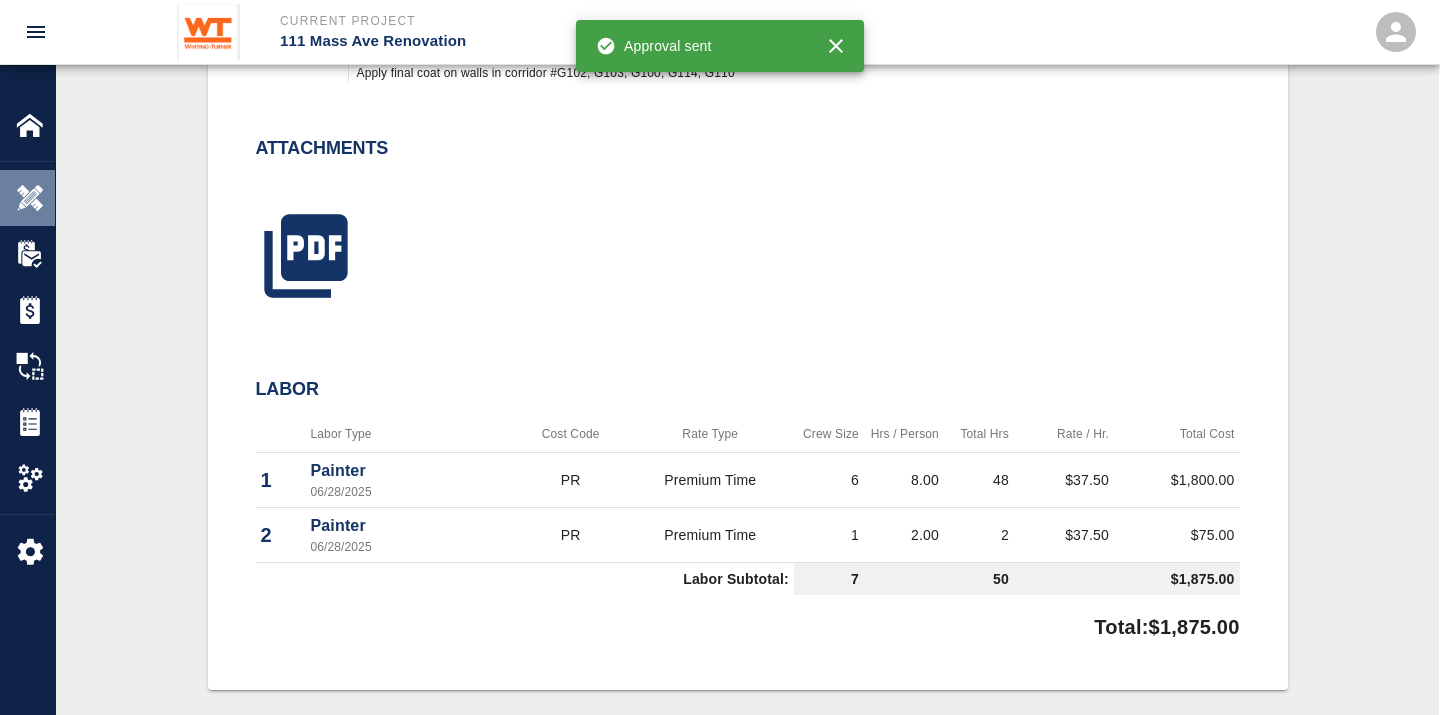click at bounding box center (30, 198) 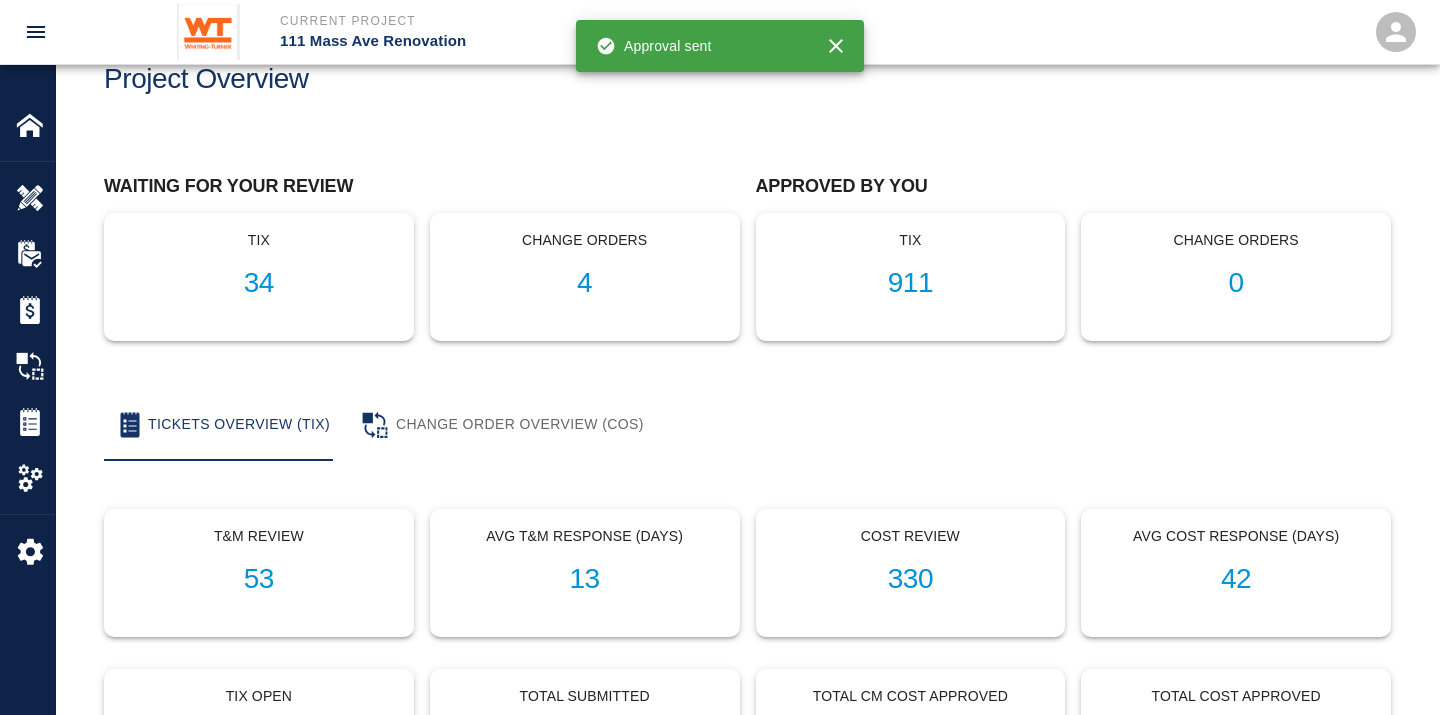 scroll, scrollTop: 0, scrollLeft: 0, axis: both 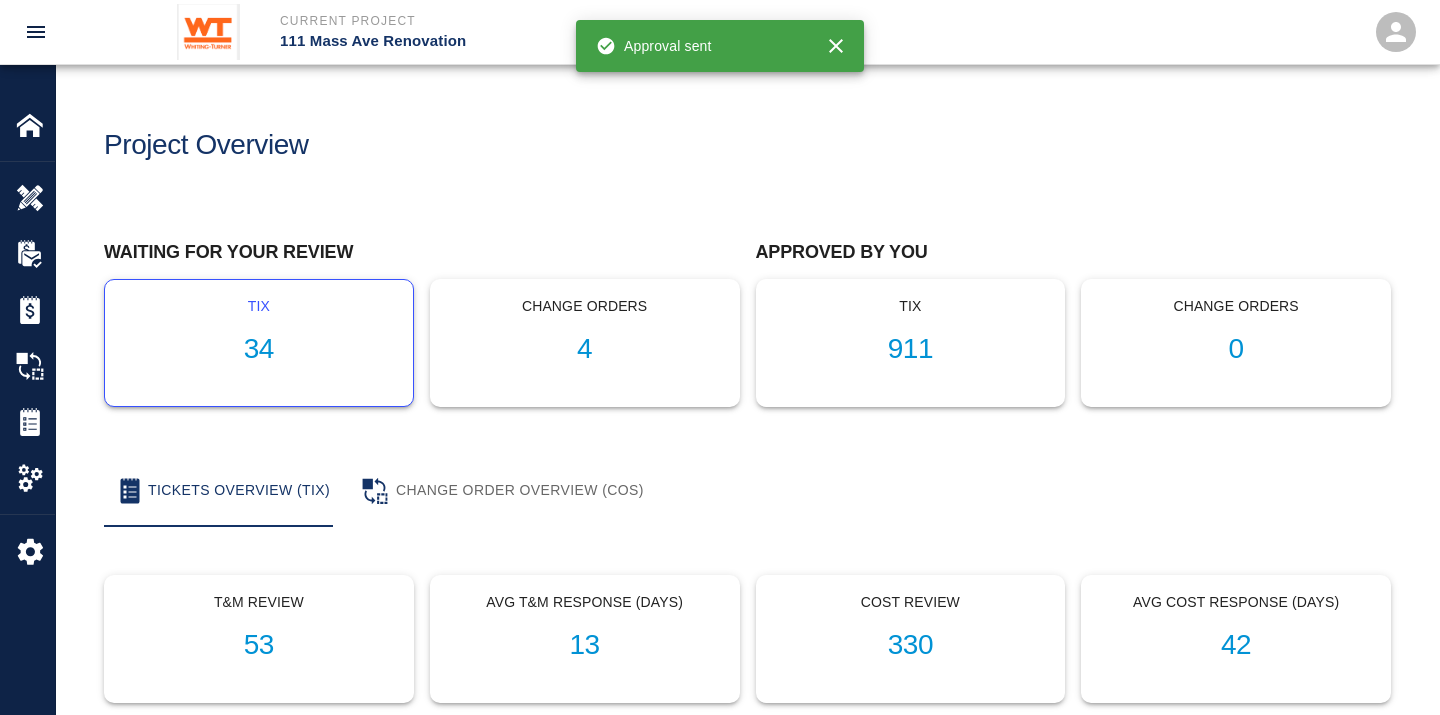 click on "34" at bounding box center [259, 349] 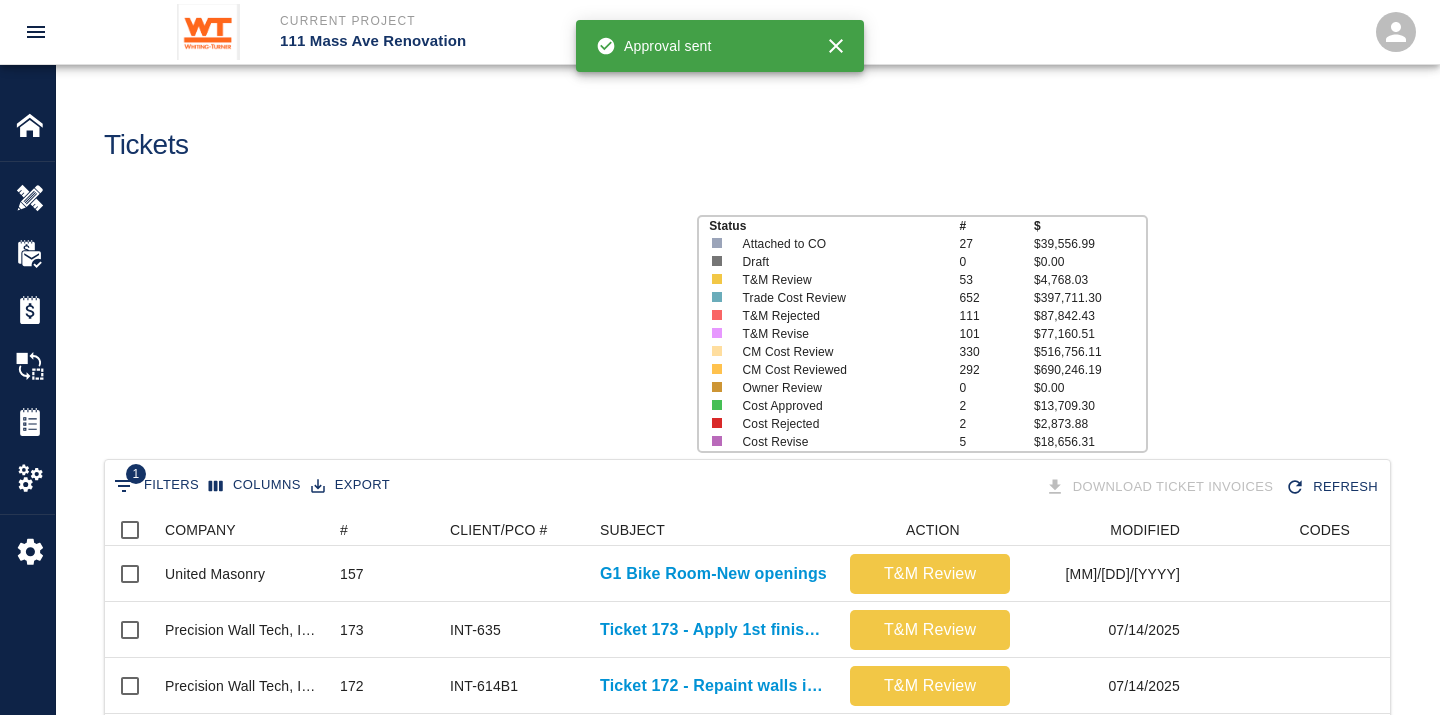scroll, scrollTop: 17, scrollLeft: 17, axis: both 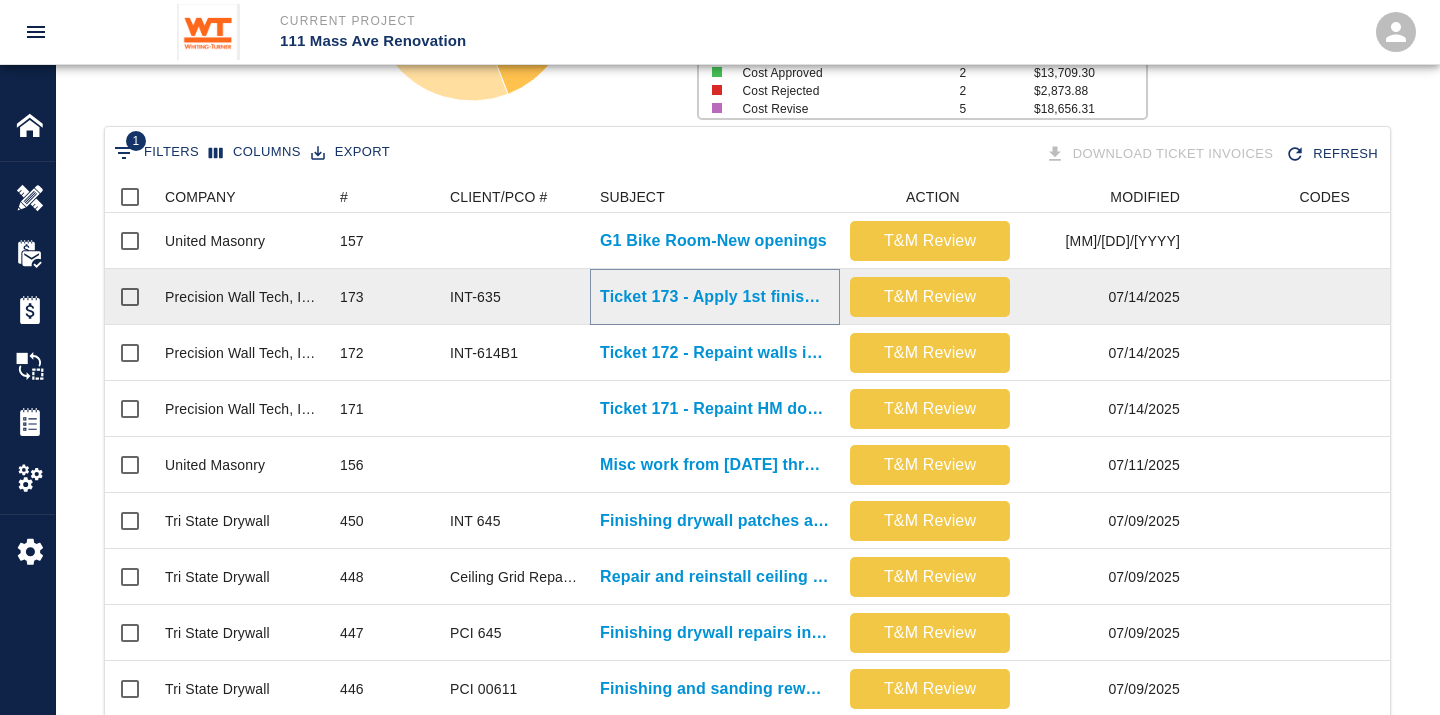 click on "Ticket 173 - Apply 1st finish coat of epoxy to 2 areas on G-2 level" at bounding box center [715, 297] 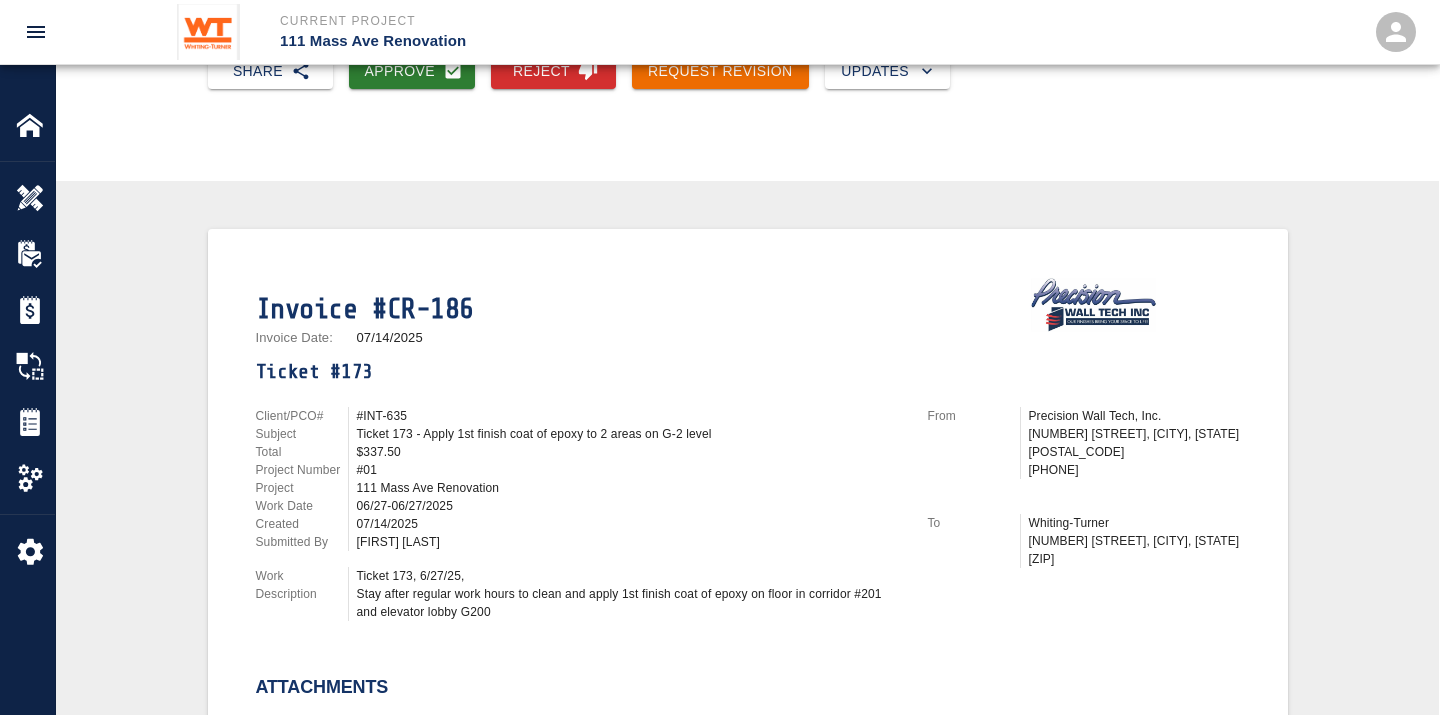 scroll, scrollTop: 333, scrollLeft: 0, axis: vertical 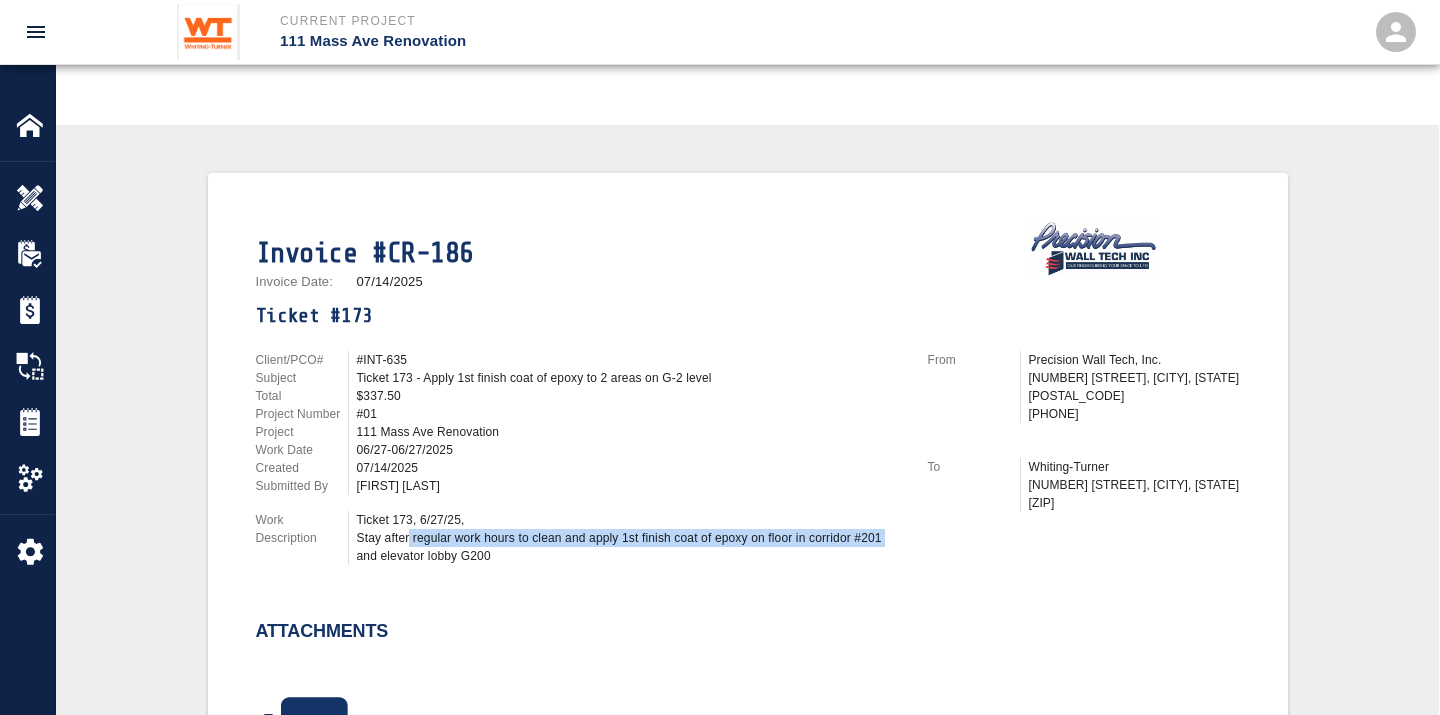 drag, startPoint x: 468, startPoint y: 523, endPoint x: 887, endPoint y: 533, distance: 419.11932 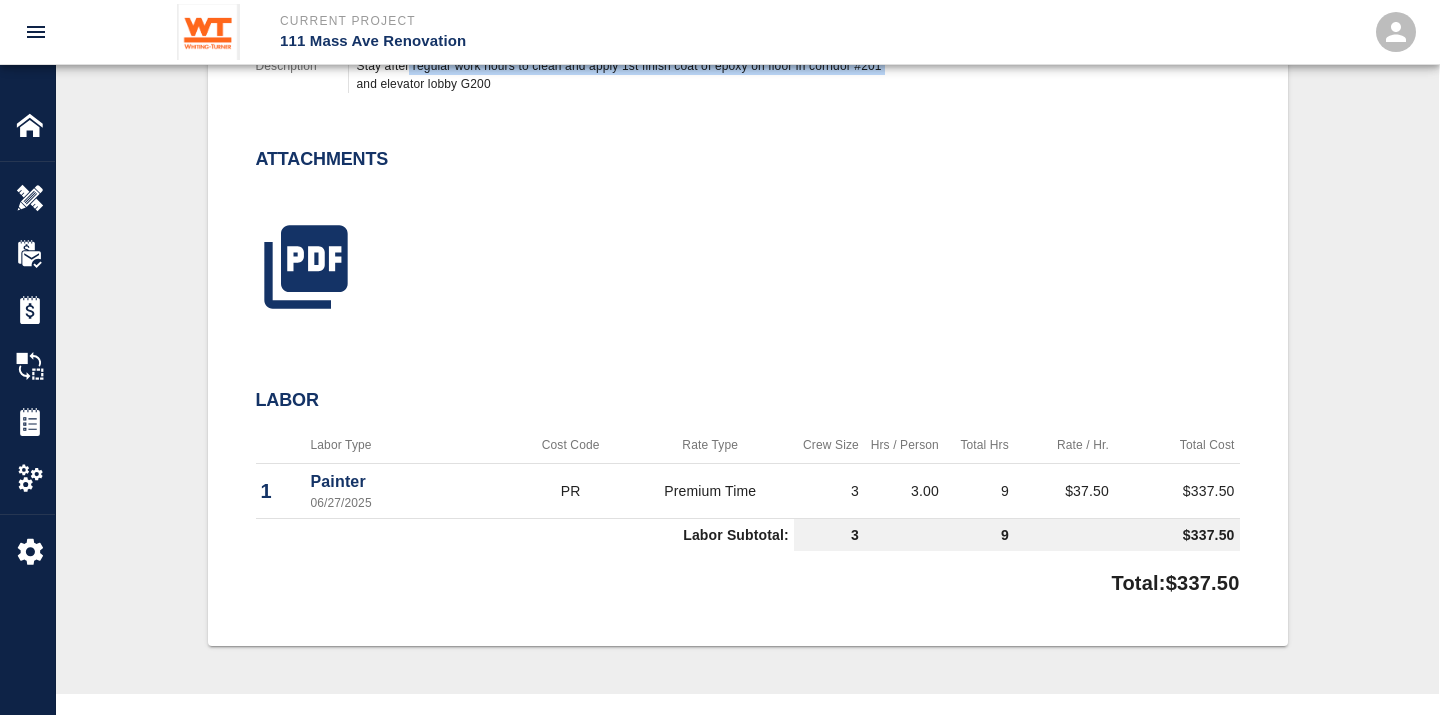 scroll, scrollTop: 666, scrollLeft: 0, axis: vertical 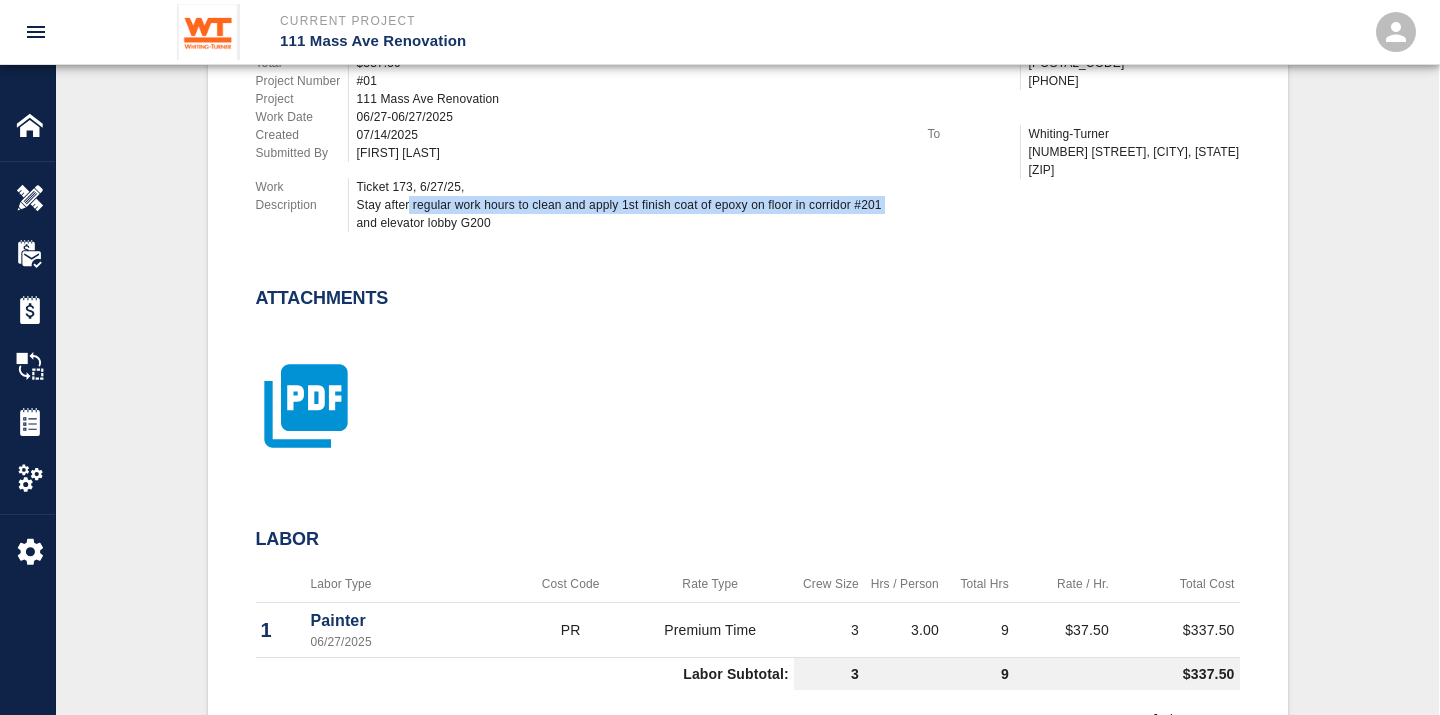 click 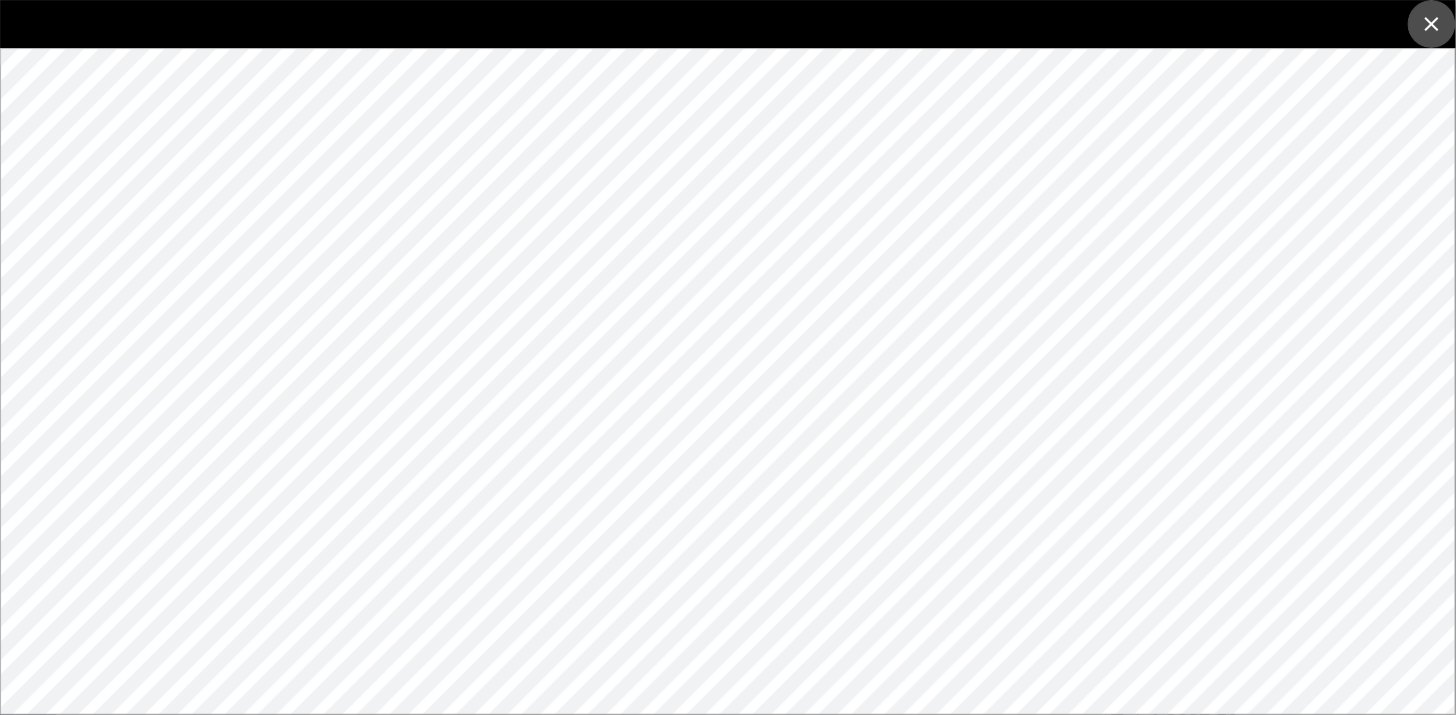 click 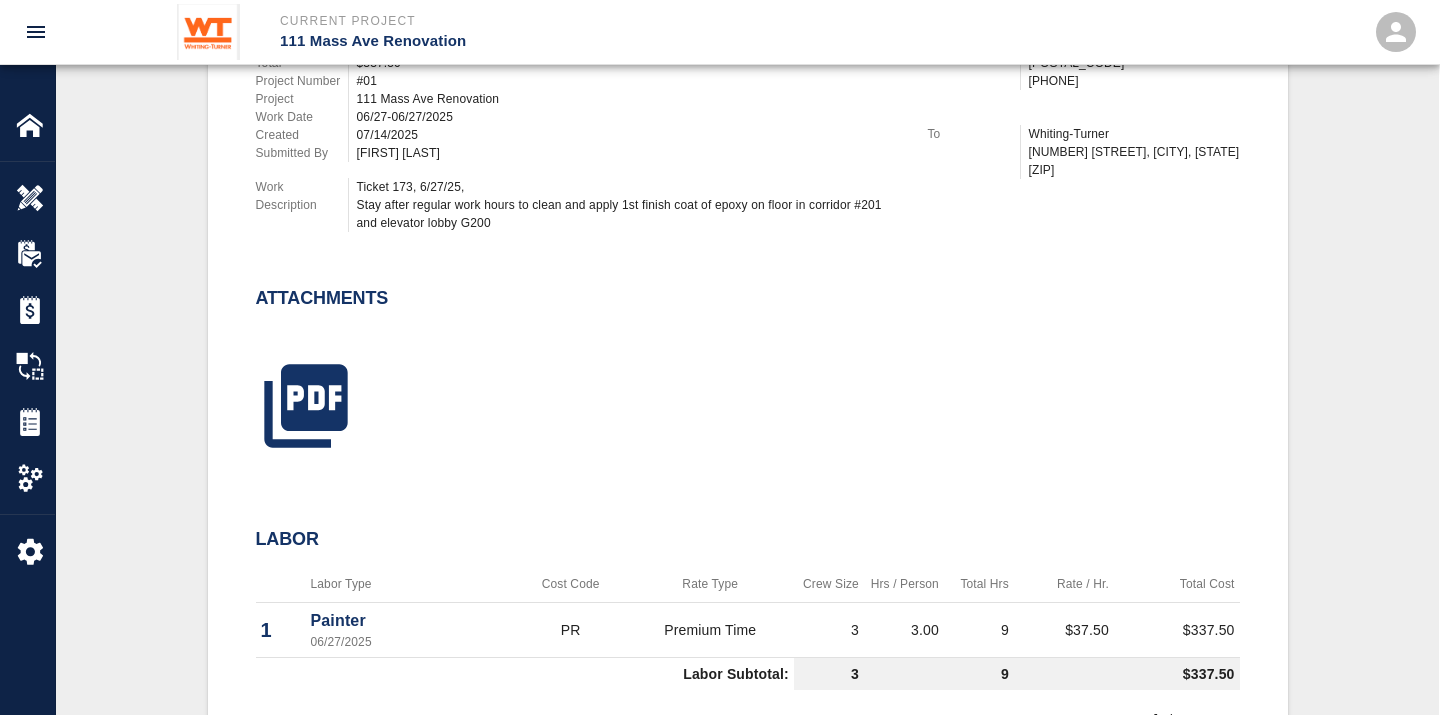 click on "Attachments" at bounding box center [736, 355] 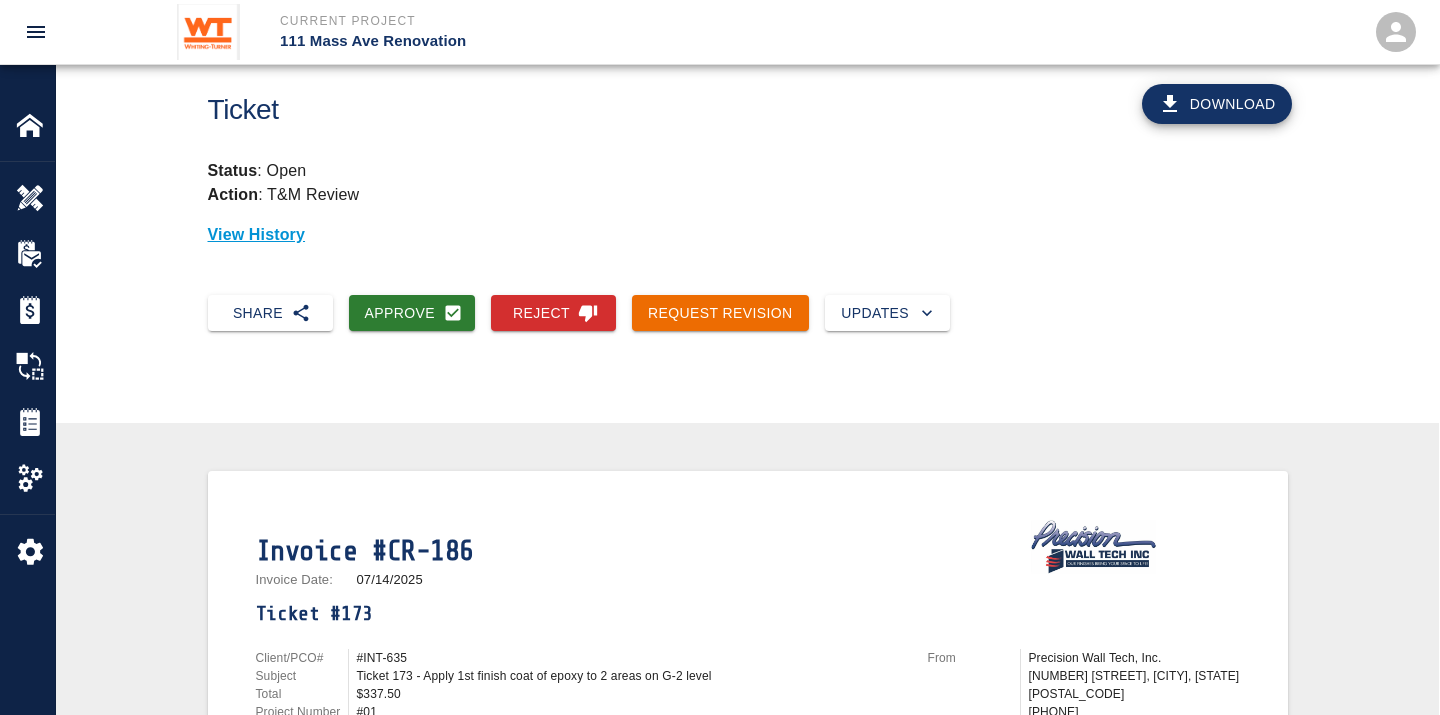 scroll, scrollTop: 111, scrollLeft: 0, axis: vertical 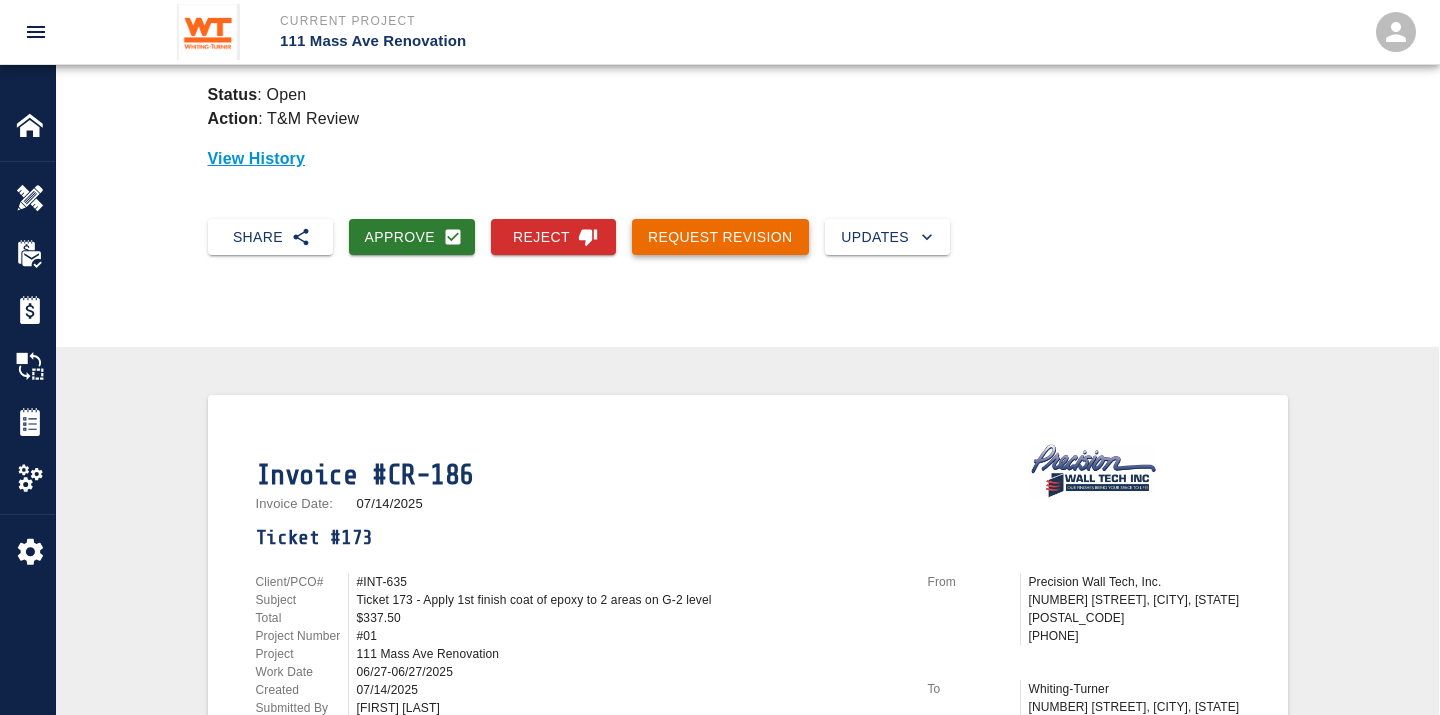 click on "Request Revision" at bounding box center [720, 237] 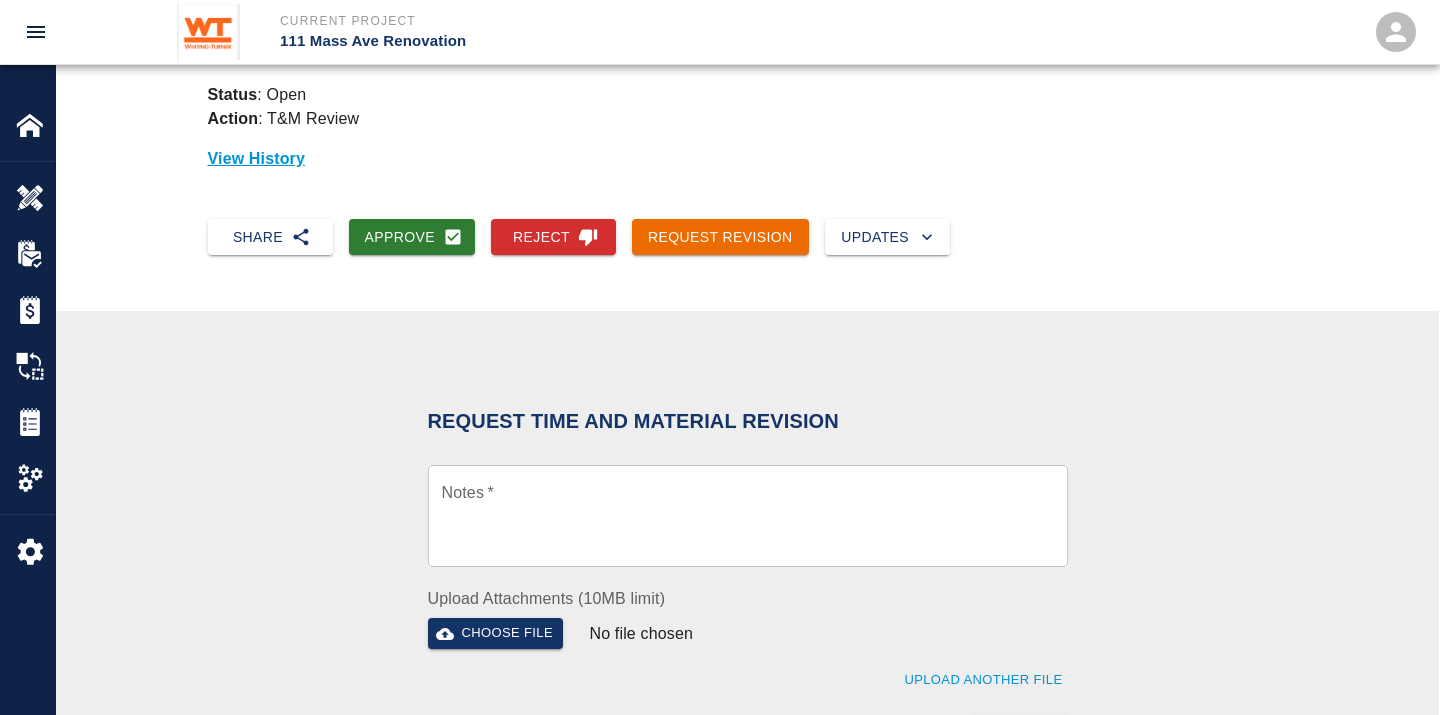 click on "Notes   *" at bounding box center [748, 516] 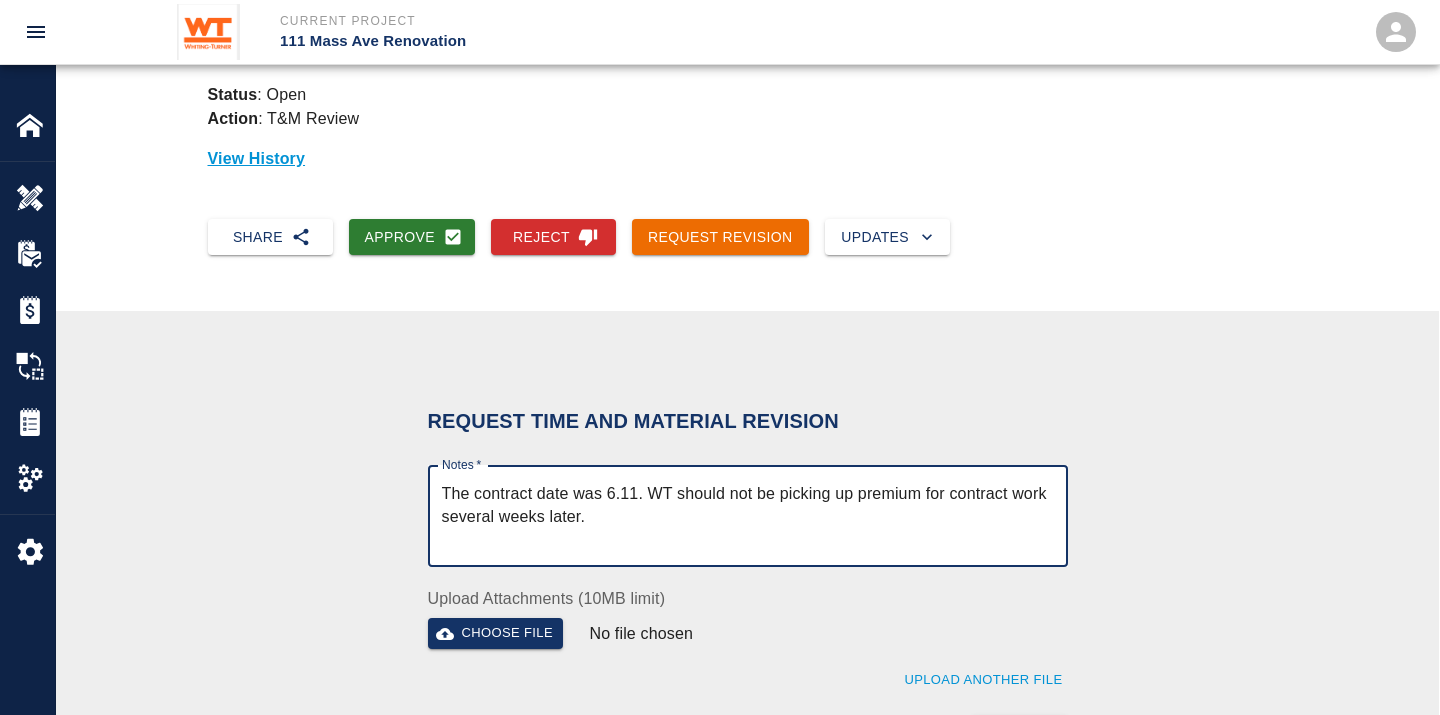 scroll, scrollTop: 222, scrollLeft: 0, axis: vertical 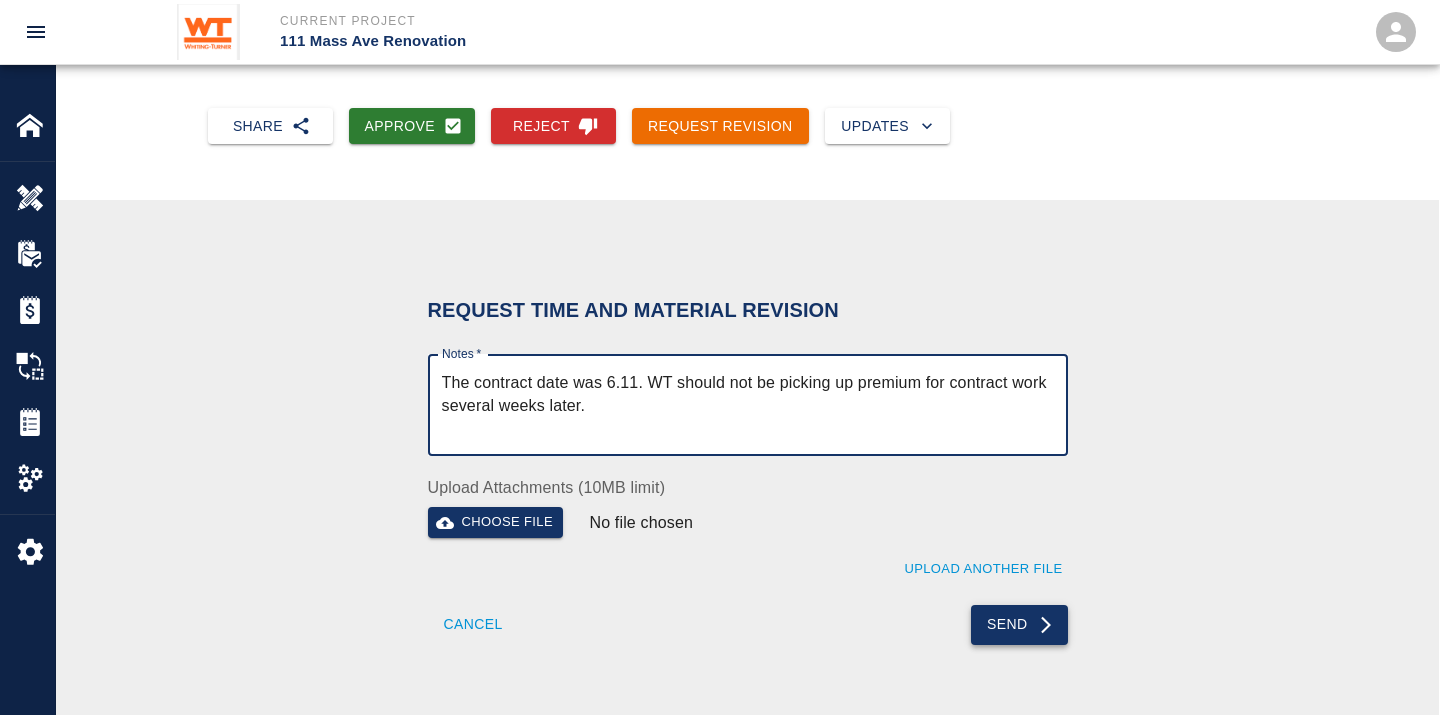 type on "The contract date was 6.11. WT should not be picking up premium for contract work several weeks later." 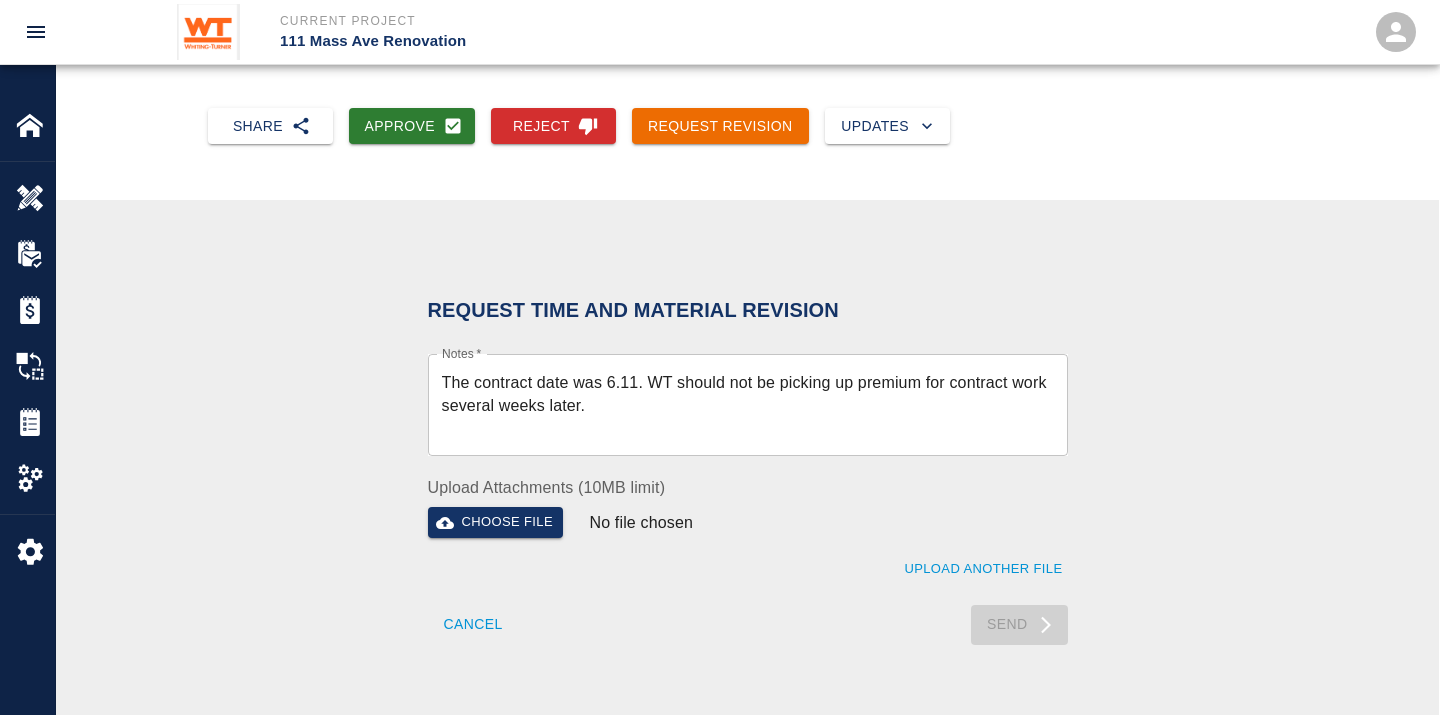 type 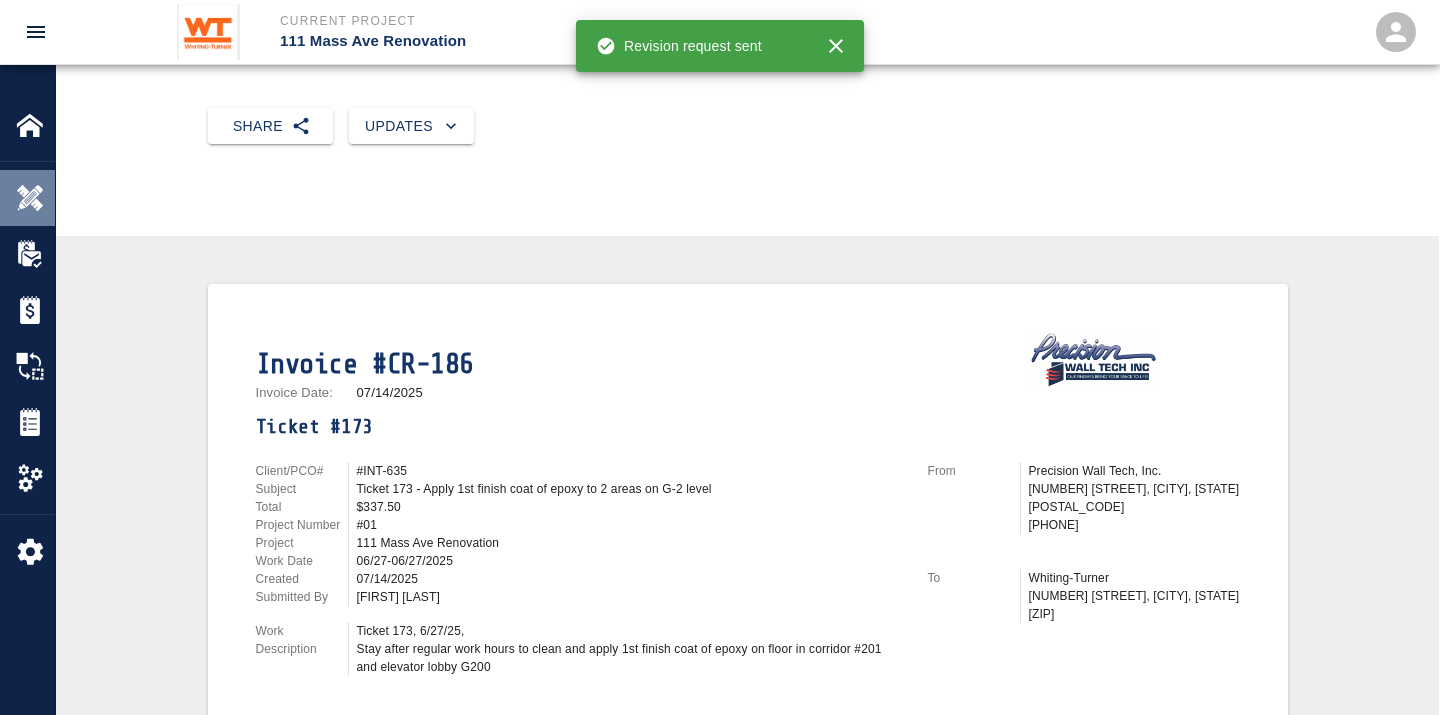 click at bounding box center [30, 198] 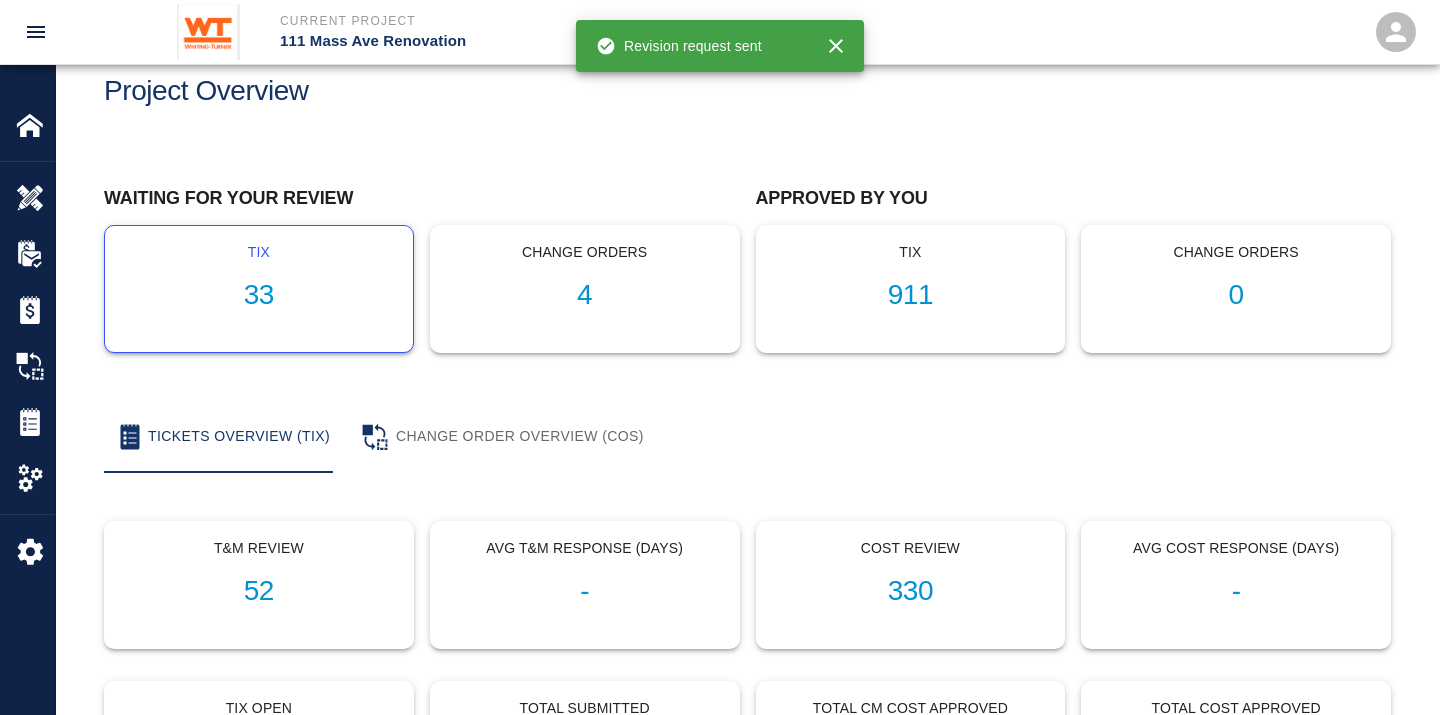 scroll, scrollTop: 0, scrollLeft: 0, axis: both 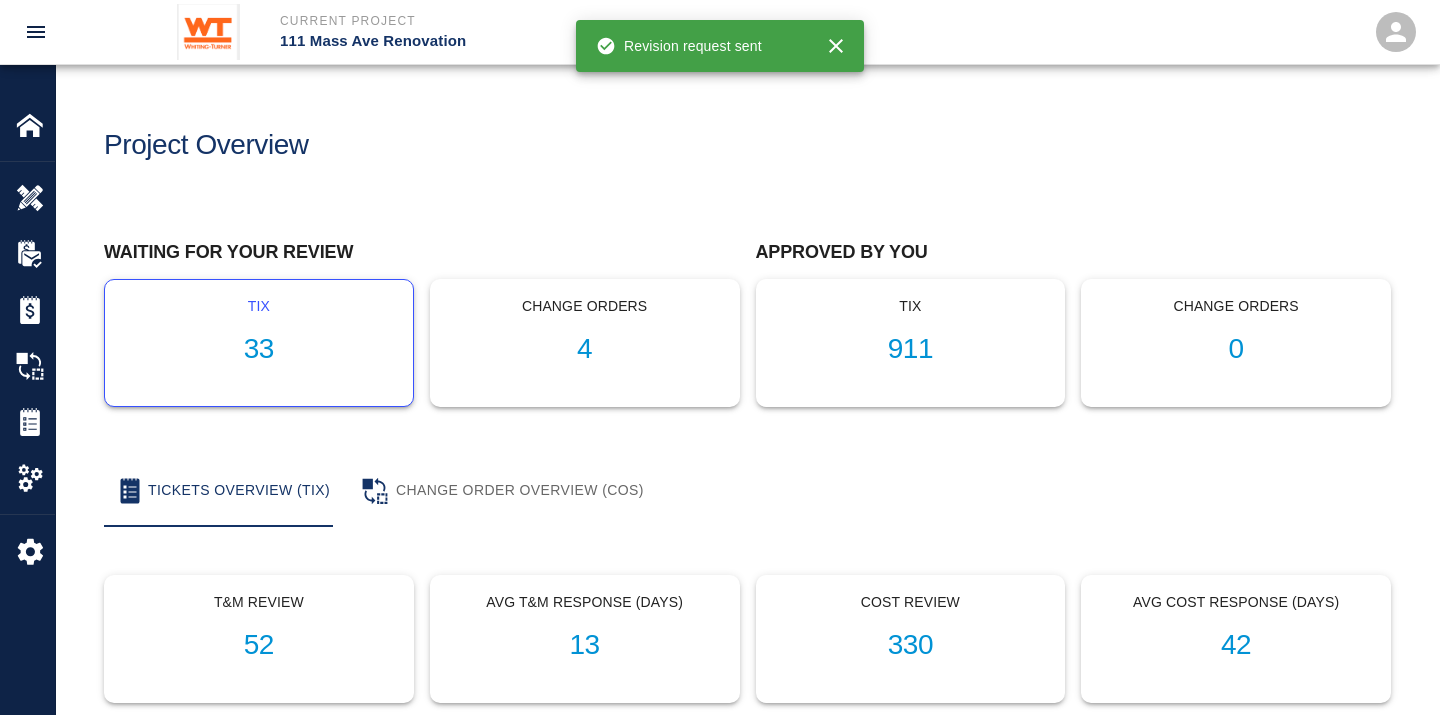 click on "33" at bounding box center [259, 349] 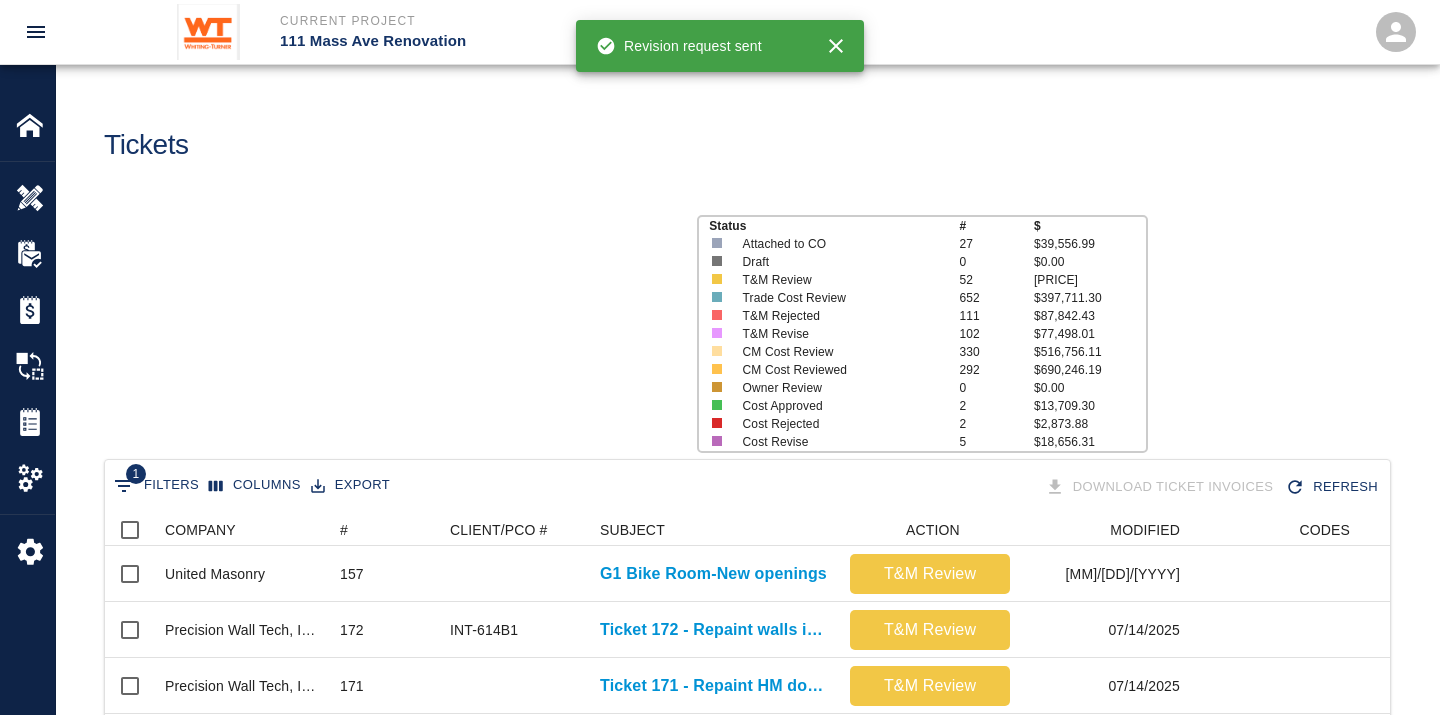 scroll, scrollTop: 17, scrollLeft: 17, axis: both 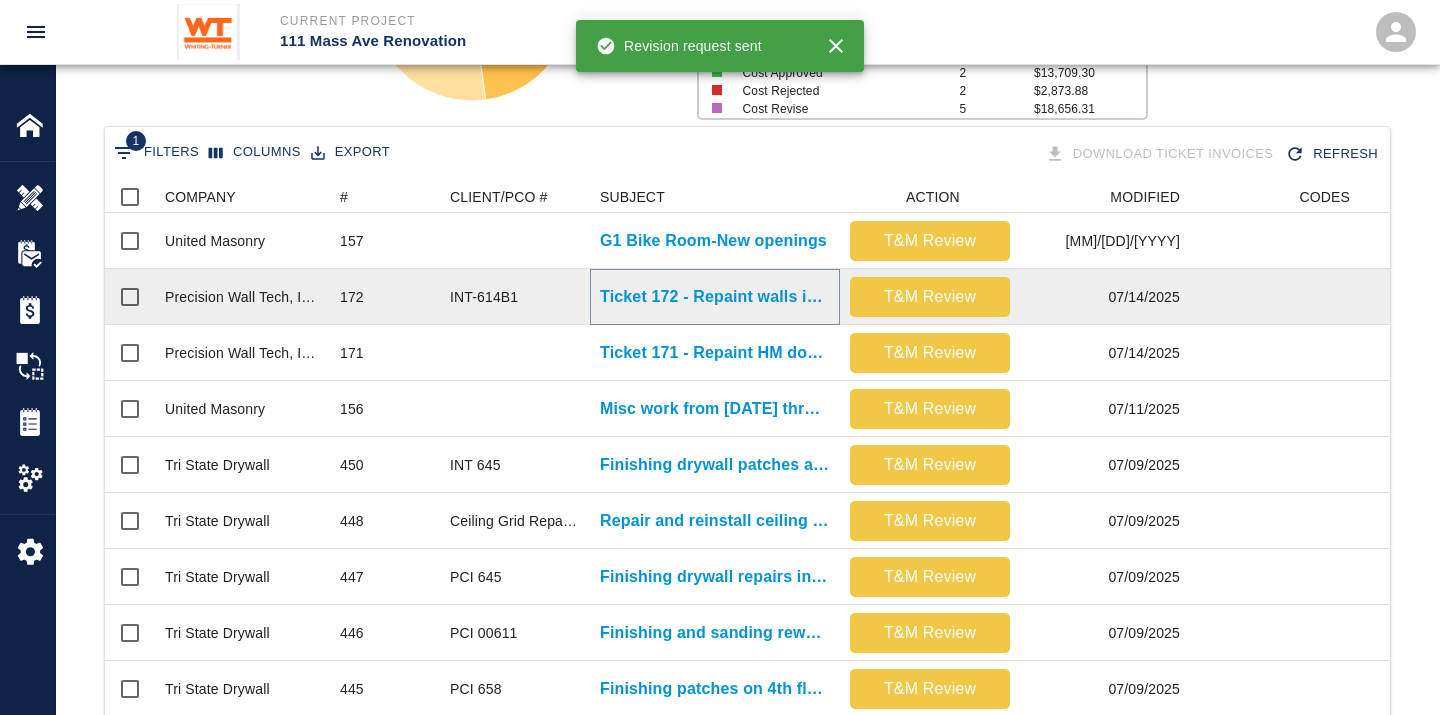 click on "Ticket 172 - Repaint walls in rooms on B1 level, and paint new wall in B1007" at bounding box center (715, 297) 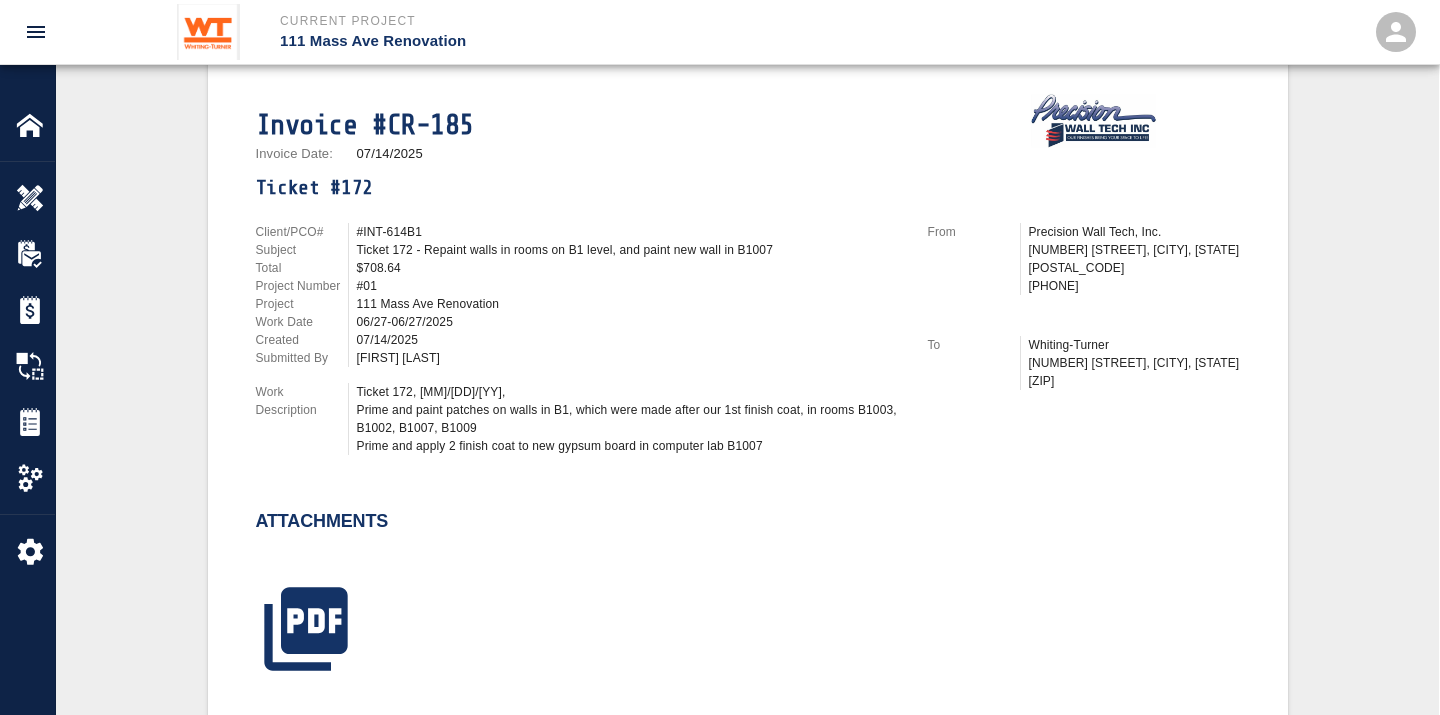 scroll, scrollTop: 444, scrollLeft: 0, axis: vertical 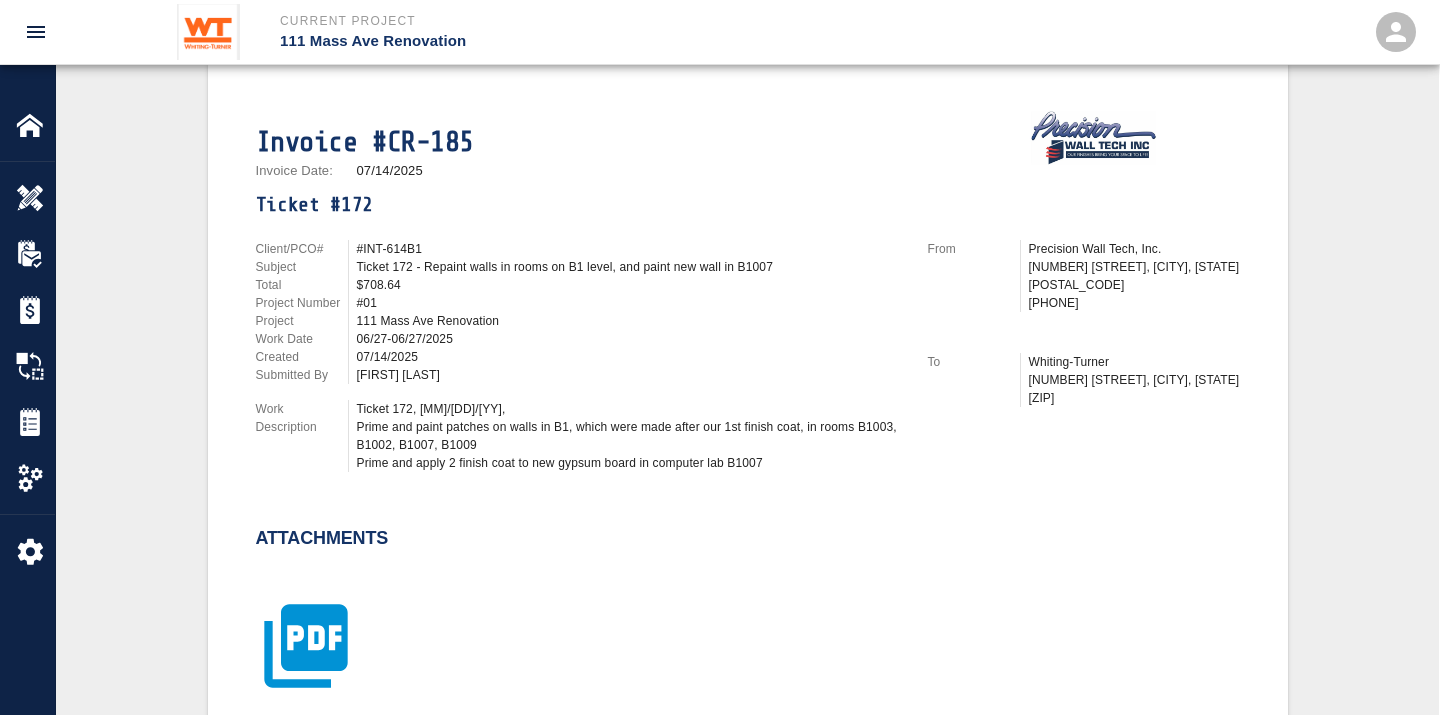 click 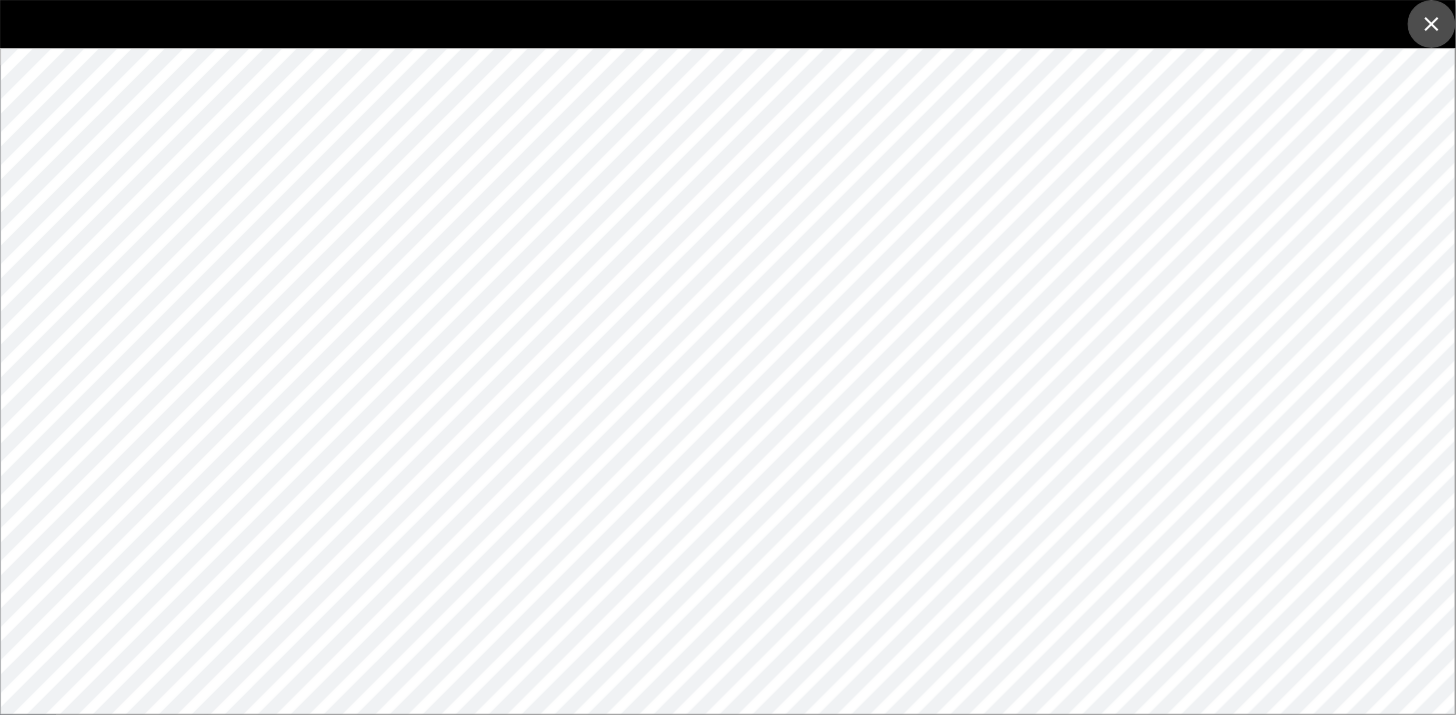 click 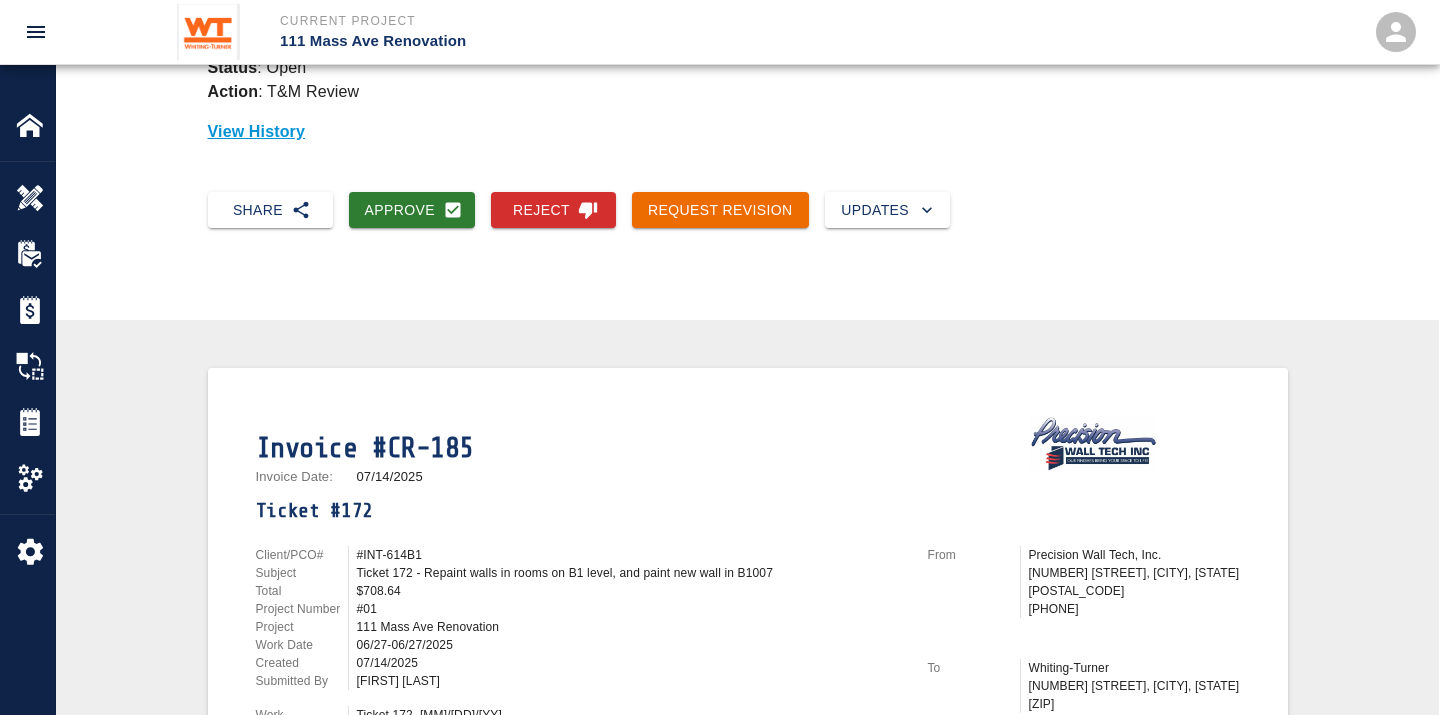 scroll, scrollTop: 111, scrollLeft: 0, axis: vertical 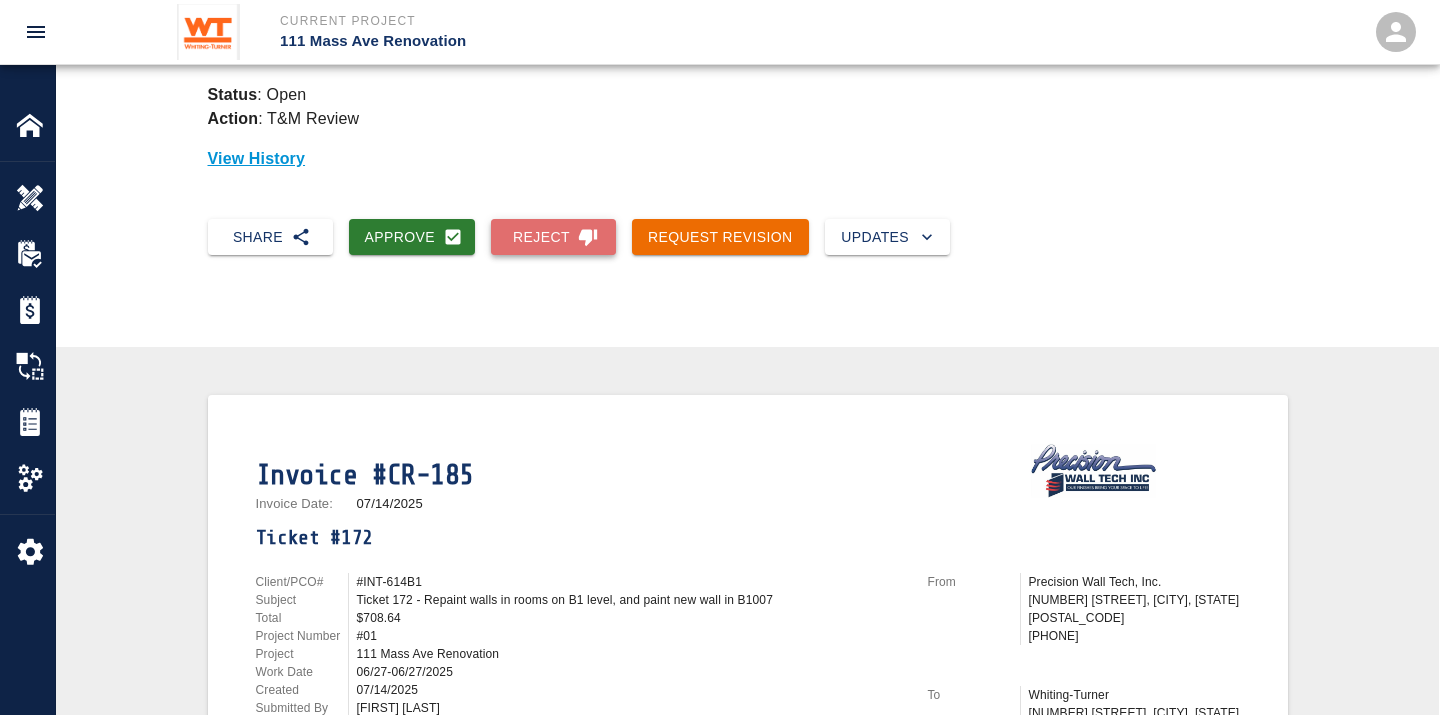 click on "Reject" at bounding box center (553, 237) 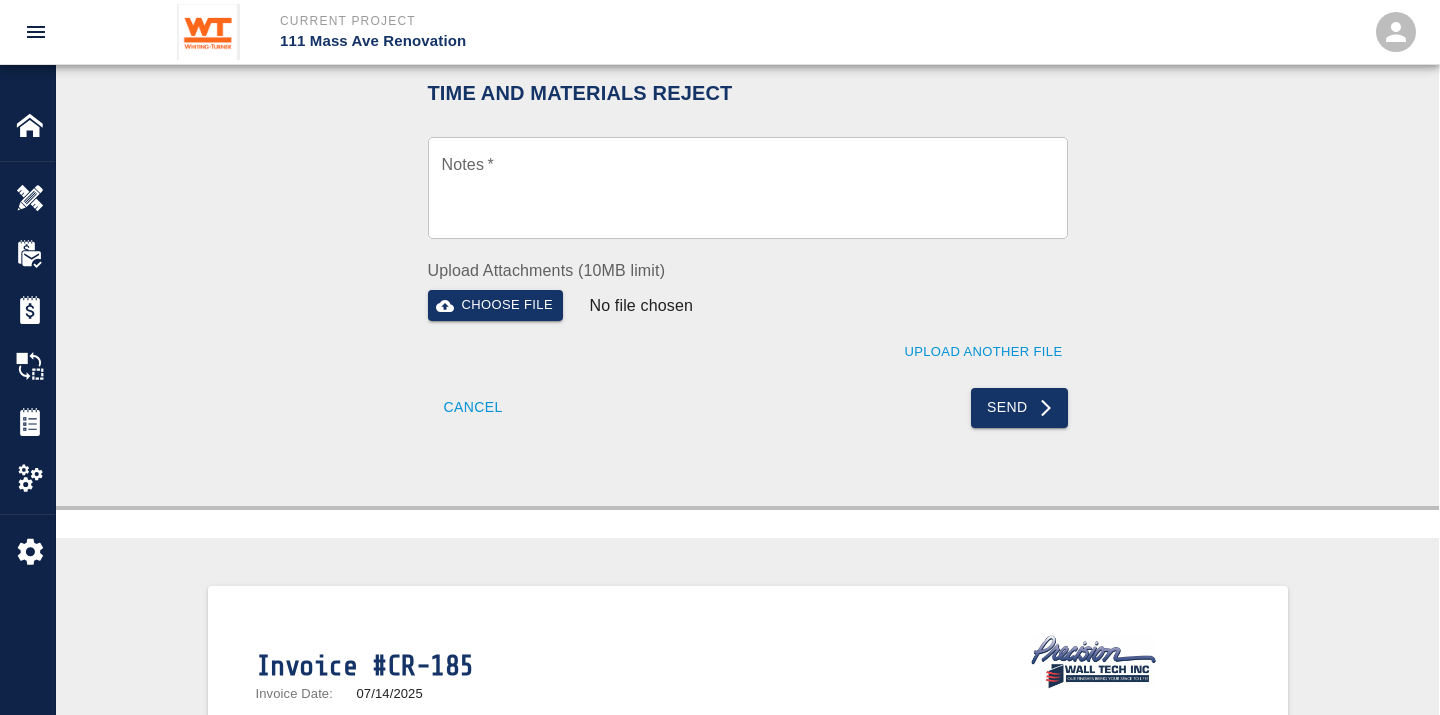 scroll, scrollTop: 444, scrollLeft: 0, axis: vertical 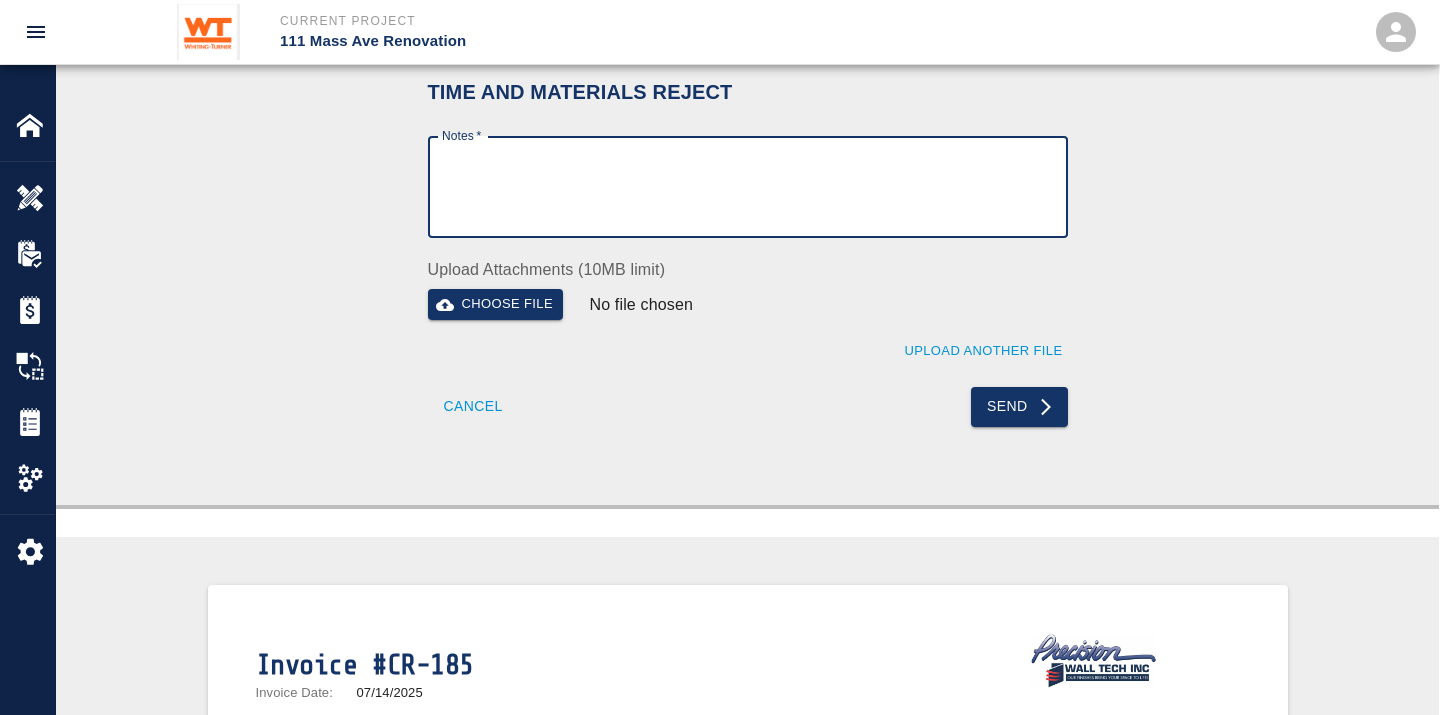 click on "Notes   *" at bounding box center (748, 187) 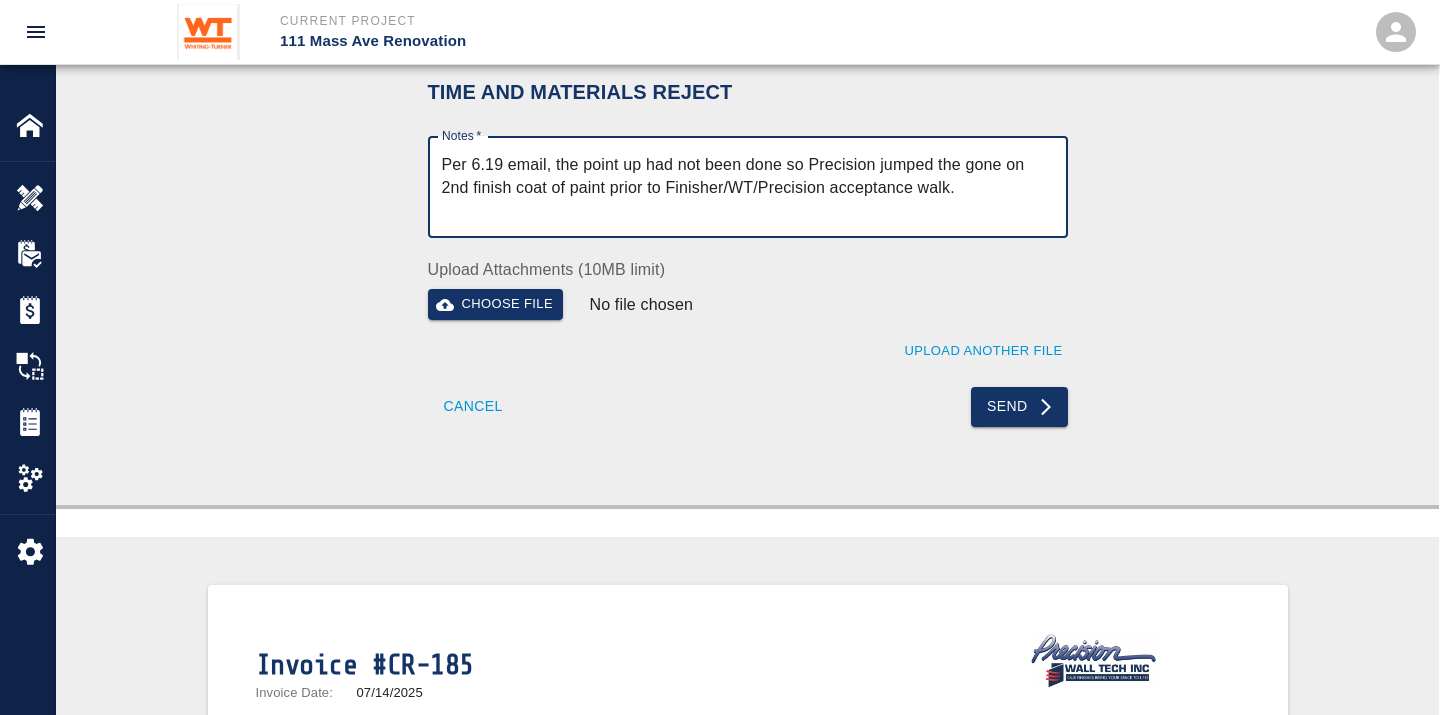click on "Per 6.19 email, the point up had not been done so Precision jumped the gone on 2nd finish coat of paint prior to Finisher/WT/Precision acceptance walk." at bounding box center [748, 187] 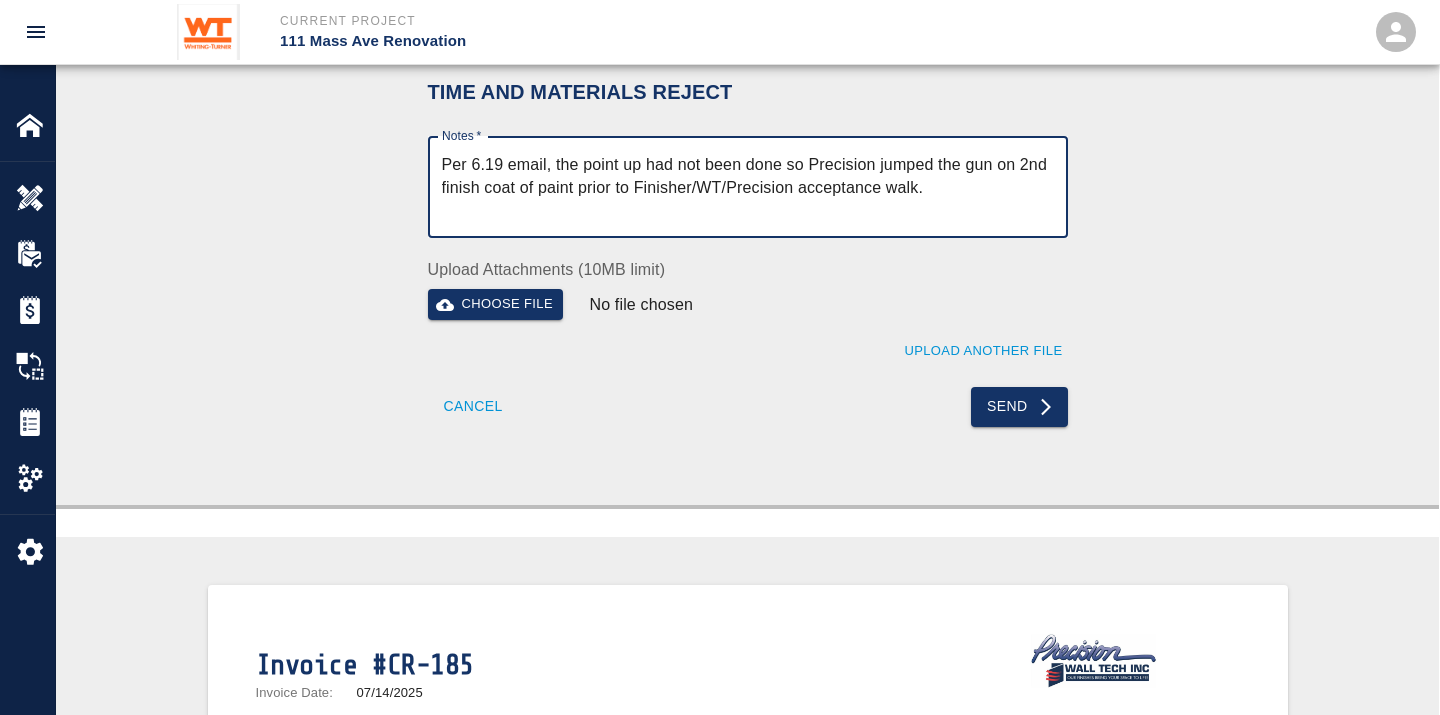 drag, startPoint x: 967, startPoint y: 190, endPoint x: 322, endPoint y: 166, distance: 645.44635 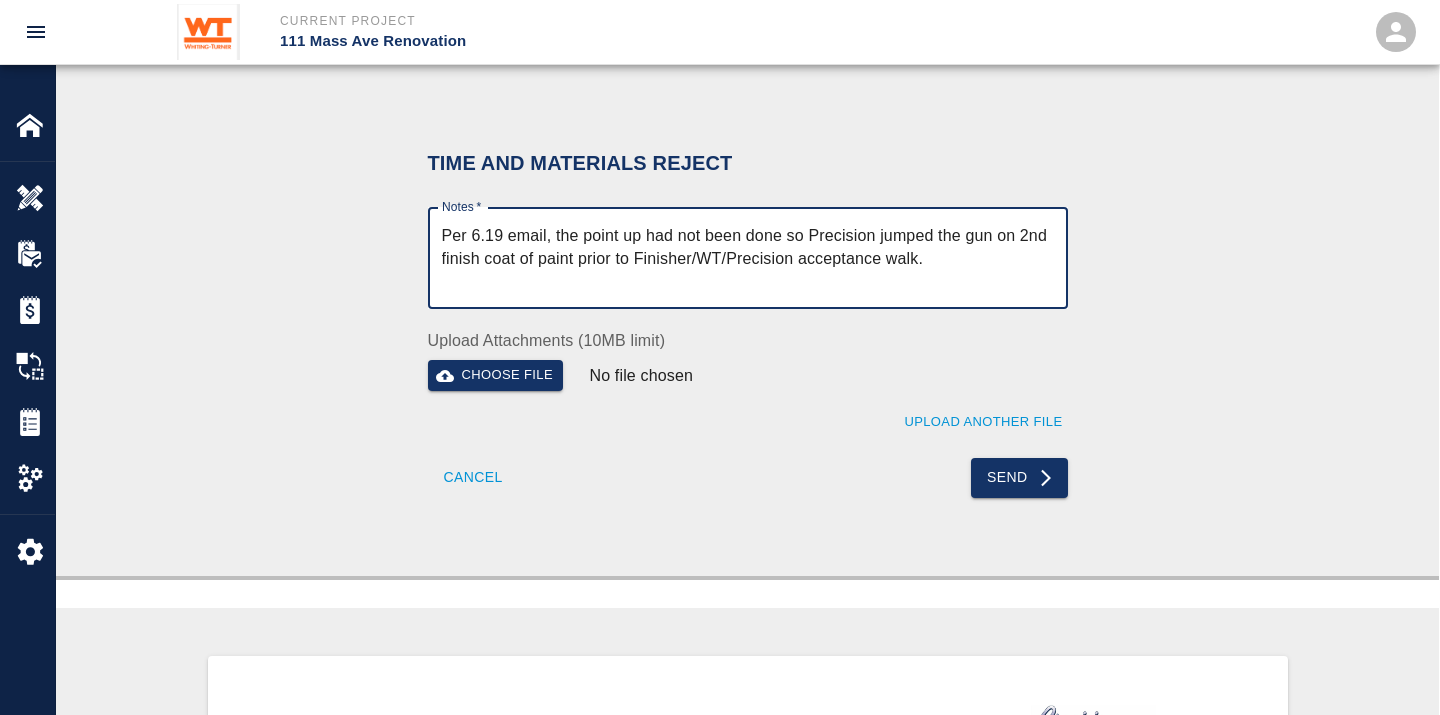 scroll, scrollTop: 333, scrollLeft: 0, axis: vertical 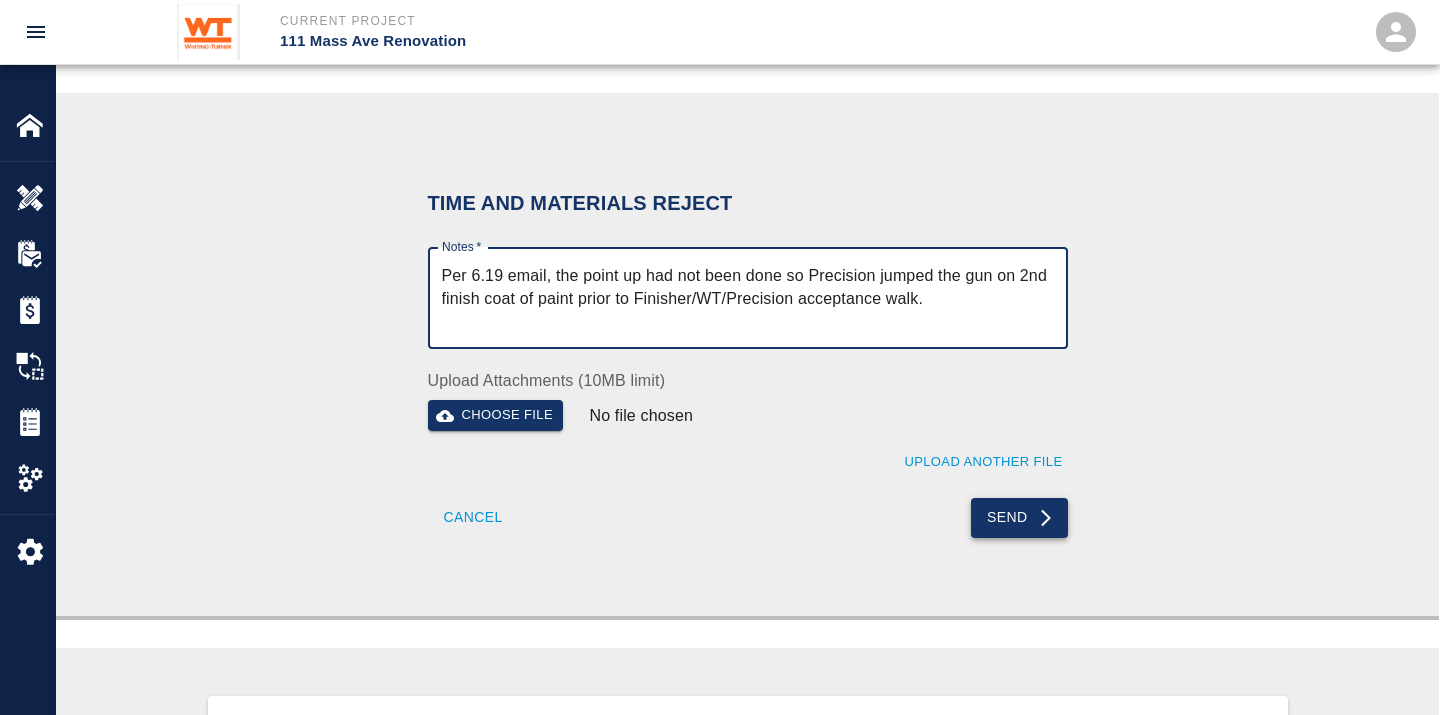 type on "Per 6.19 email, the point up had not been done so Precision jumped the gun on 2nd finish coat of paint prior to Finisher/WT/Precision acceptance walk." 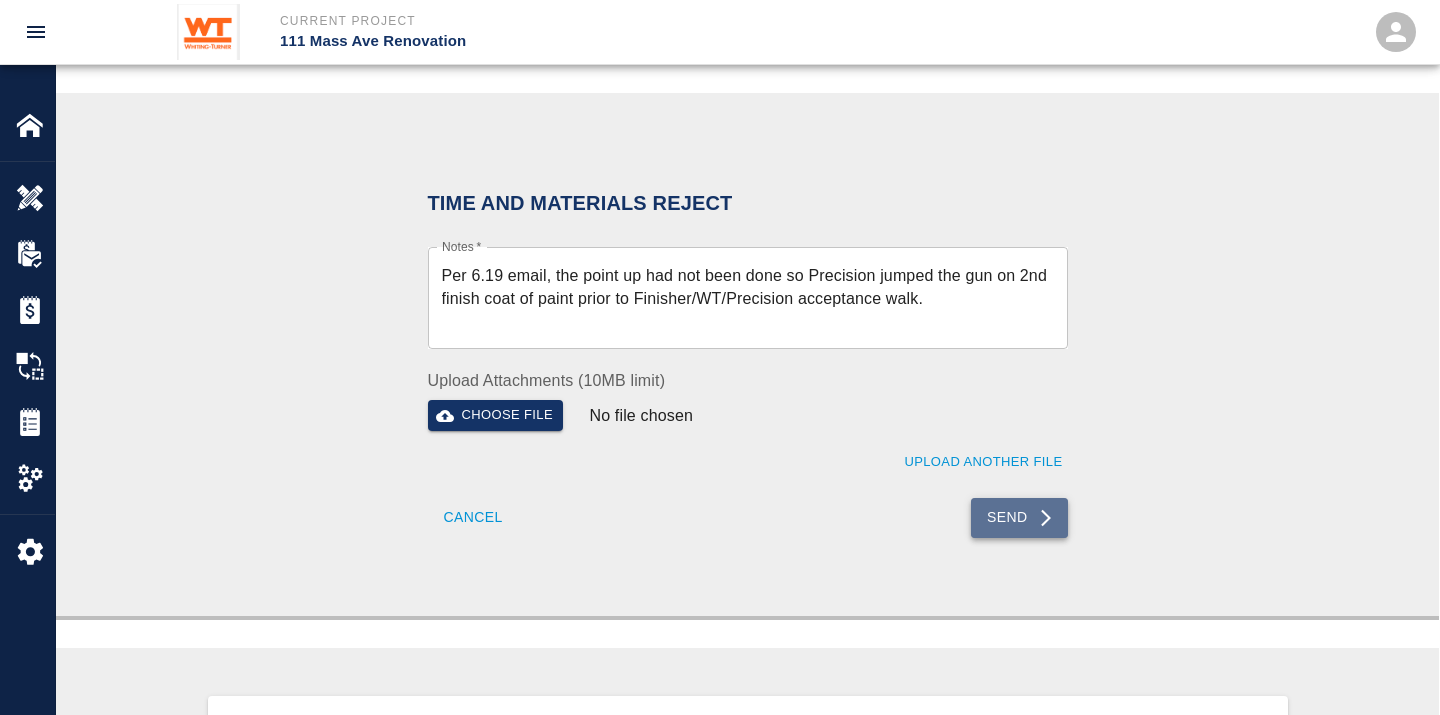 click on "Send" at bounding box center (1019, 518) 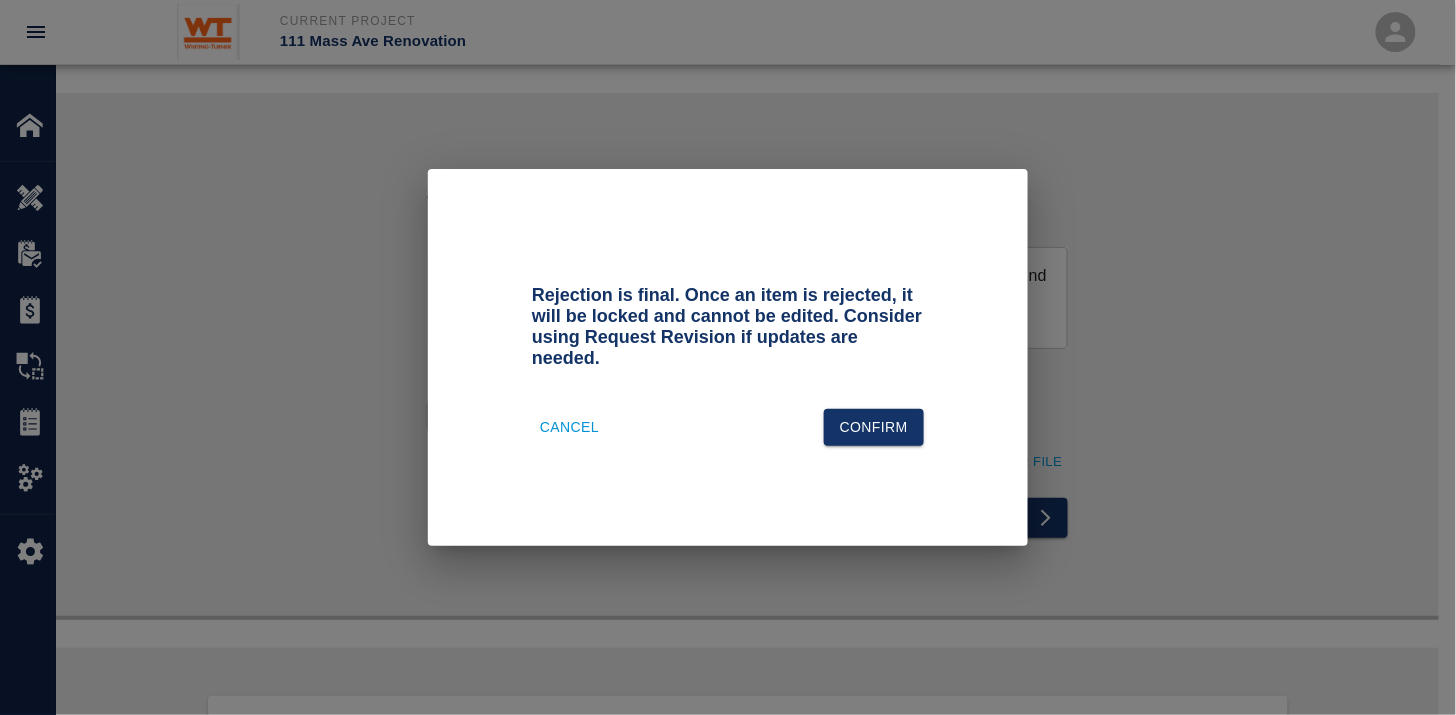 click on "Cancel Confirm" at bounding box center (728, 415) 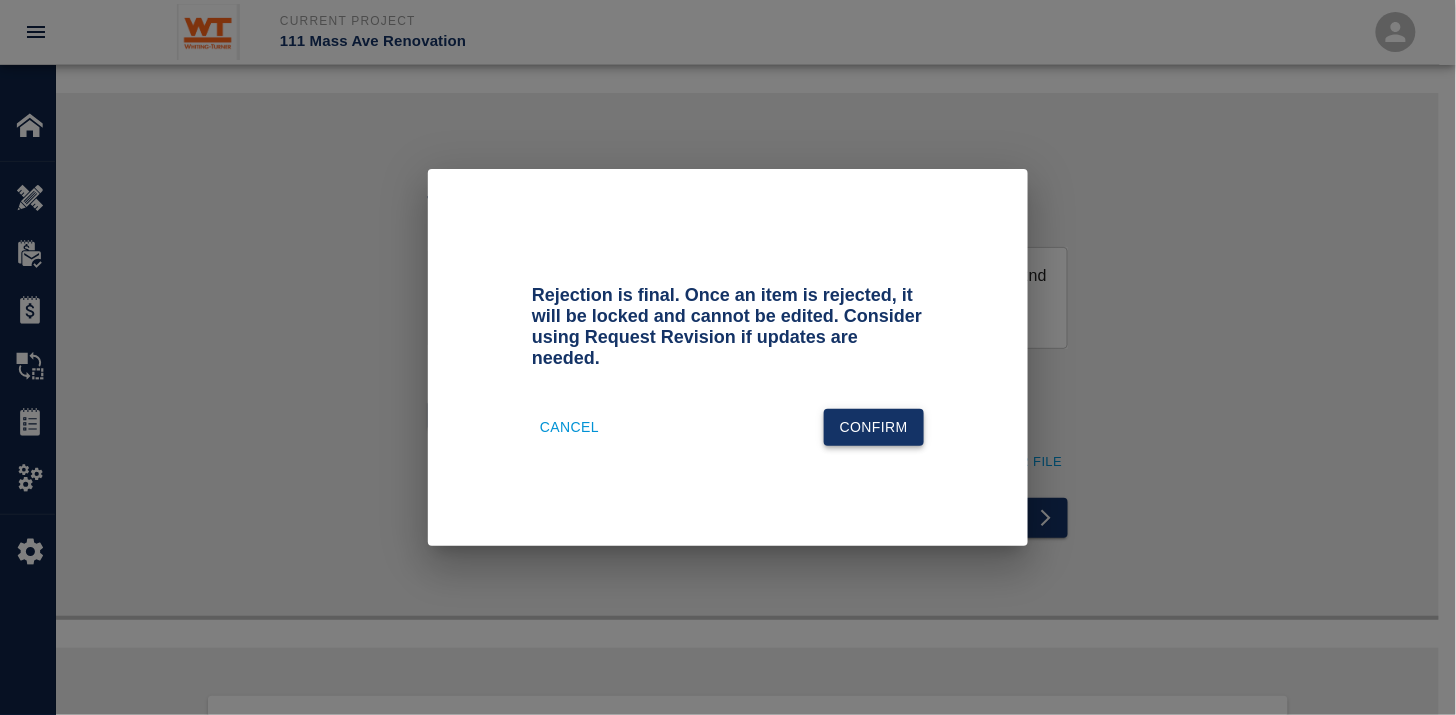 click on "Confirm" at bounding box center (874, 427) 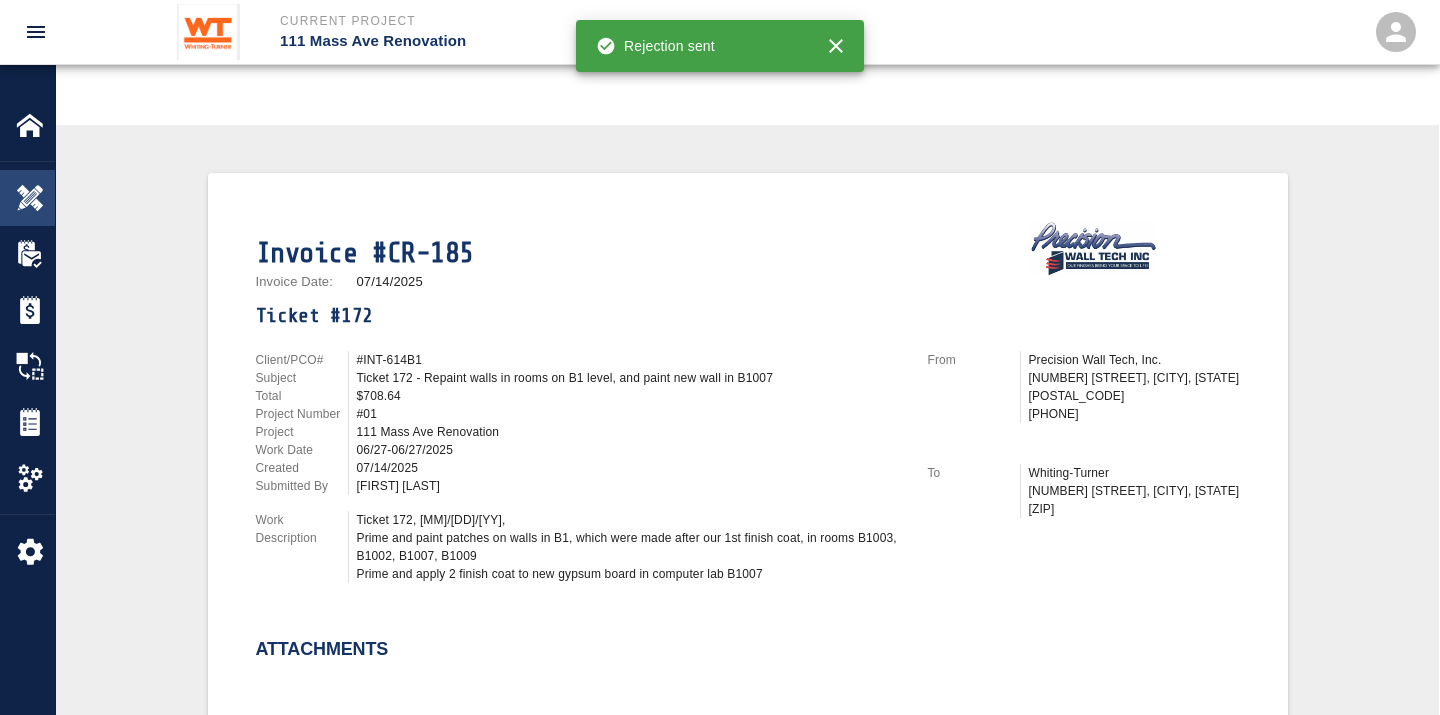 click at bounding box center [30, 198] 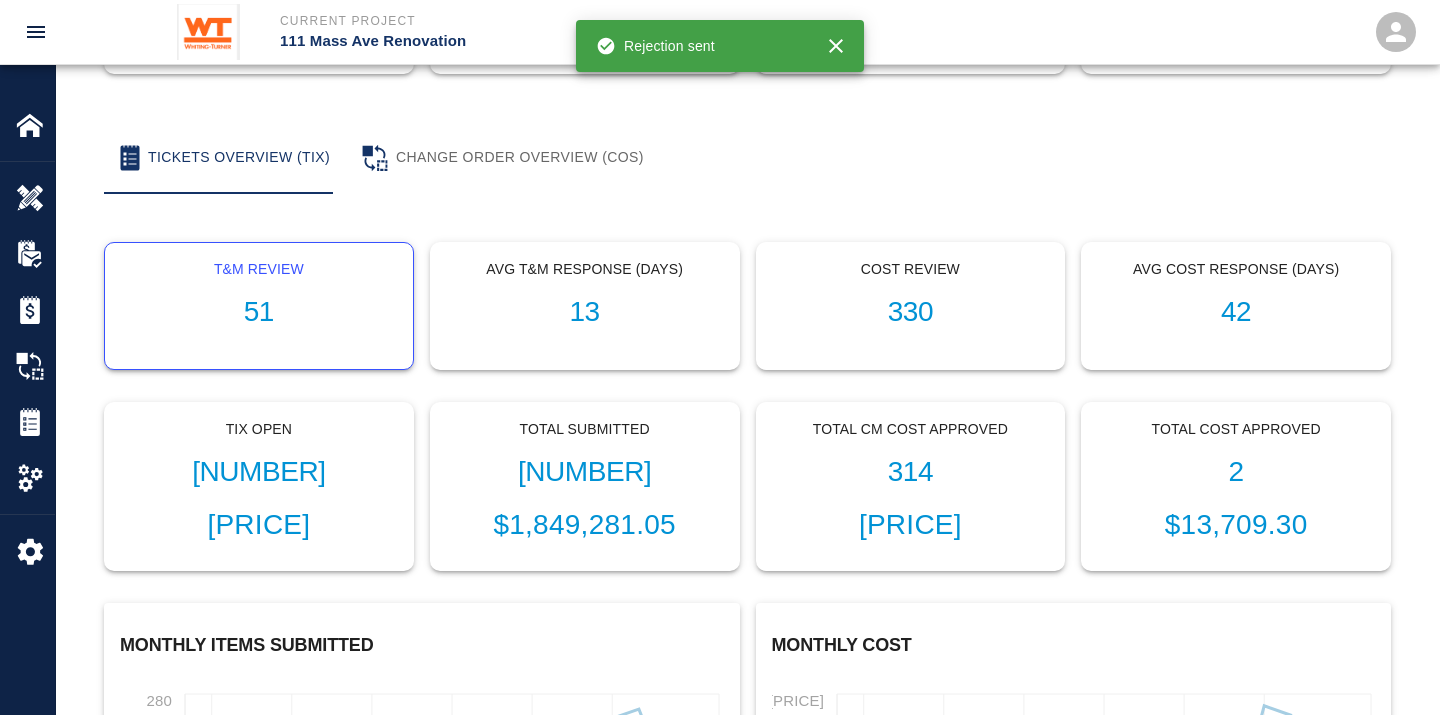 scroll, scrollTop: 0, scrollLeft: 0, axis: both 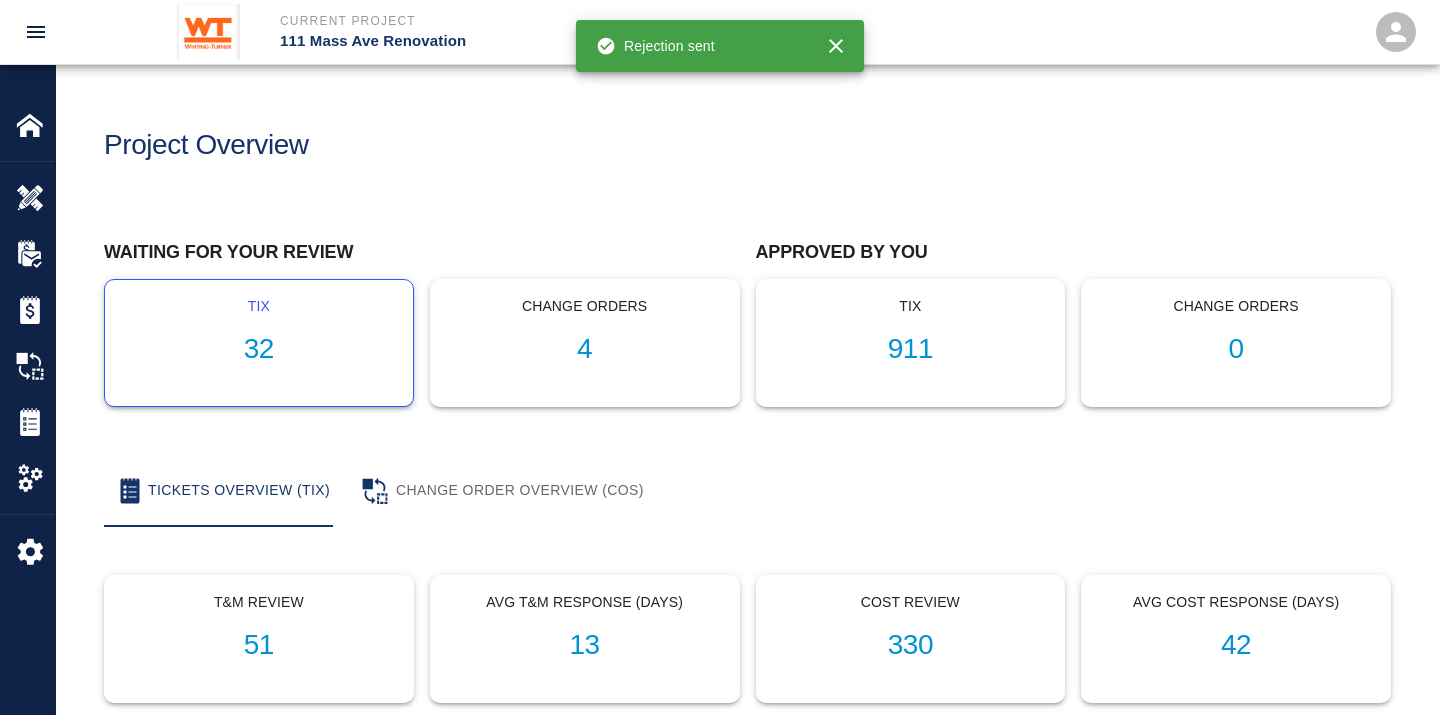 click on "32" at bounding box center (259, 349) 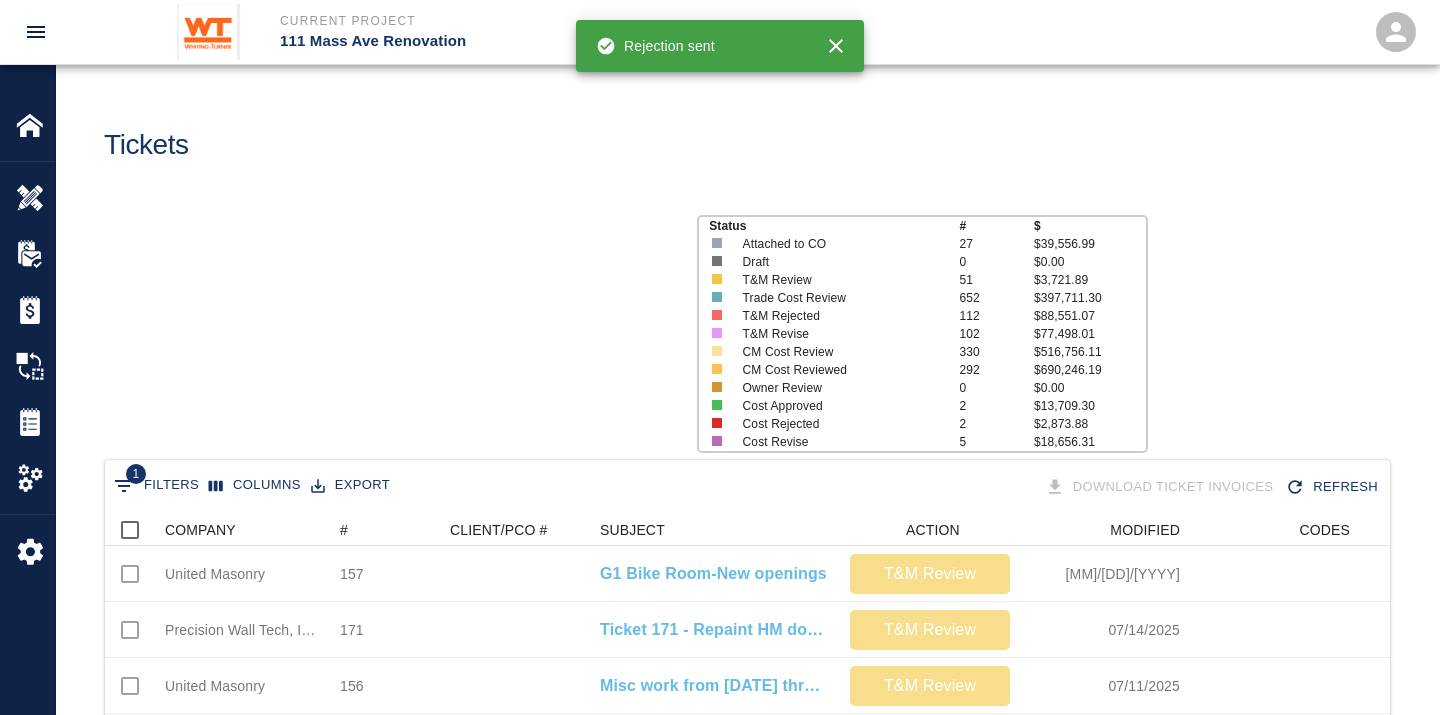 scroll, scrollTop: 17, scrollLeft: 17, axis: both 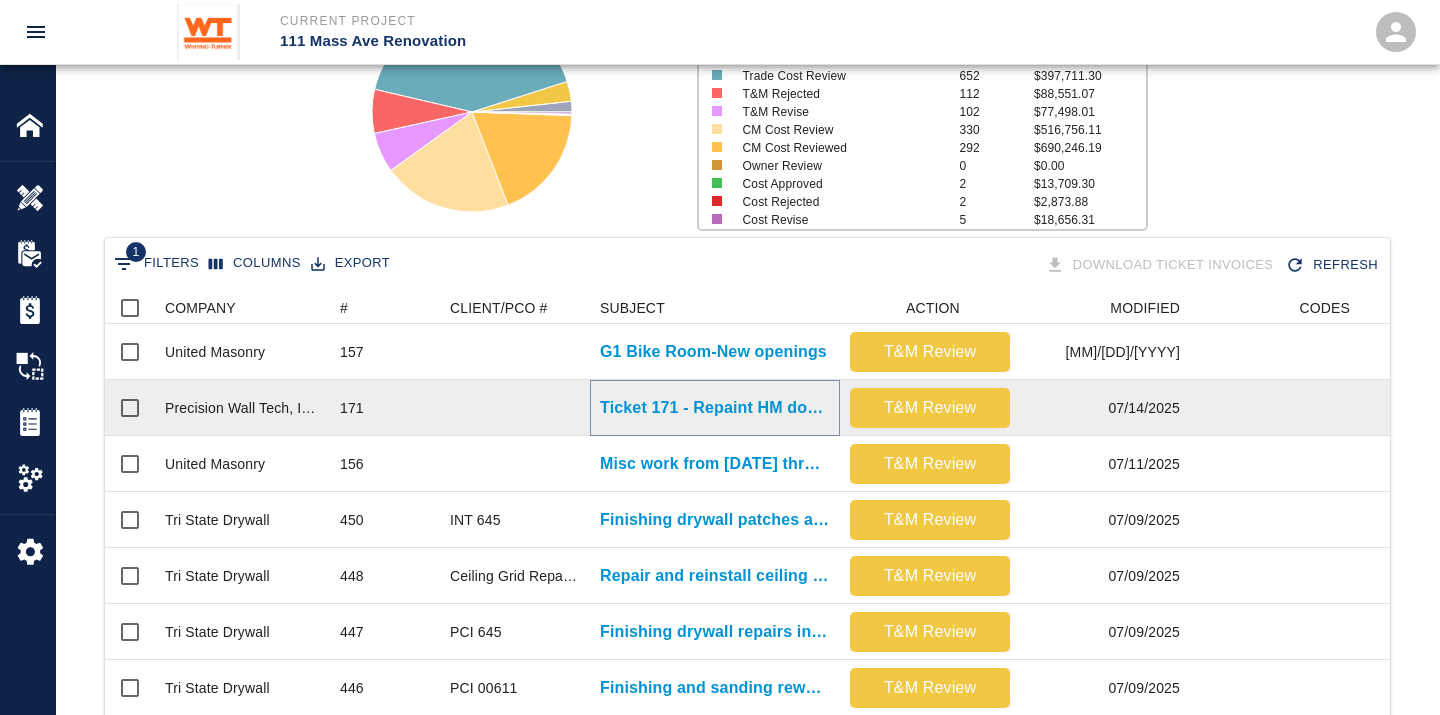 click on "Ticket 171 - Repaint HM doors and MDF panels on 8th floor" at bounding box center [715, 408] 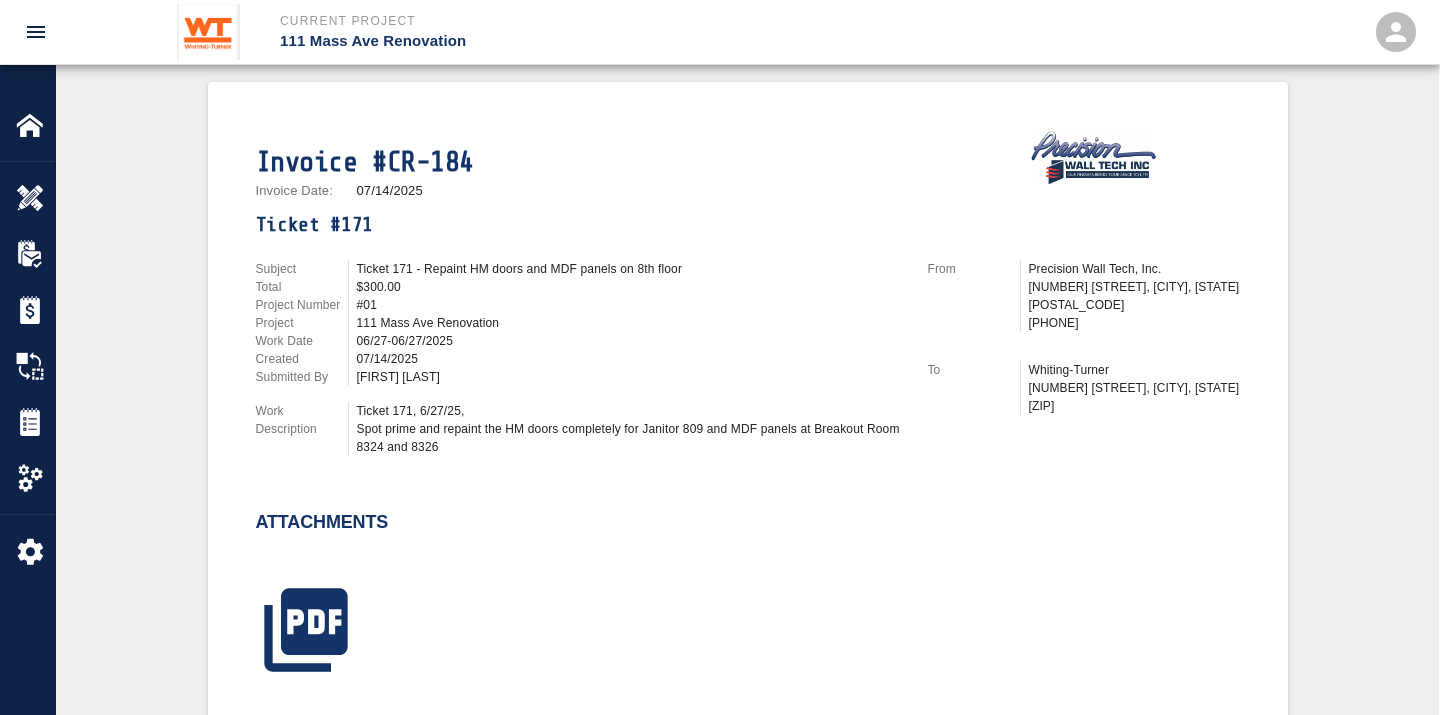 scroll, scrollTop: 555, scrollLeft: 0, axis: vertical 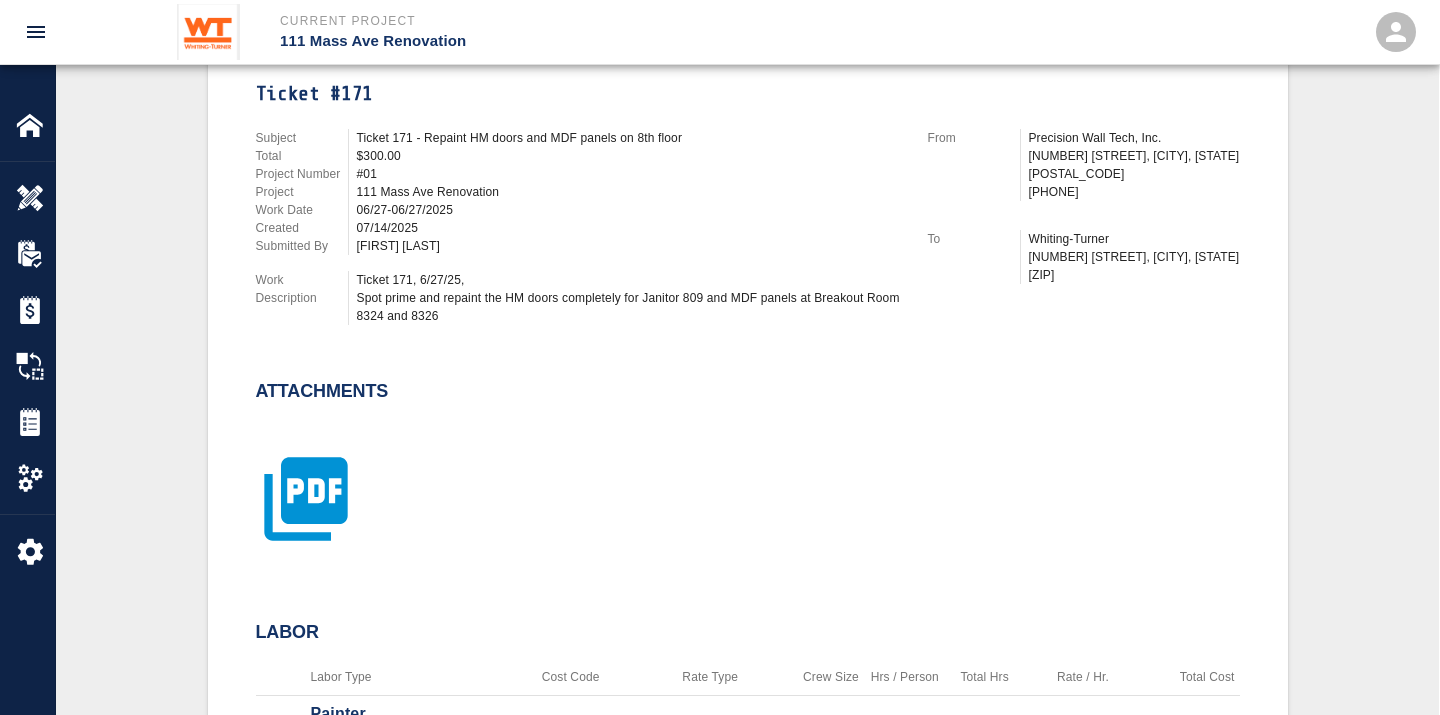 click 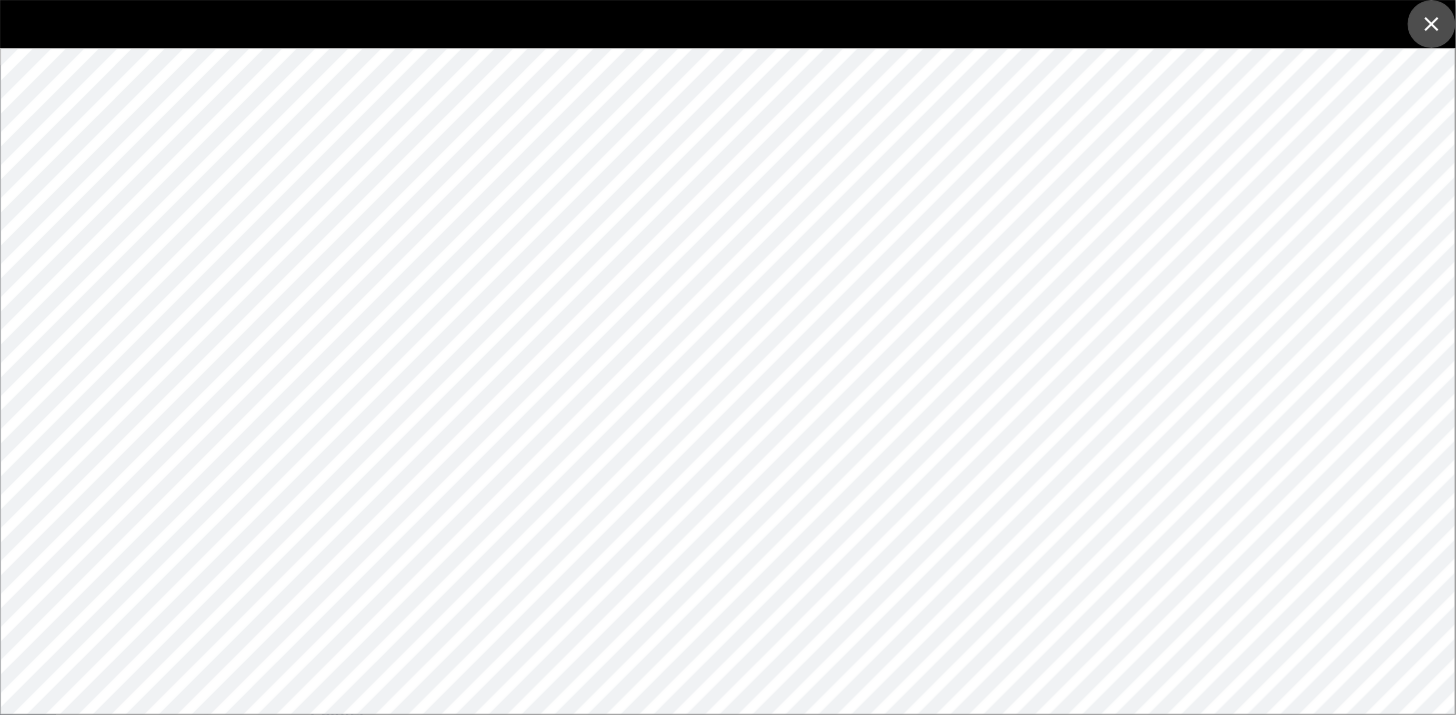 click 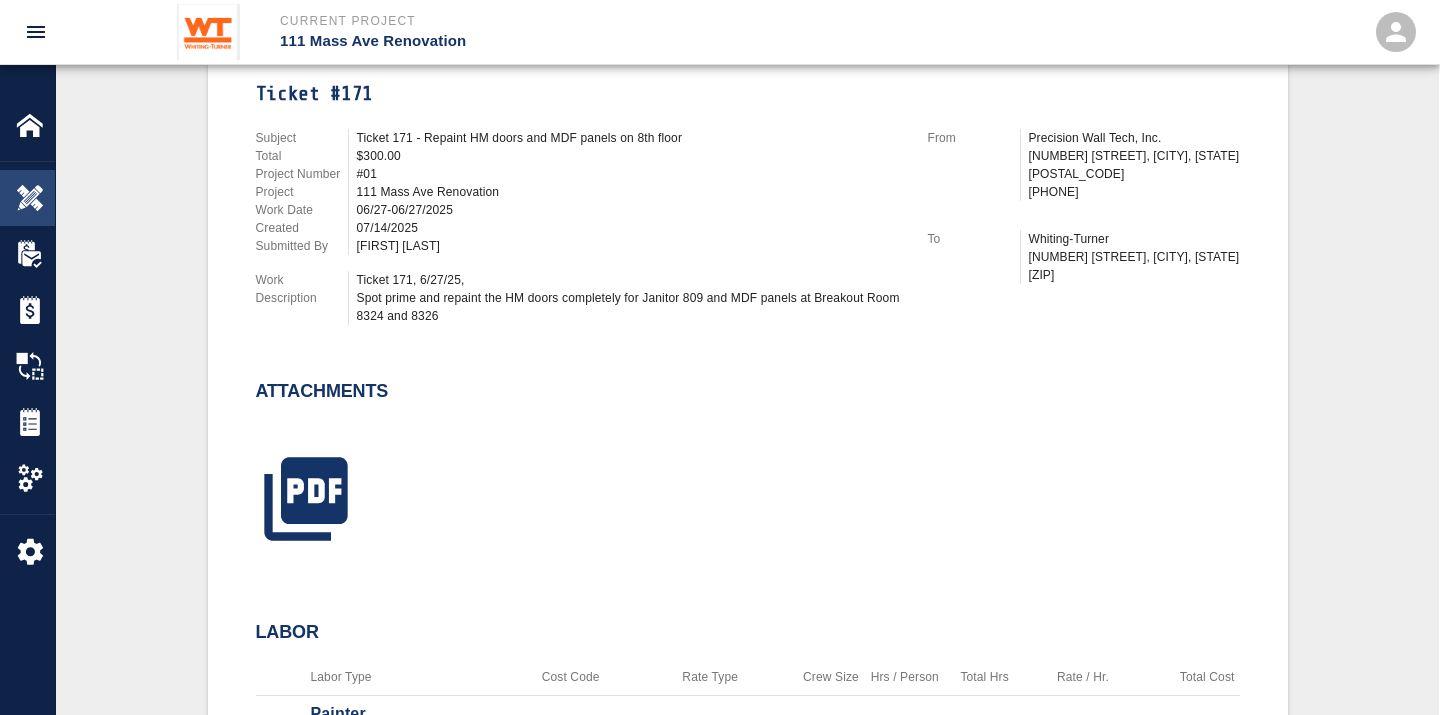 click at bounding box center (30, 198) 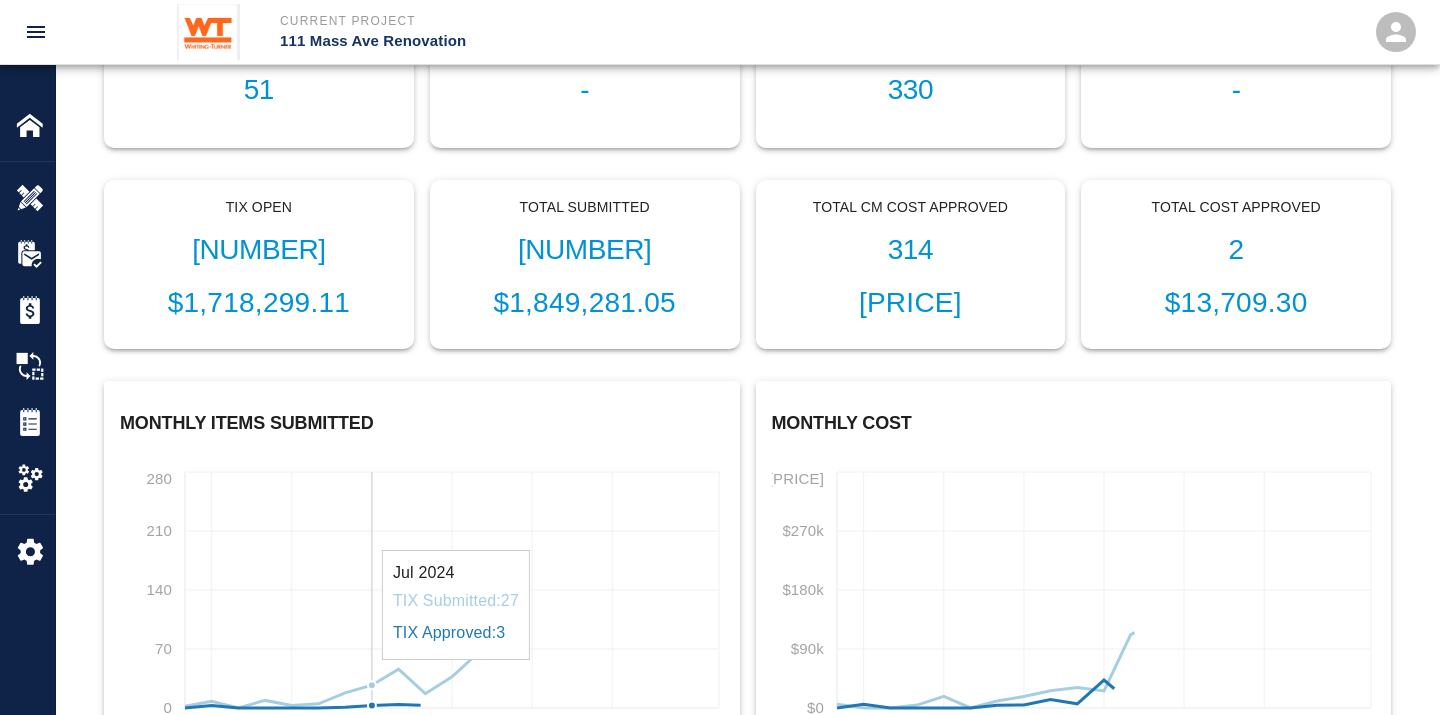 scroll, scrollTop: 0, scrollLeft: 0, axis: both 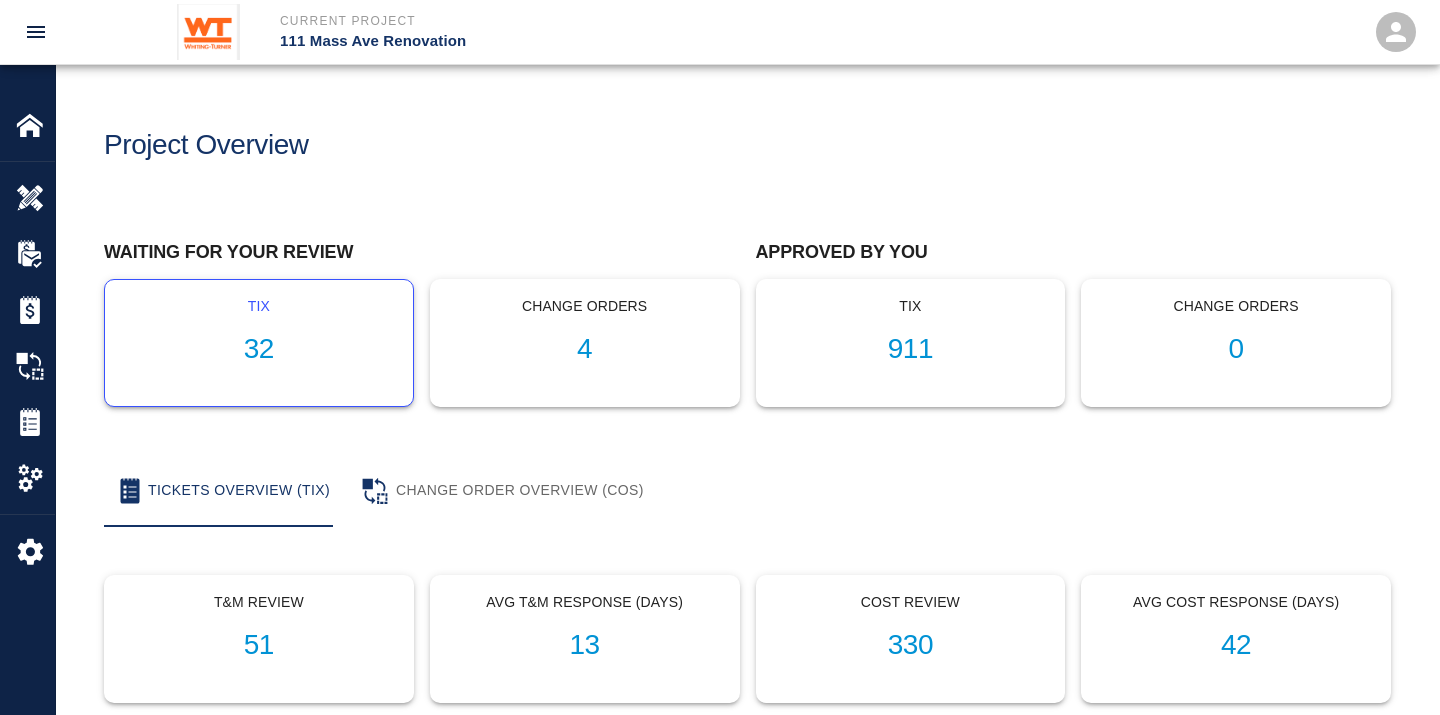 click on "32" at bounding box center [259, 349] 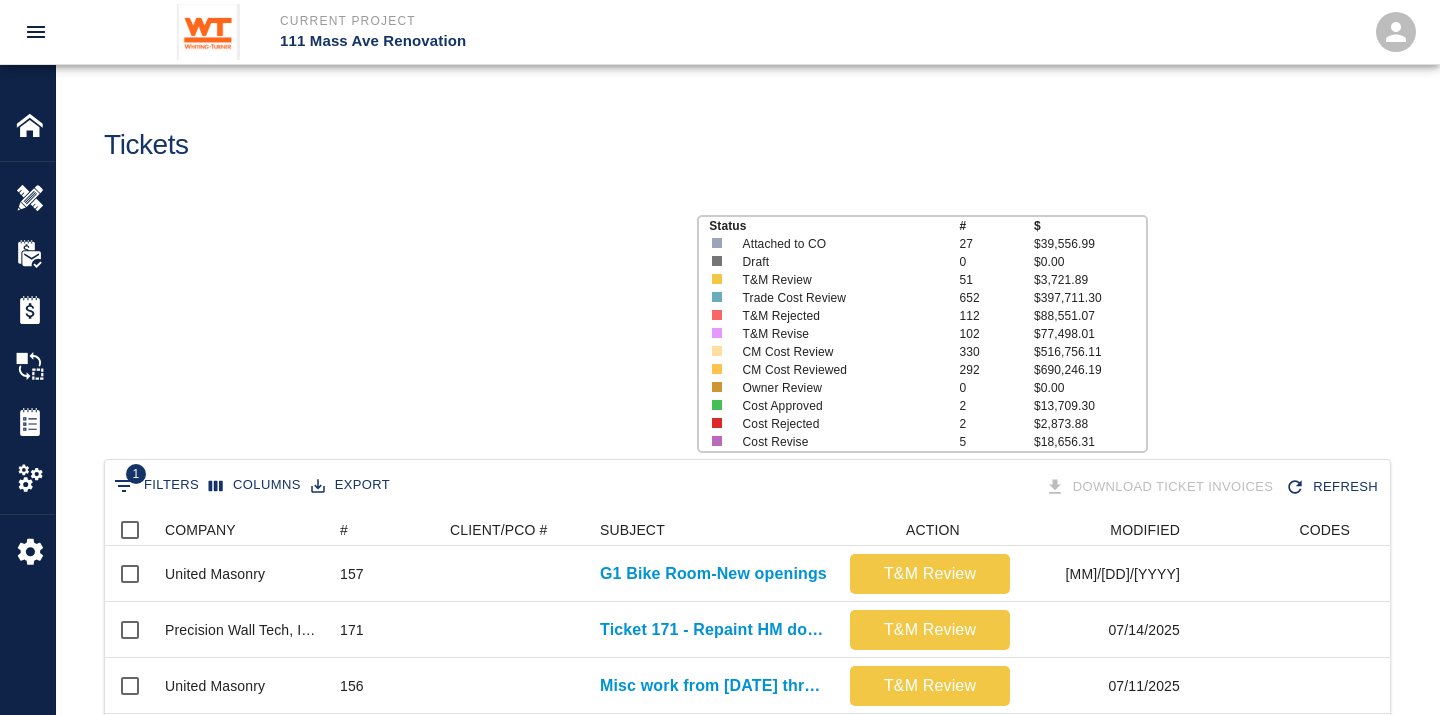 scroll, scrollTop: 17, scrollLeft: 17, axis: both 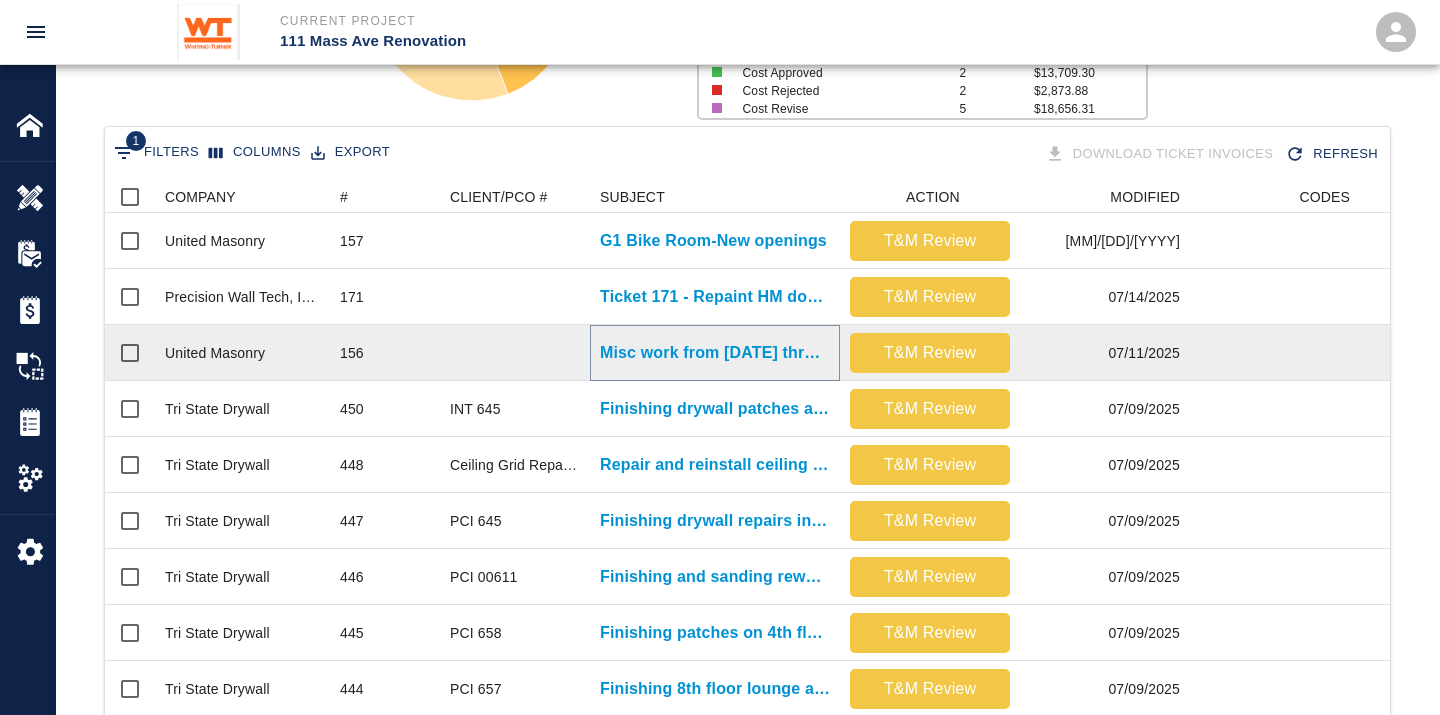 click on "Misc work from [DATE] thru [DATE]" at bounding box center [715, 353] 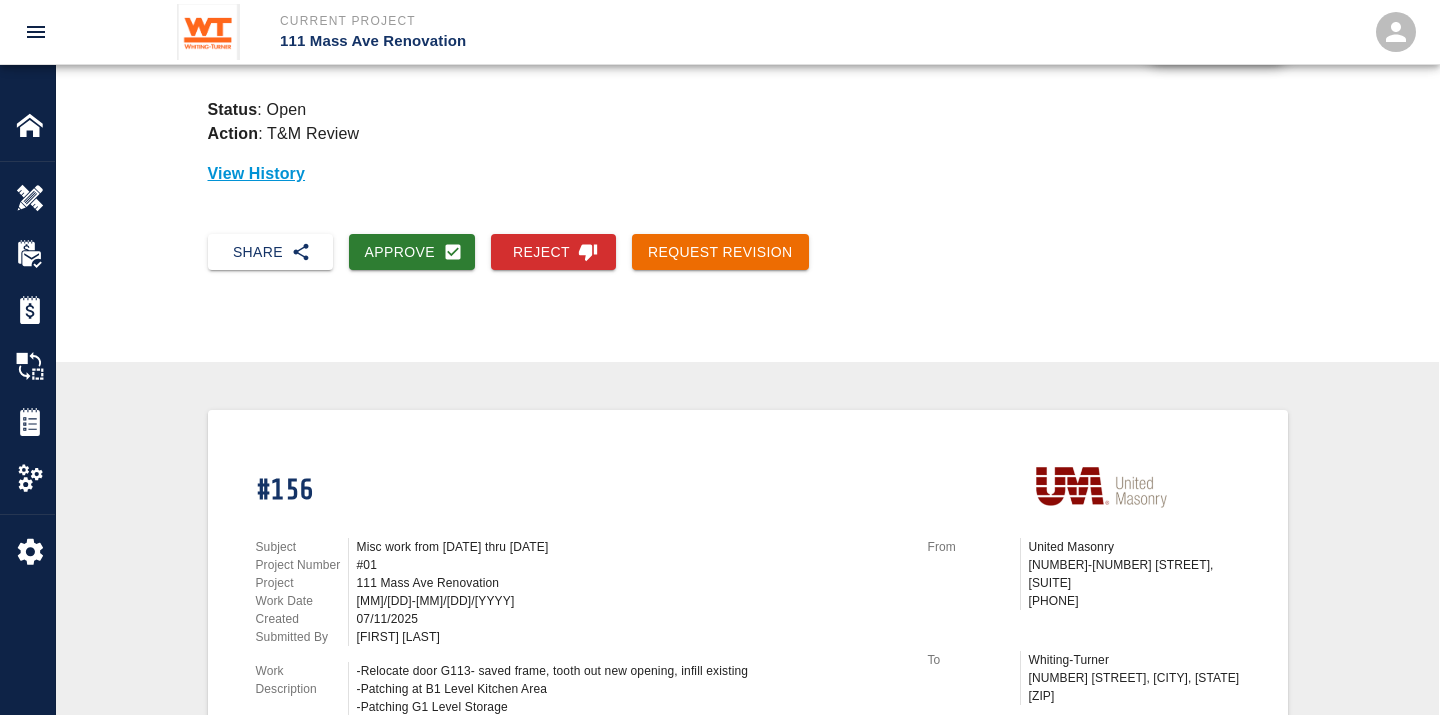 scroll, scrollTop: 0, scrollLeft: 0, axis: both 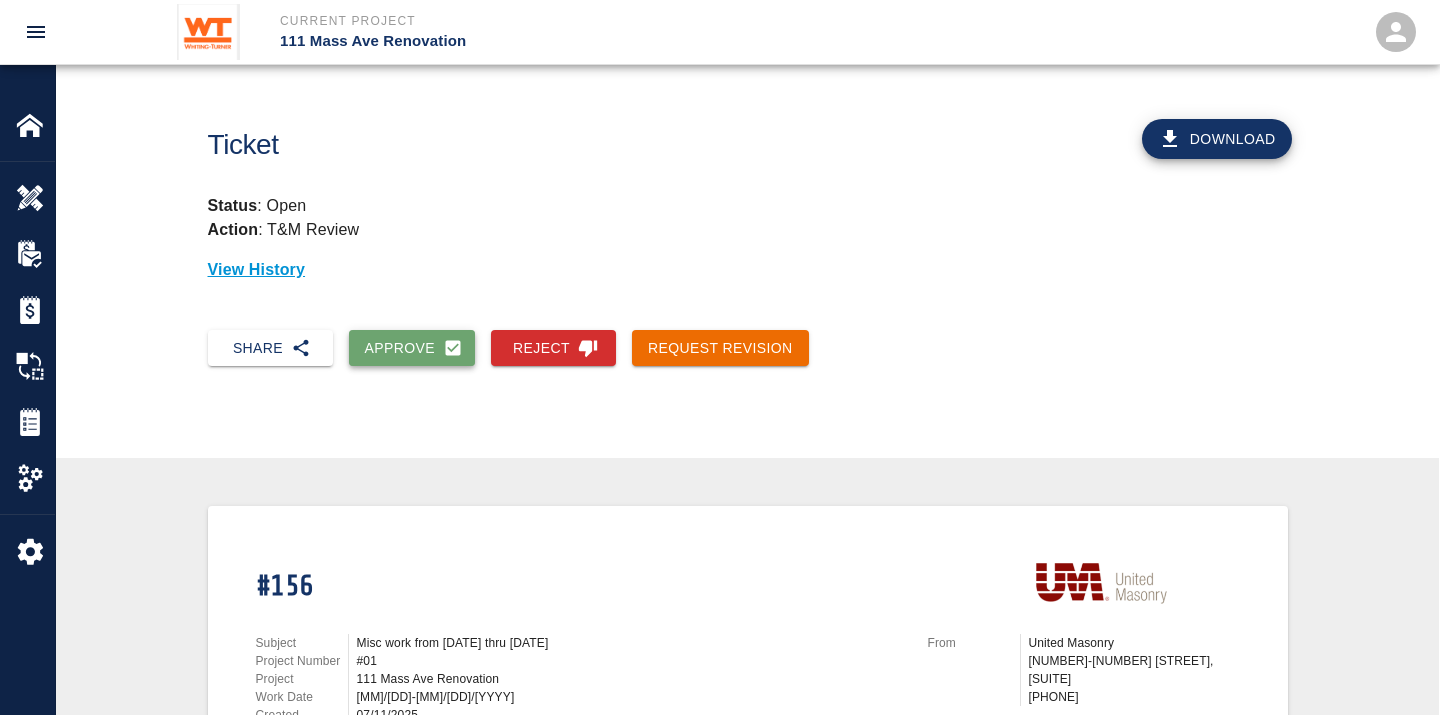 click on "Approve" at bounding box center [412, 348] 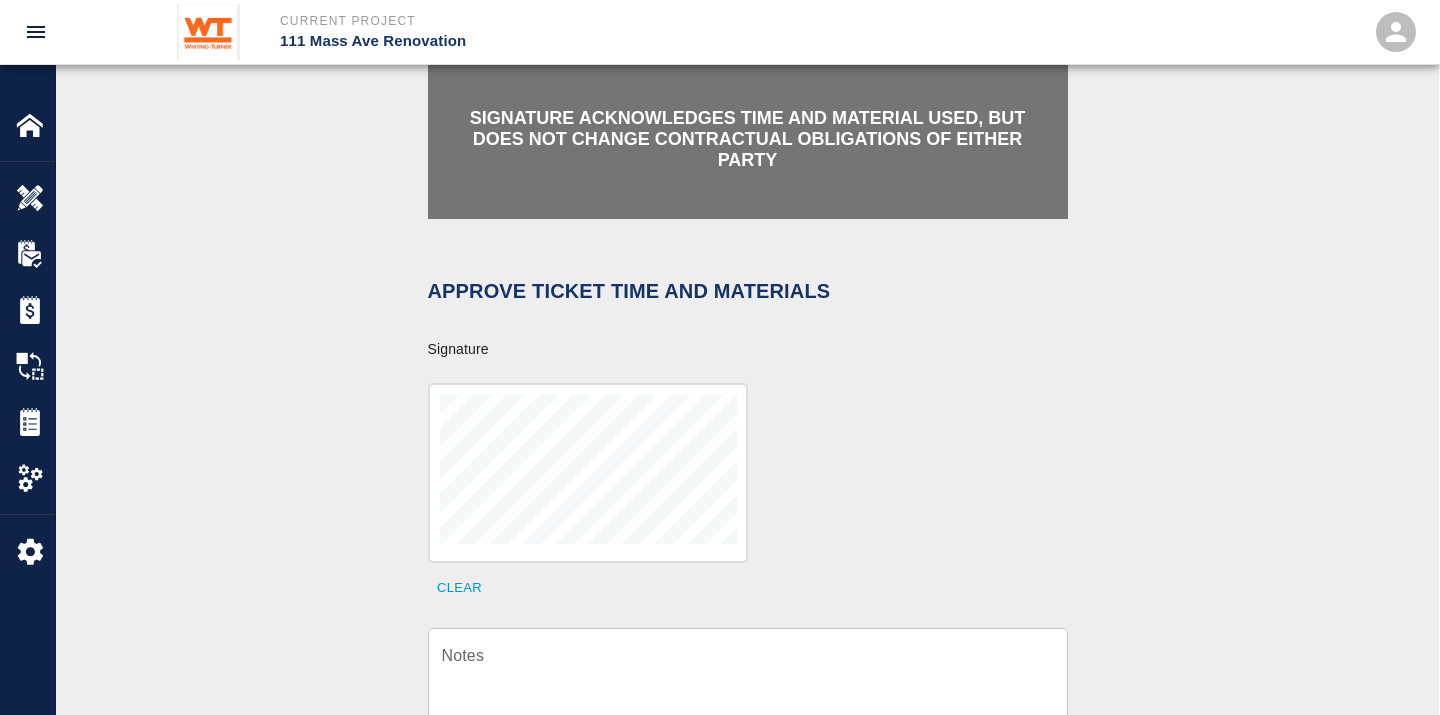 scroll, scrollTop: 444, scrollLeft: 0, axis: vertical 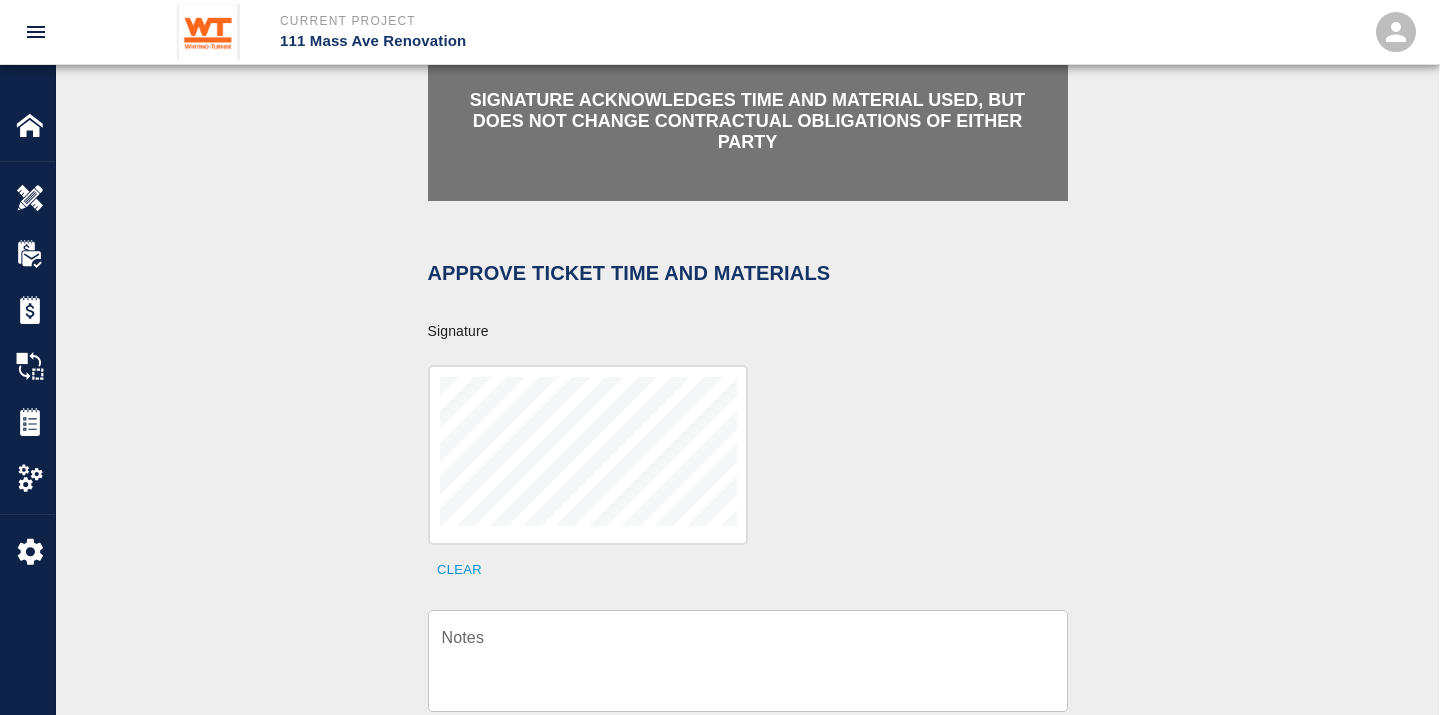 click on "Clear" at bounding box center [736, 463] 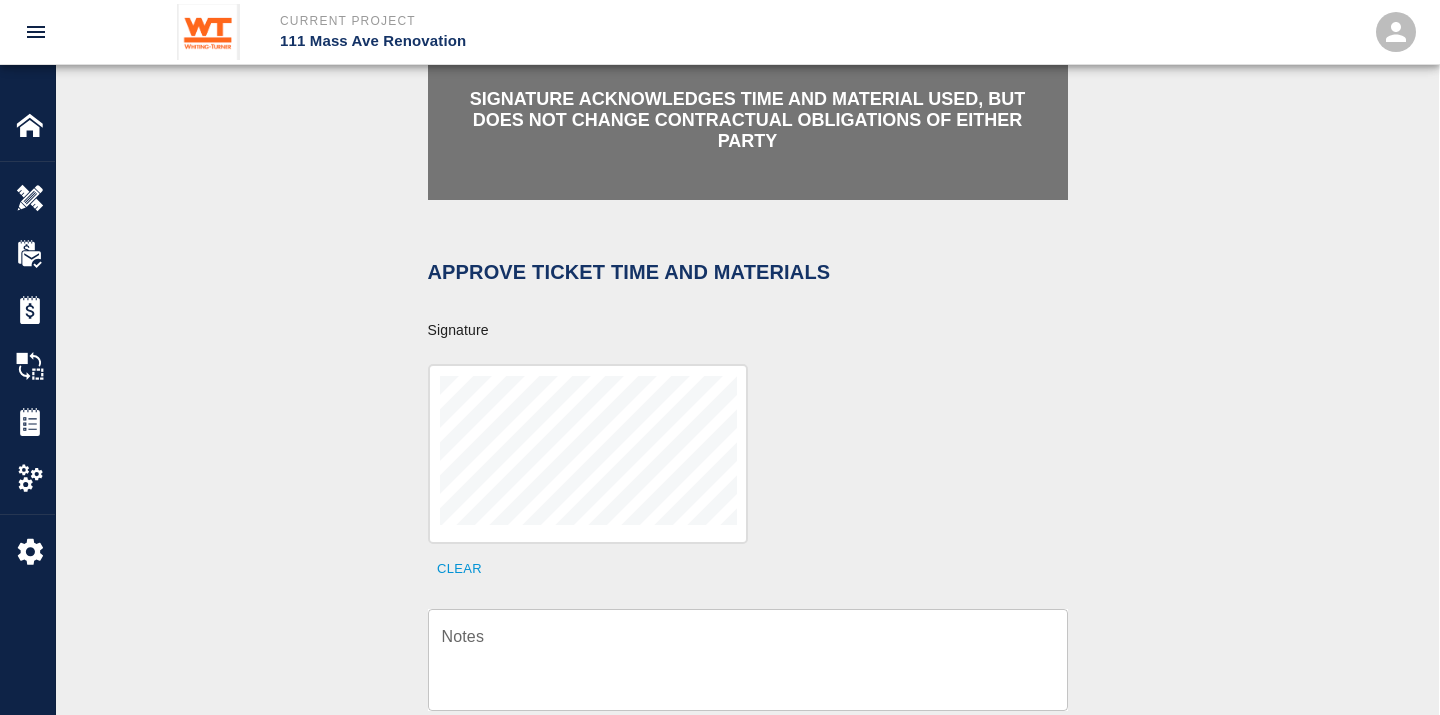 scroll, scrollTop: 777, scrollLeft: 0, axis: vertical 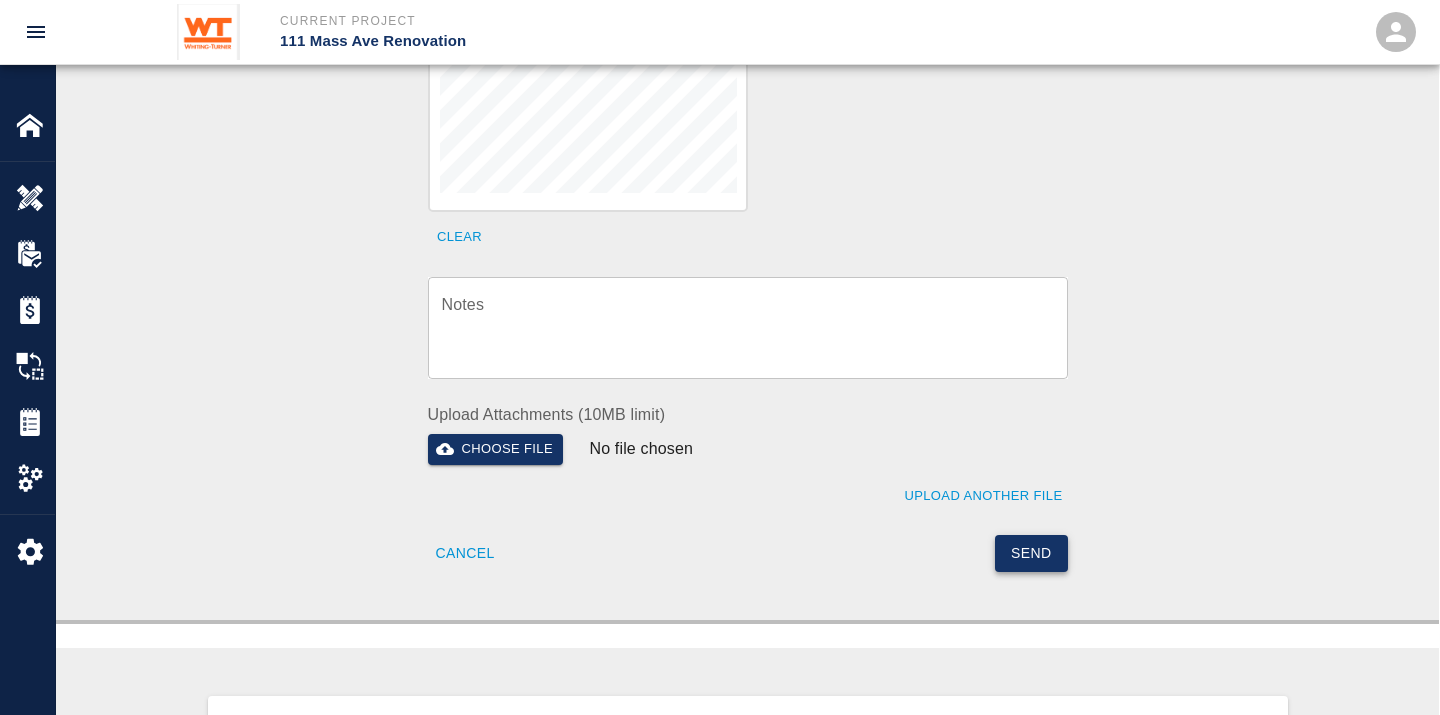 click on "Send" at bounding box center (1031, 553) 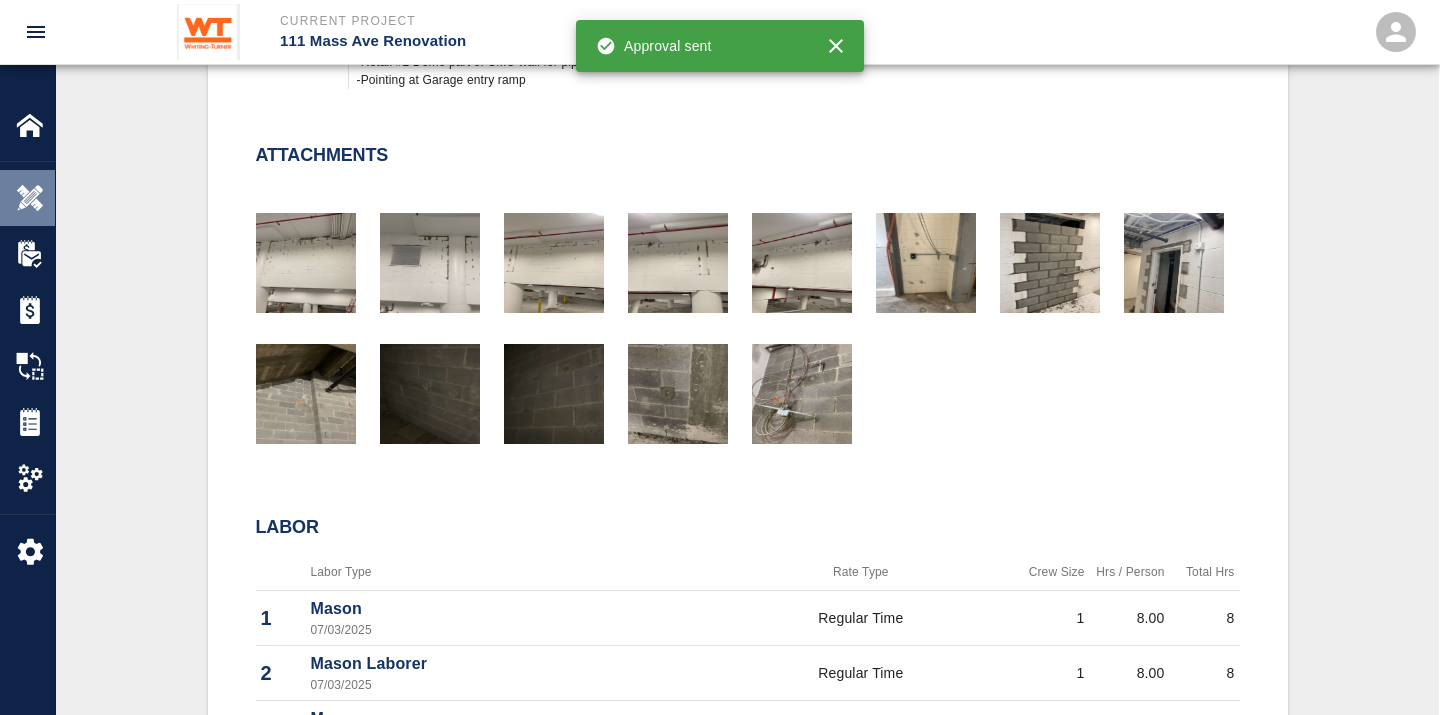 click at bounding box center [30, 198] 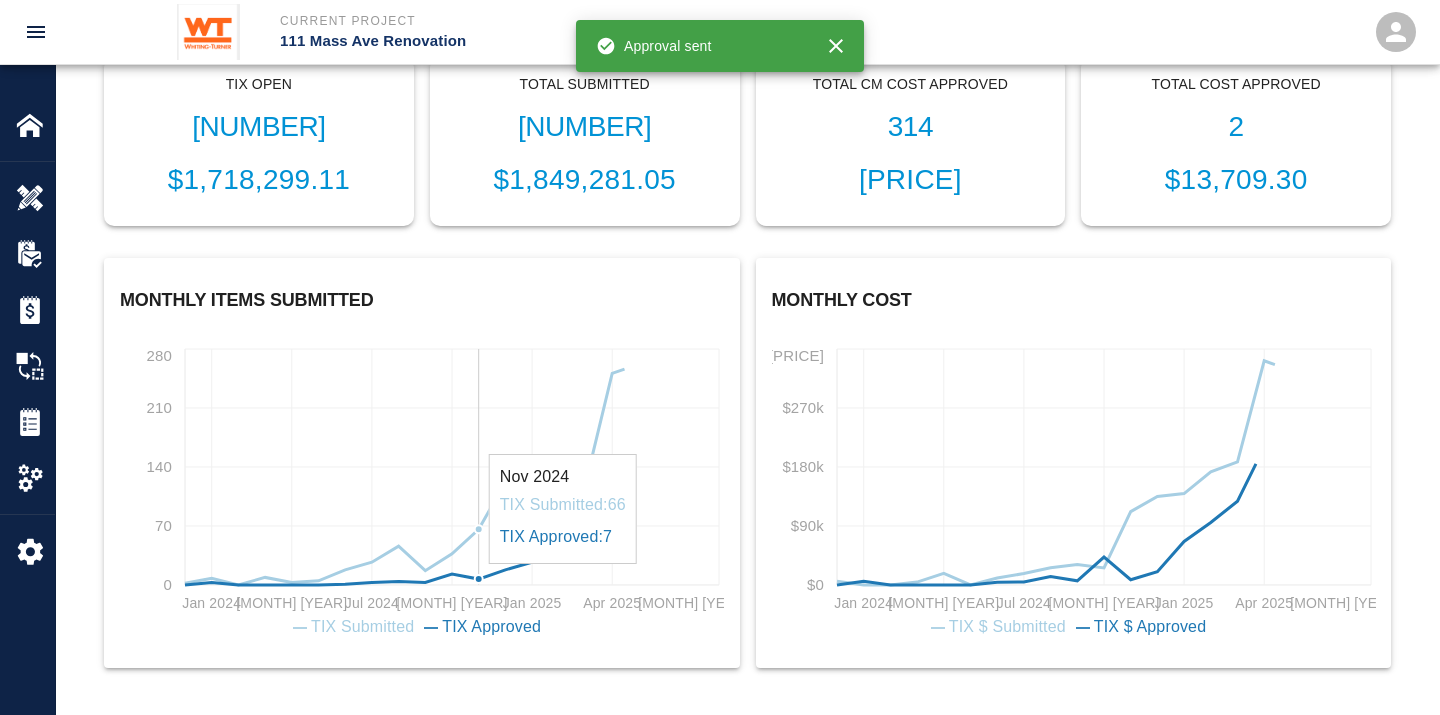 scroll, scrollTop: 0, scrollLeft: 0, axis: both 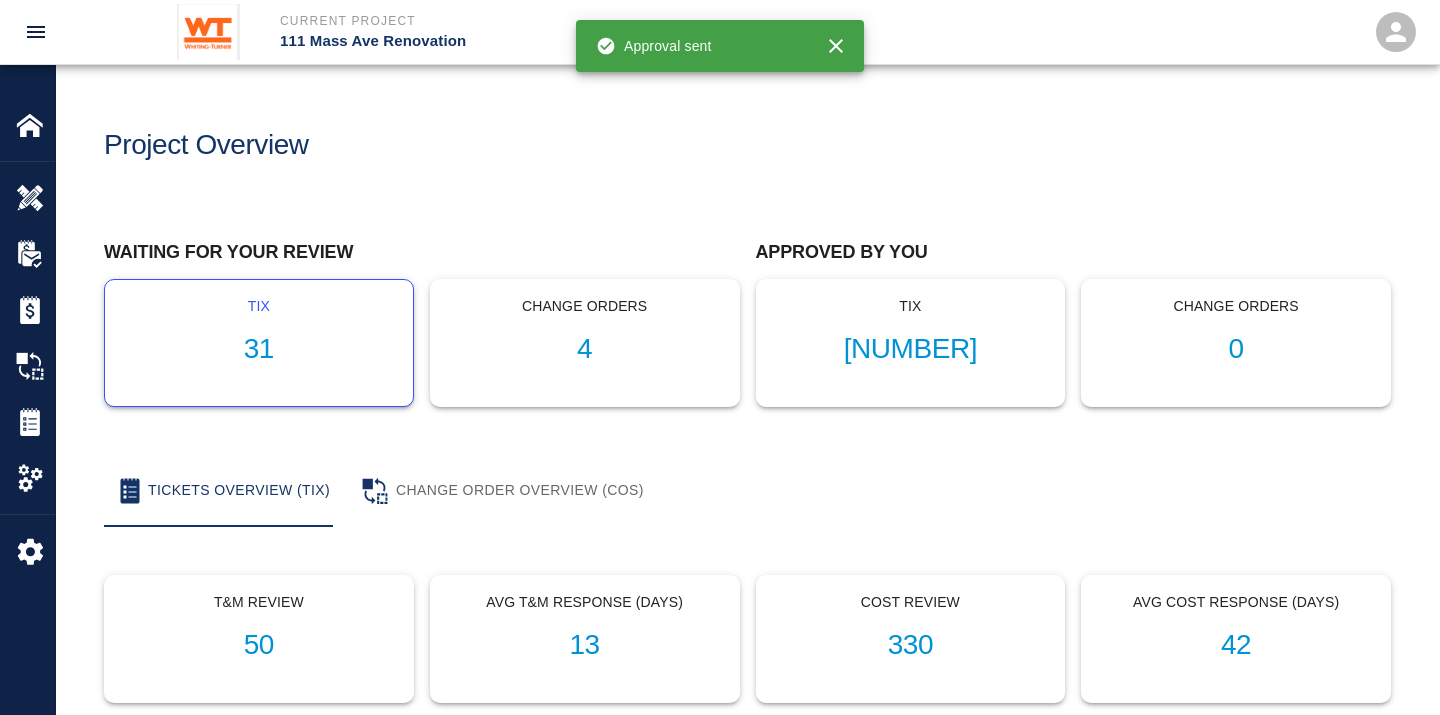 click on "31" at bounding box center (259, 349) 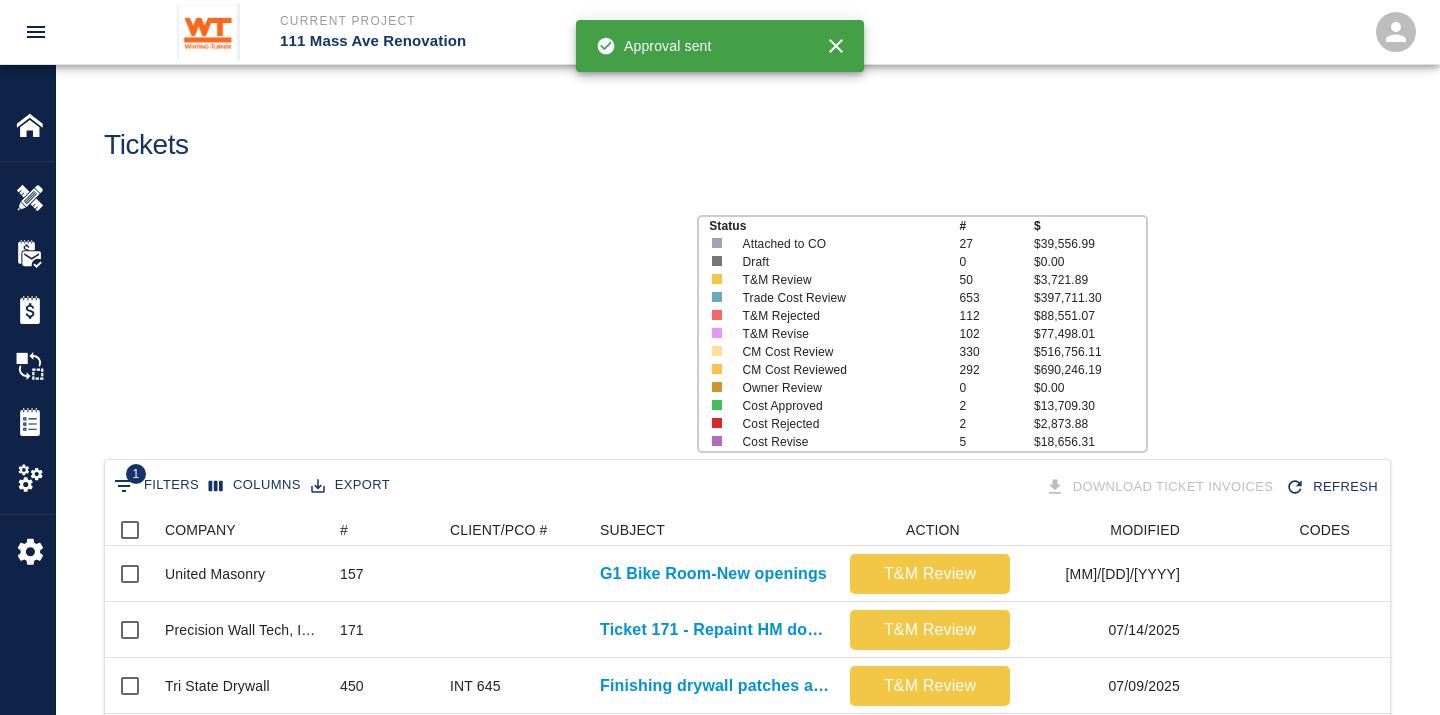 scroll, scrollTop: 17, scrollLeft: 17, axis: both 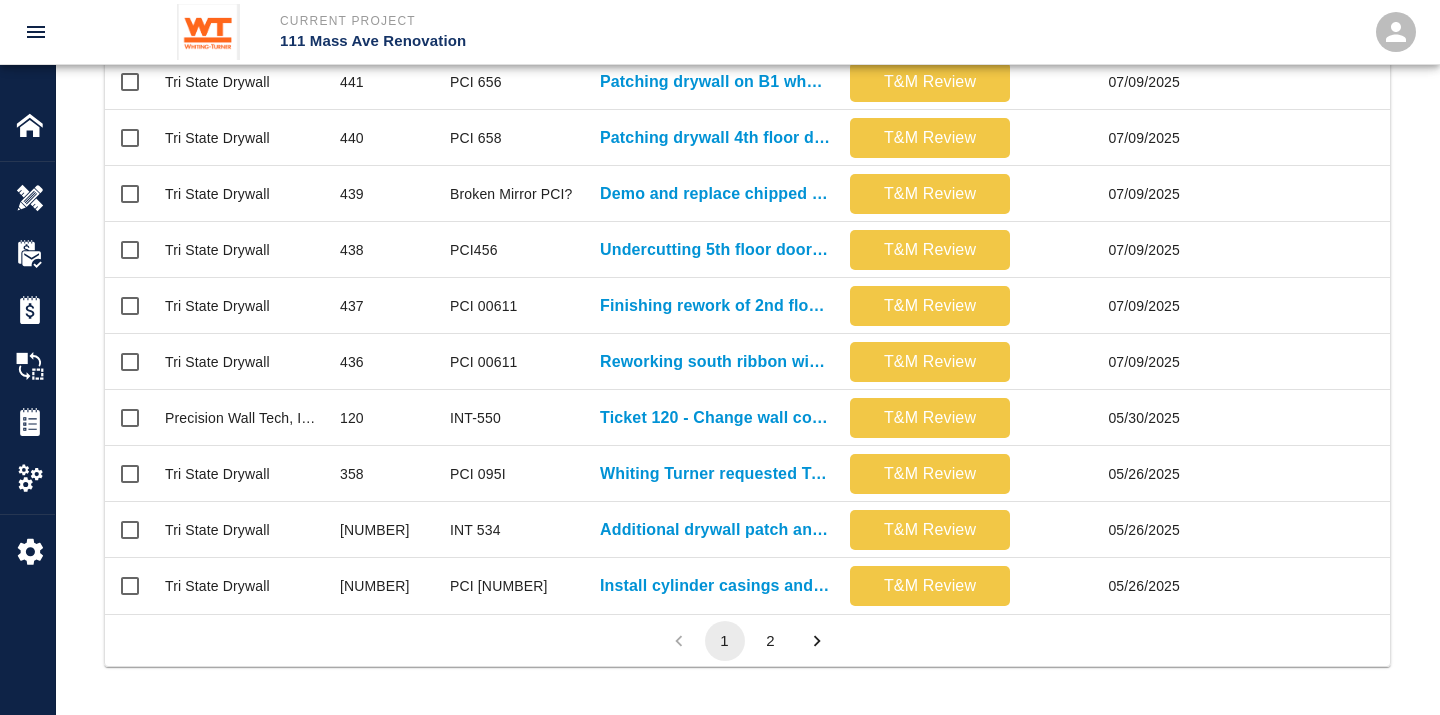 click on "2" at bounding box center (771, 641) 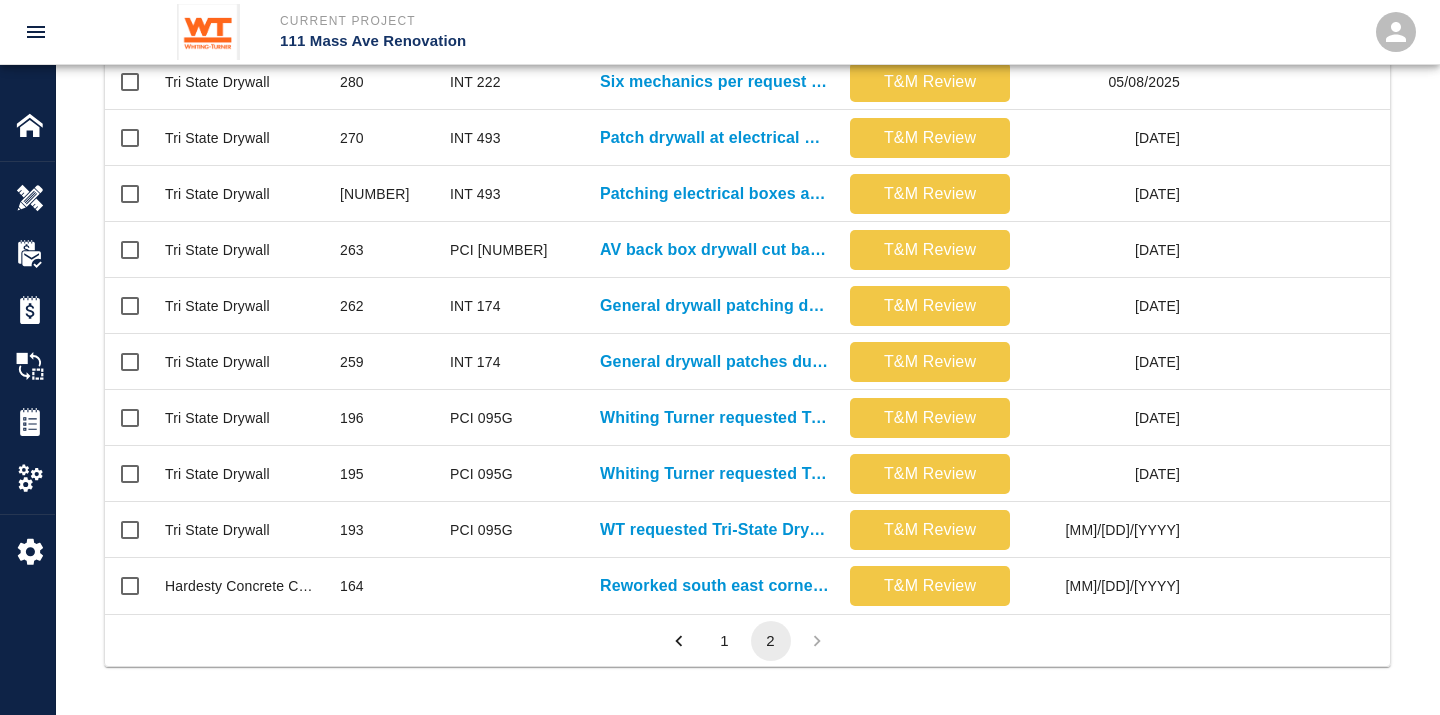 scroll, scrollTop: 647, scrollLeft: 1268, axis: both 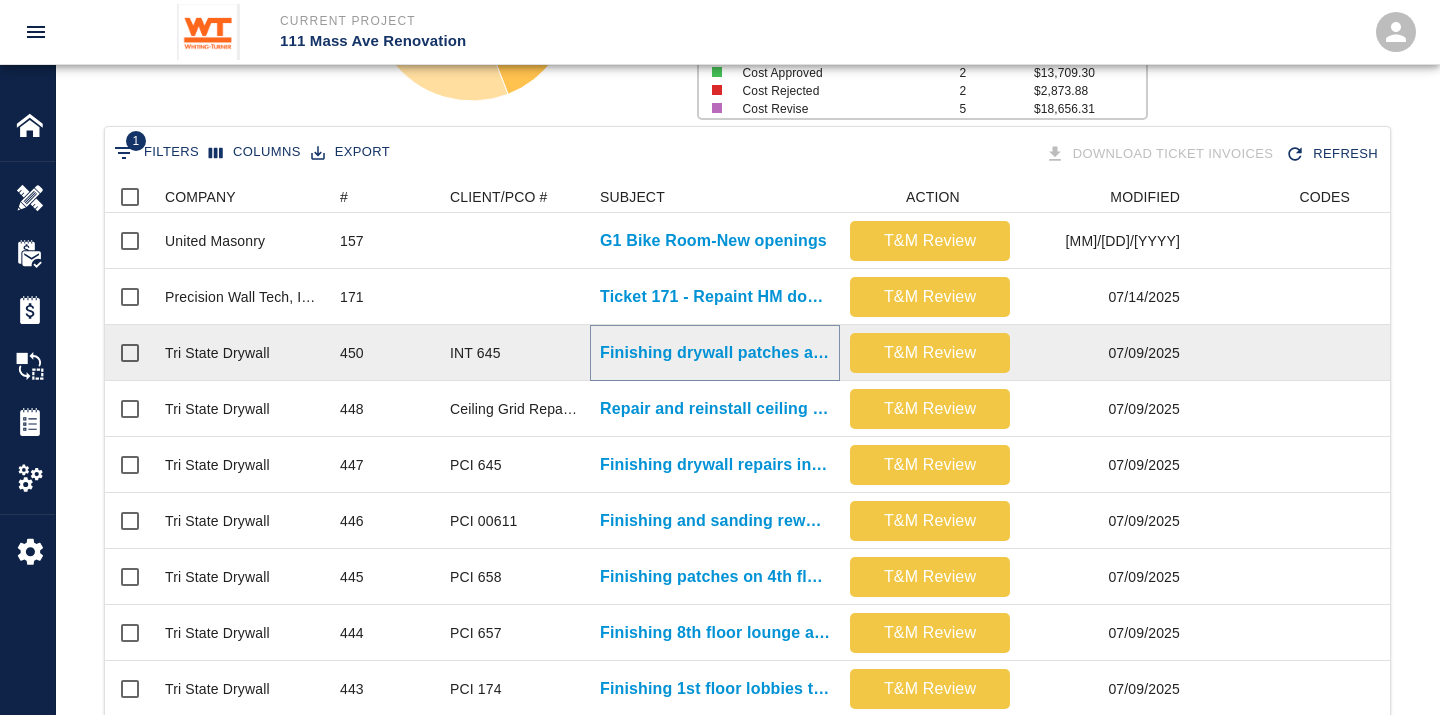 click on "Finishing drywall patches and repairs in stair 1 from 2nd..." at bounding box center (715, 353) 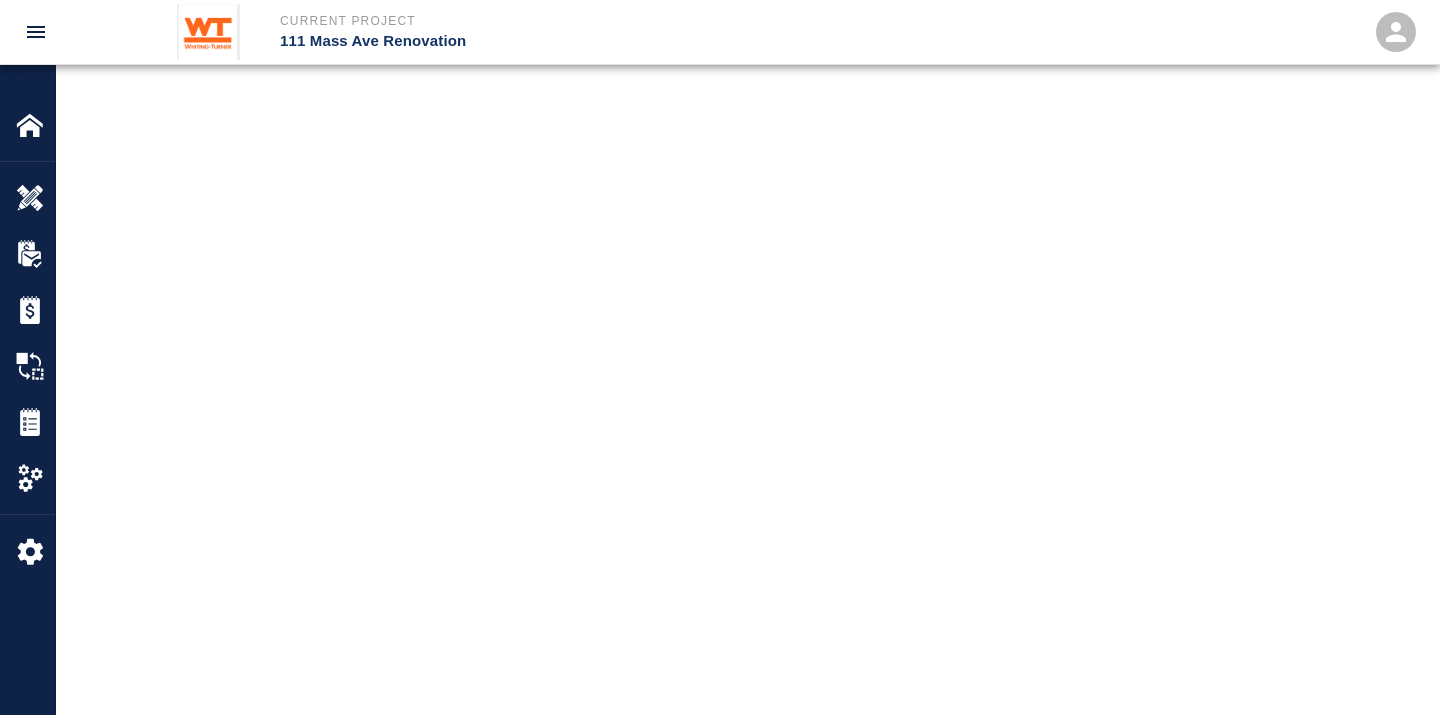 scroll, scrollTop: 0, scrollLeft: 0, axis: both 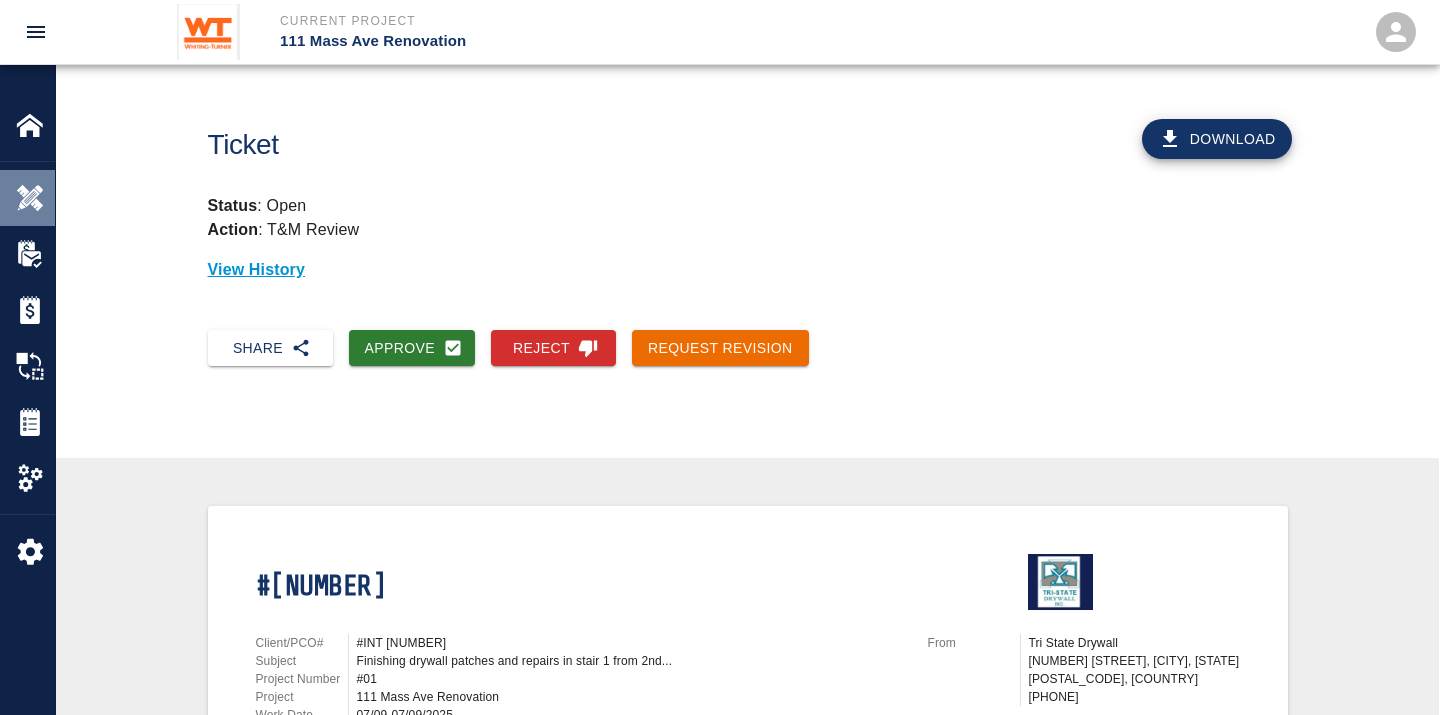 click at bounding box center (30, 198) 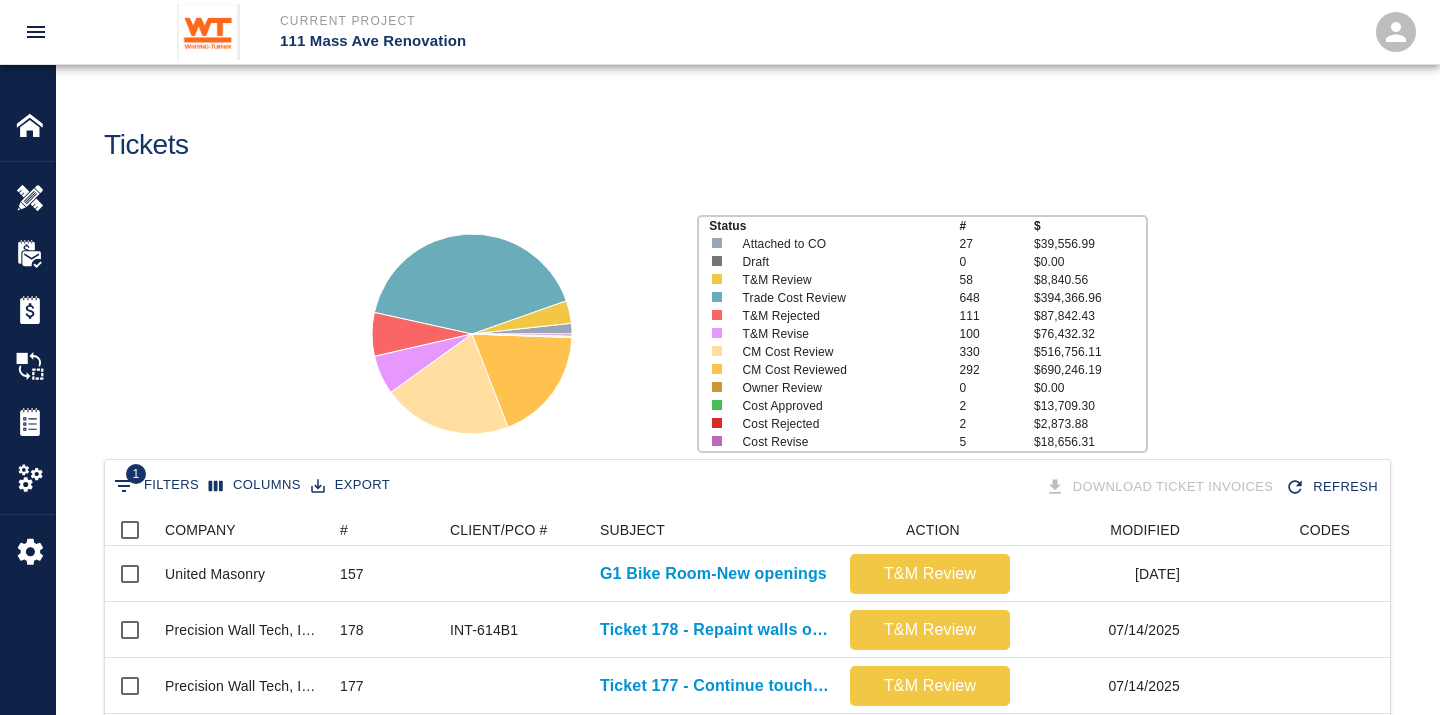 scroll, scrollTop: 72, scrollLeft: 0, axis: vertical 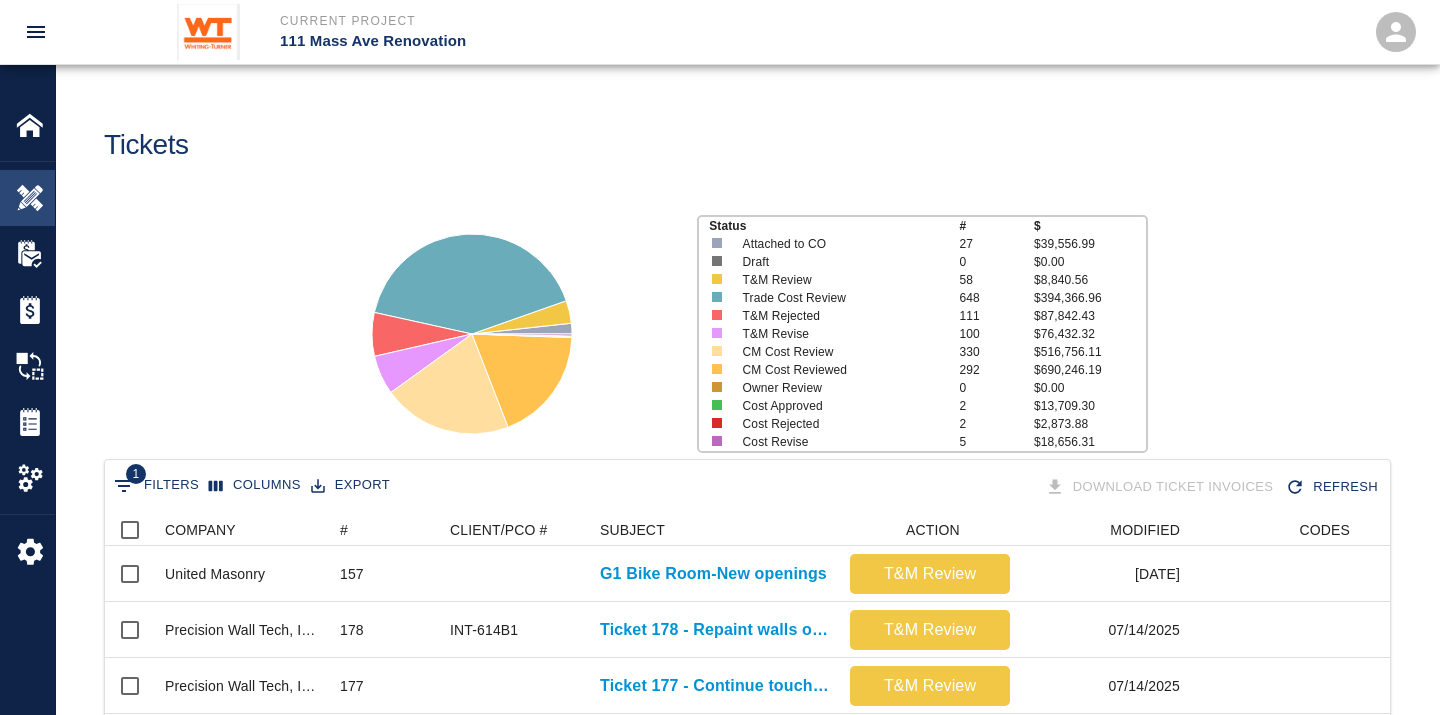 click at bounding box center [30, 198] 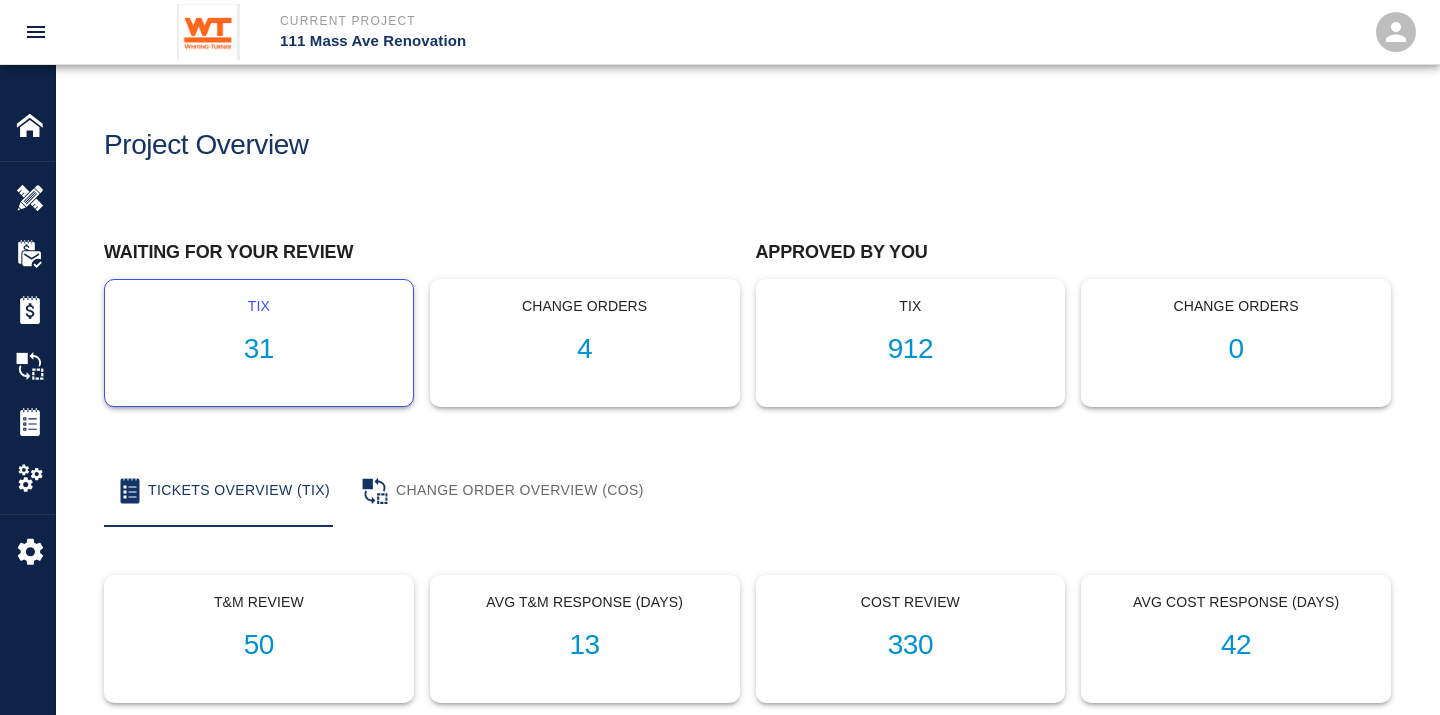 click on "31" at bounding box center [259, 349] 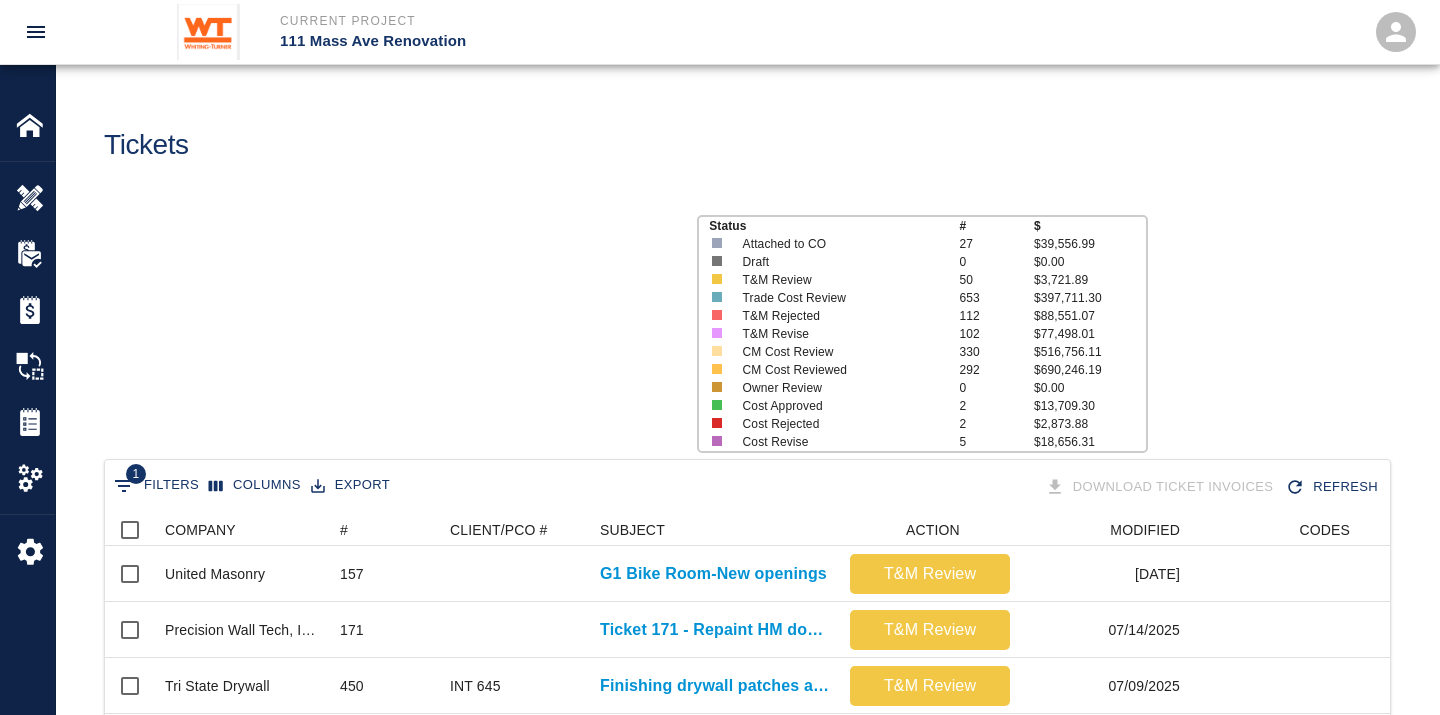 scroll, scrollTop: 17, scrollLeft: 17, axis: both 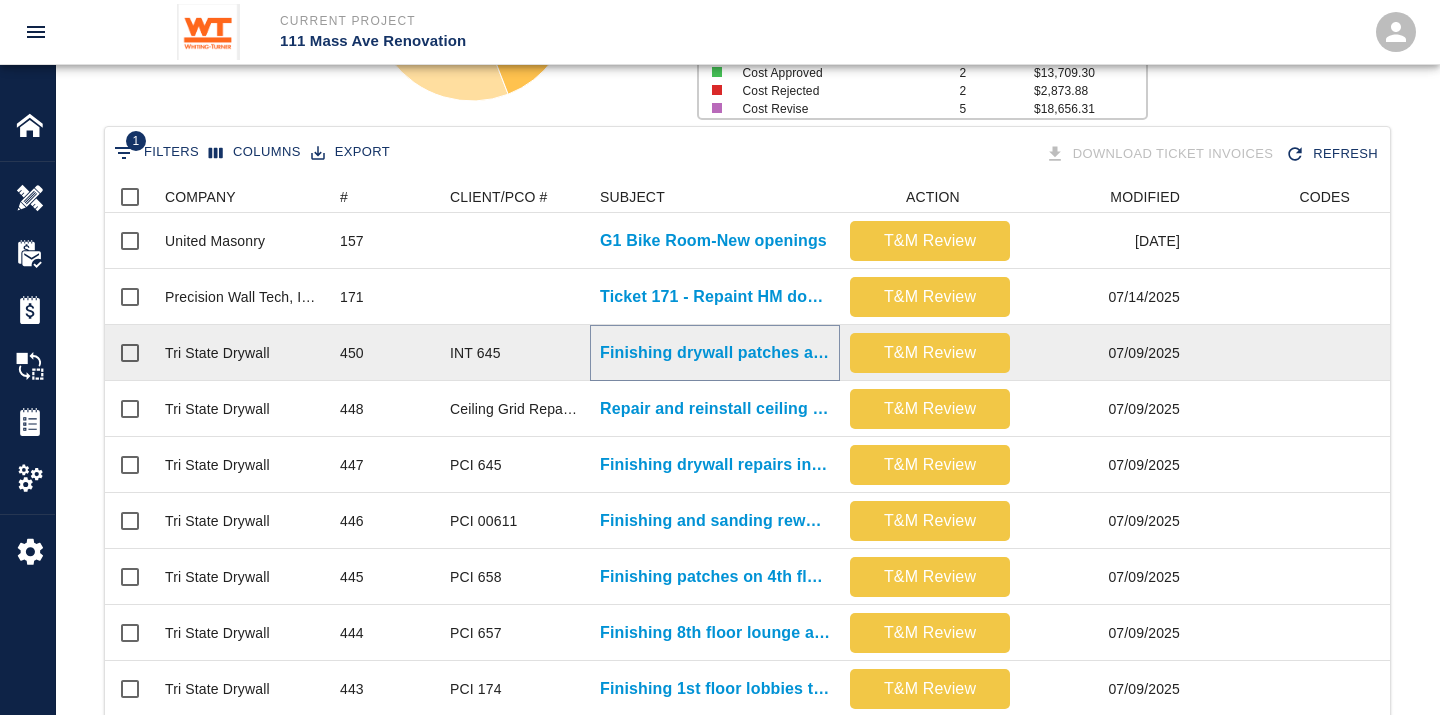 click on "Finishing drywall patches and repairs in stair 1 from 2nd..." at bounding box center (715, 353) 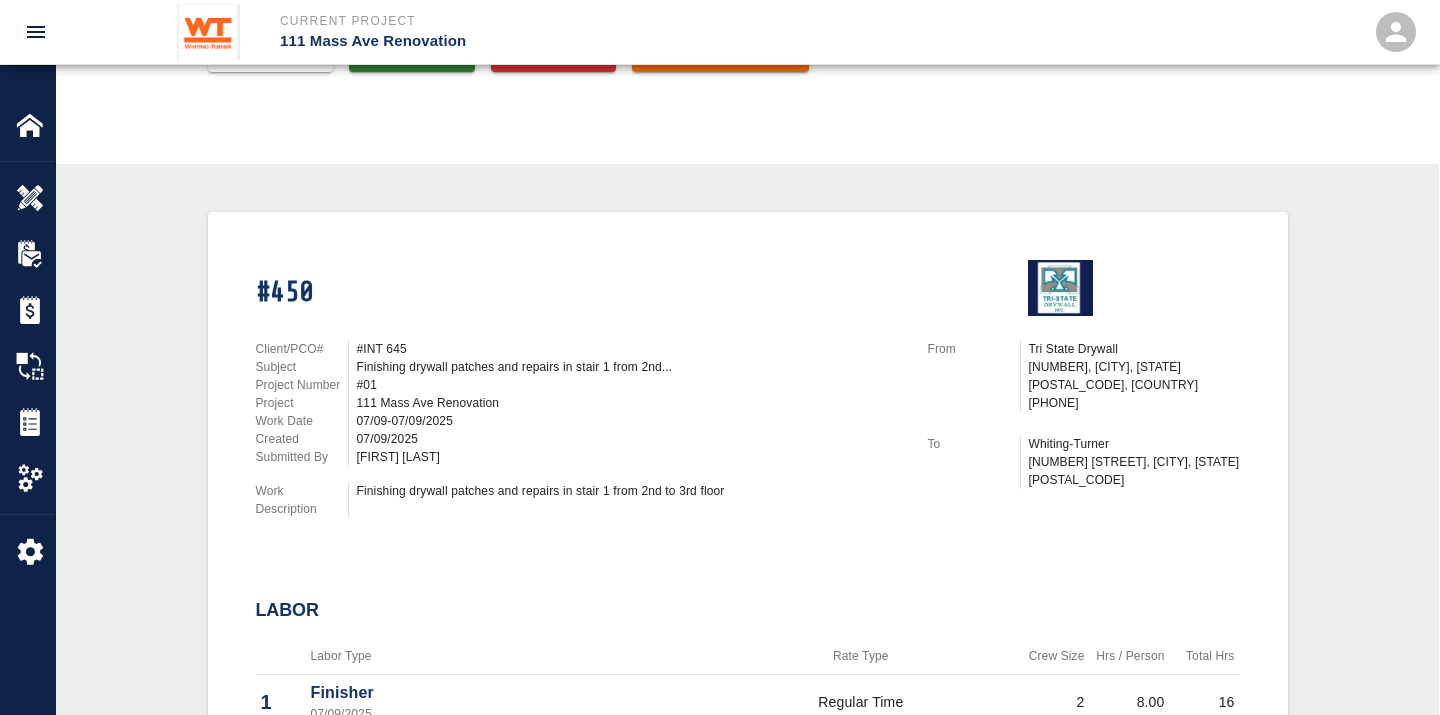 scroll, scrollTop: 333, scrollLeft: 0, axis: vertical 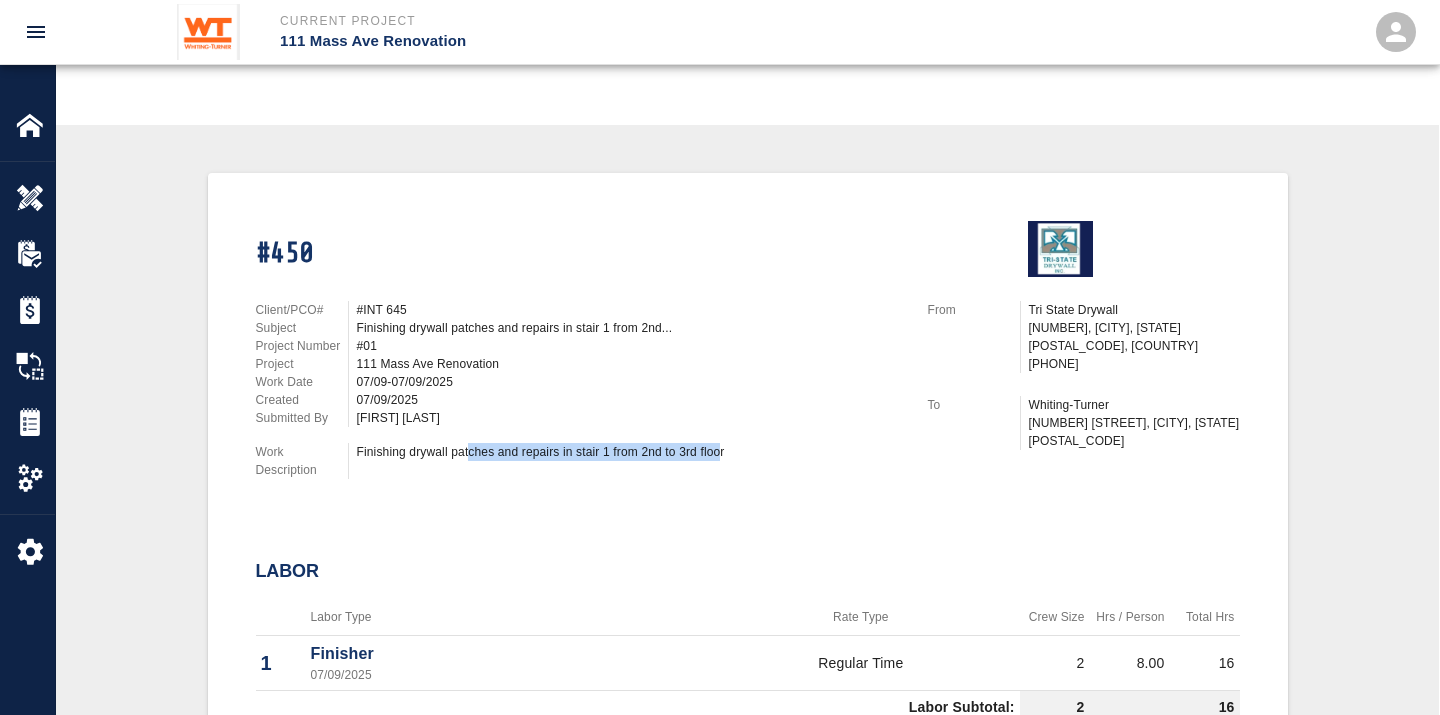 drag, startPoint x: 720, startPoint y: 440, endPoint x: 468, endPoint y: 450, distance: 252.19833 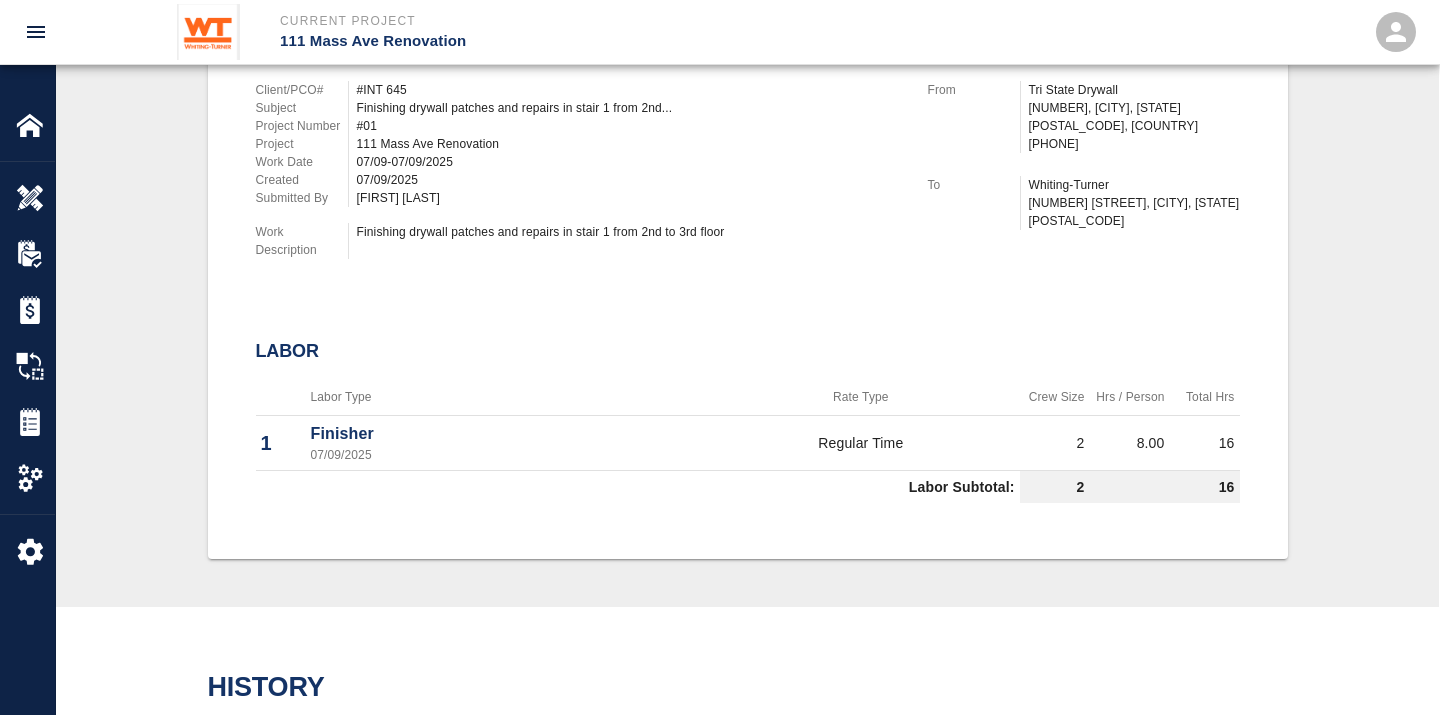scroll, scrollTop: 555, scrollLeft: 0, axis: vertical 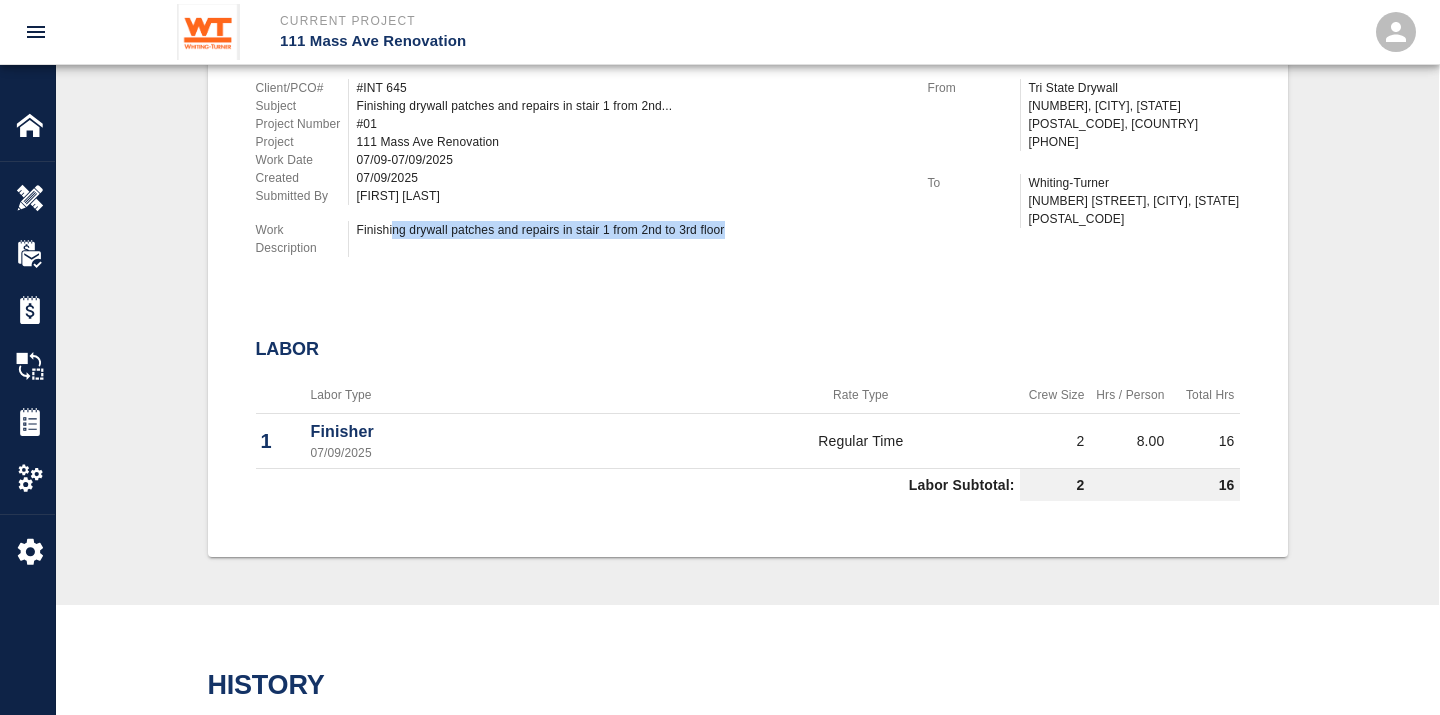 drag, startPoint x: 392, startPoint y: 223, endPoint x: 762, endPoint y: 231, distance: 370.0865 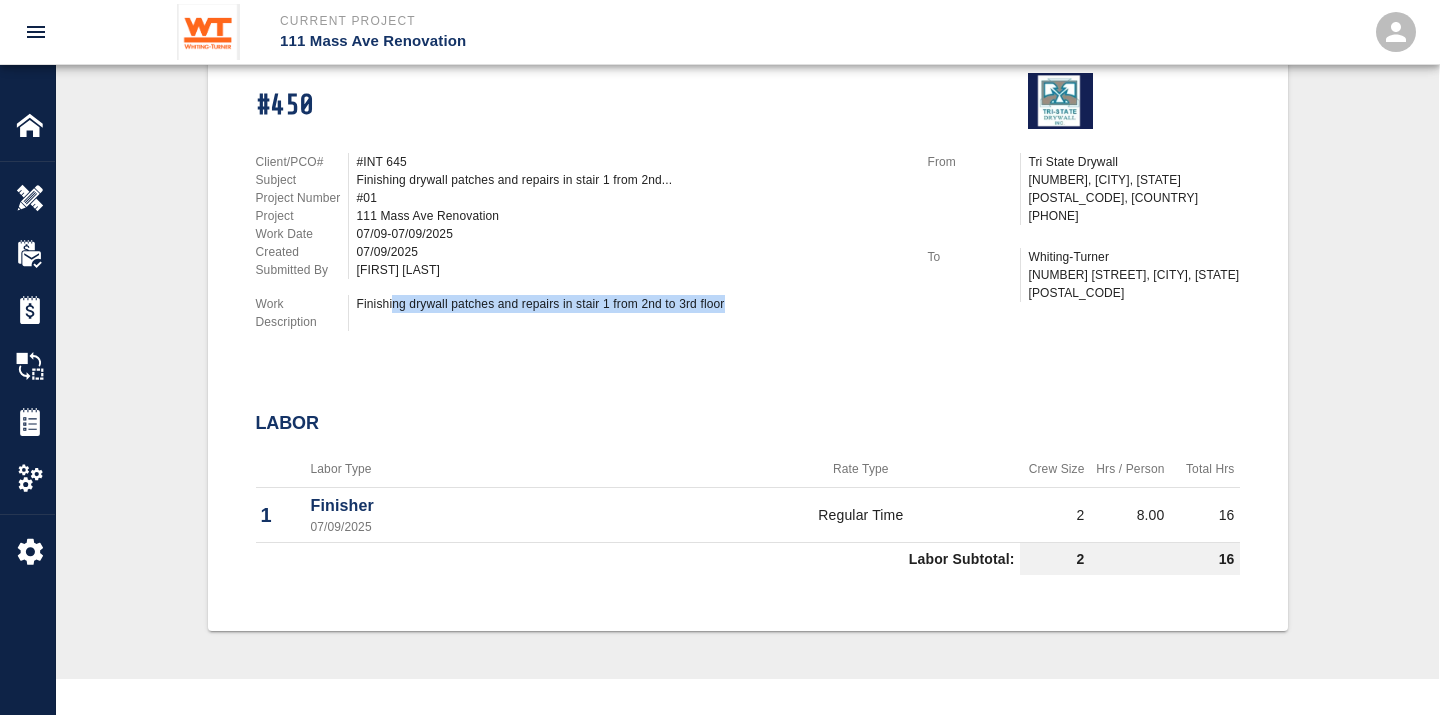 scroll, scrollTop: 444, scrollLeft: 0, axis: vertical 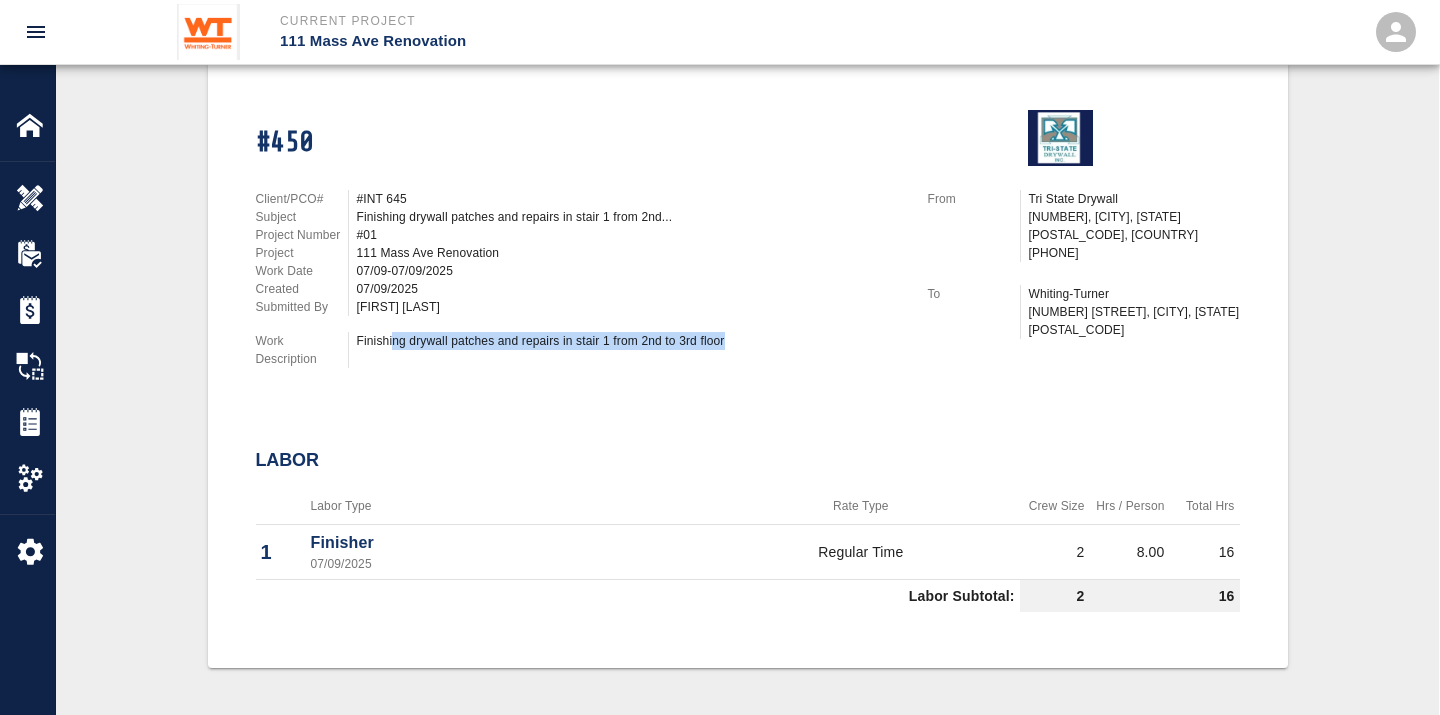 click on "Finishing drywall patches and repairs in stair 1 from 2nd to 3rd floor" at bounding box center (630, 341) 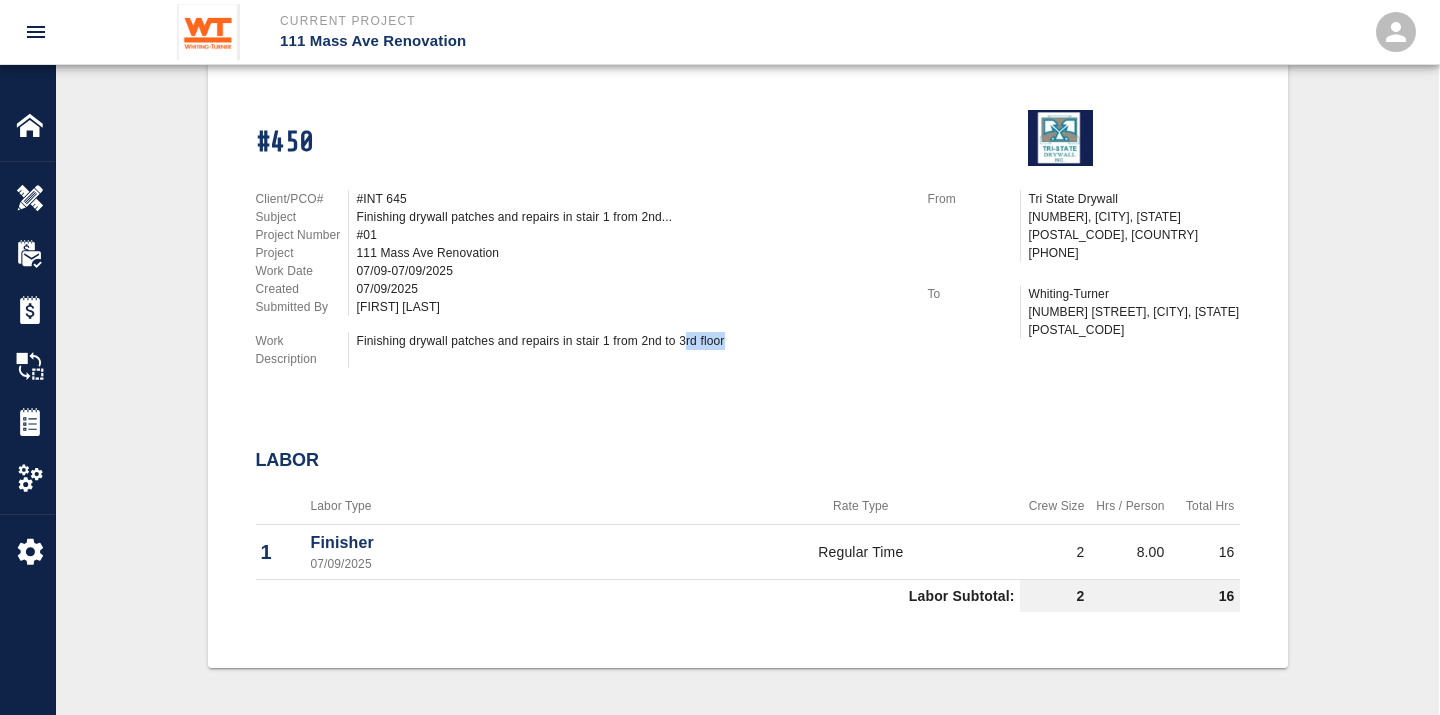 drag, startPoint x: 743, startPoint y: 332, endPoint x: 684, endPoint y: 330, distance: 59.03389 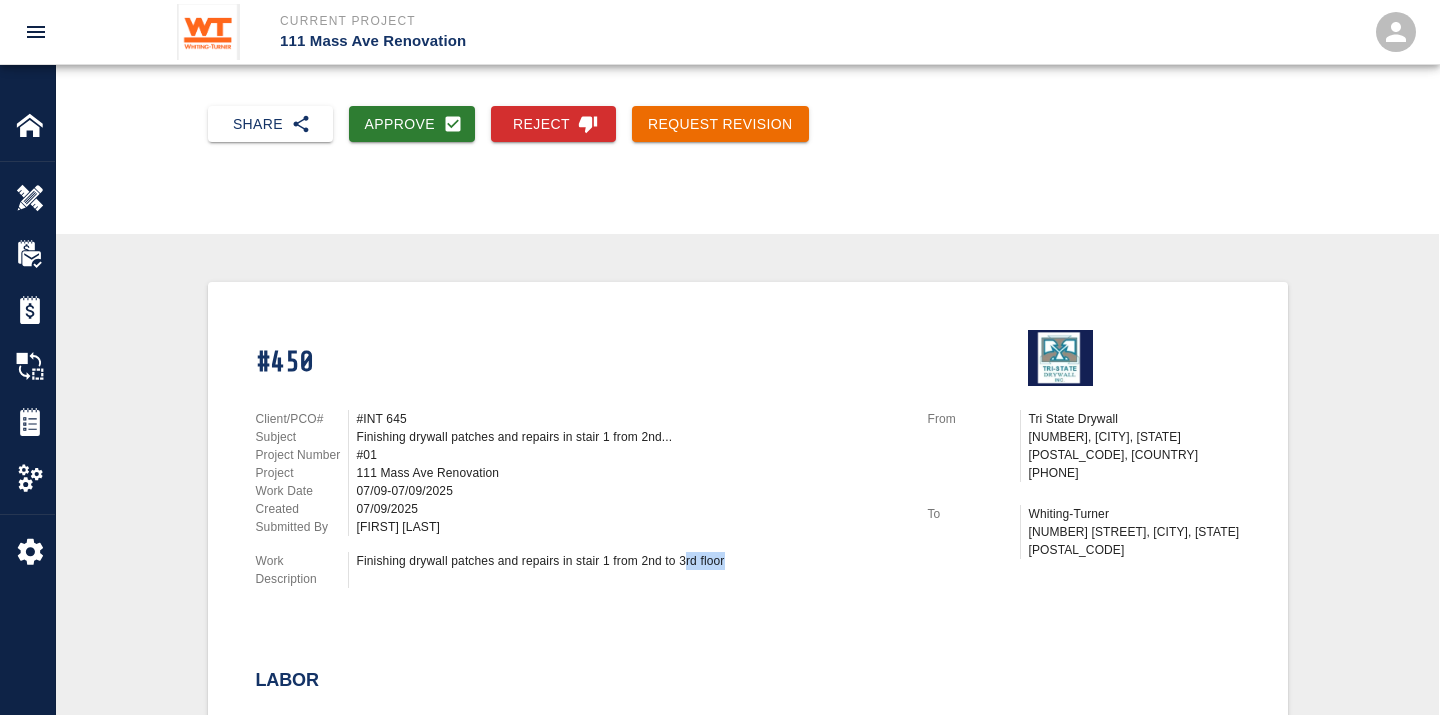 scroll, scrollTop: 222, scrollLeft: 0, axis: vertical 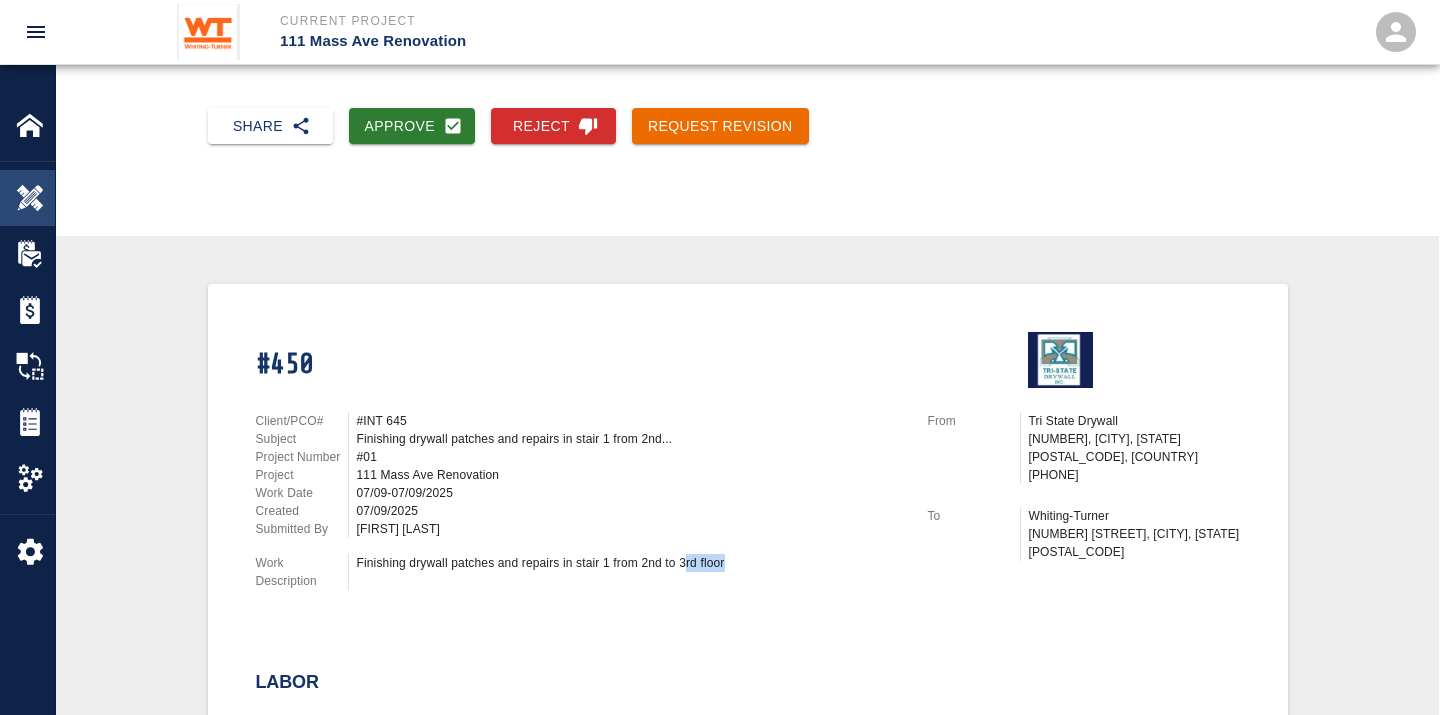 click at bounding box center [30, 198] 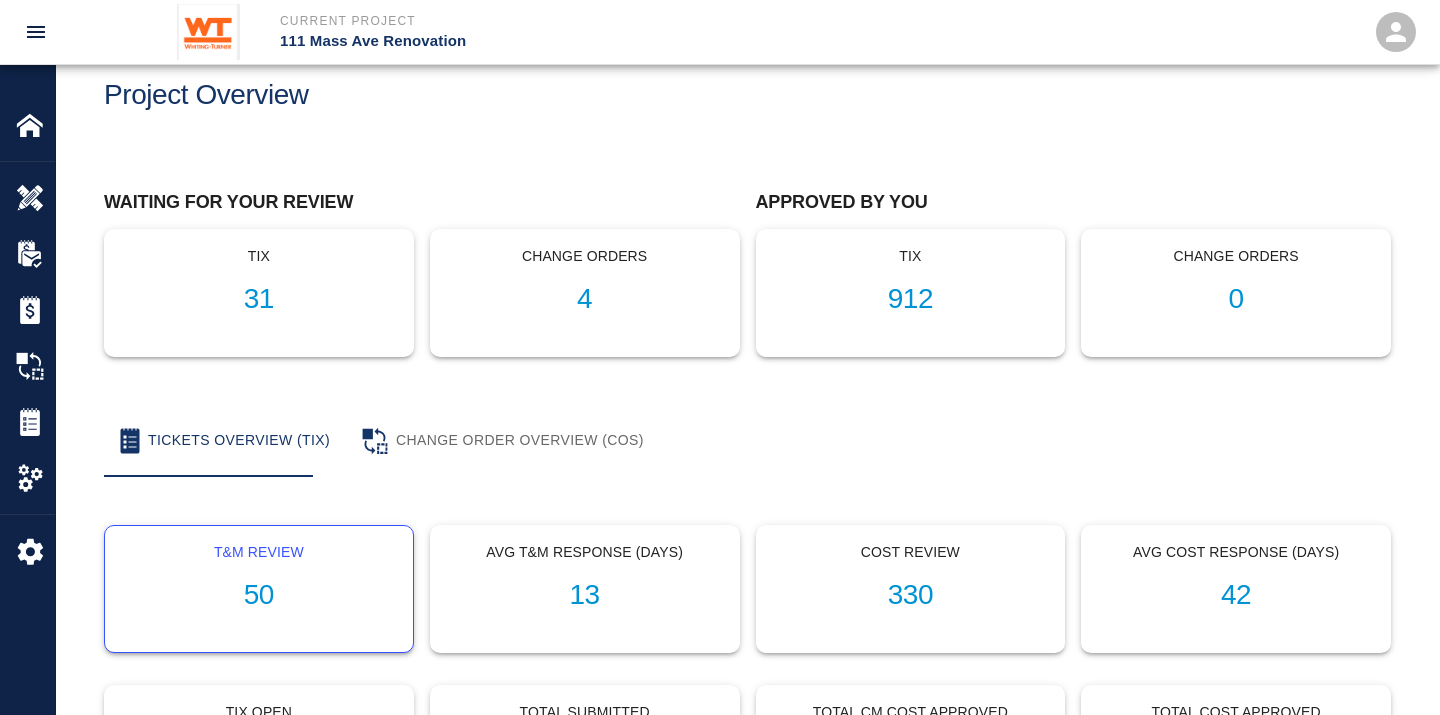scroll, scrollTop: 0, scrollLeft: 0, axis: both 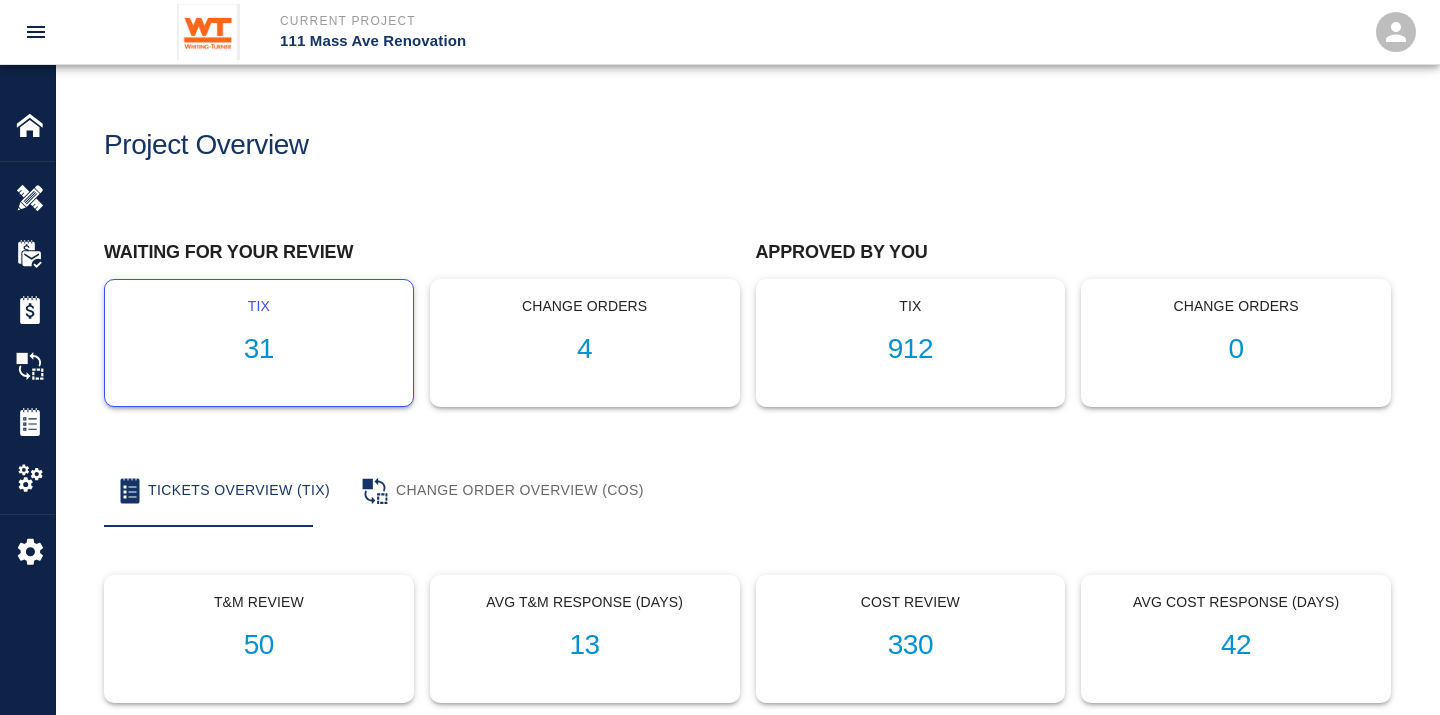 click on "31" at bounding box center (259, 349) 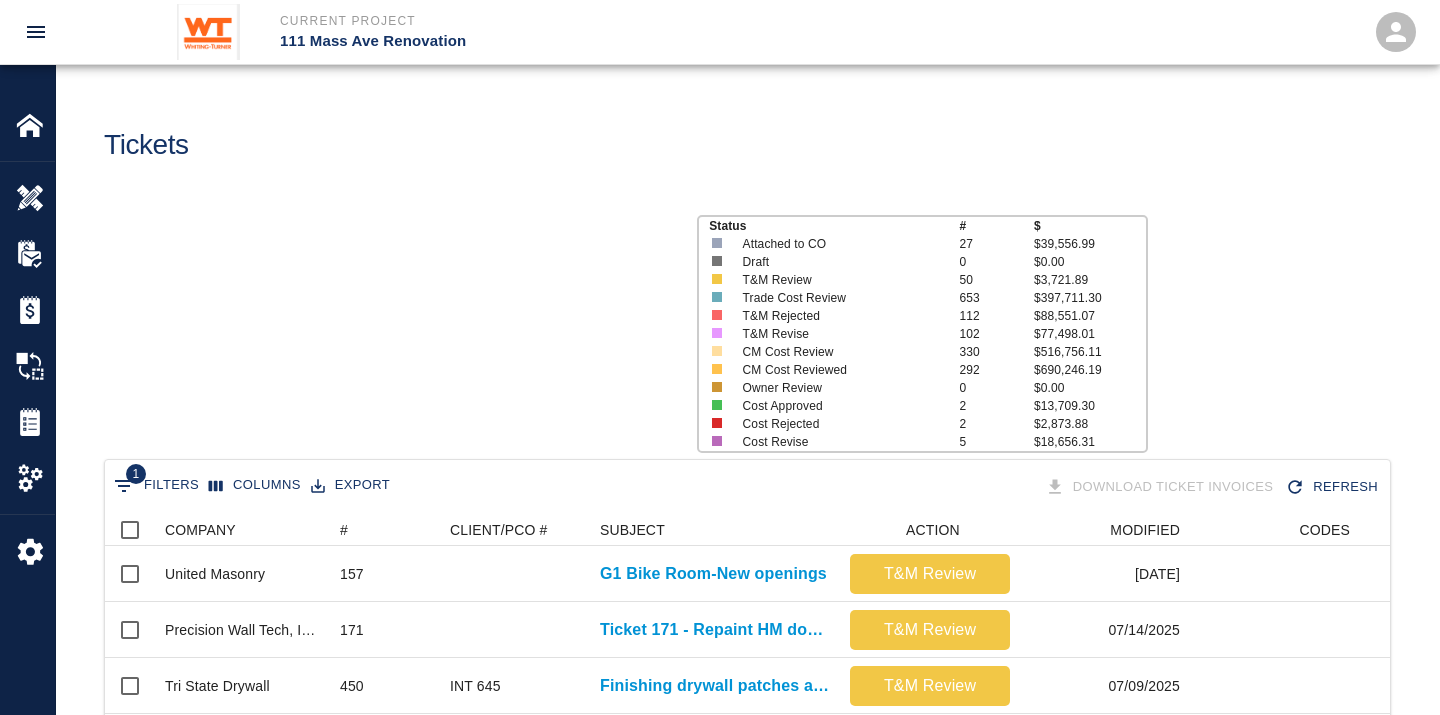 scroll, scrollTop: 17, scrollLeft: 17, axis: both 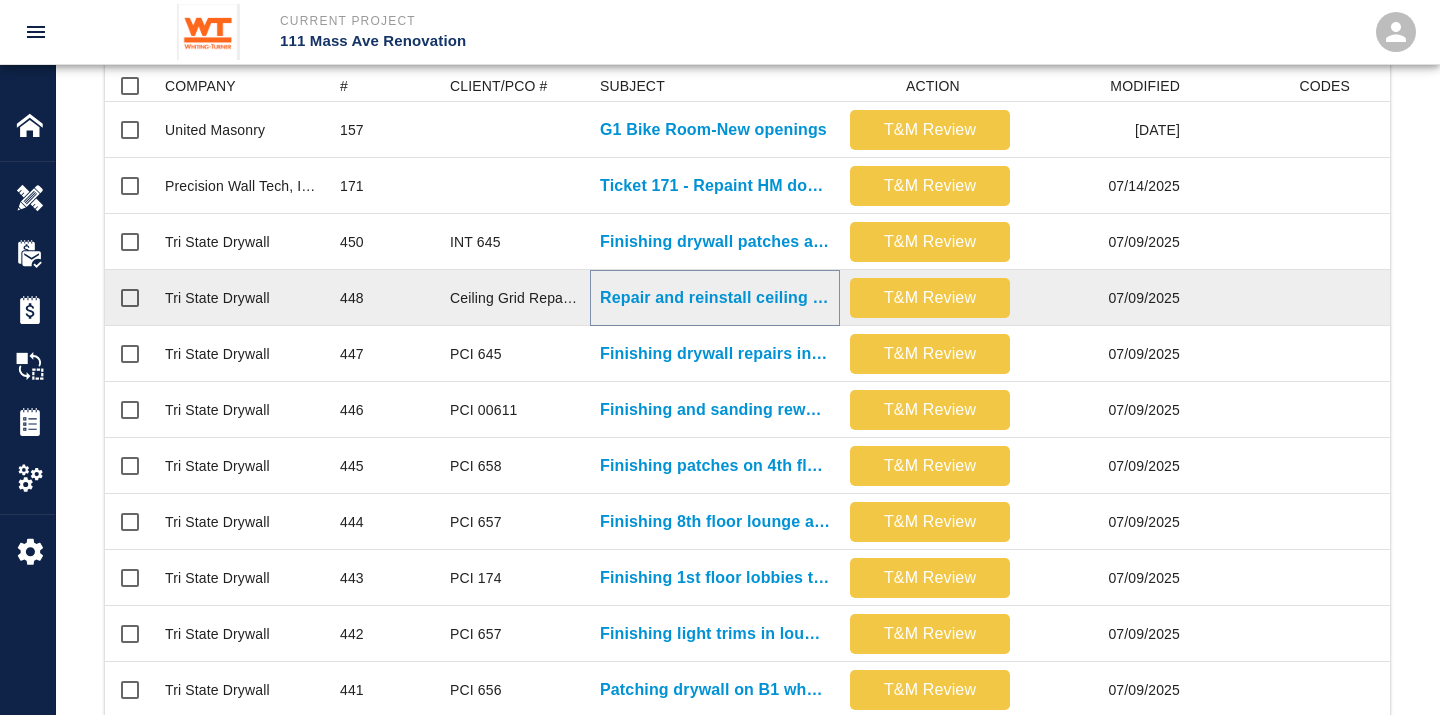 click on "Repair and reinstall ceiling grid in rooms B101 and B1103..." at bounding box center (715, 298) 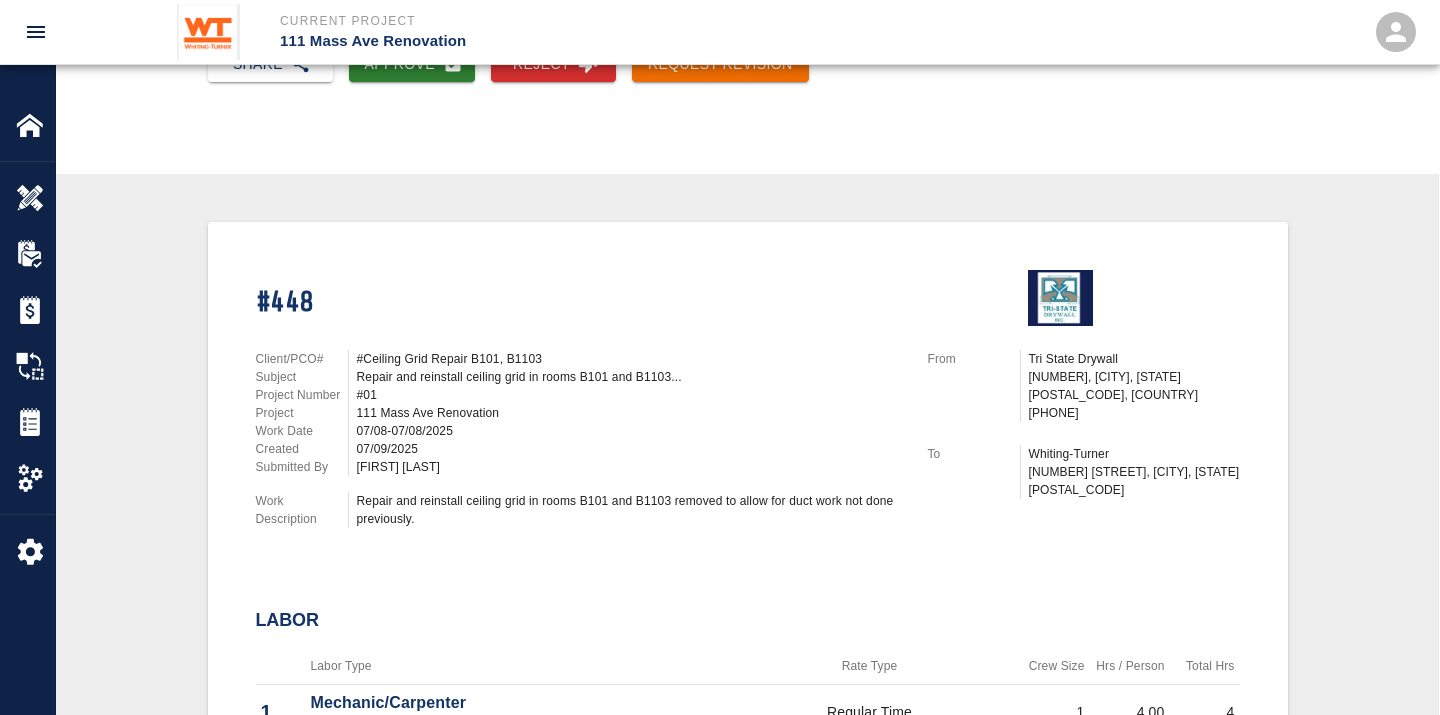scroll, scrollTop: 333, scrollLeft: 0, axis: vertical 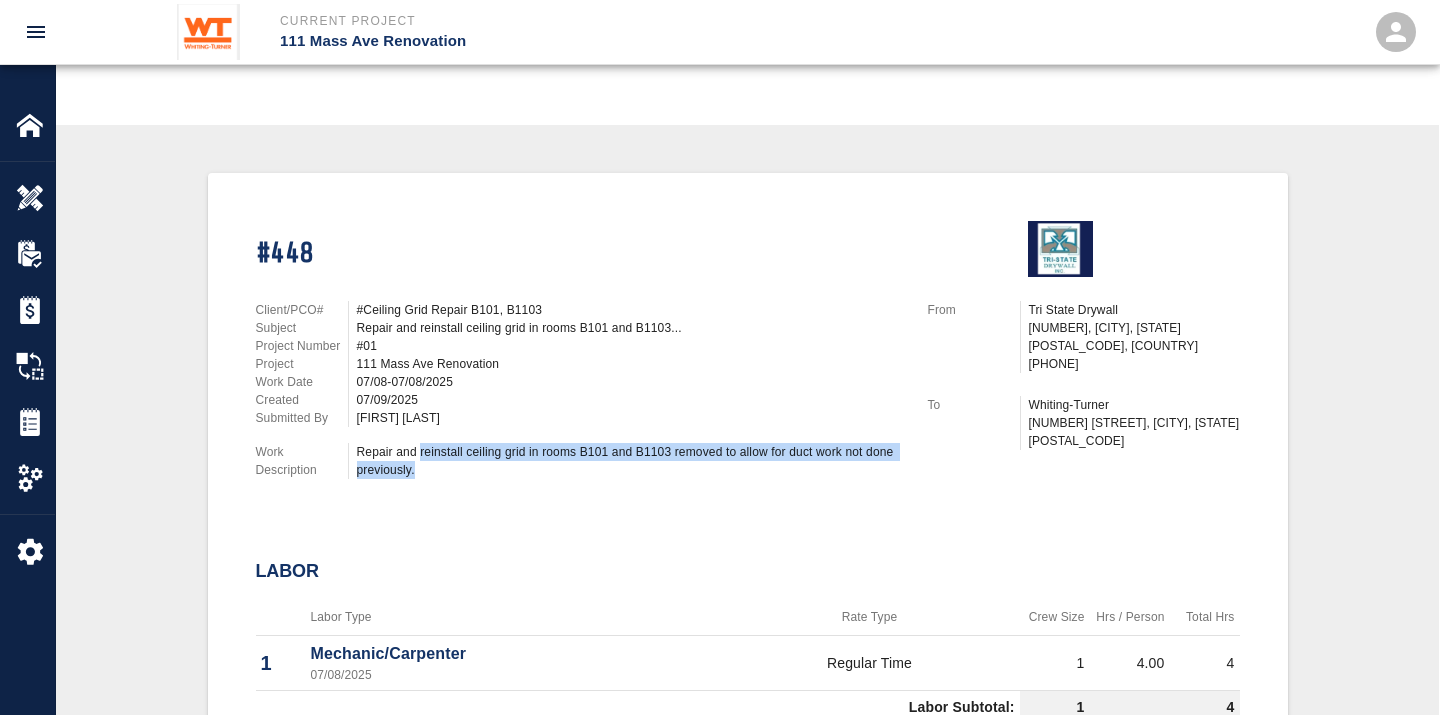 drag, startPoint x: 416, startPoint y: 434, endPoint x: 798, endPoint y: 471, distance: 383.7877 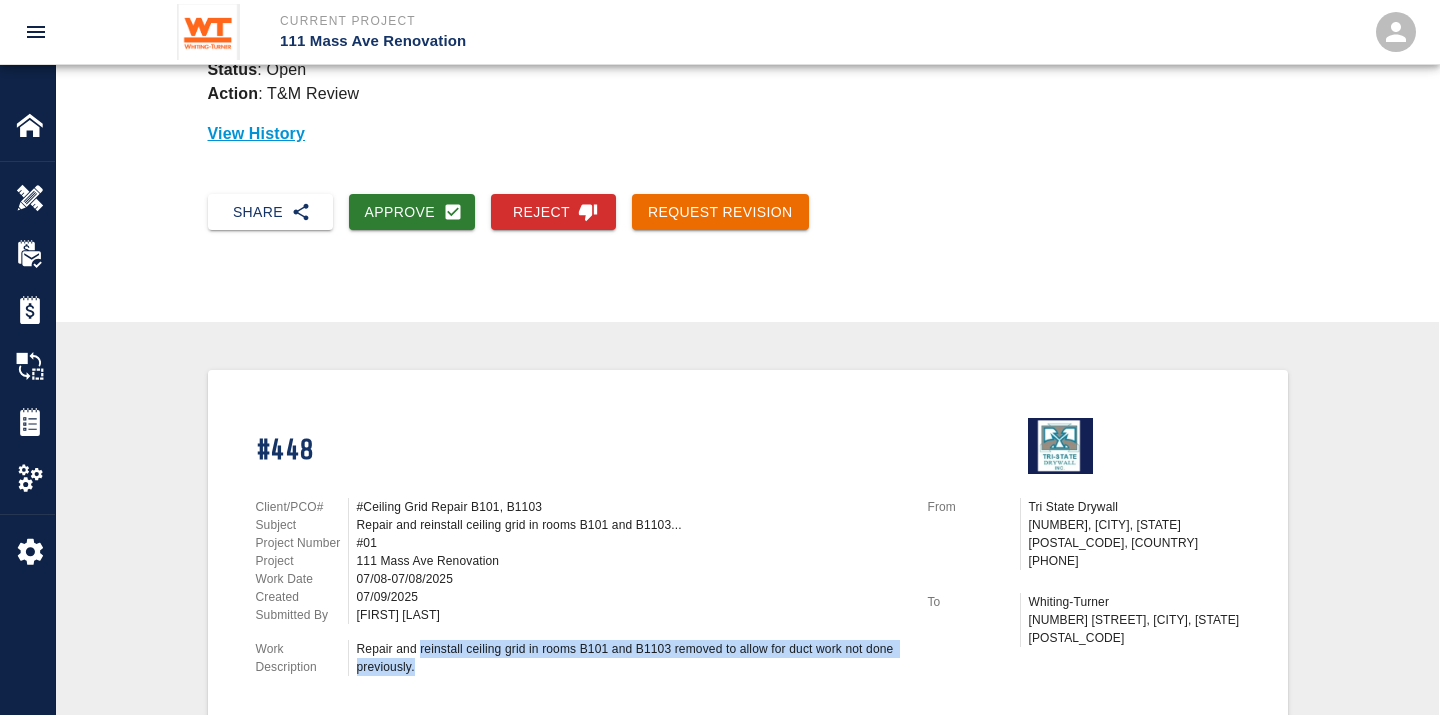 scroll, scrollTop: 135, scrollLeft: 0, axis: vertical 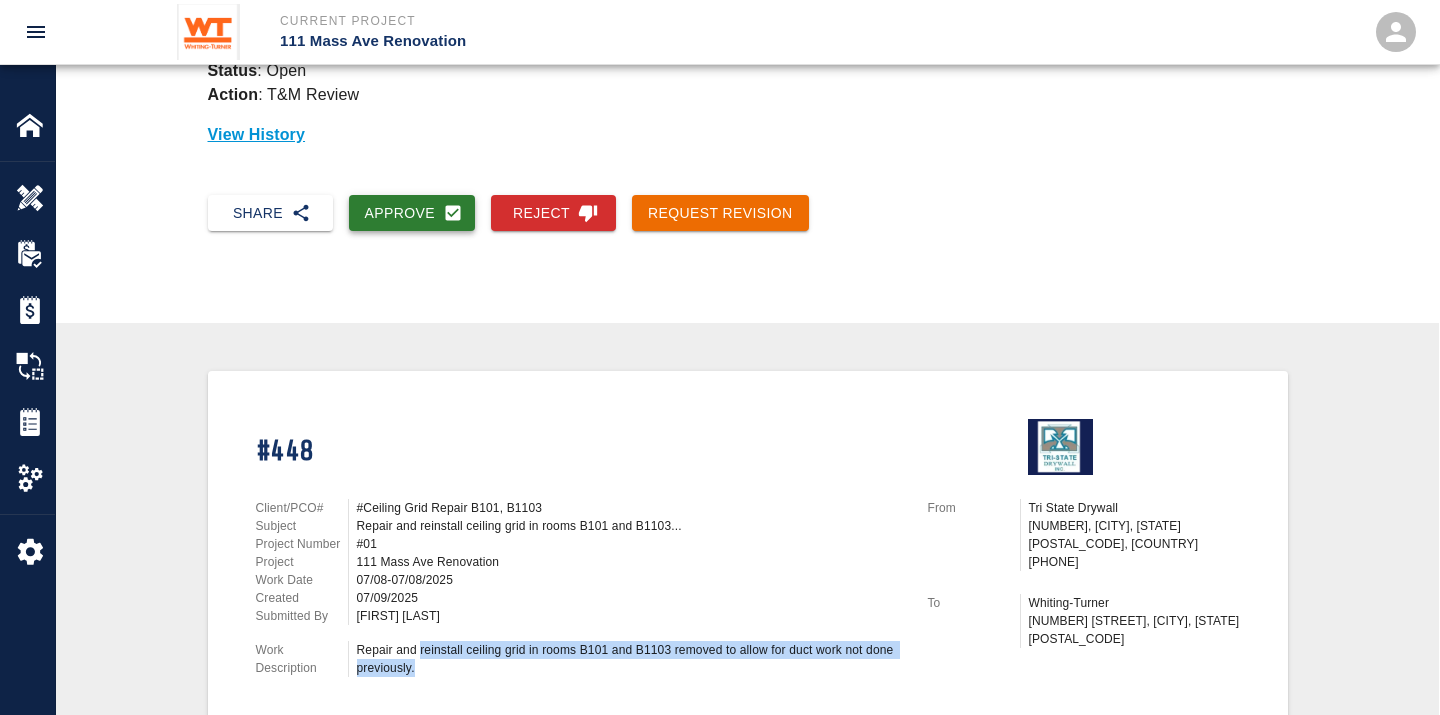 click on "Approve" at bounding box center [412, 213] 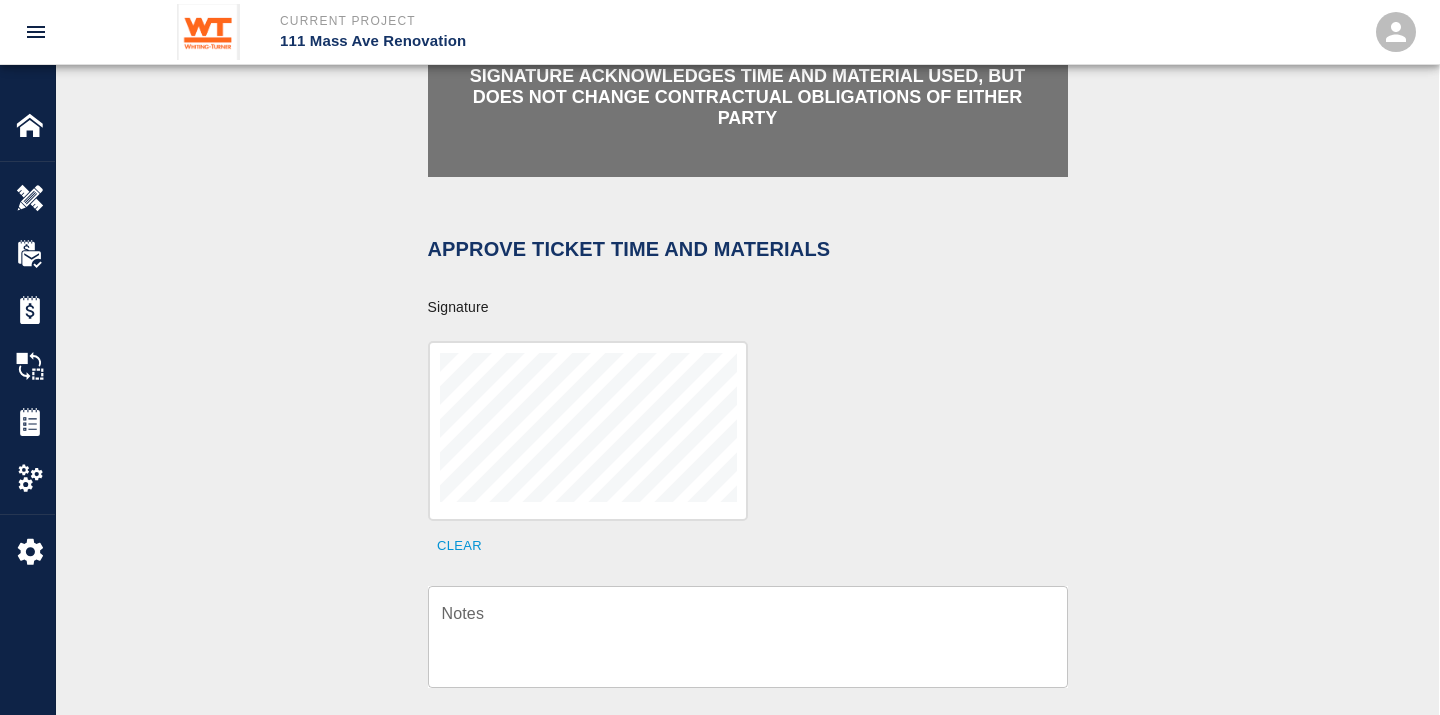 scroll, scrollTop: 1024, scrollLeft: 0, axis: vertical 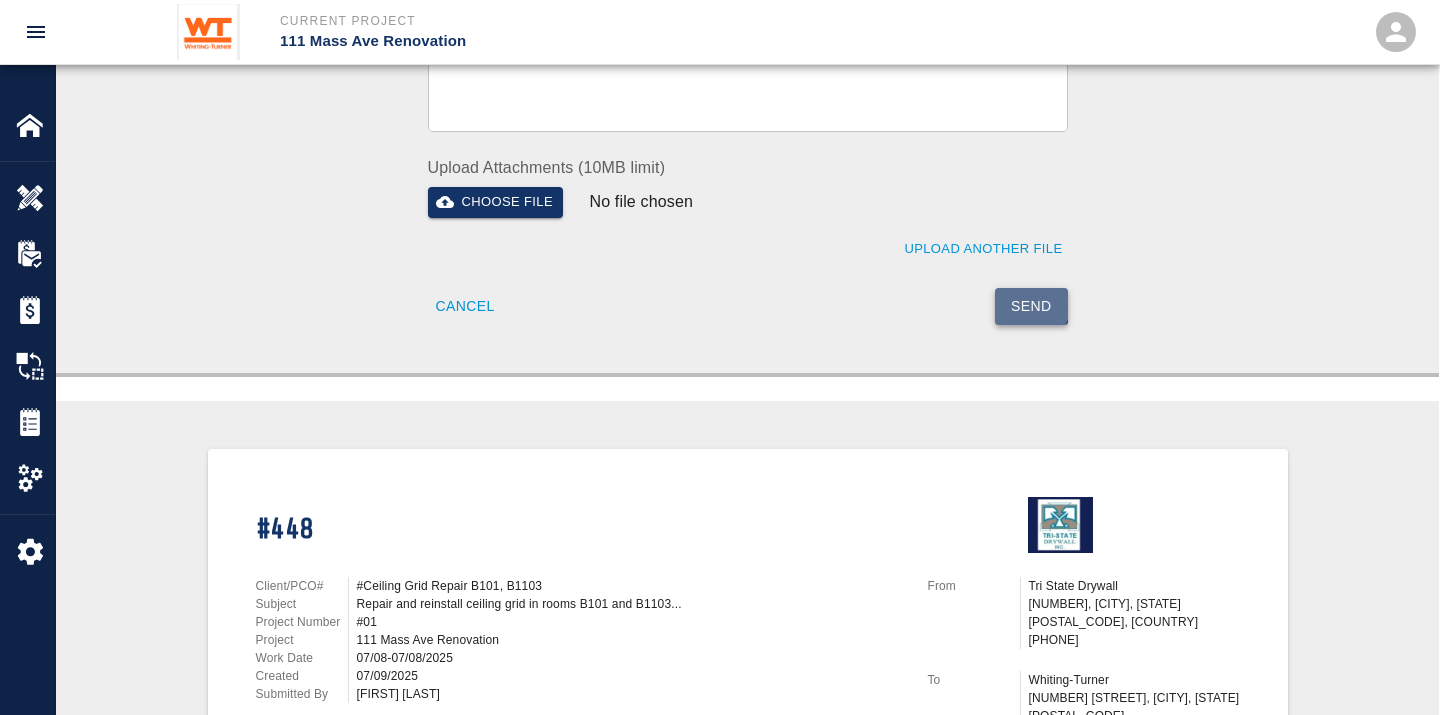 click on "Send" at bounding box center (1031, 306) 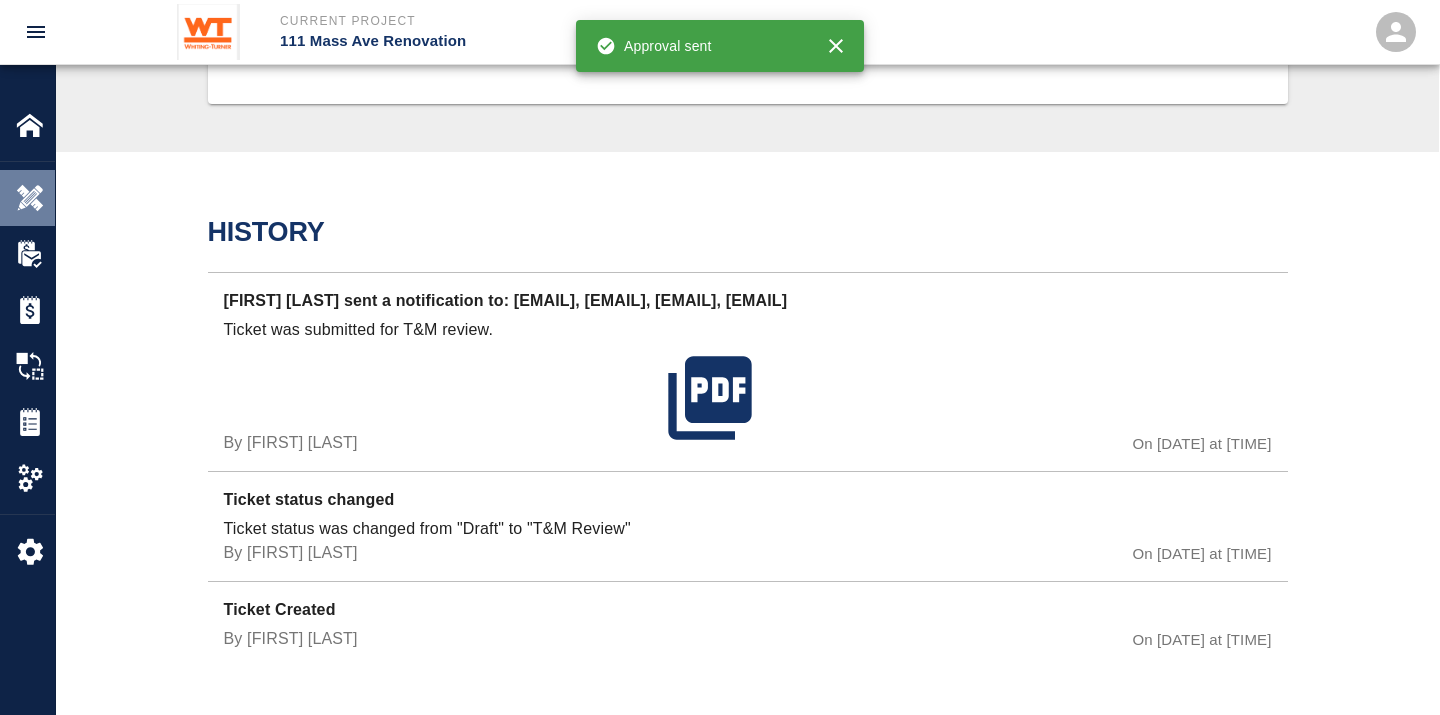 click at bounding box center (30, 198) 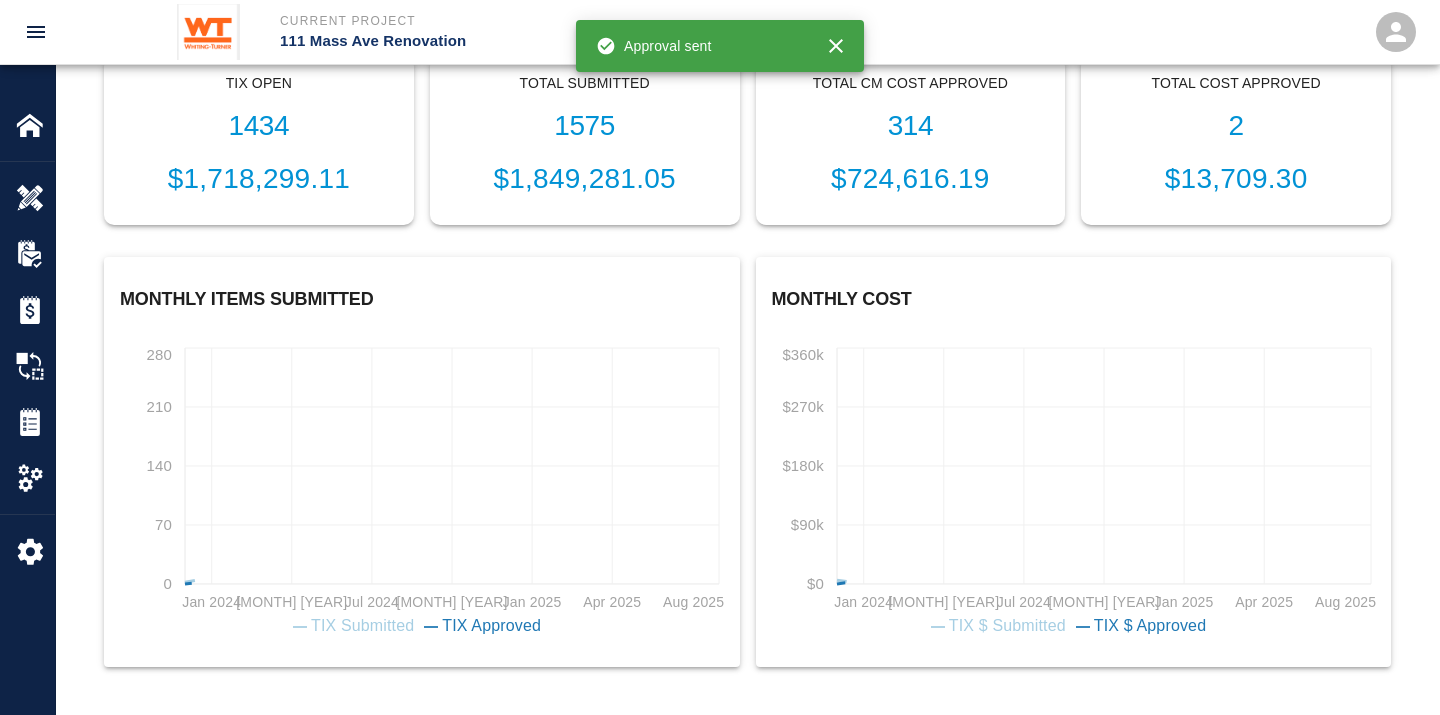 scroll, scrollTop: 678, scrollLeft: 0, axis: vertical 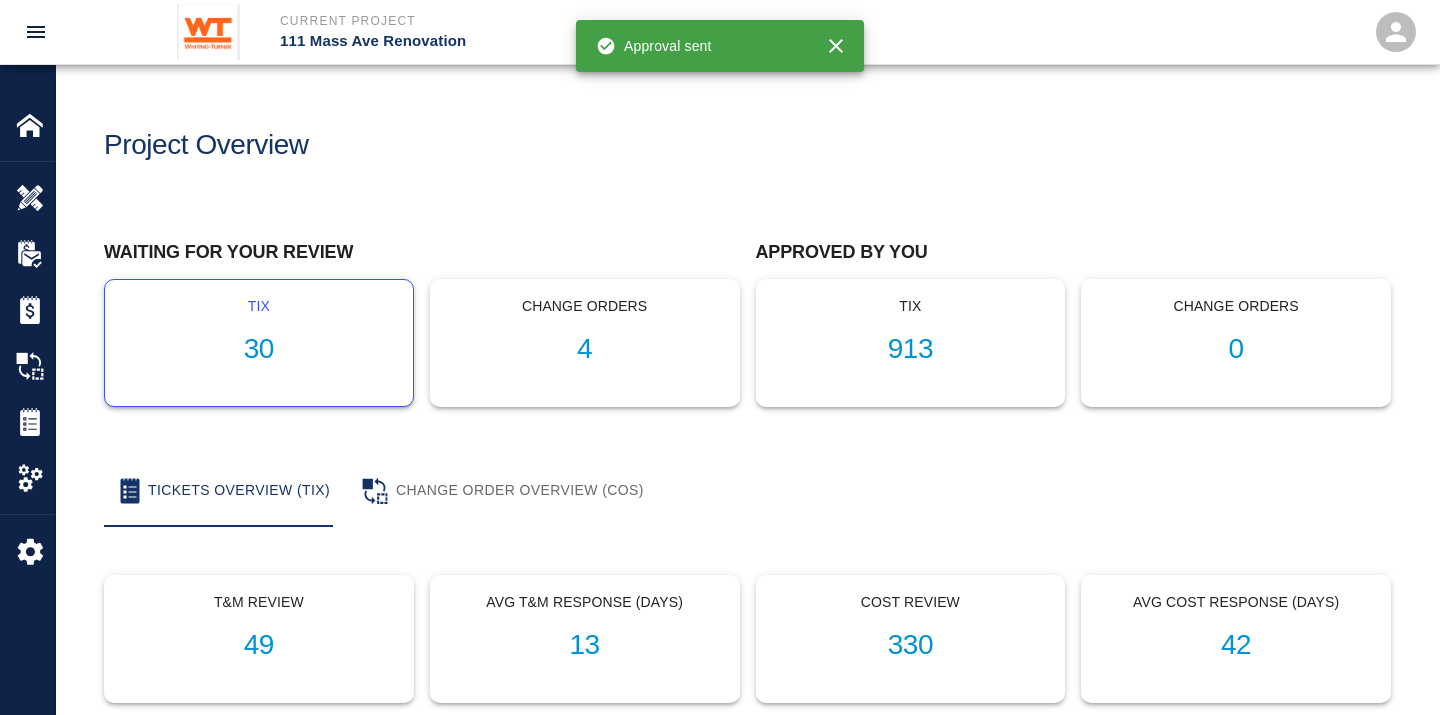 click on "30" at bounding box center [259, 349] 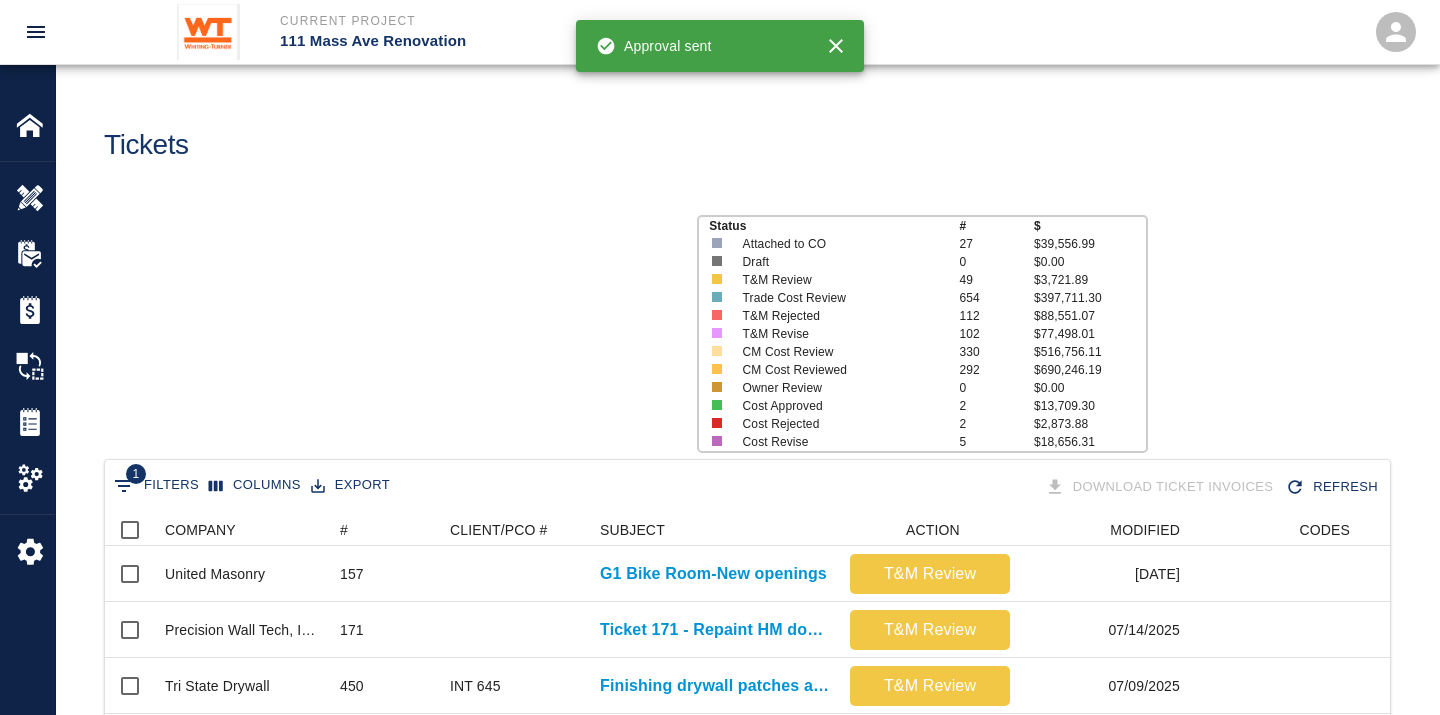 scroll, scrollTop: 17, scrollLeft: 17, axis: both 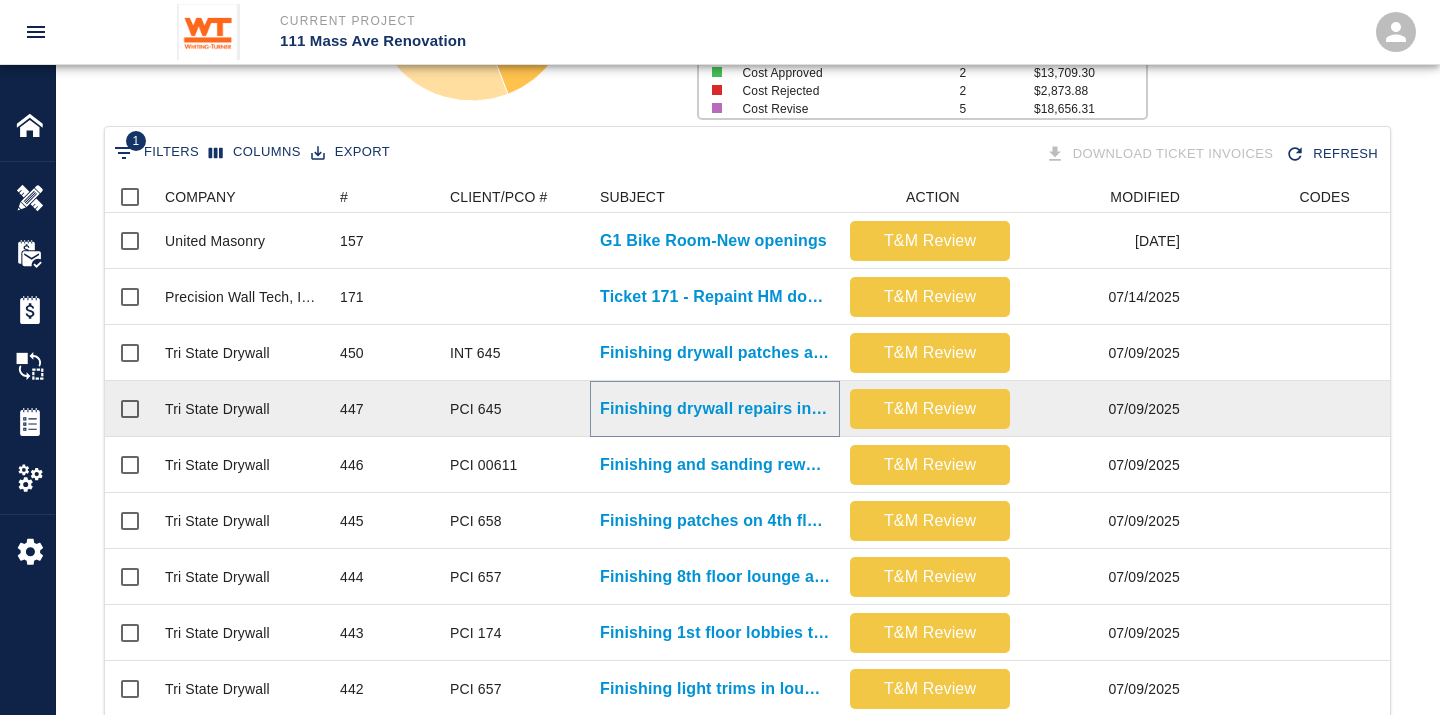 click on "Finishing drywall repairs in stair 1 from 2nd to 3rd..." at bounding box center (715, 409) 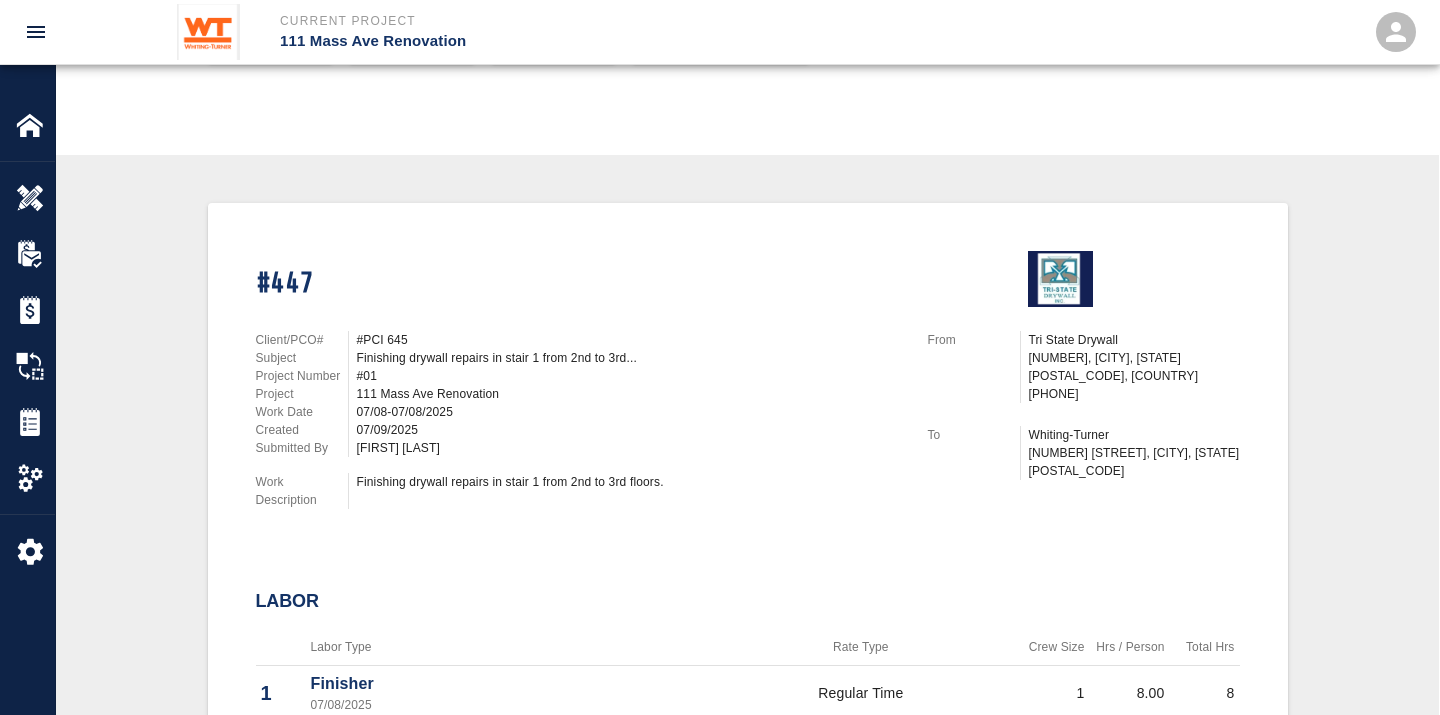 scroll, scrollTop: 333, scrollLeft: 0, axis: vertical 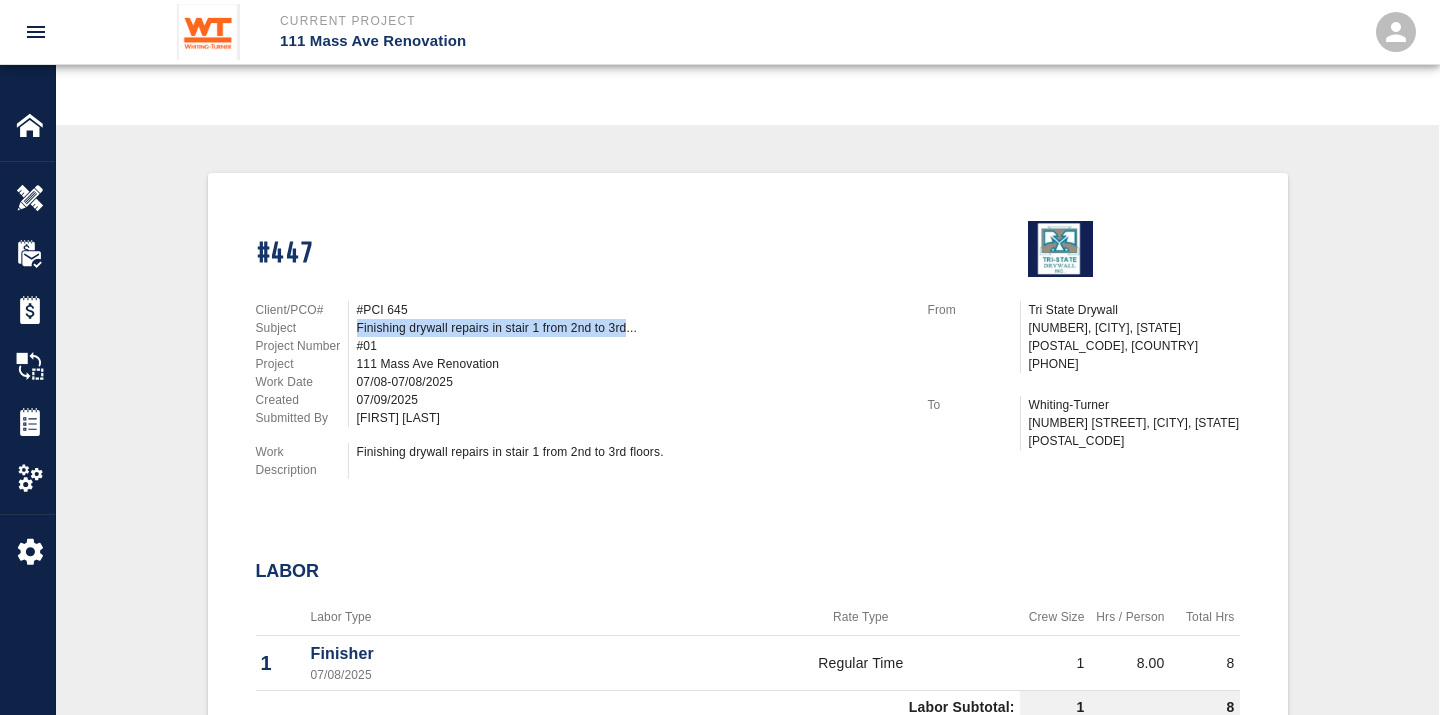 drag, startPoint x: 357, startPoint y: 315, endPoint x: 626, endPoint y: 316, distance: 269.00186 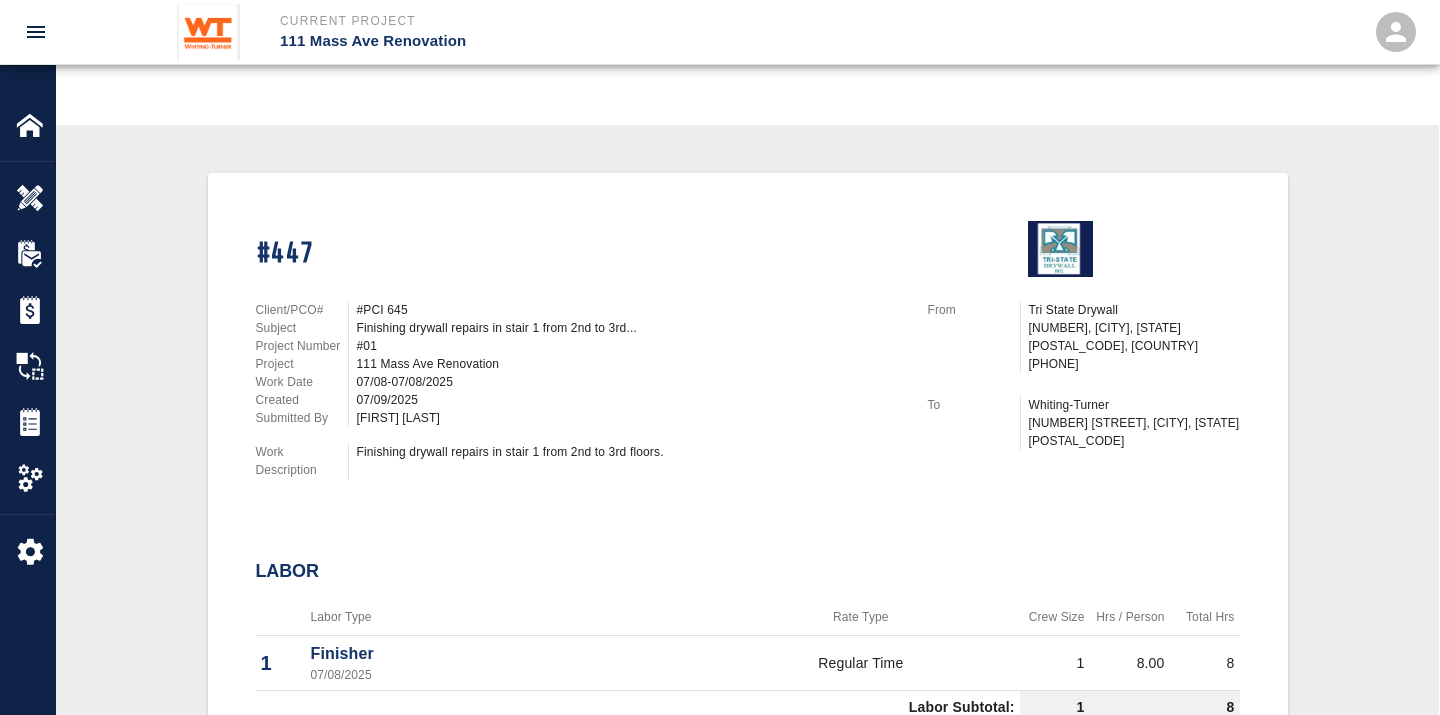 drag, startPoint x: 626, startPoint y: 316, endPoint x: 714, endPoint y: 370, distance: 103.24728 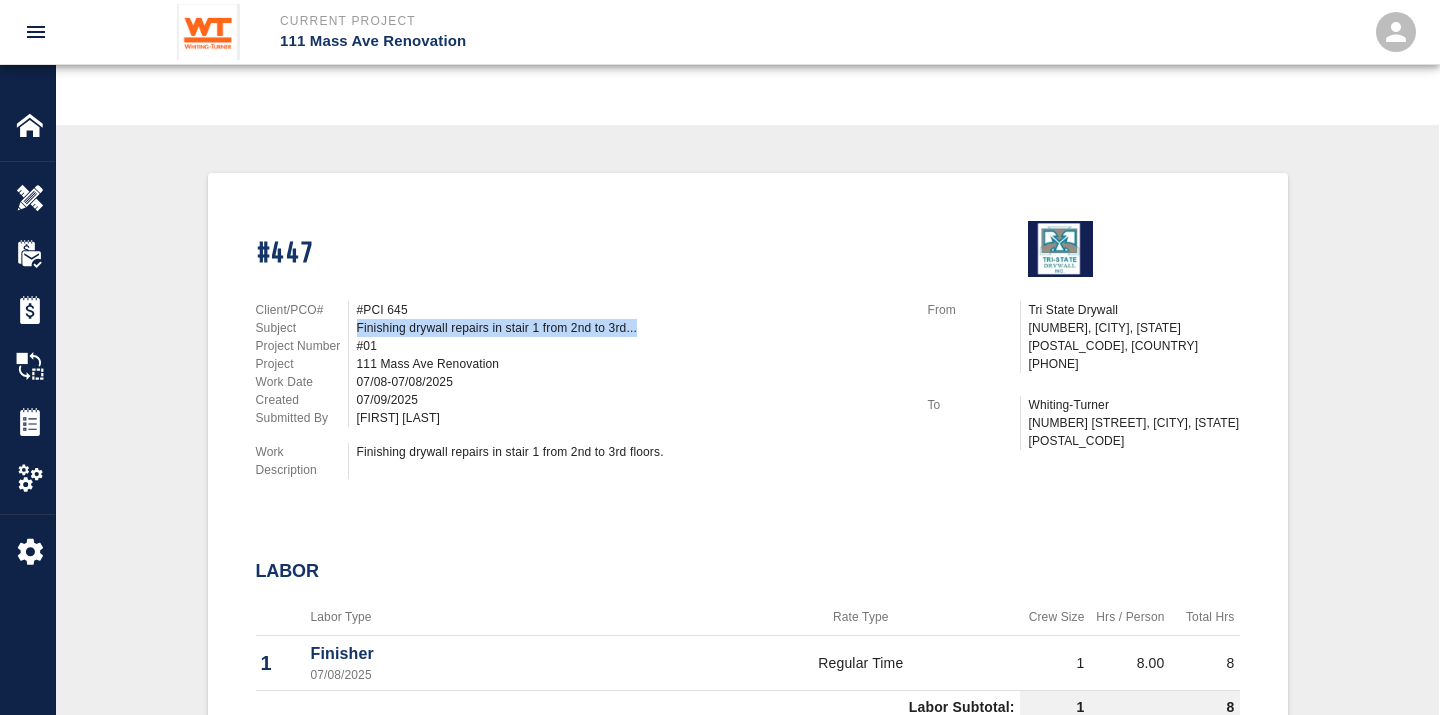 drag, startPoint x: 668, startPoint y: 315, endPoint x: 350, endPoint y: 315, distance: 318 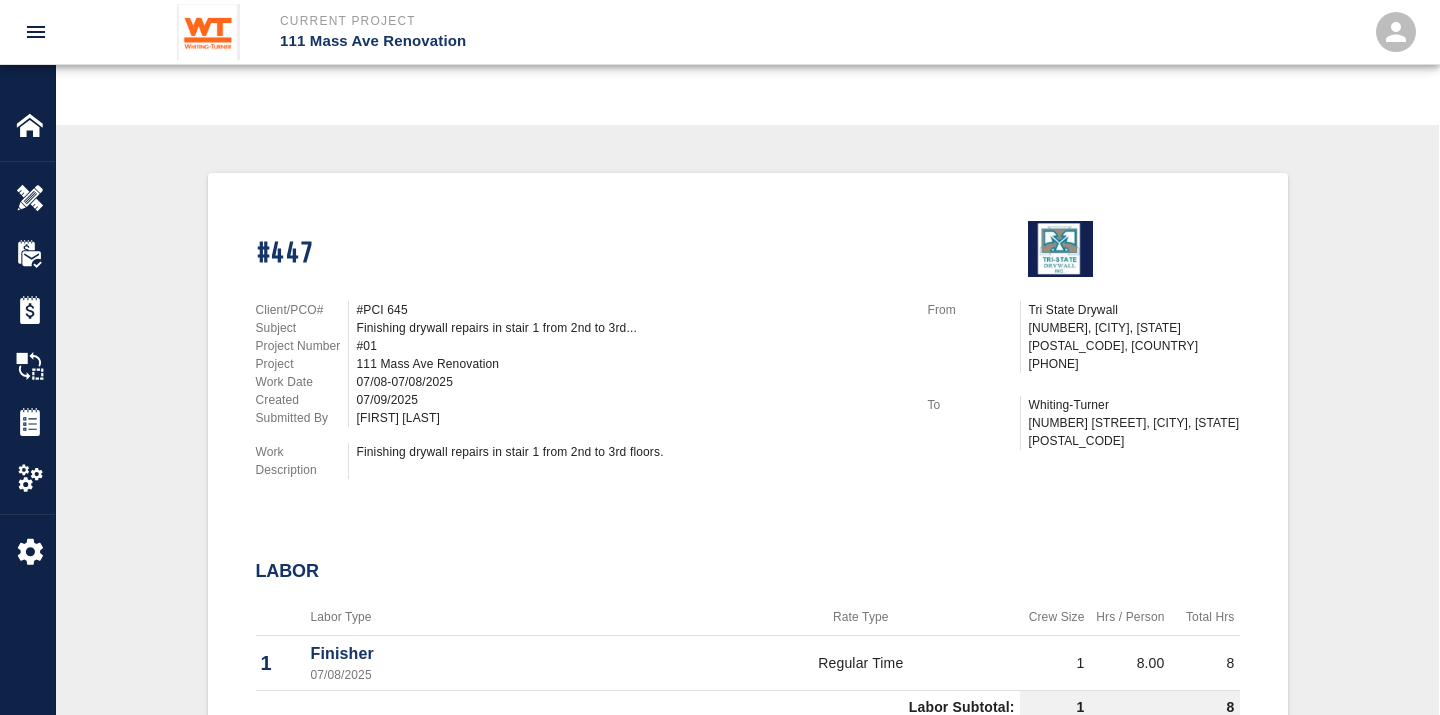 drag, startPoint x: 646, startPoint y: 323, endPoint x: 711, endPoint y: 340, distance: 67.18631 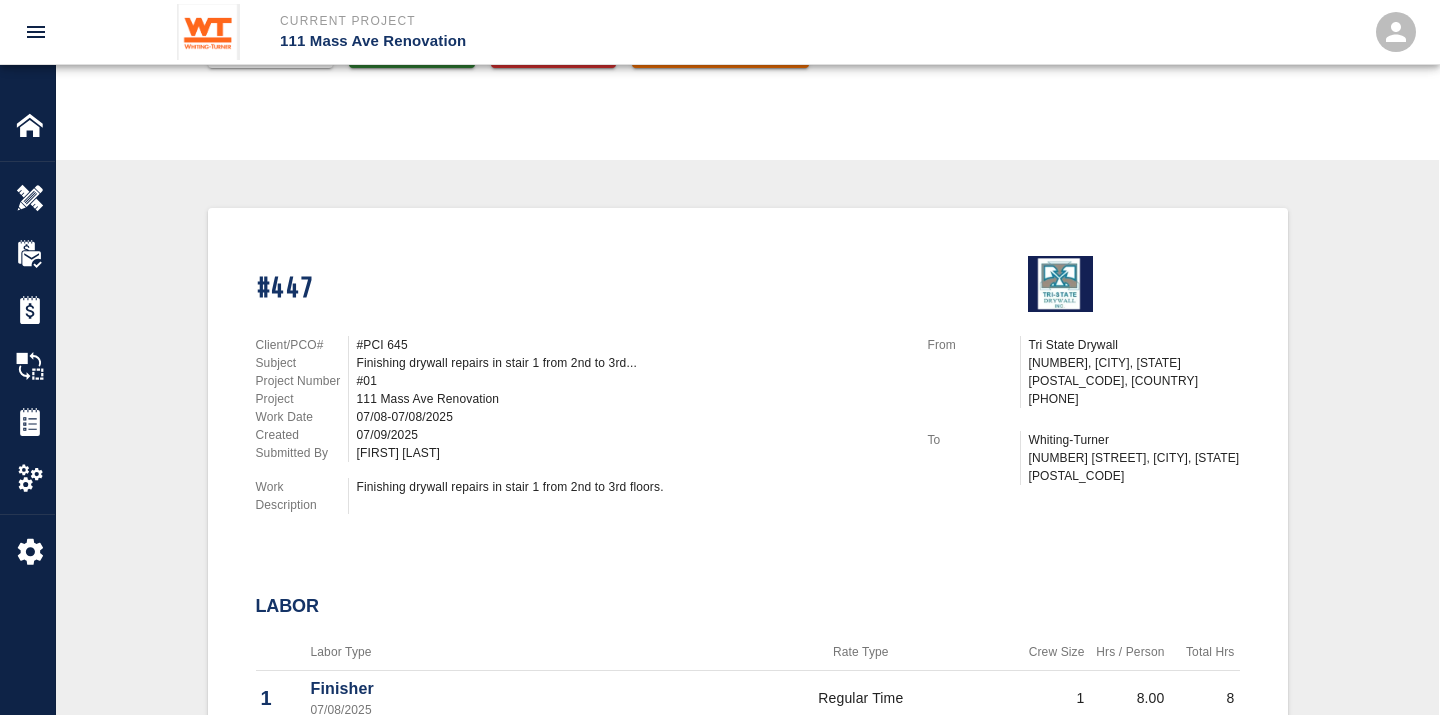 scroll, scrollTop: 444, scrollLeft: 0, axis: vertical 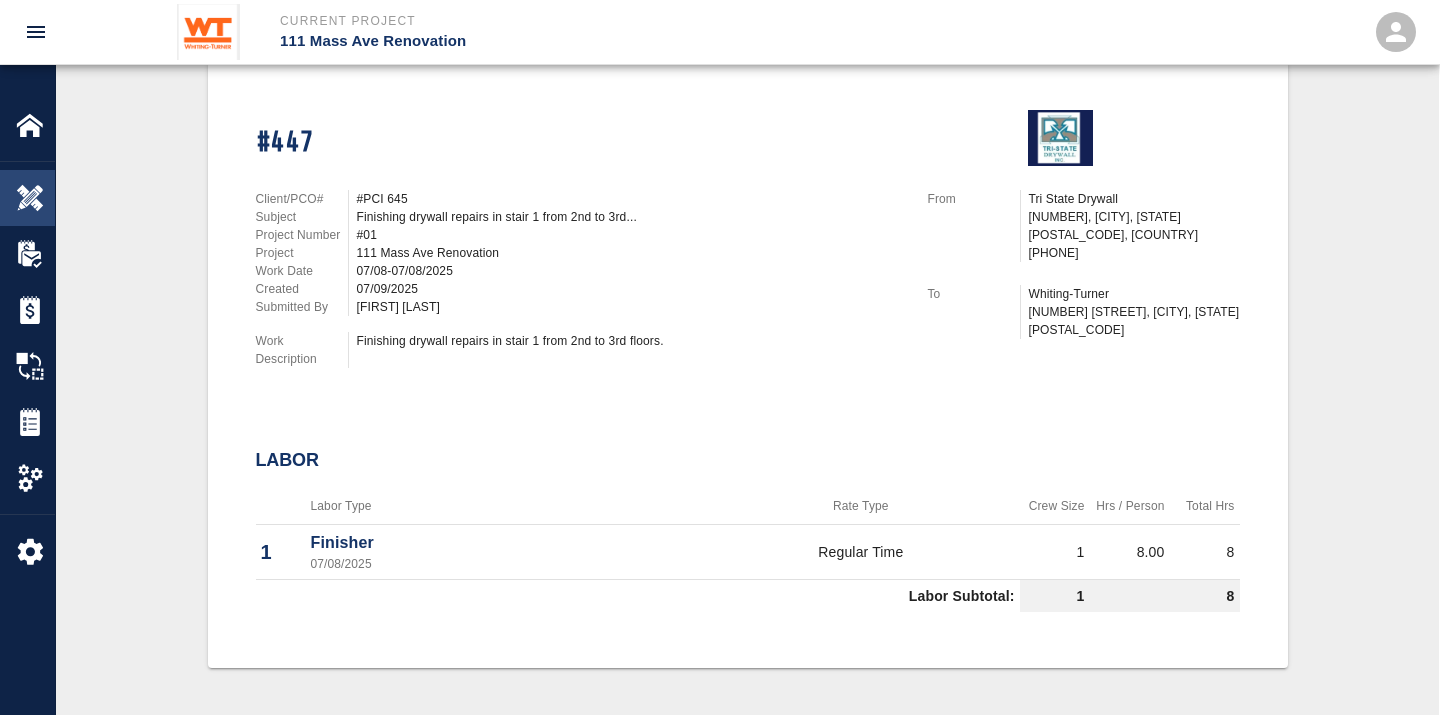 click on "Overview" at bounding box center (27, 198) 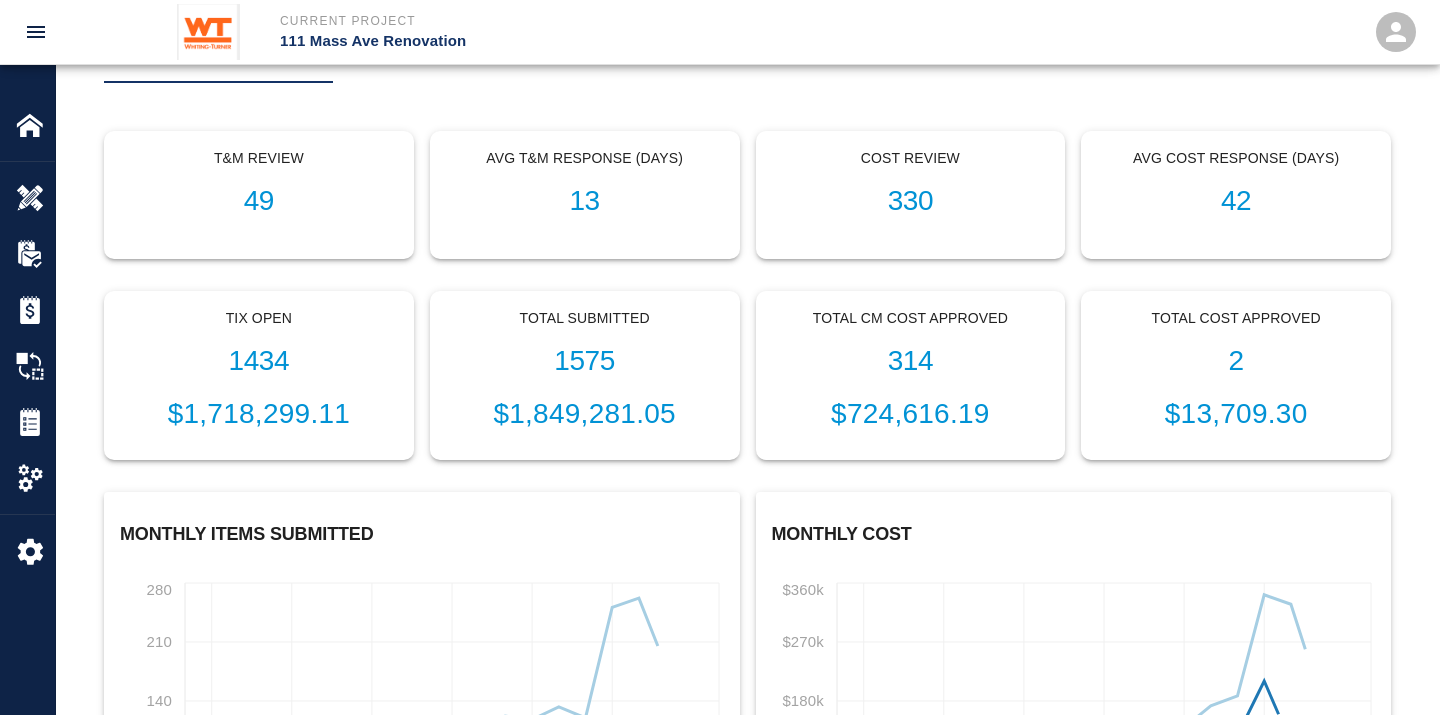 scroll, scrollTop: 0, scrollLeft: 0, axis: both 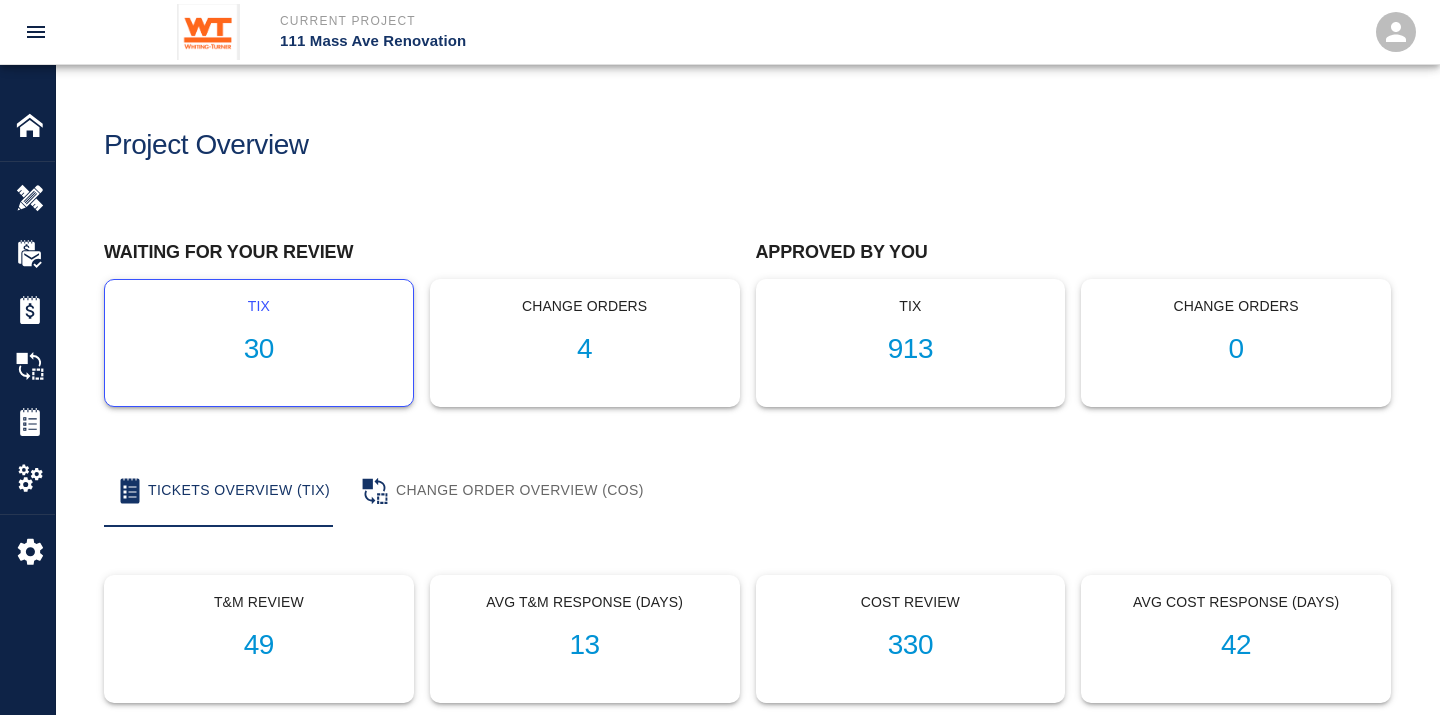 click on "30" at bounding box center [259, 349] 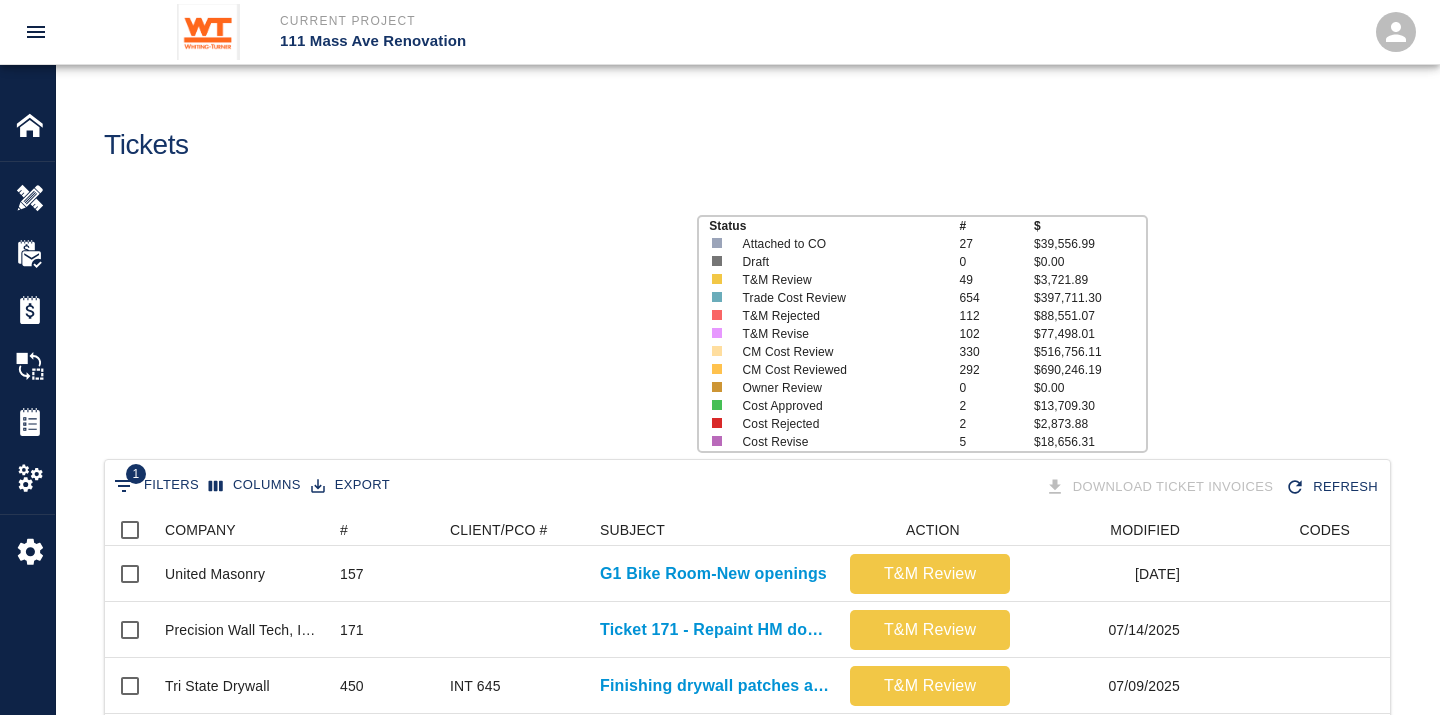 scroll, scrollTop: 17, scrollLeft: 17, axis: both 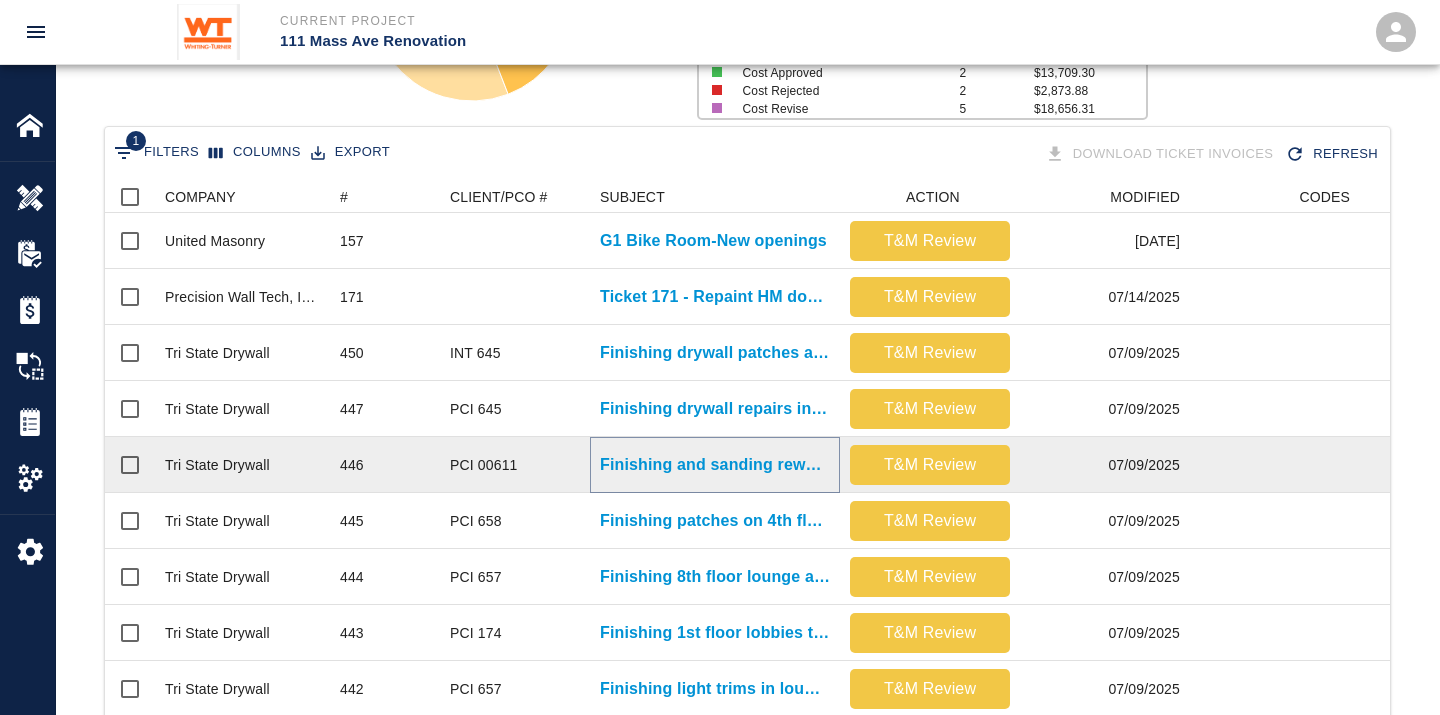 click on "Finishing and sanding rework of 2nd floor south ribbon windows..." at bounding box center [715, 465] 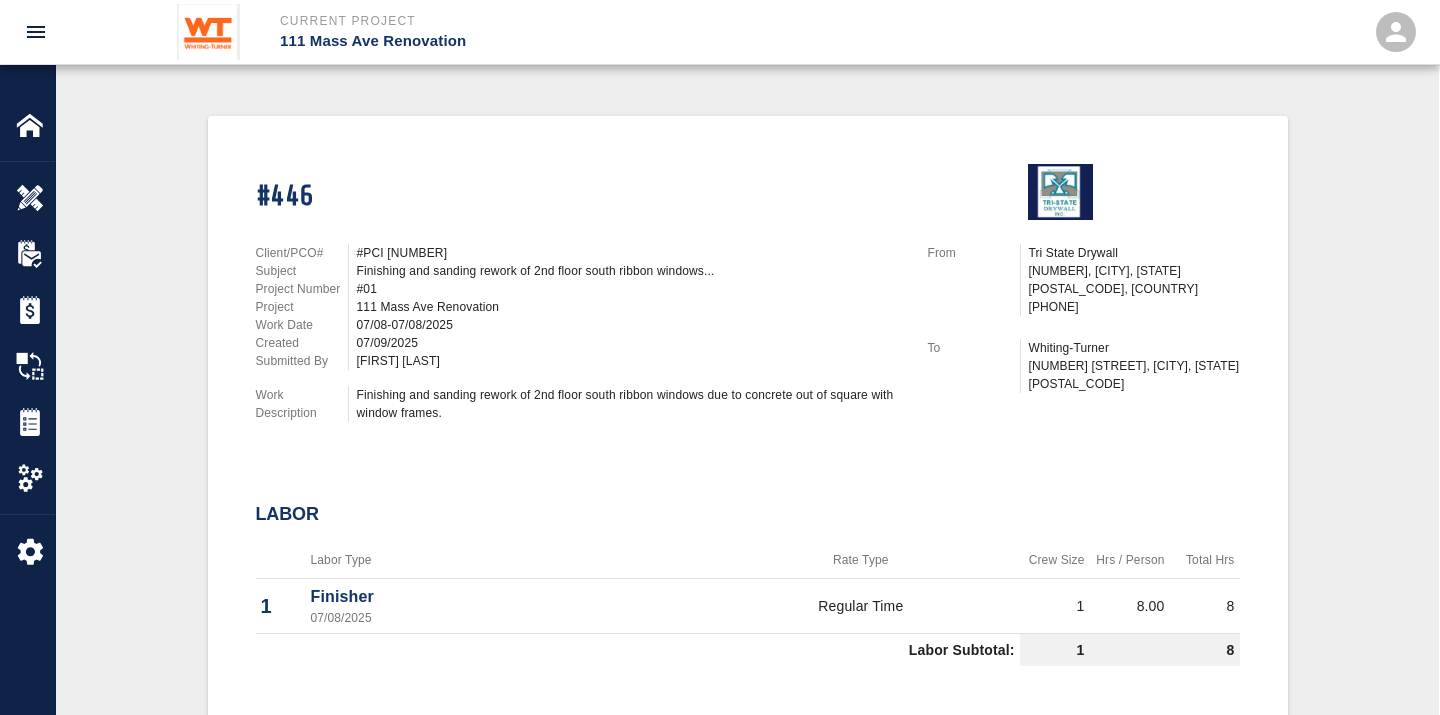 scroll, scrollTop: 444, scrollLeft: 0, axis: vertical 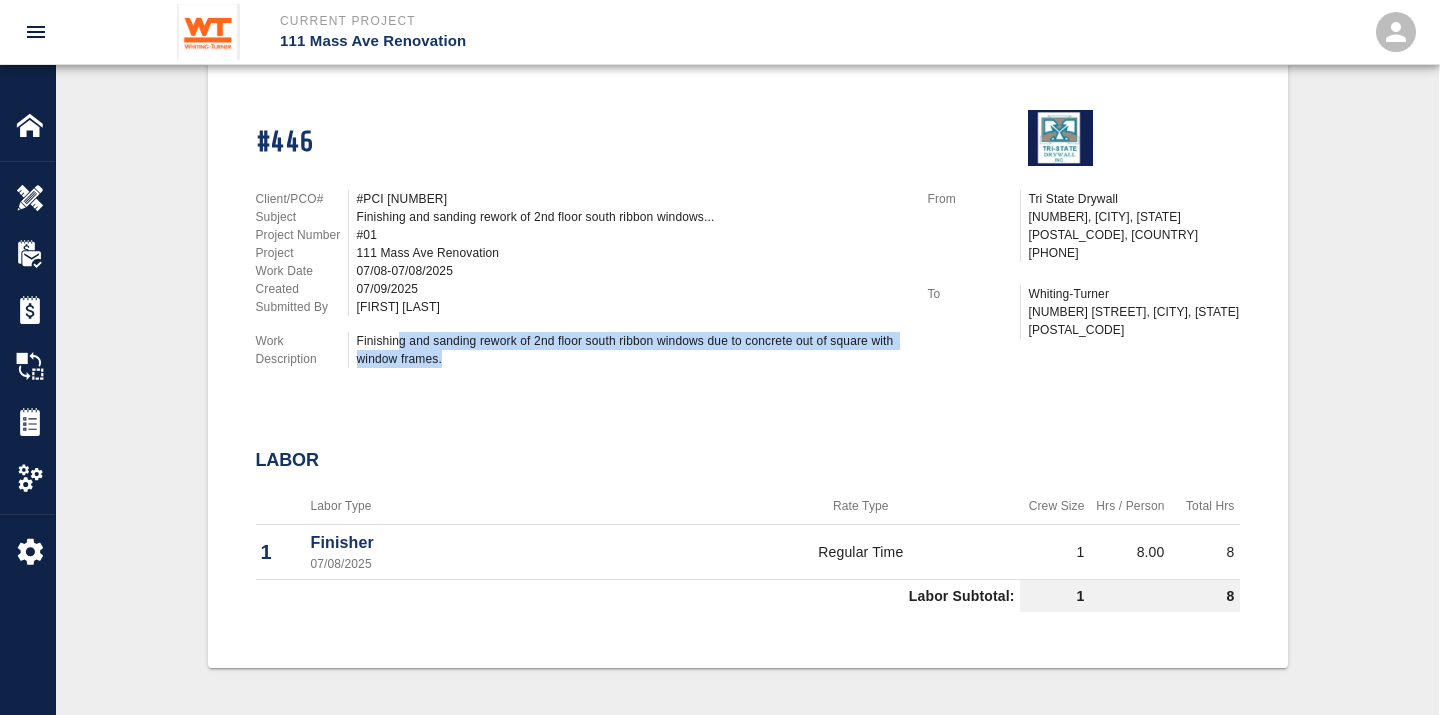 drag, startPoint x: 401, startPoint y: 330, endPoint x: 635, endPoint y: 350, distance: 234.85315 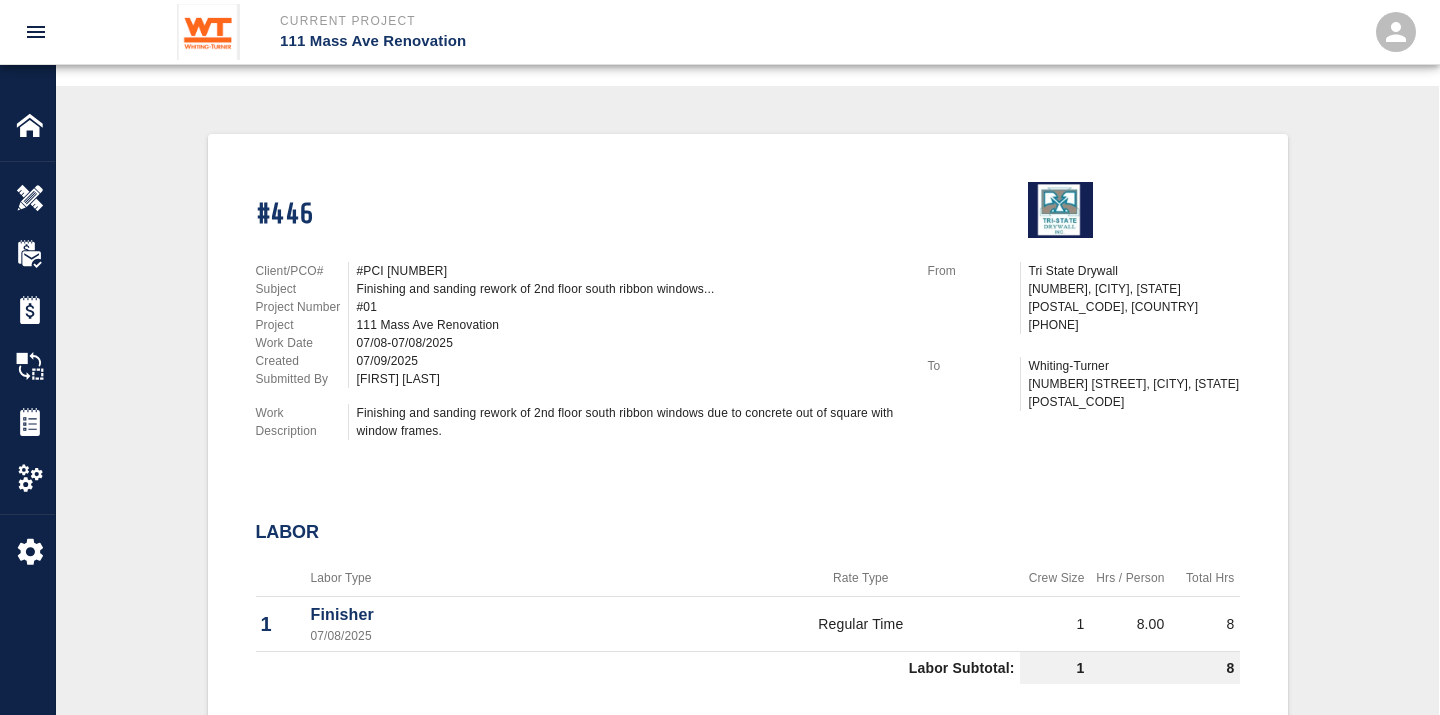 scroll, scrollTop: 333, scrollLeft: 0, axis: vertical 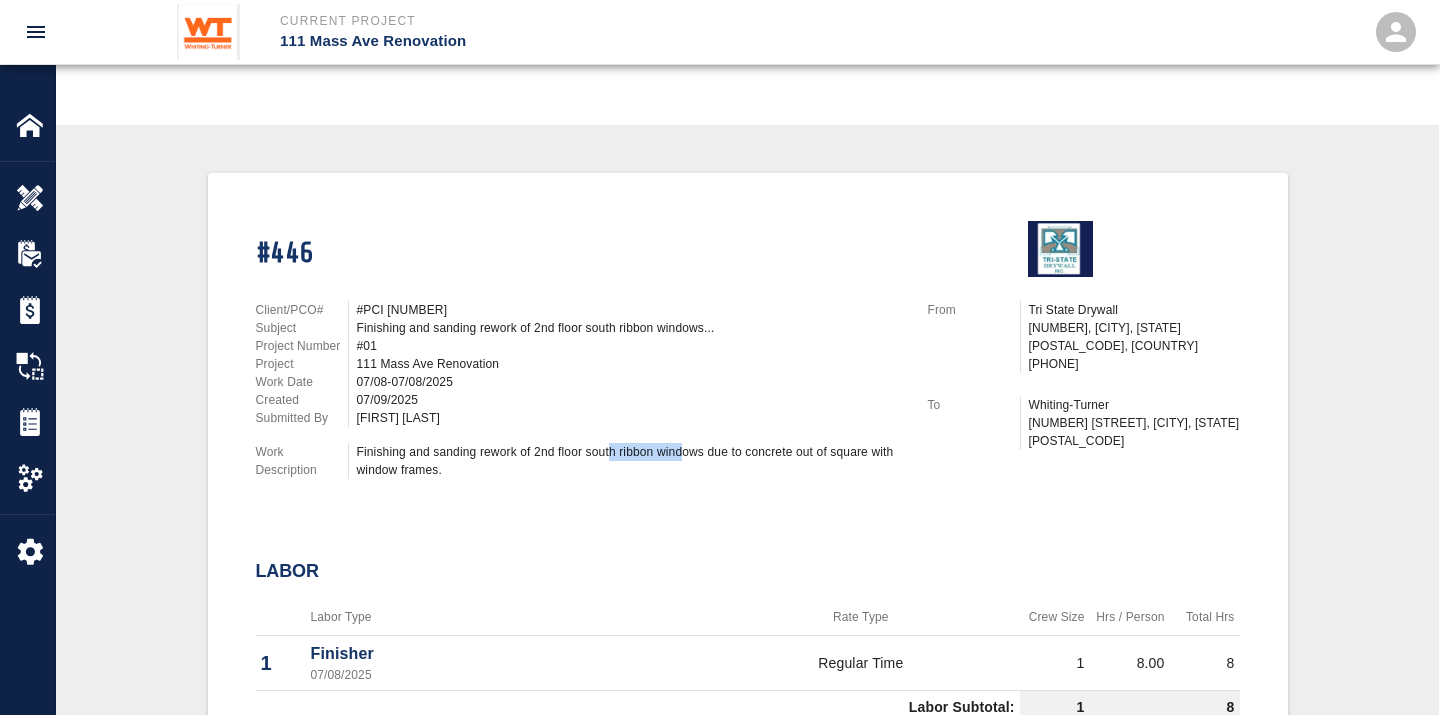 drag, startPoint x: 612, startPoint y: 443, endPoint x: 686, endPoint y: 442, distance: 74.00676 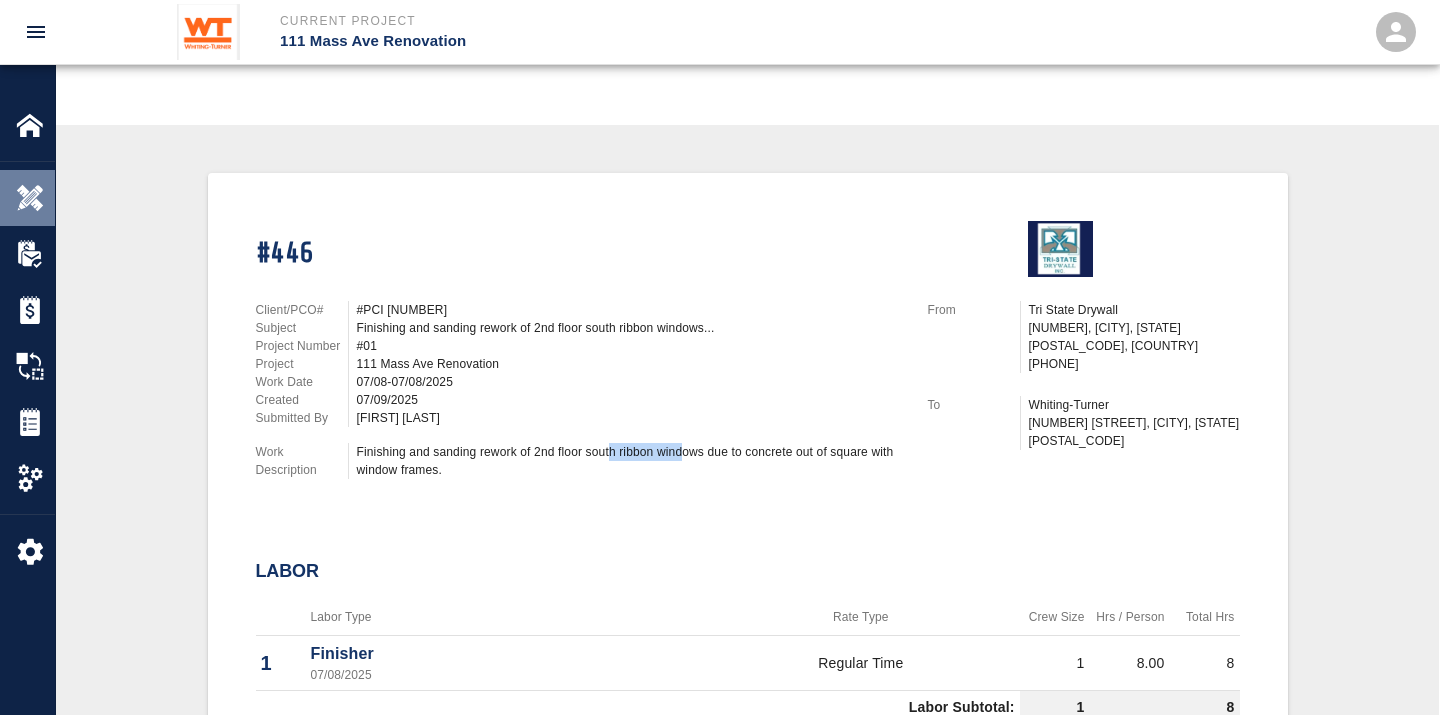 click at bounding box center [30, 198] 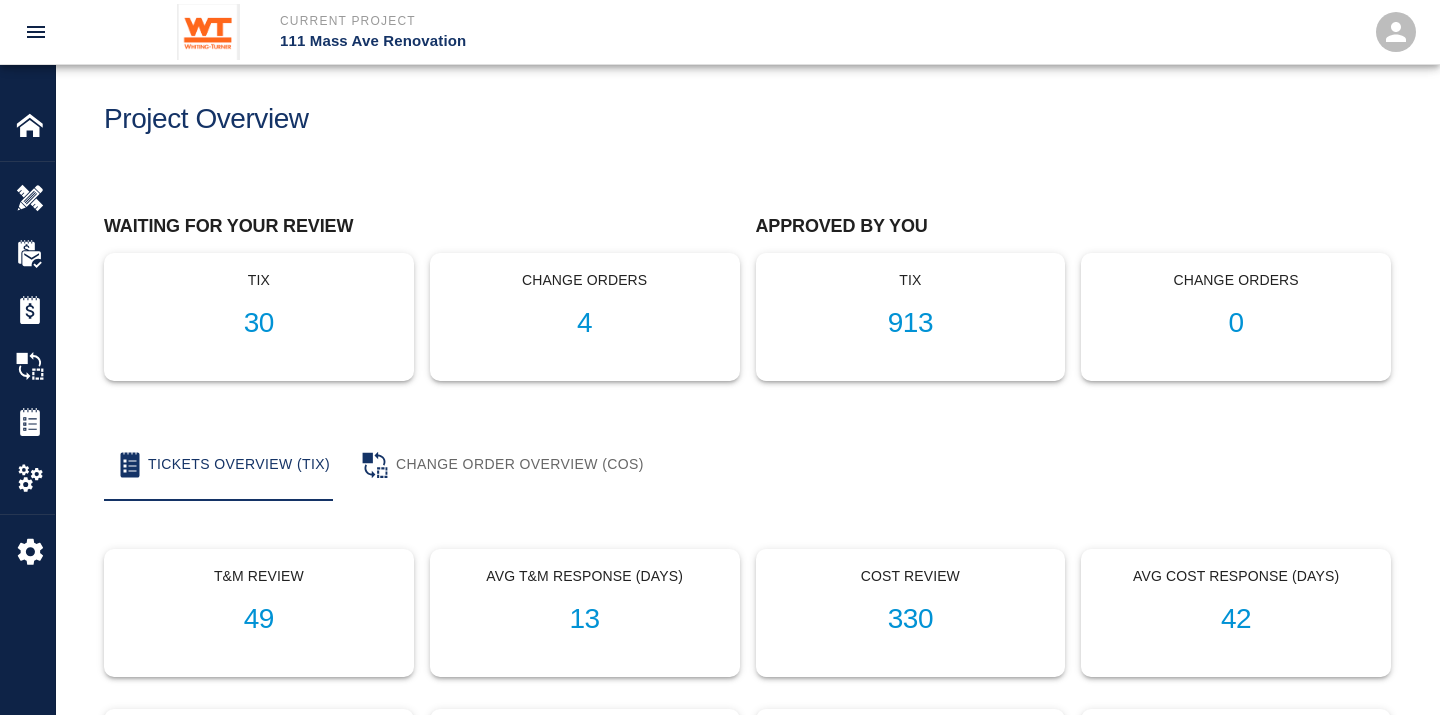 scroll, scrollTop: 0, scrollLeft: 0, axis: both 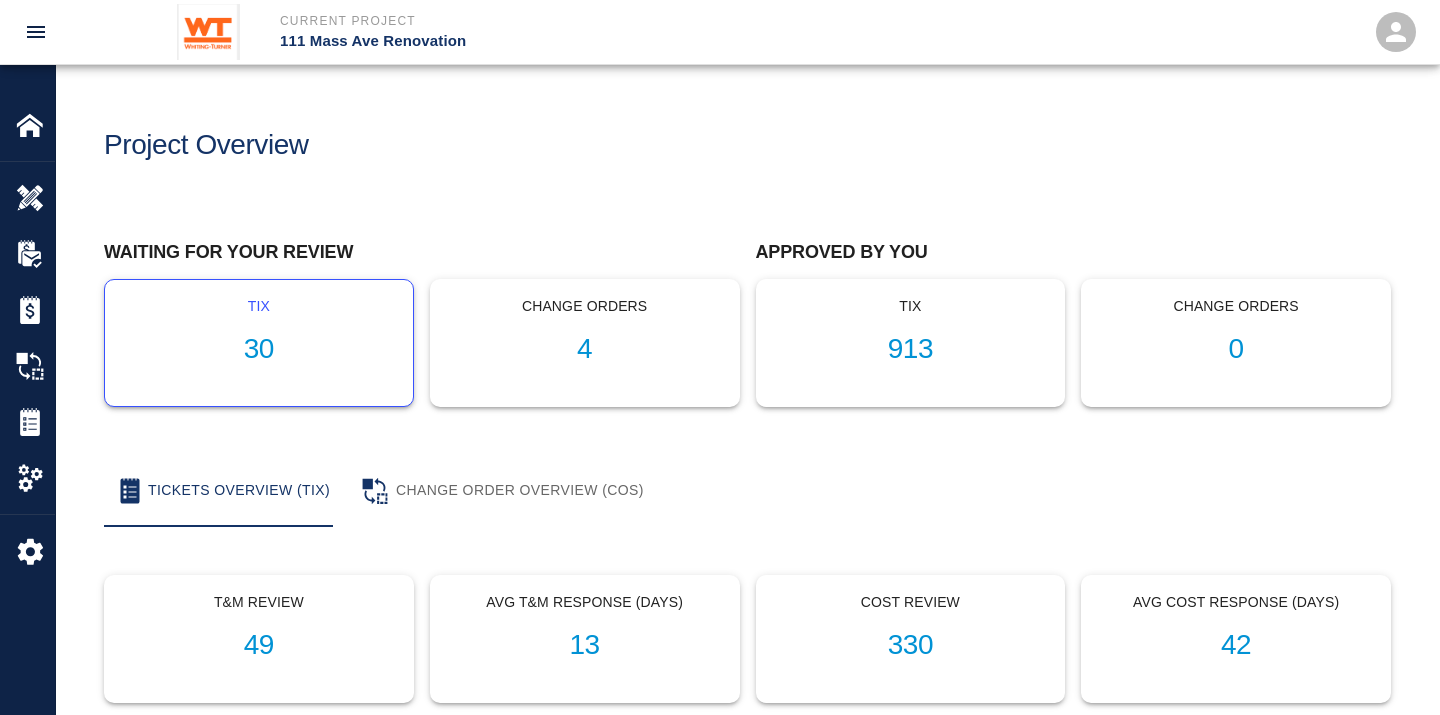 click on "30" at bounding box center (259, 349) 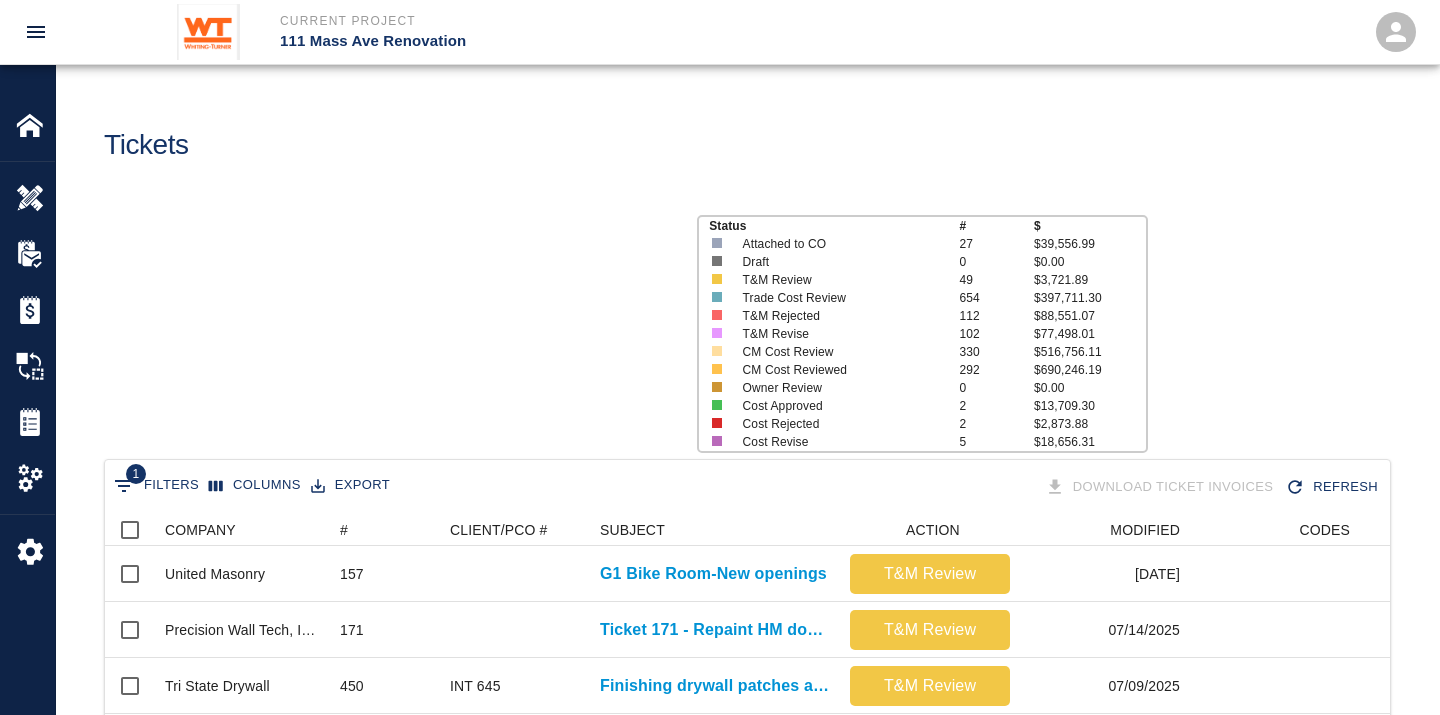 scroll, scrollTop: 17, scrollLeft: 17, axis: both 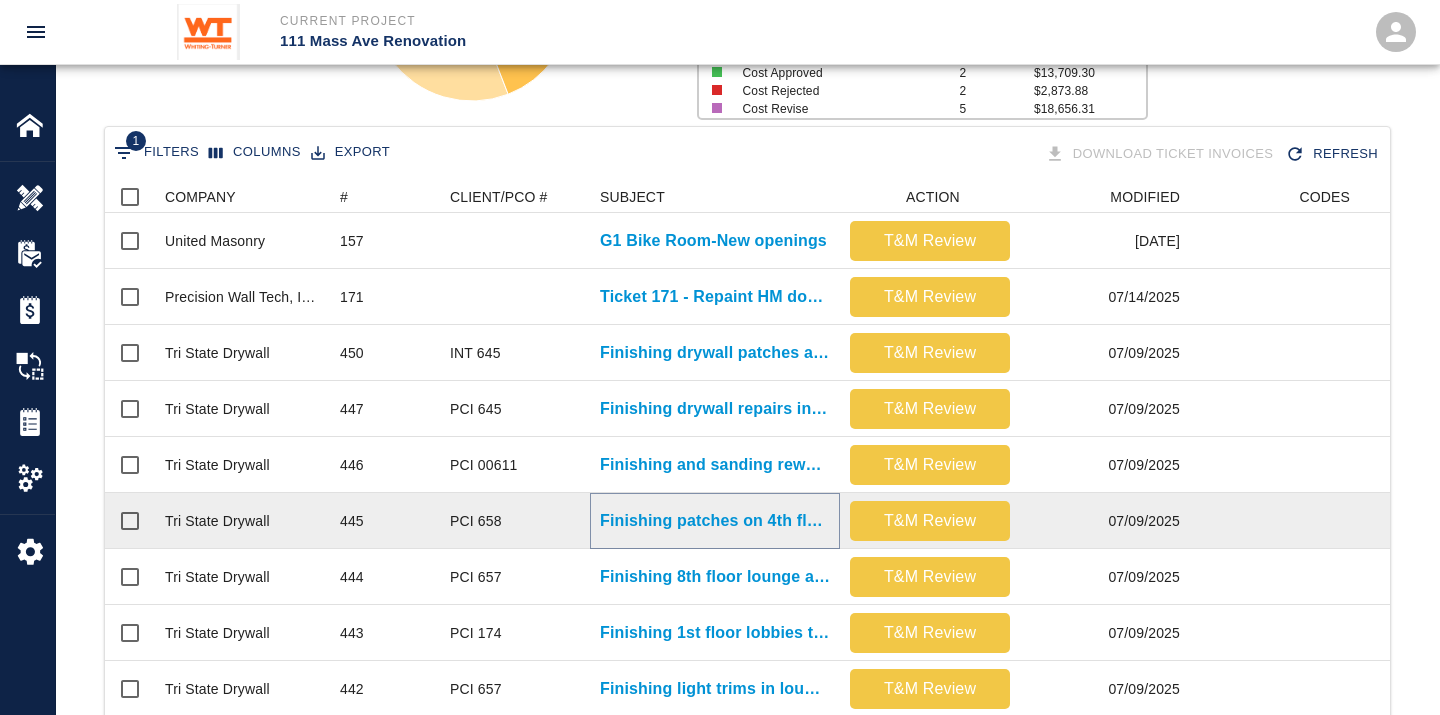 click on "Finishing patches on 4th floor and B1 where electrical boxes..." at bounding box center (715, 521) 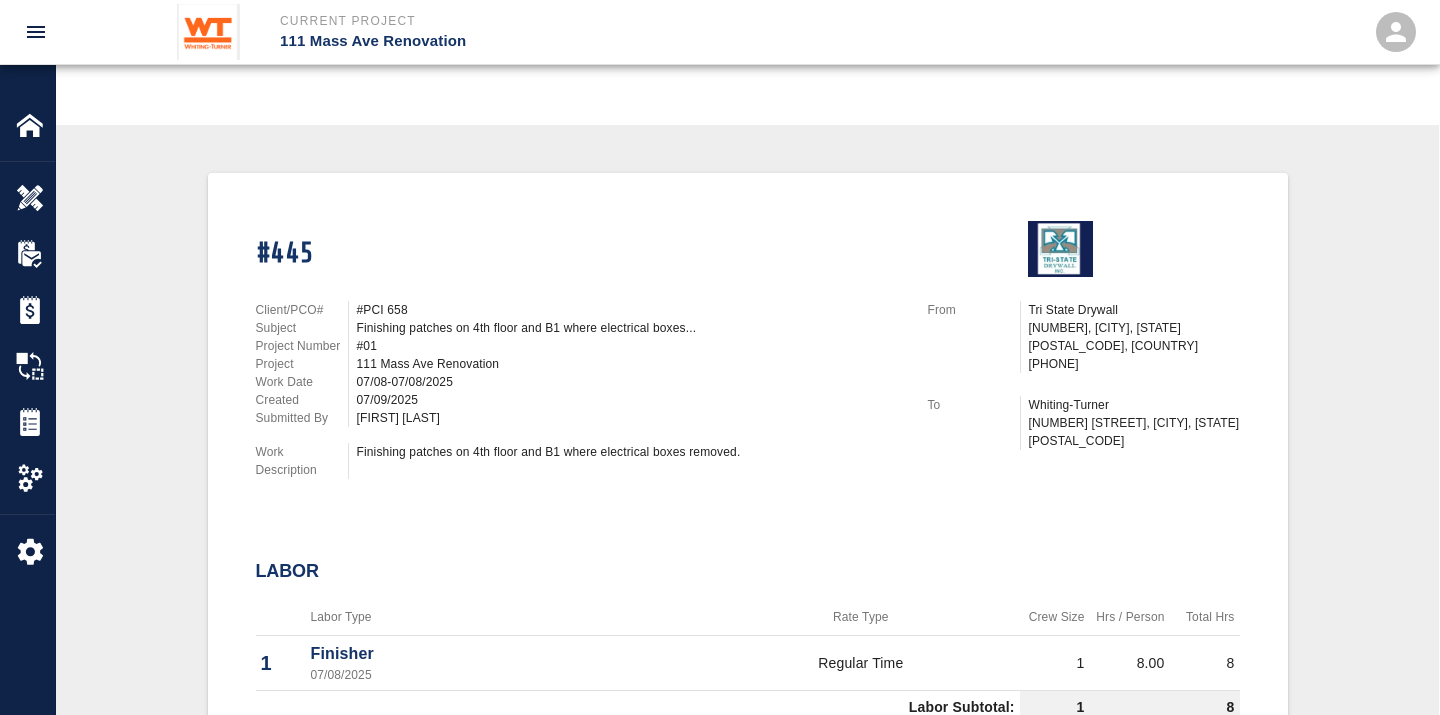 scroll, scrollTop: 444, scrollLeft: 0, axis: vertical 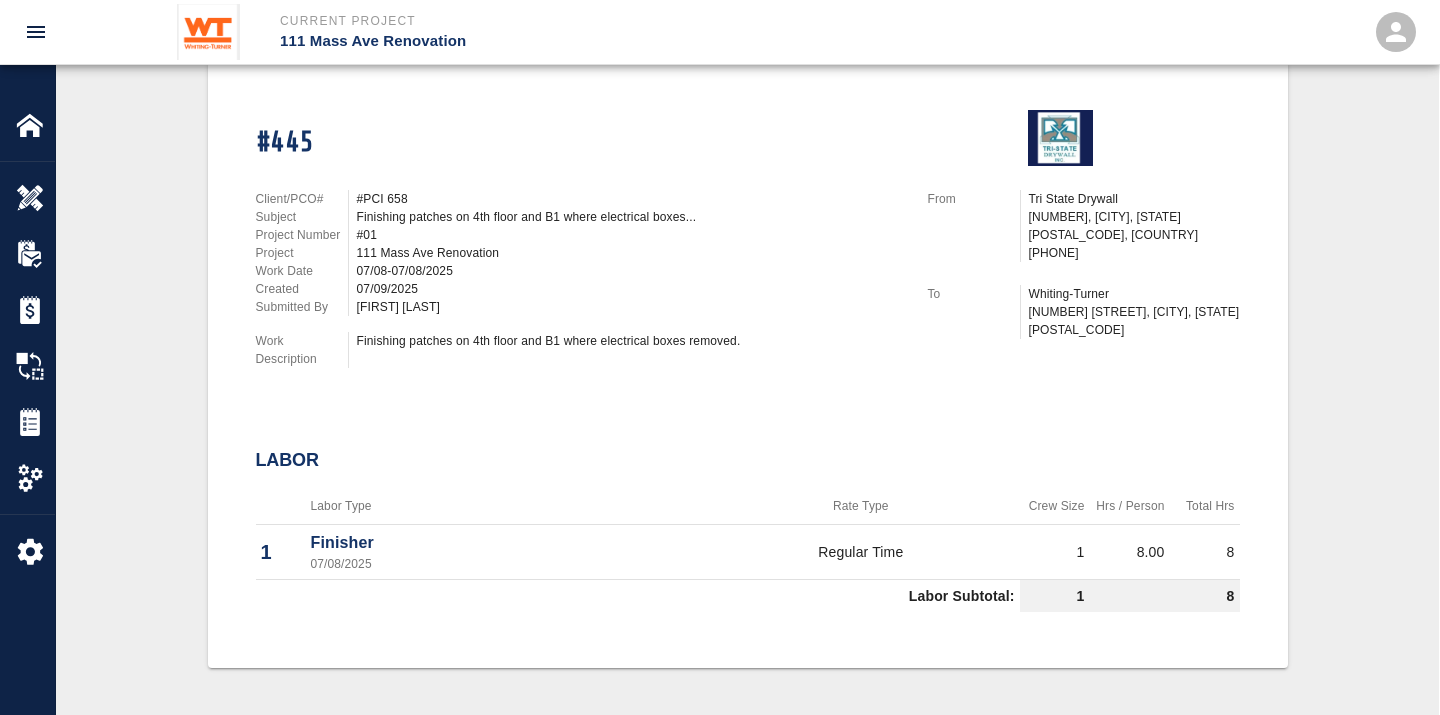 click on "Finishing patches on 4th floor and B1 where electrical boxes removed." at bounding box center [630, 341] 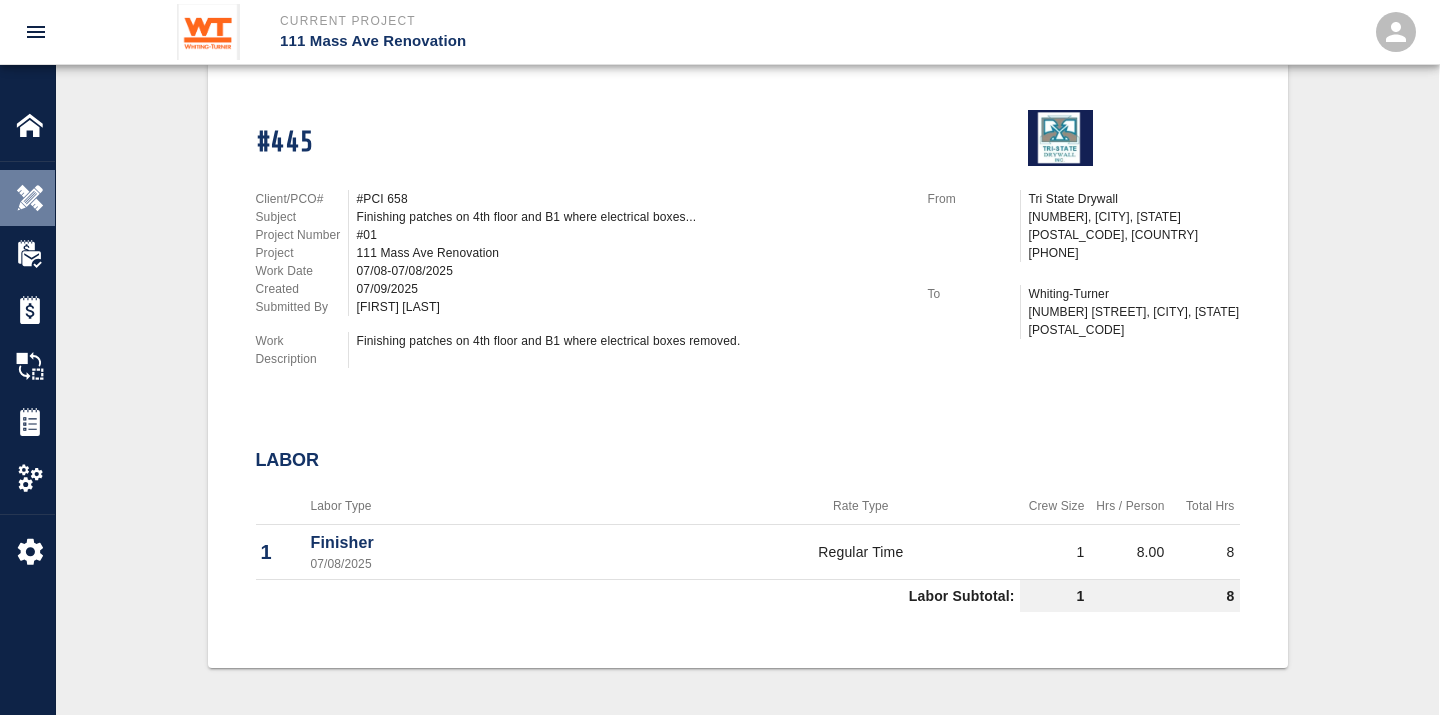 click at bounding box center (30, 198) 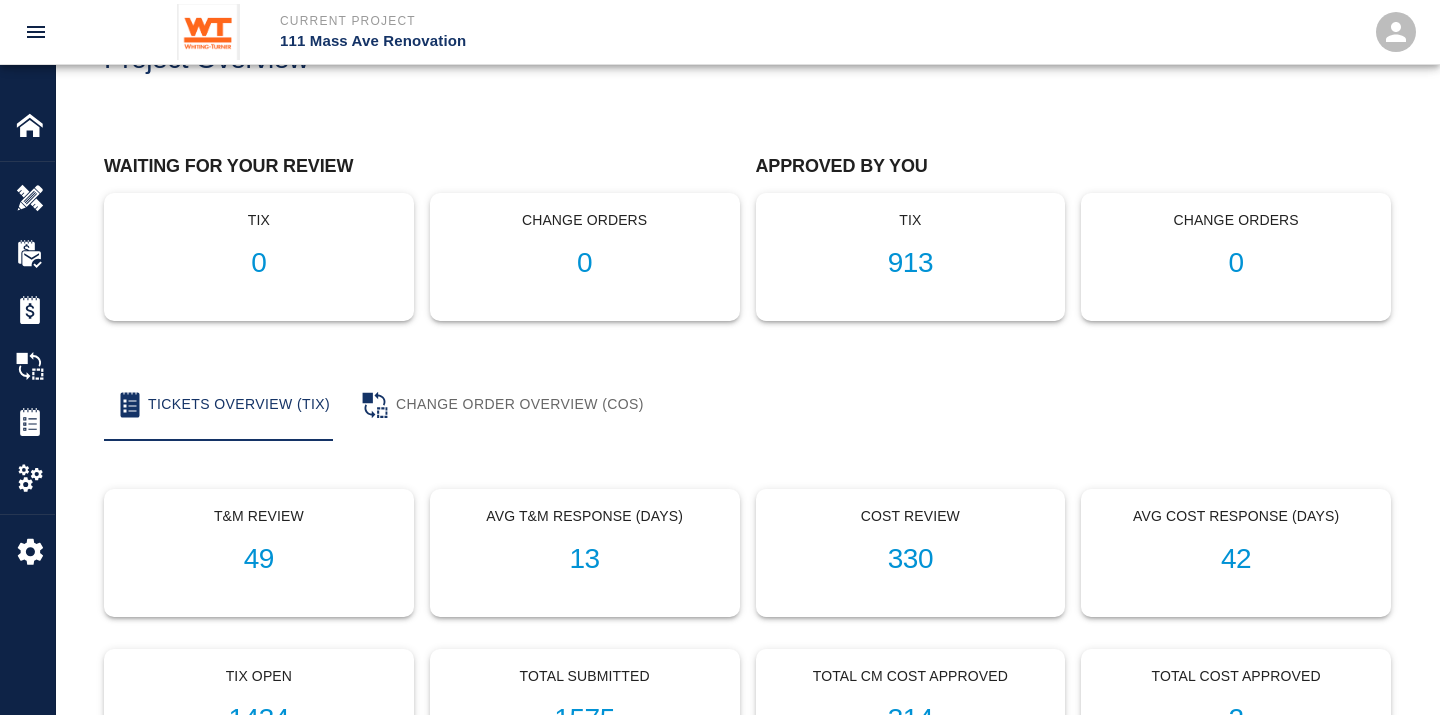 scroll, scrollTop: 0, scrollLeft: 0, axis: both 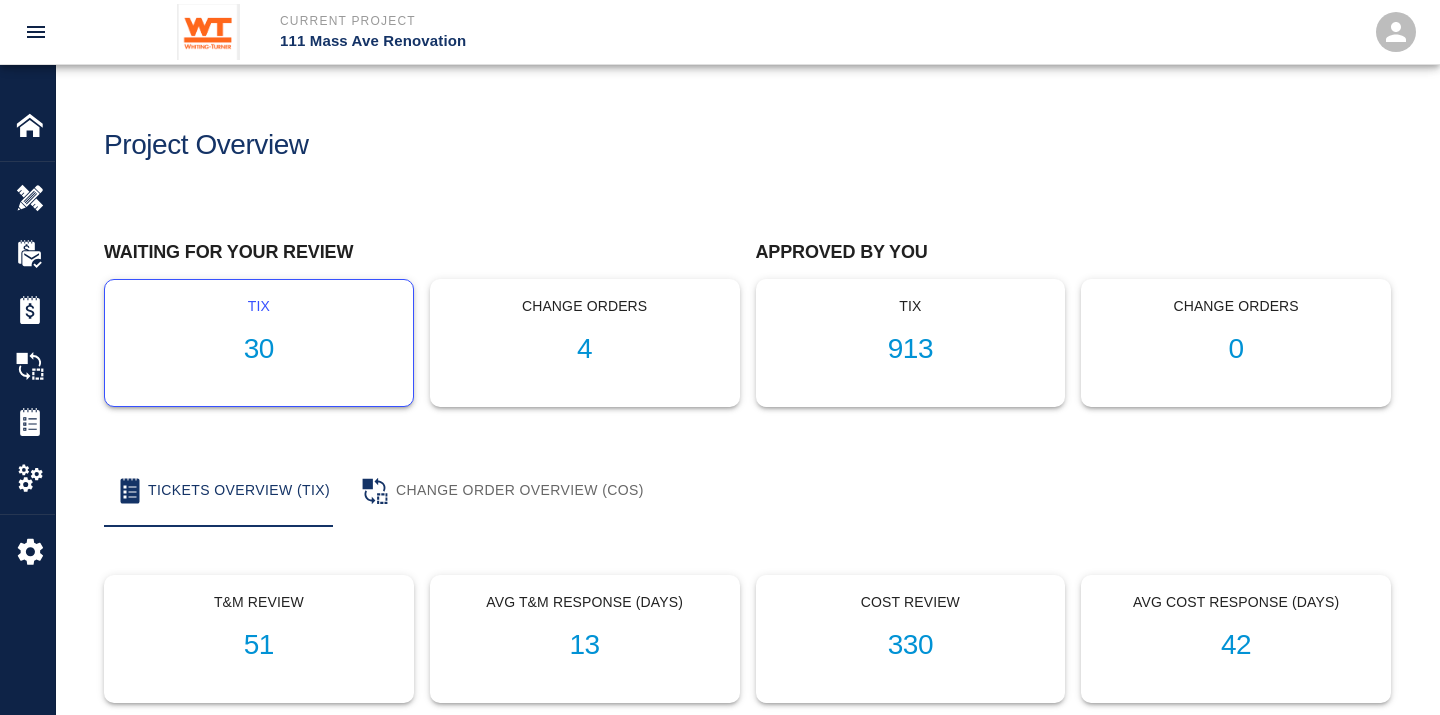 click on "tix 30" at bounding box center (259, 343) 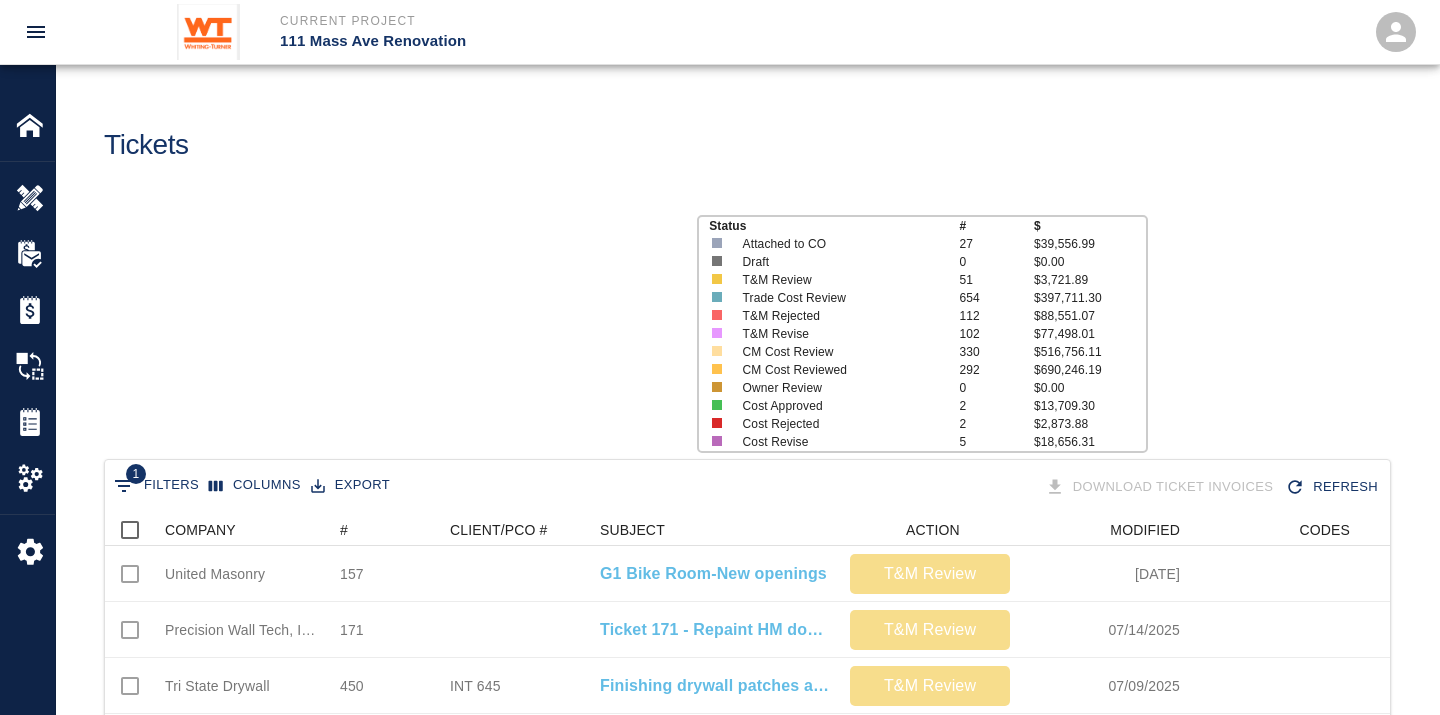 scroll, scrollTop: 17, scrollLeft: 17, axis: both 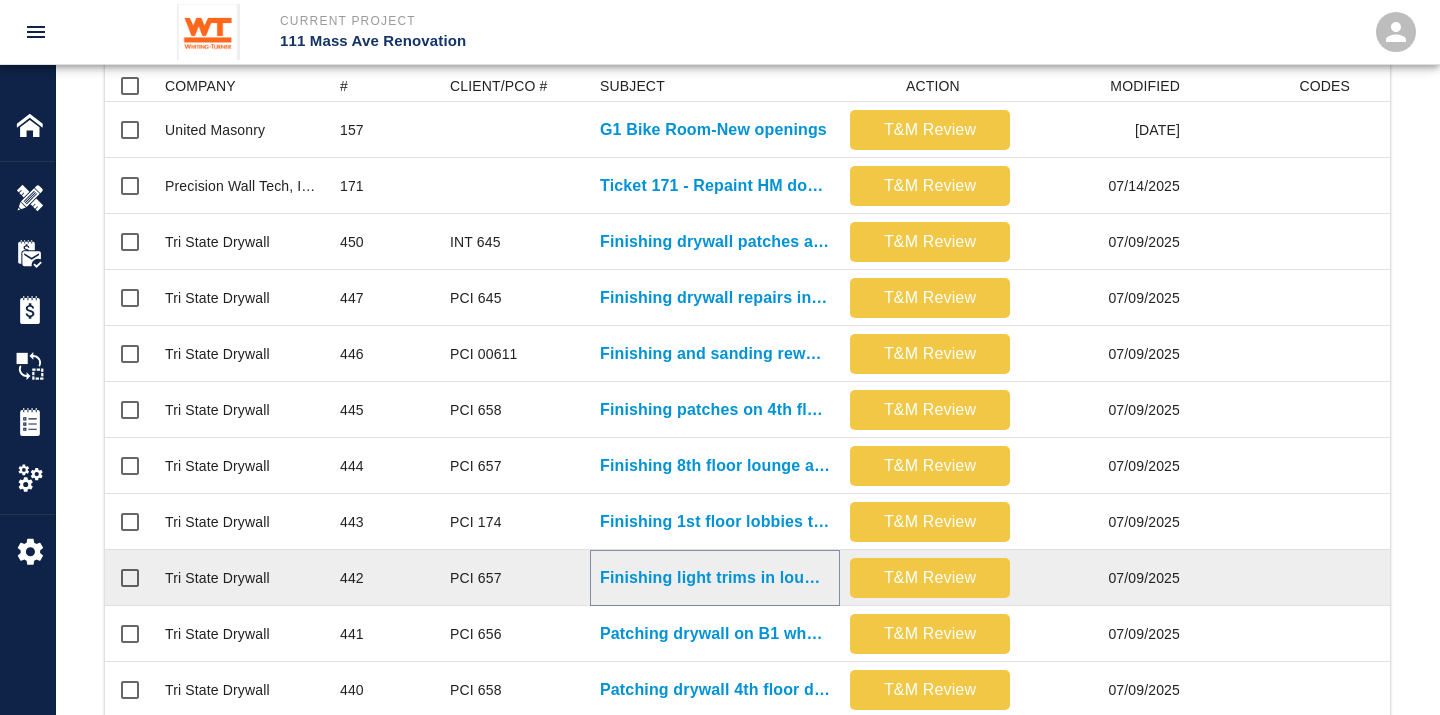click on "Finishing light trims in lounge area and at radius bulkhead..." at bounding box center [715, 578] 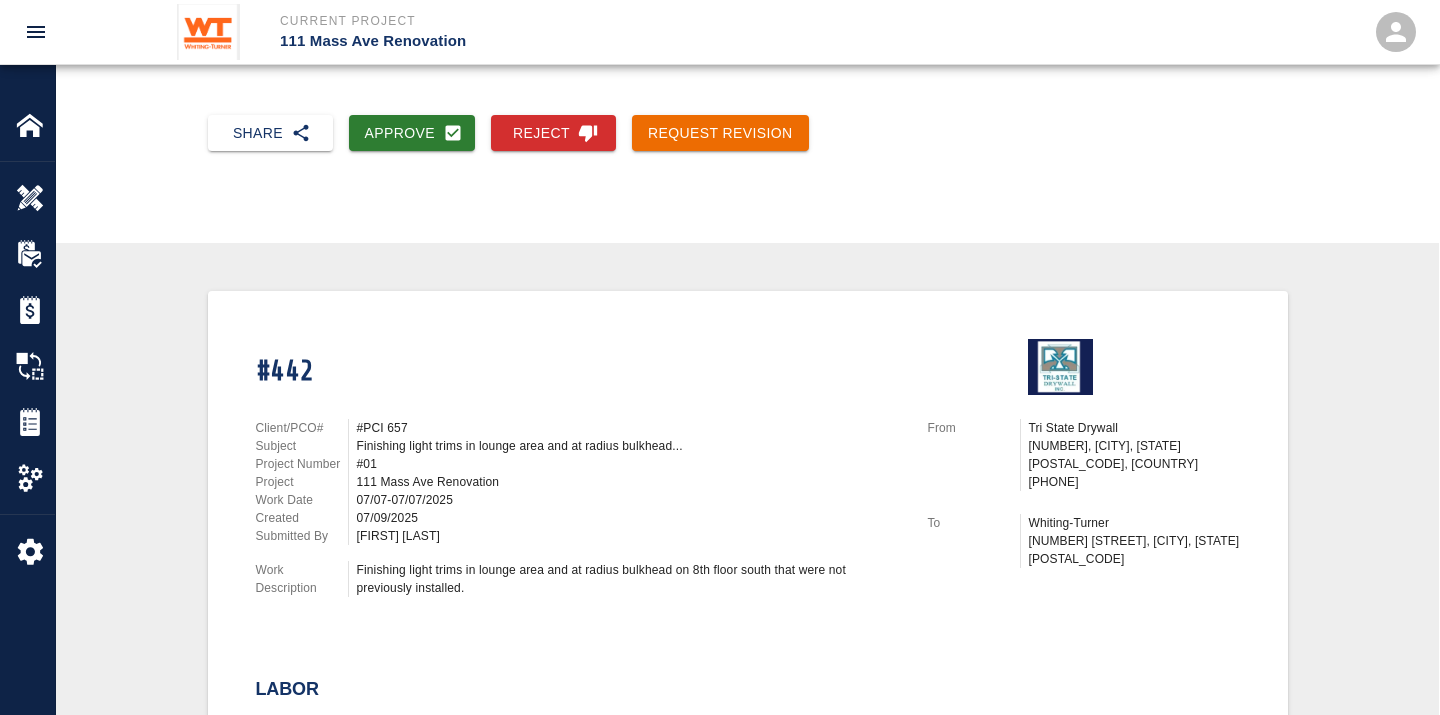 scroll, scrollTop: 222, scrollLeft: 0, axis: vertical 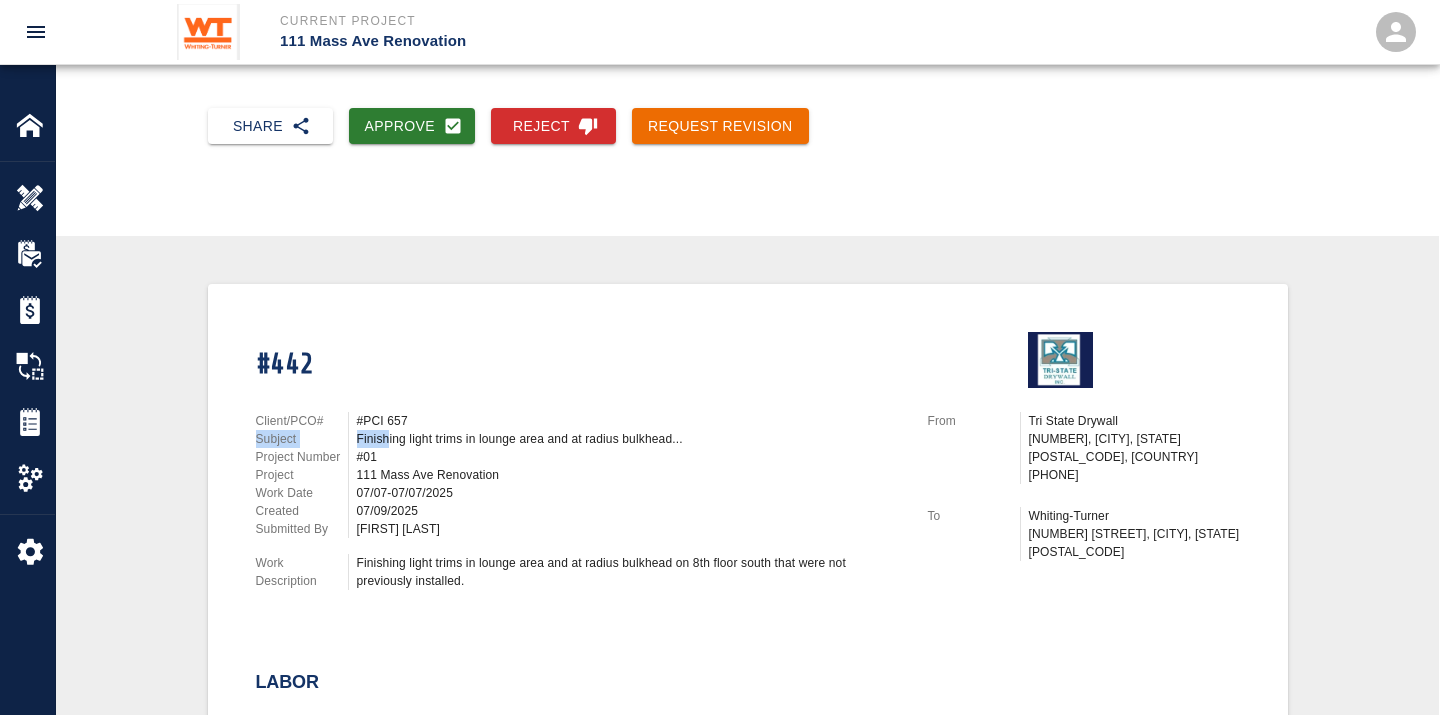 drag, startPoint x: 386, startPoint y: 430, endPoint x: 695, endPoint y: 416, distance: 309.317 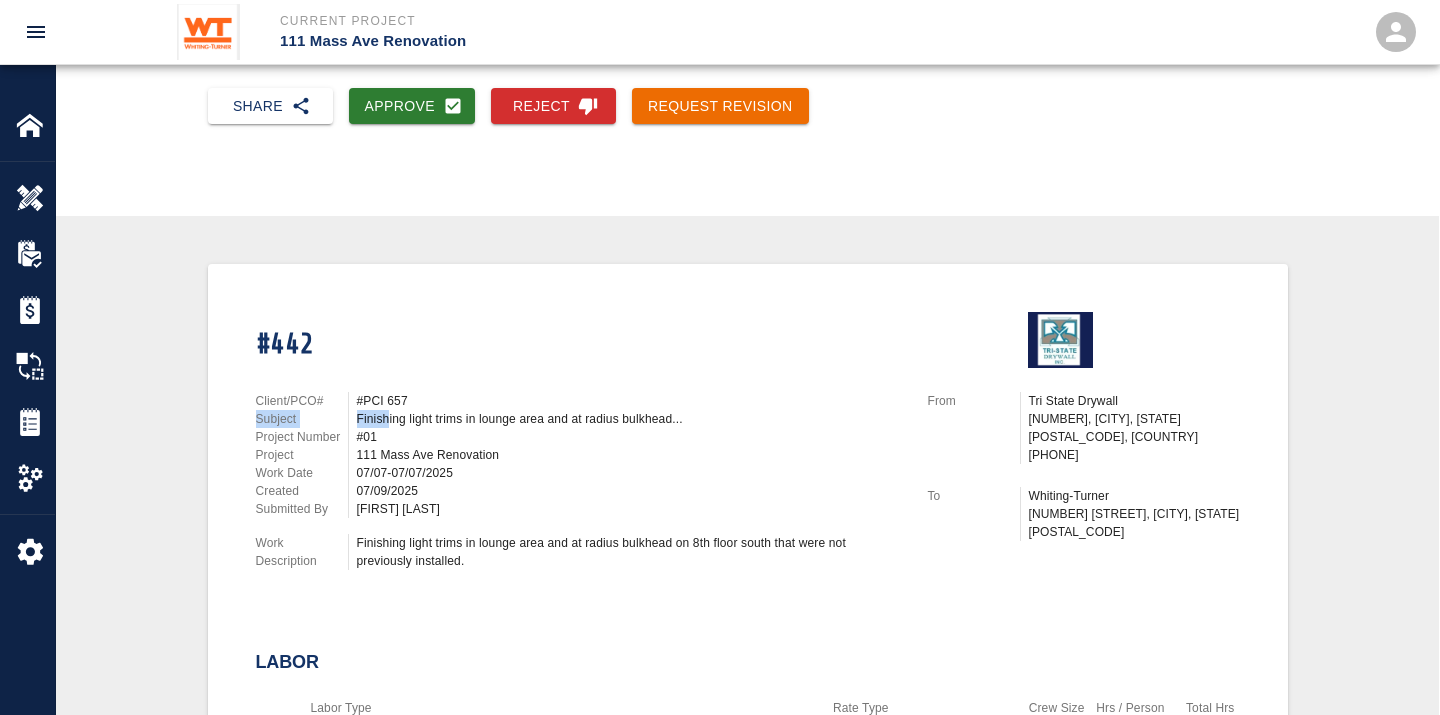 scroll, scrollTop: 222, scrollLeft: 0, axis: vertical 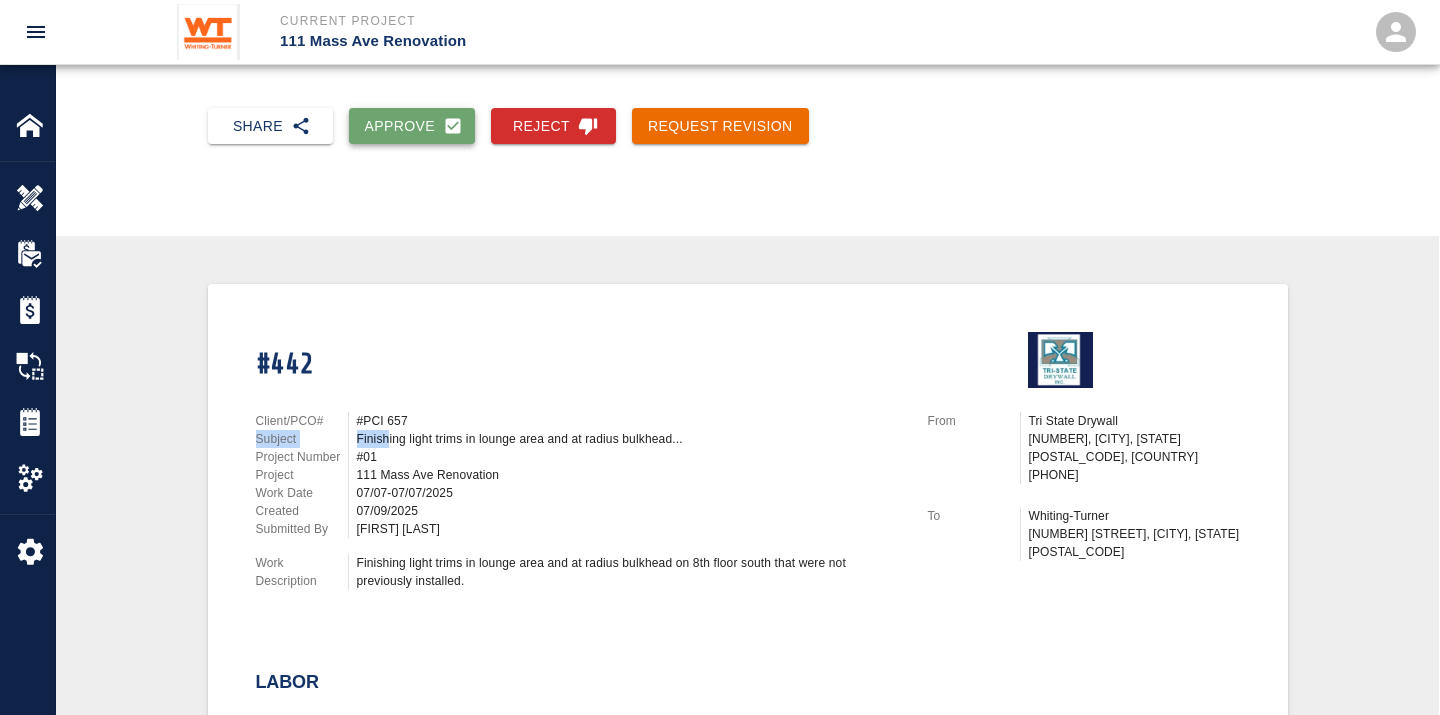click on "Approve" at bounding box center [412, 126] 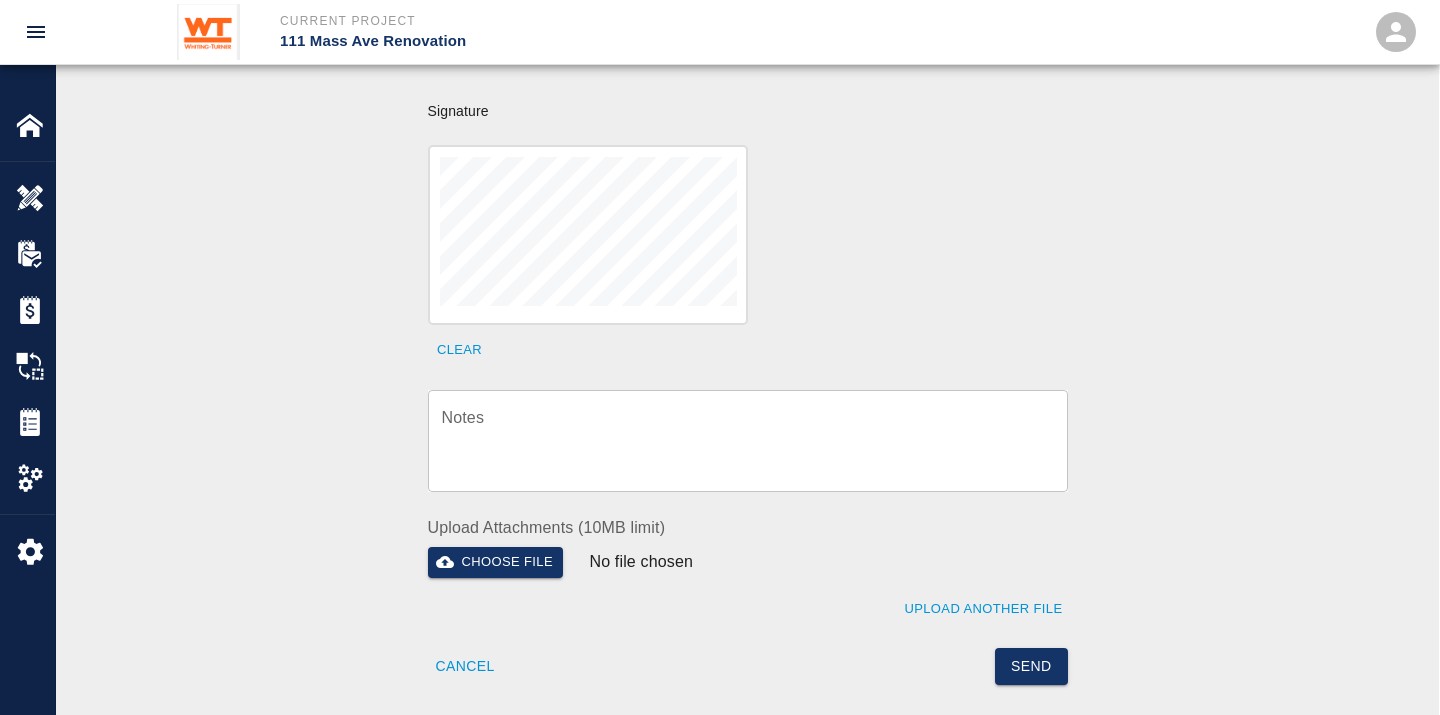 scroll, scrollTop: 666, scrollLeft: 0, axis: vertical 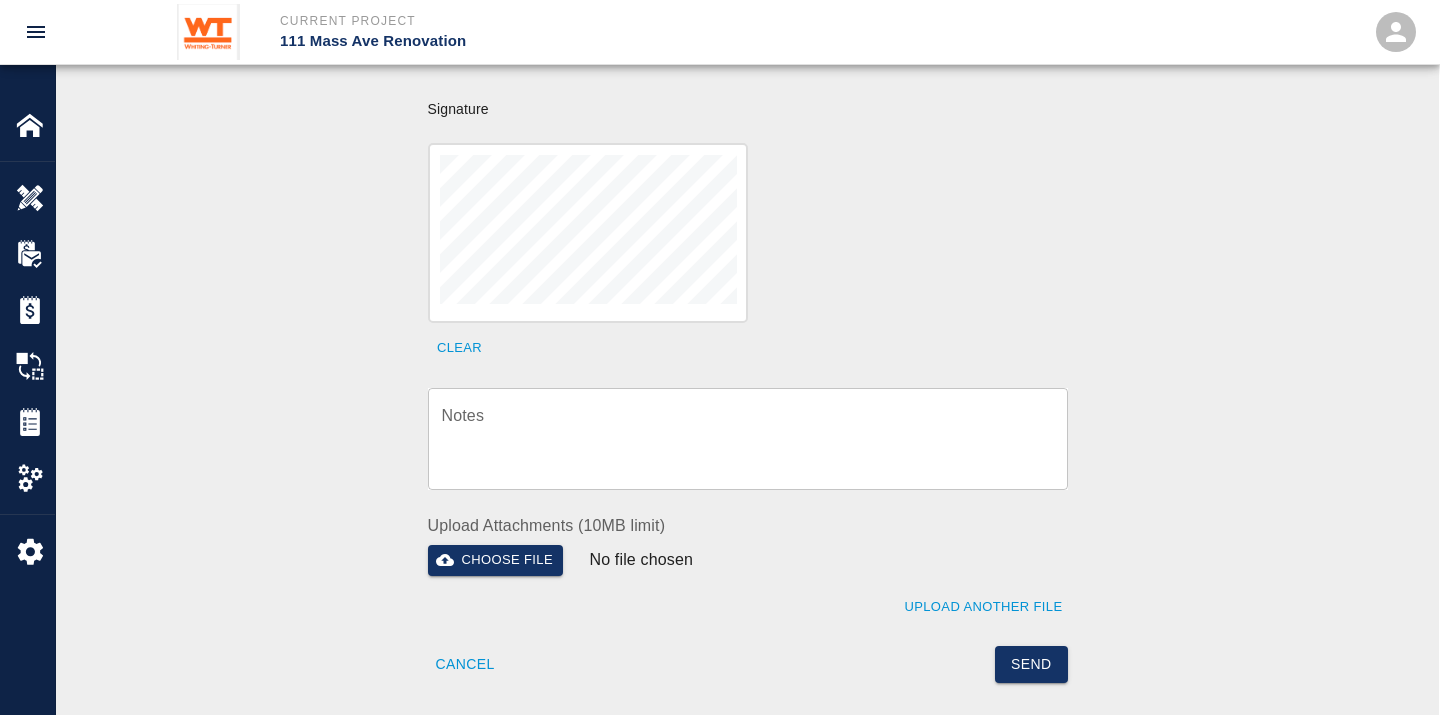 click on "Notes" at bounding box center [748, 438] 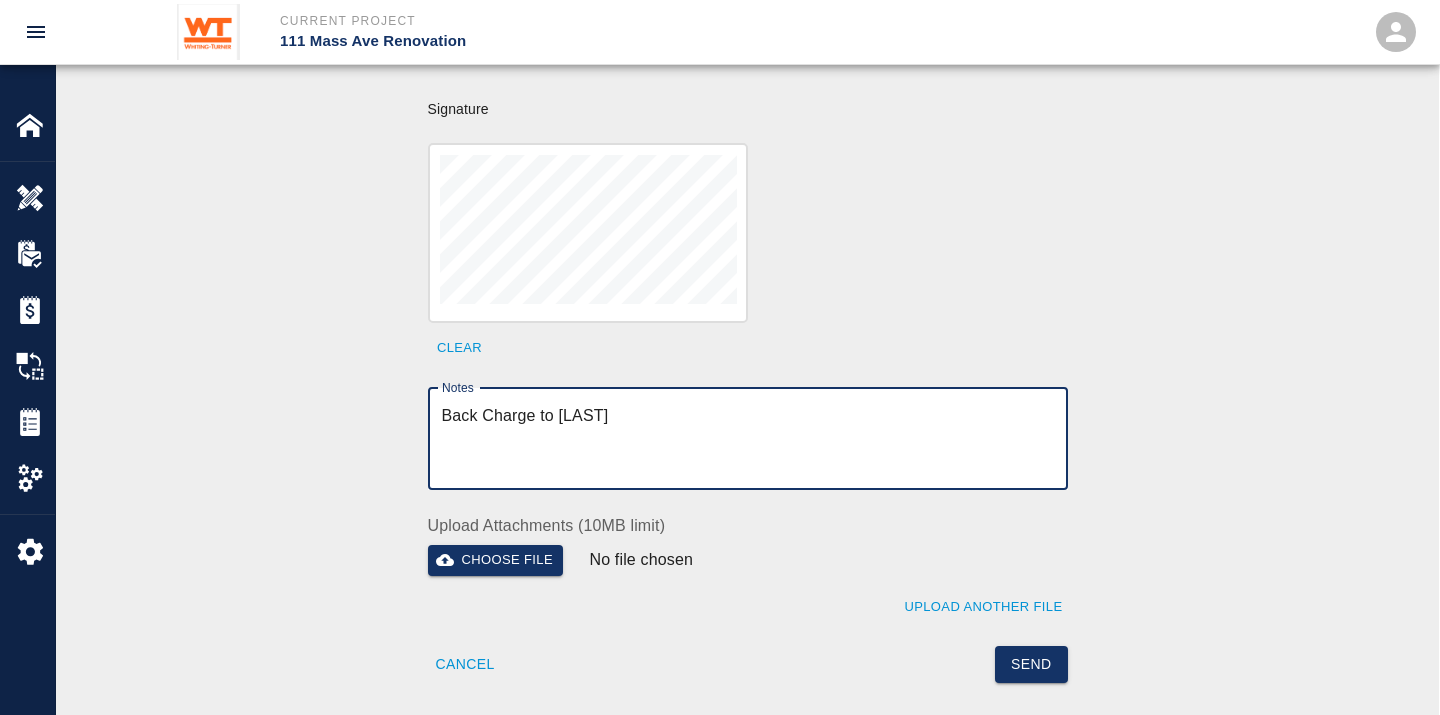 scroll, scrollTop: 777, scrollLeft: 0, axis: vertical 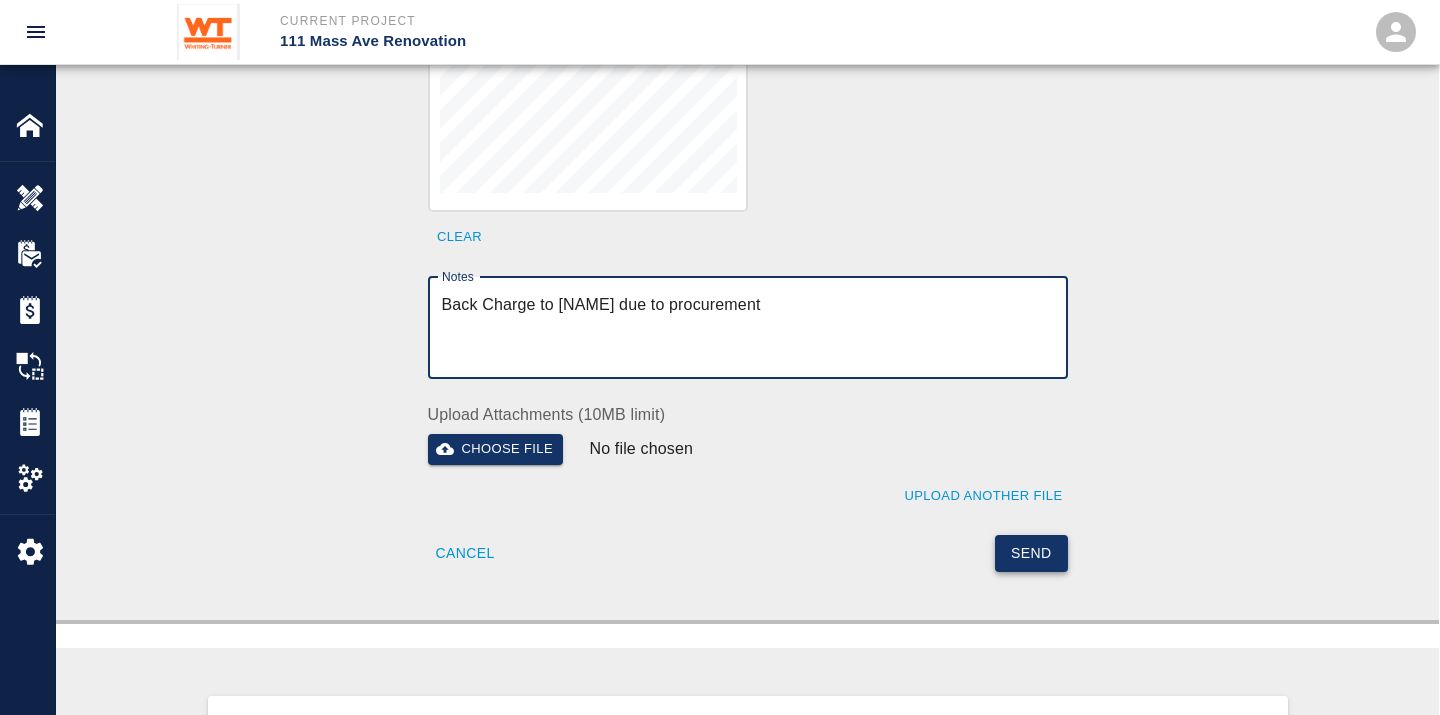 type on "Back Charge to Harding due to procurement" 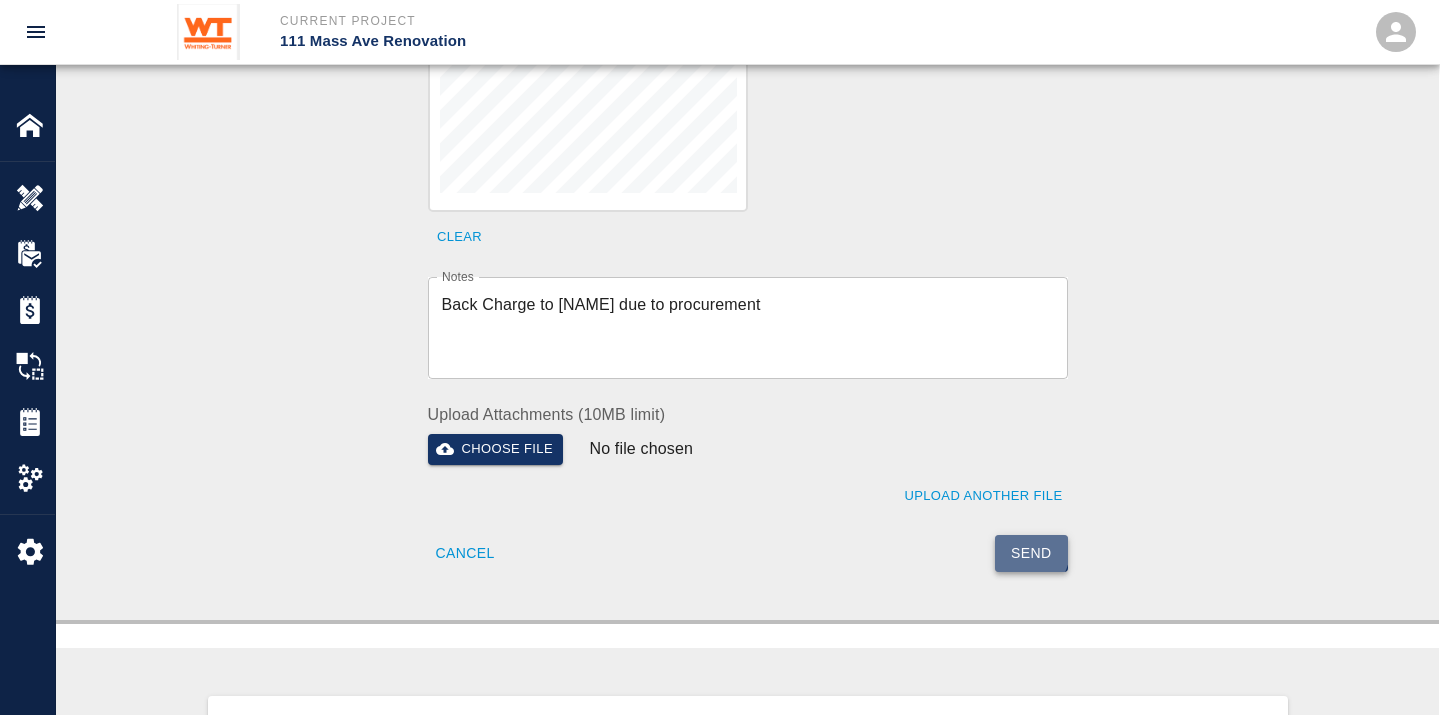 click on "Send" at bounding box center [1031, 553] 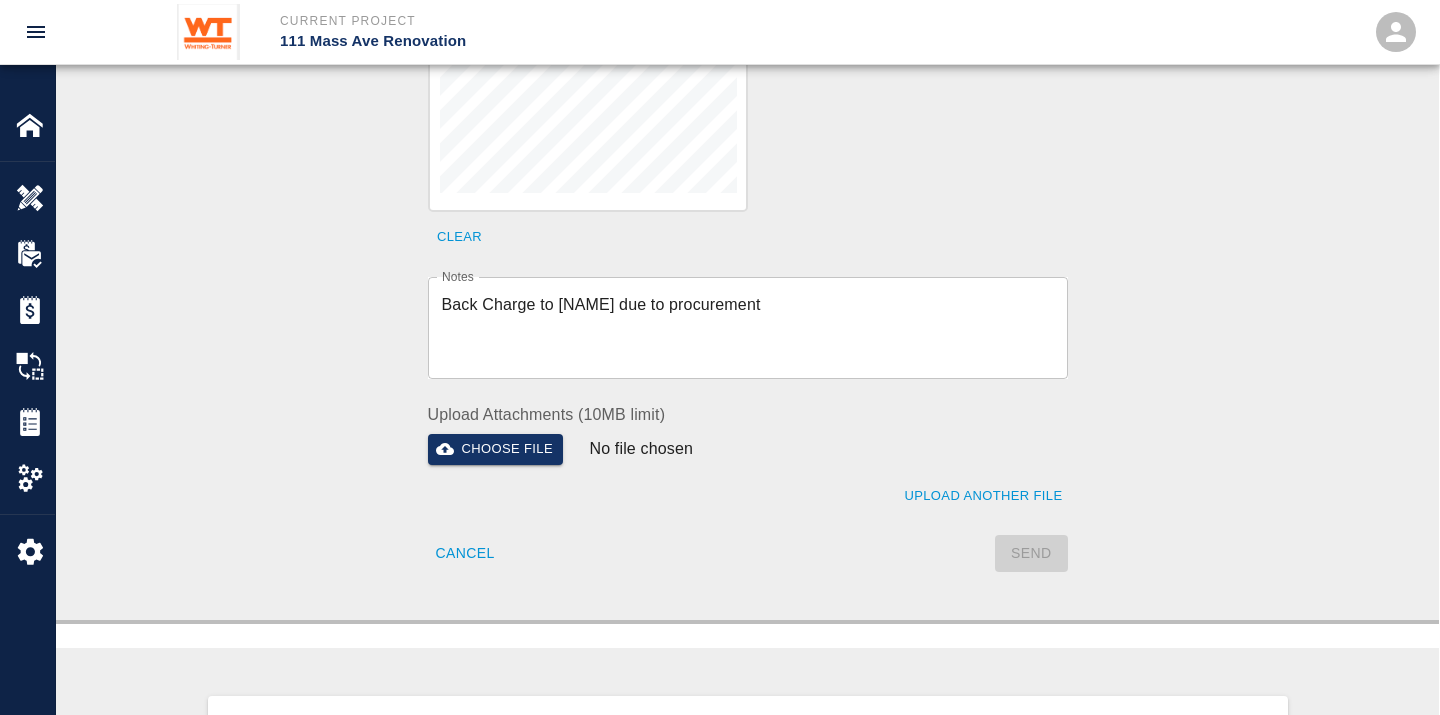 type 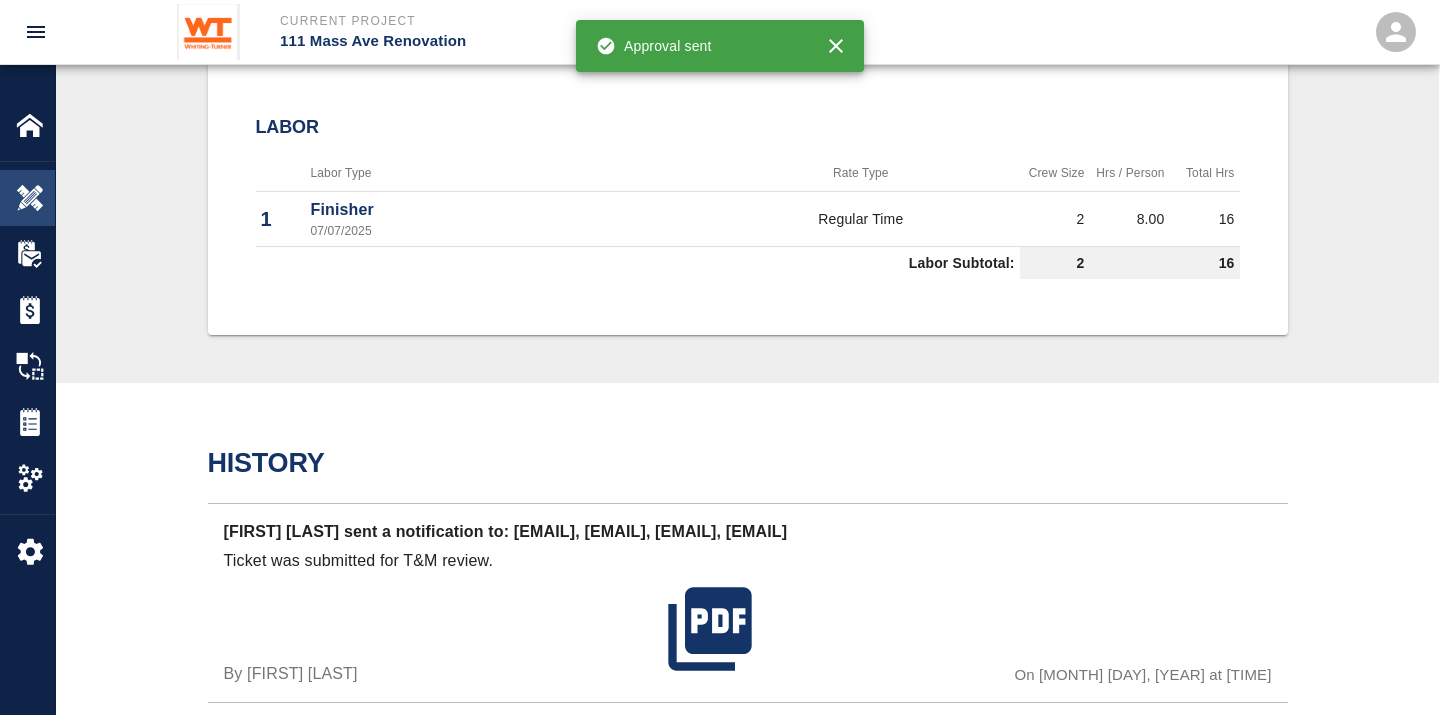 click at bounding box center [30, 198] 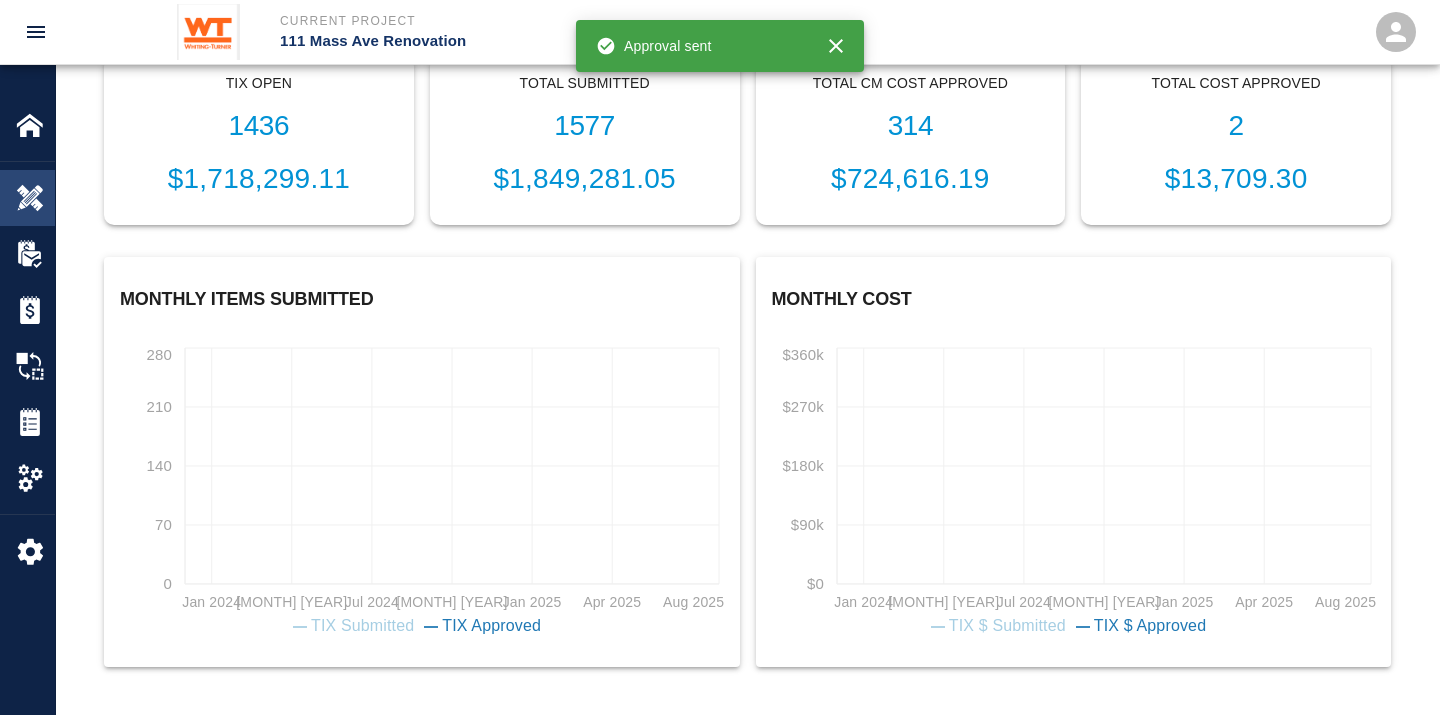 scroll, scrollTop: 678, scrollLeft: 0, axis: vertical 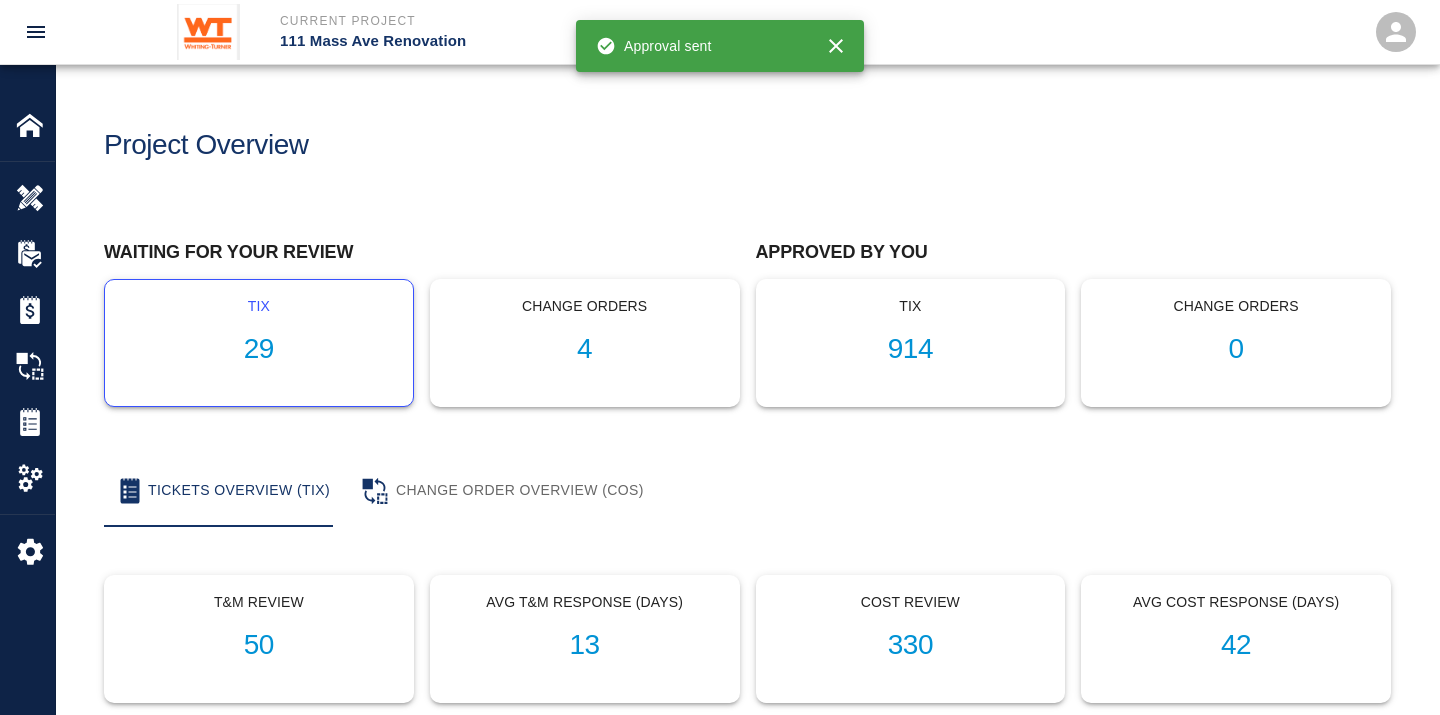 click on "29" at bounding box center (259, 349) 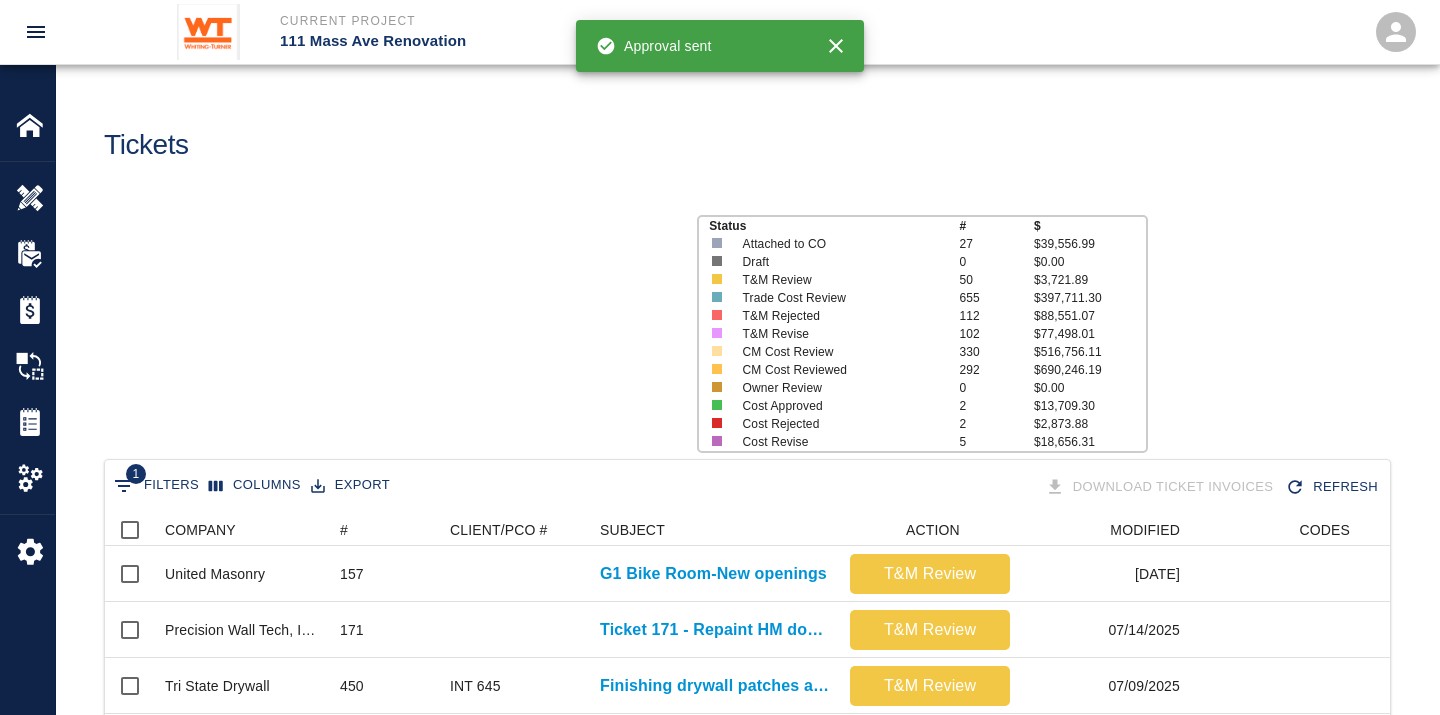 scroll, scrollTop: 17, scrollLeft: 17, axis: both 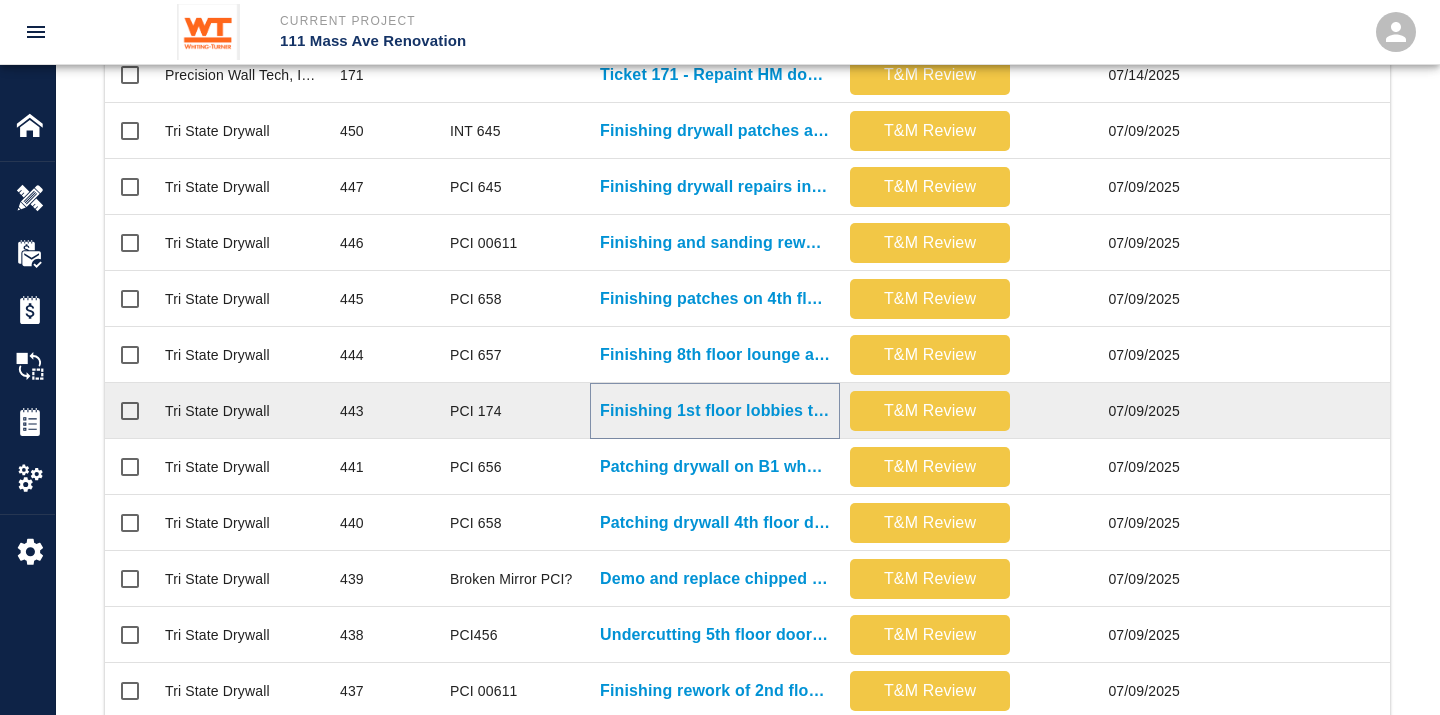 click on "Finishing 1st floor lobbies to repair holes in ceilings and..." at bounding box center [715, 411] 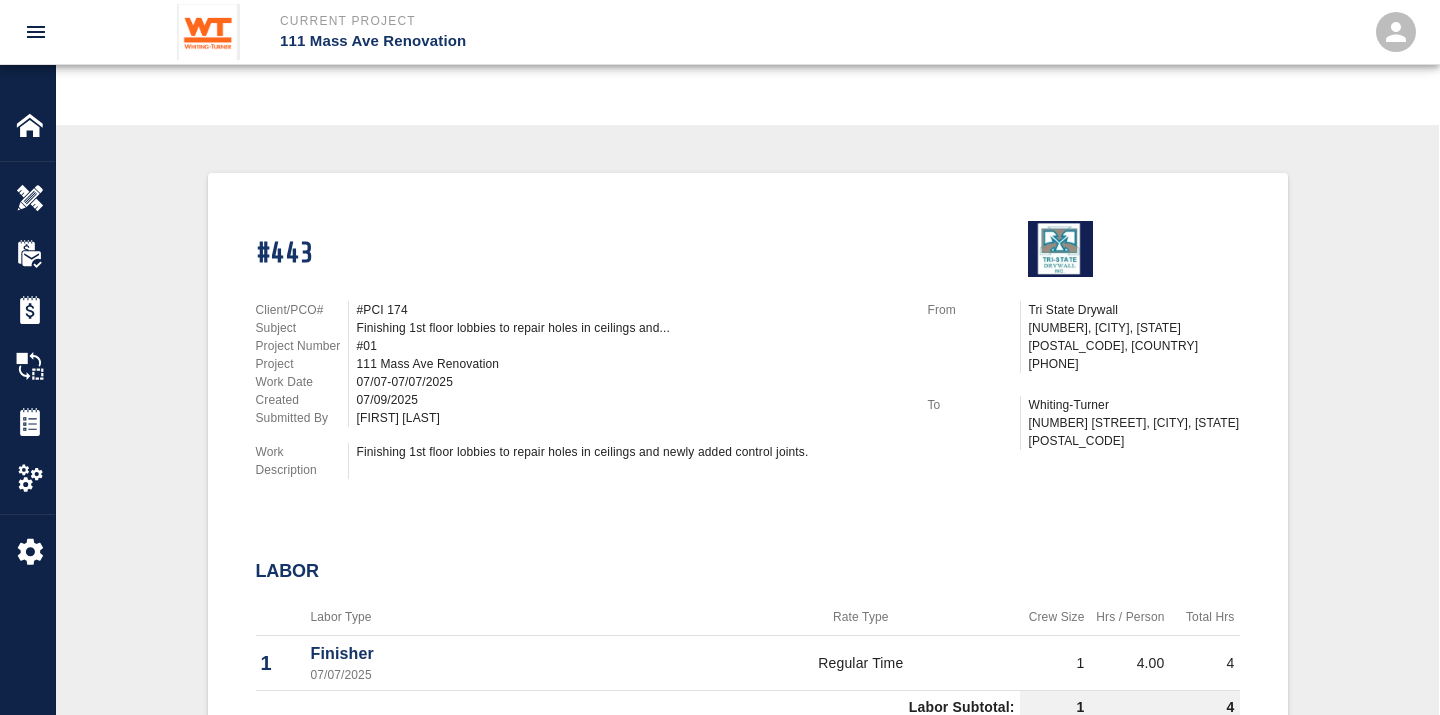 scroll, scrollTop: 111, scrollLeft: 0, axis: vertical 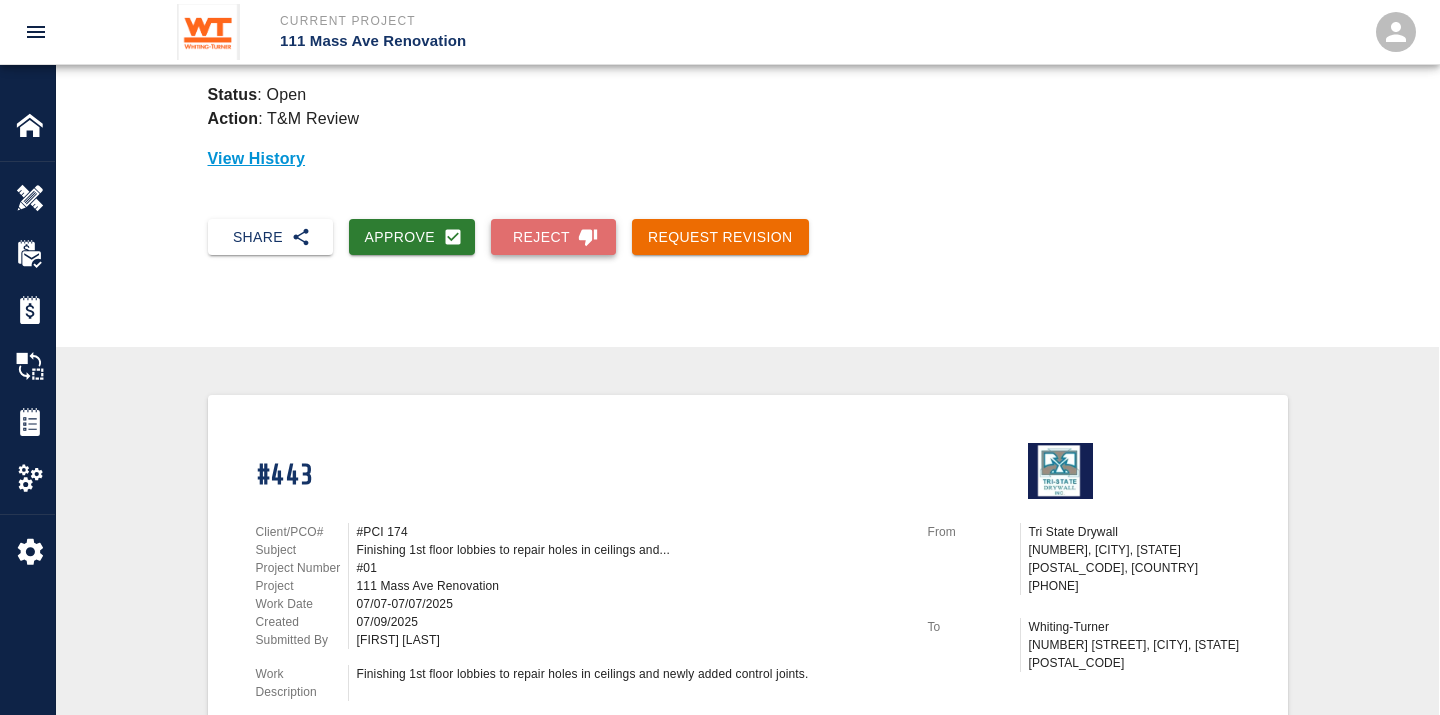 click on "Reject" at bounding box center [553, 237] 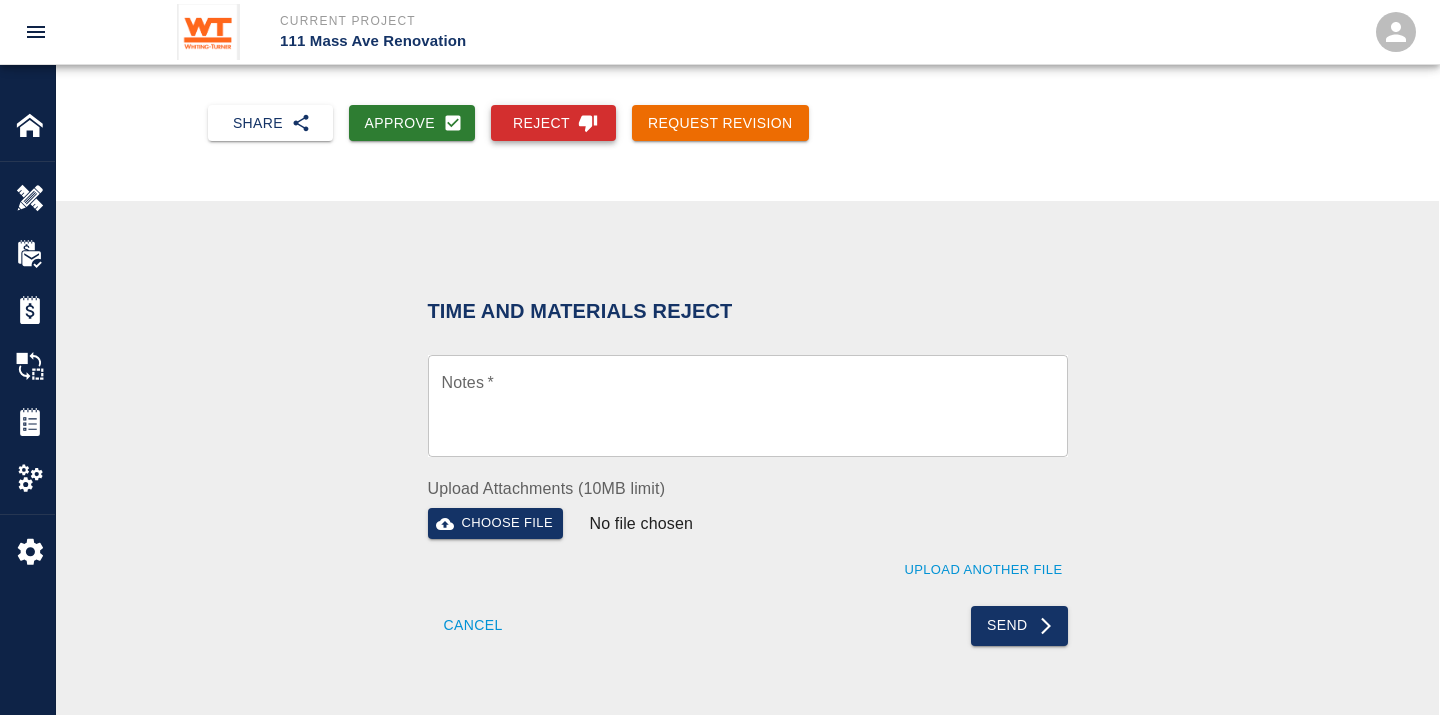 scroll, scrollTop: 333, scrollLeft: 0, axis: vertical 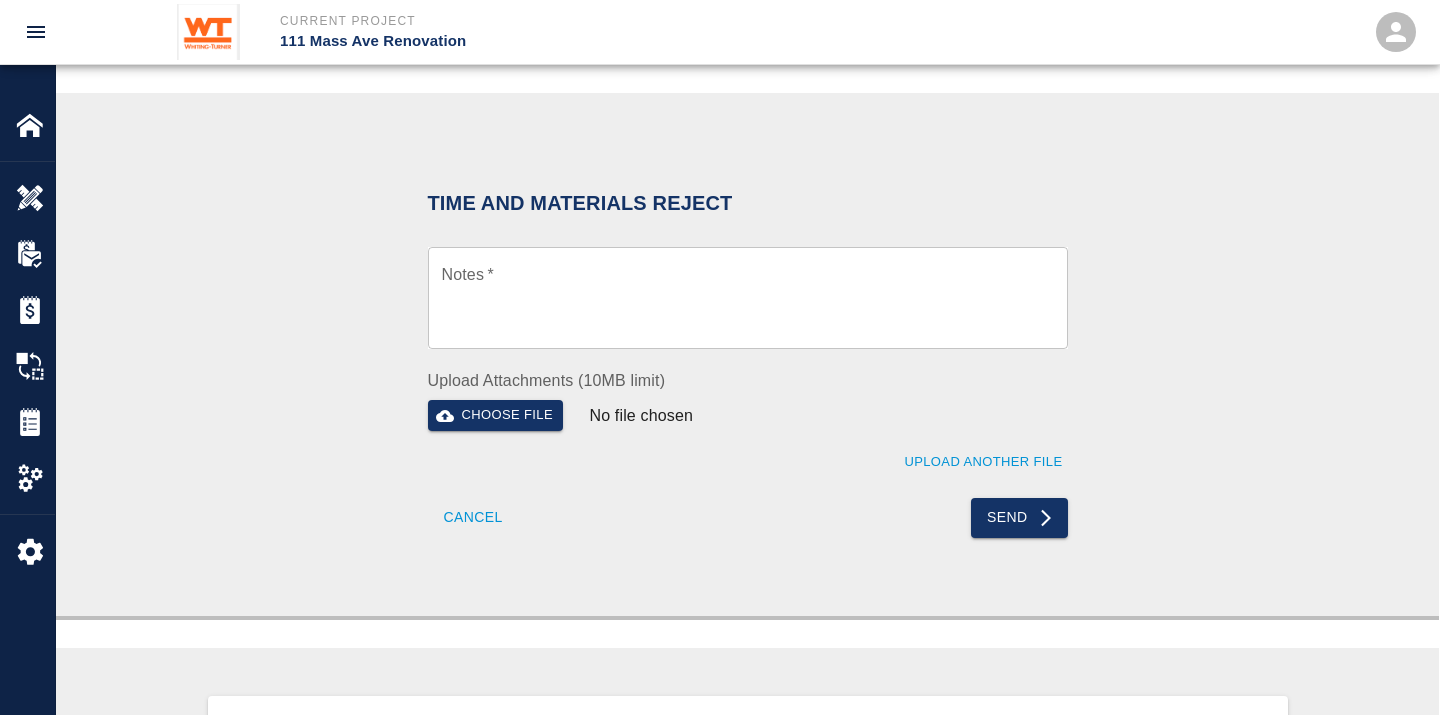 click on "Notes   *" at bounding box center (748, 298) 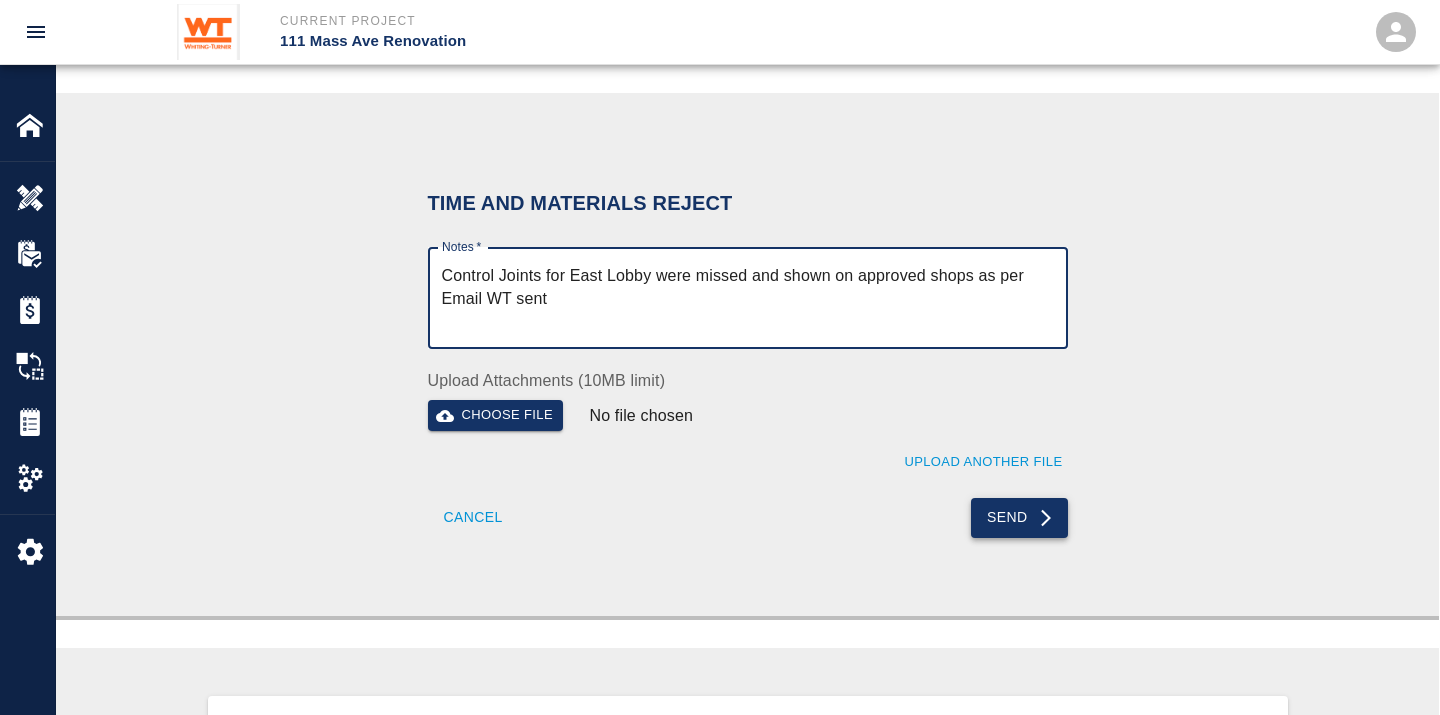 type on "Control Joints for East Lobby were missed and shown on approved shops as per Email WT sent" 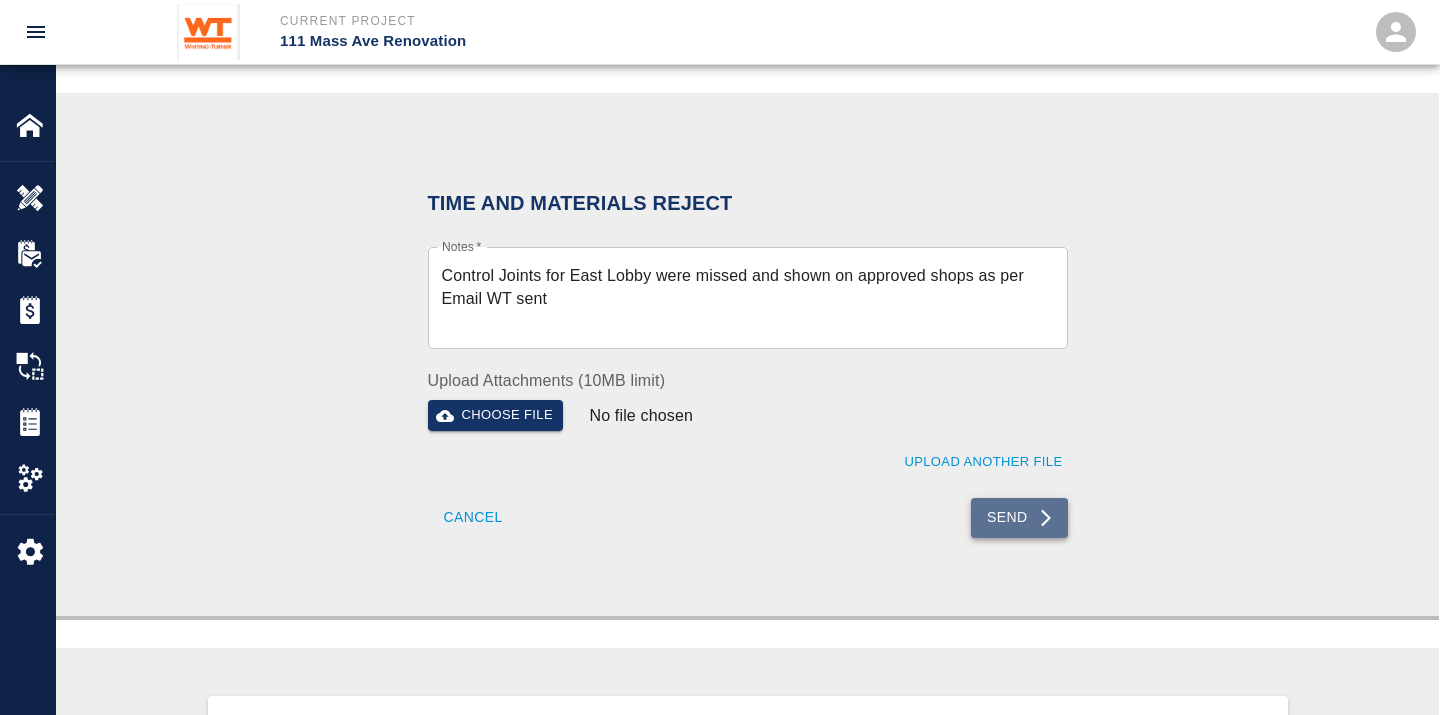 click on "Send" at bounding box center [1019, 518] 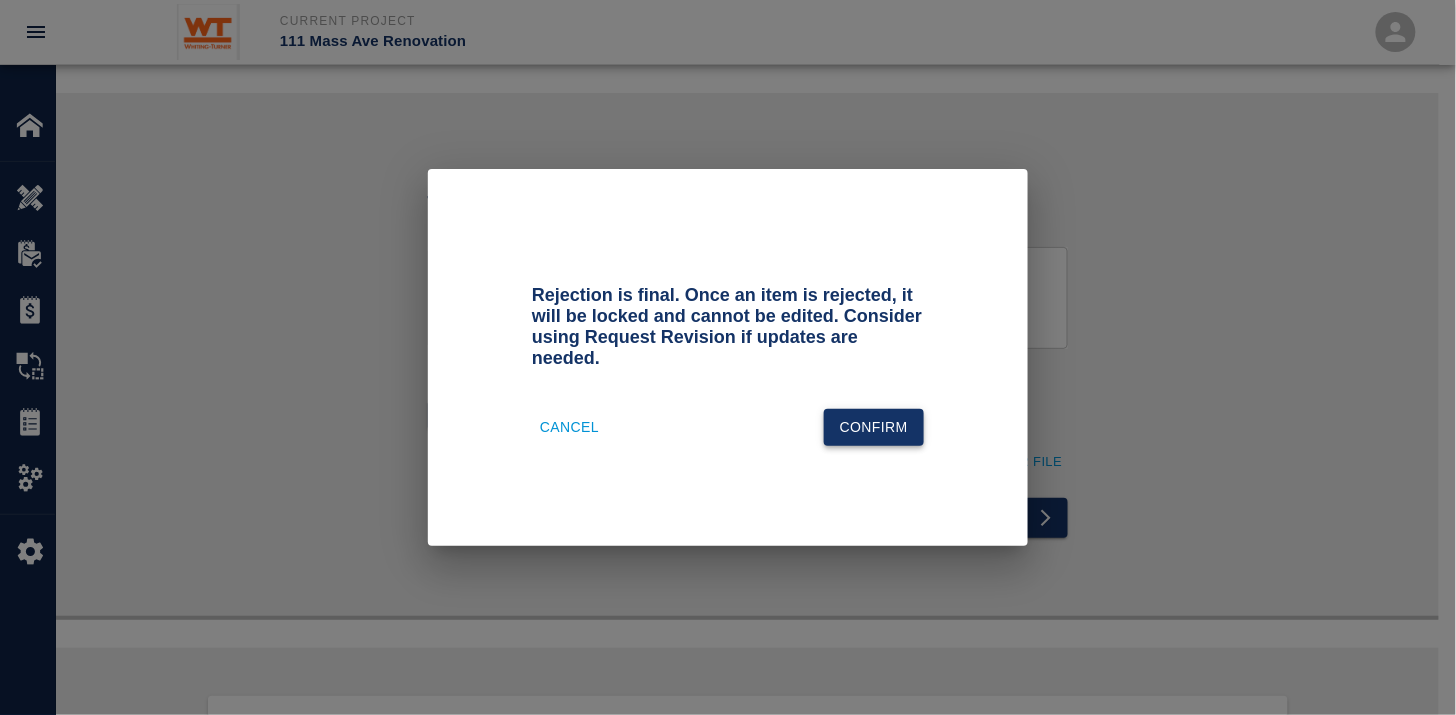 click on "Confirm" at bounding box center [874, 427] 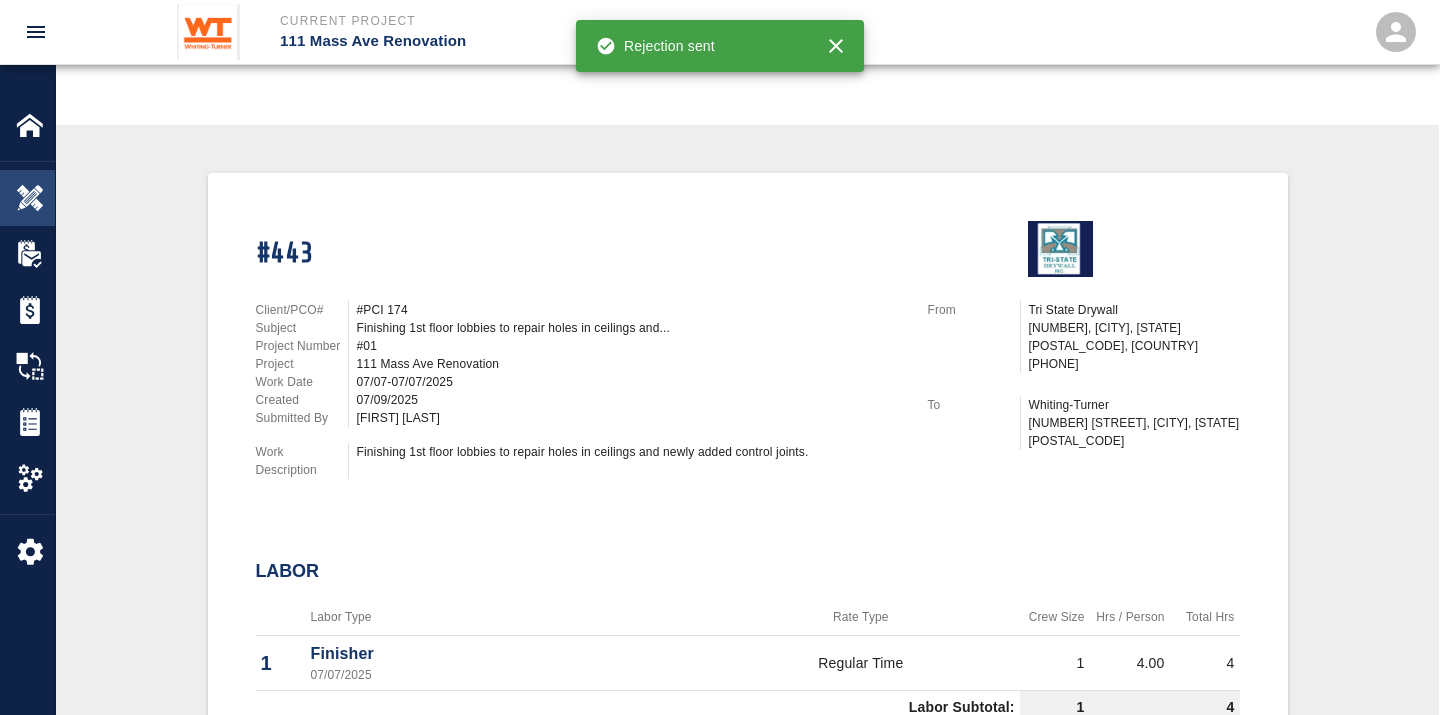 click at bounding box center (30, 198) 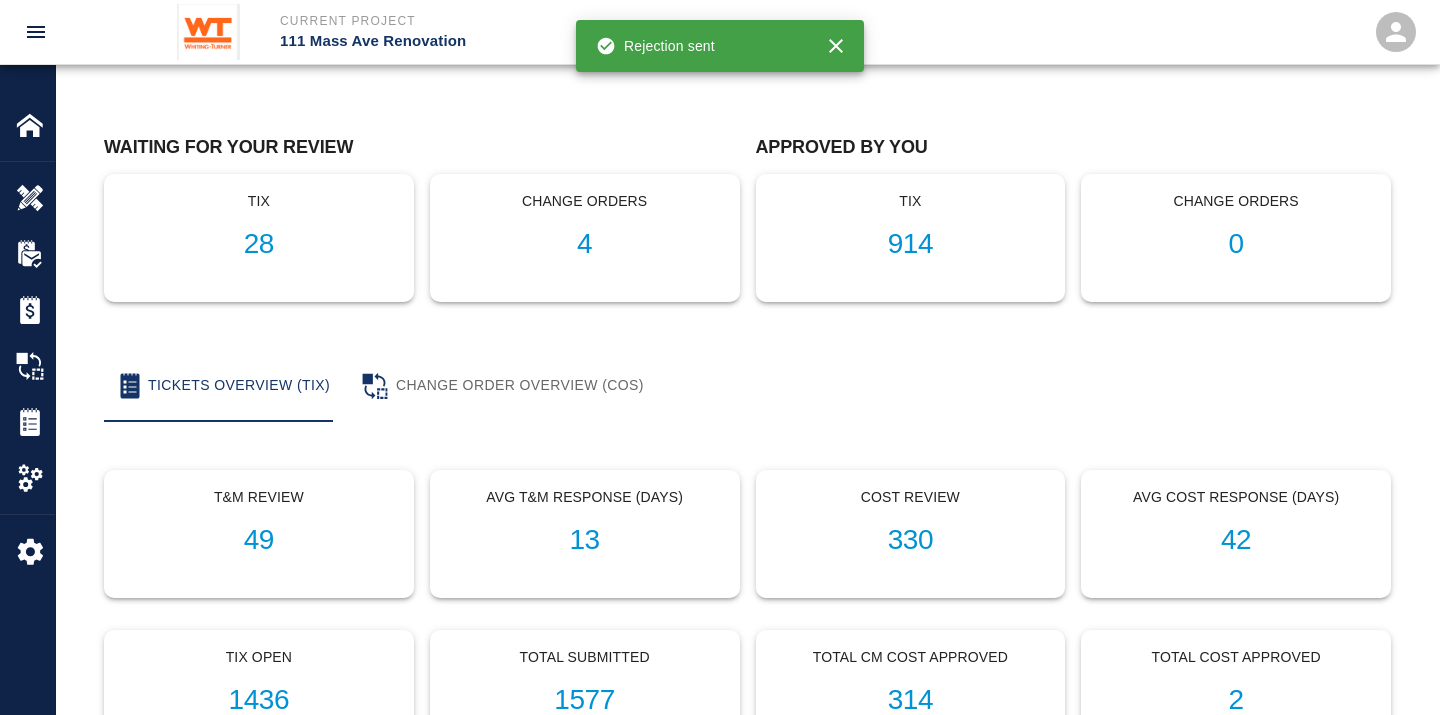 scroll, scrollTop: 0, scrollLeft: 0, axis: both 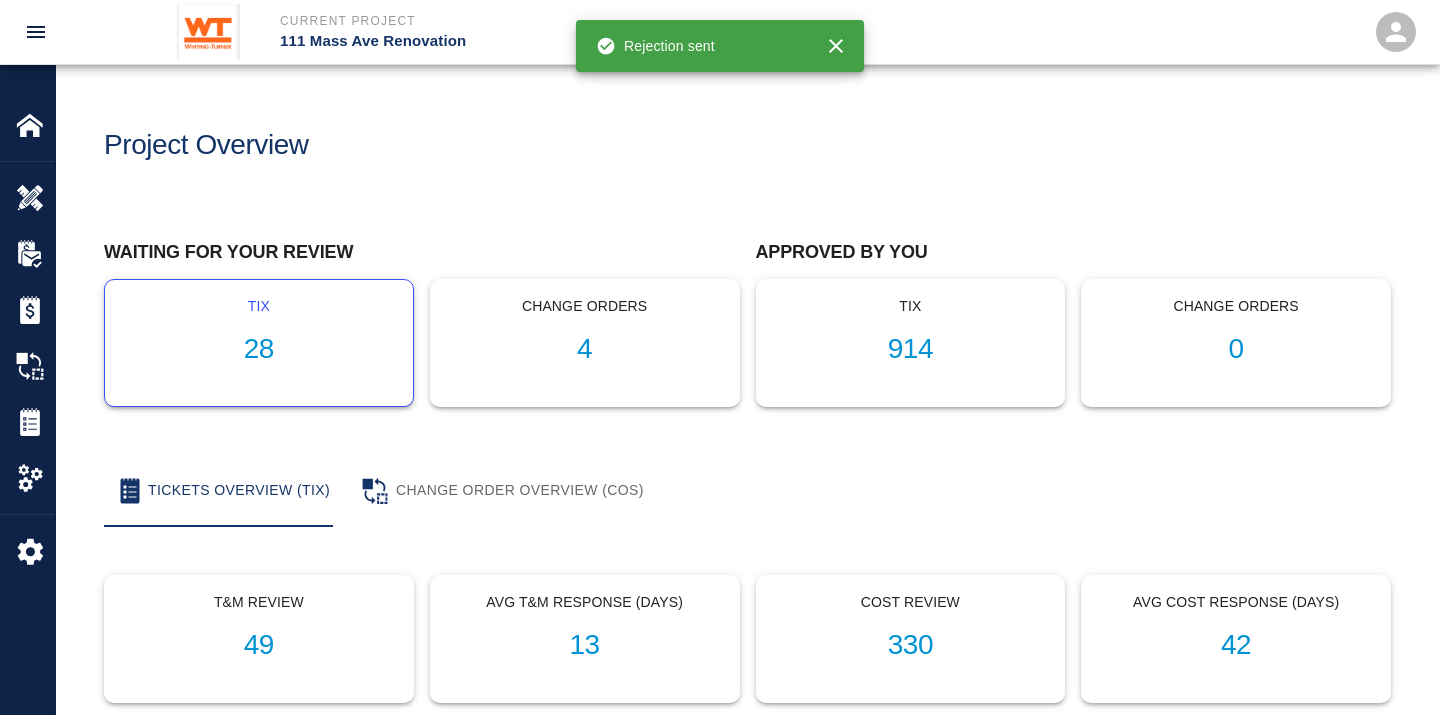 click on "28" at bounding box center [259, 349] 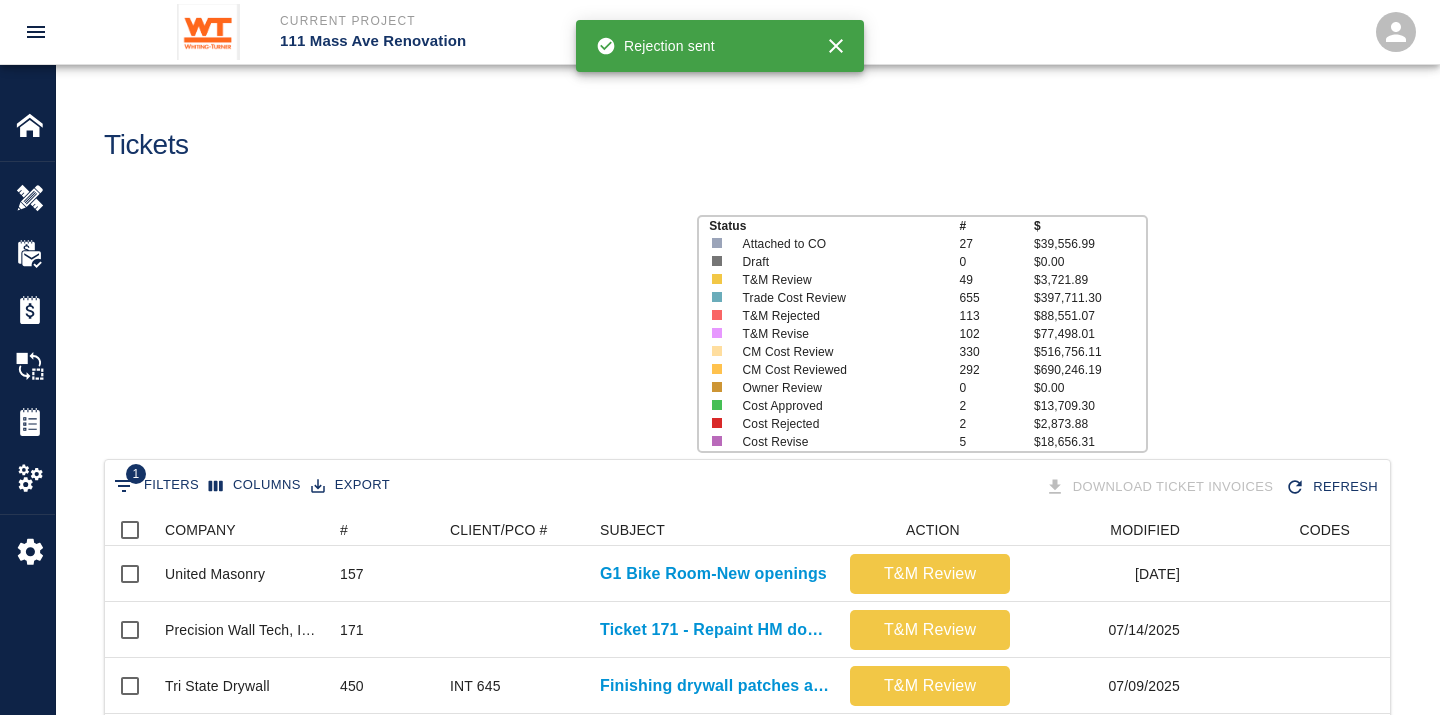 scroll, scrollTop: 17, scrollLeft: 17, axis: both 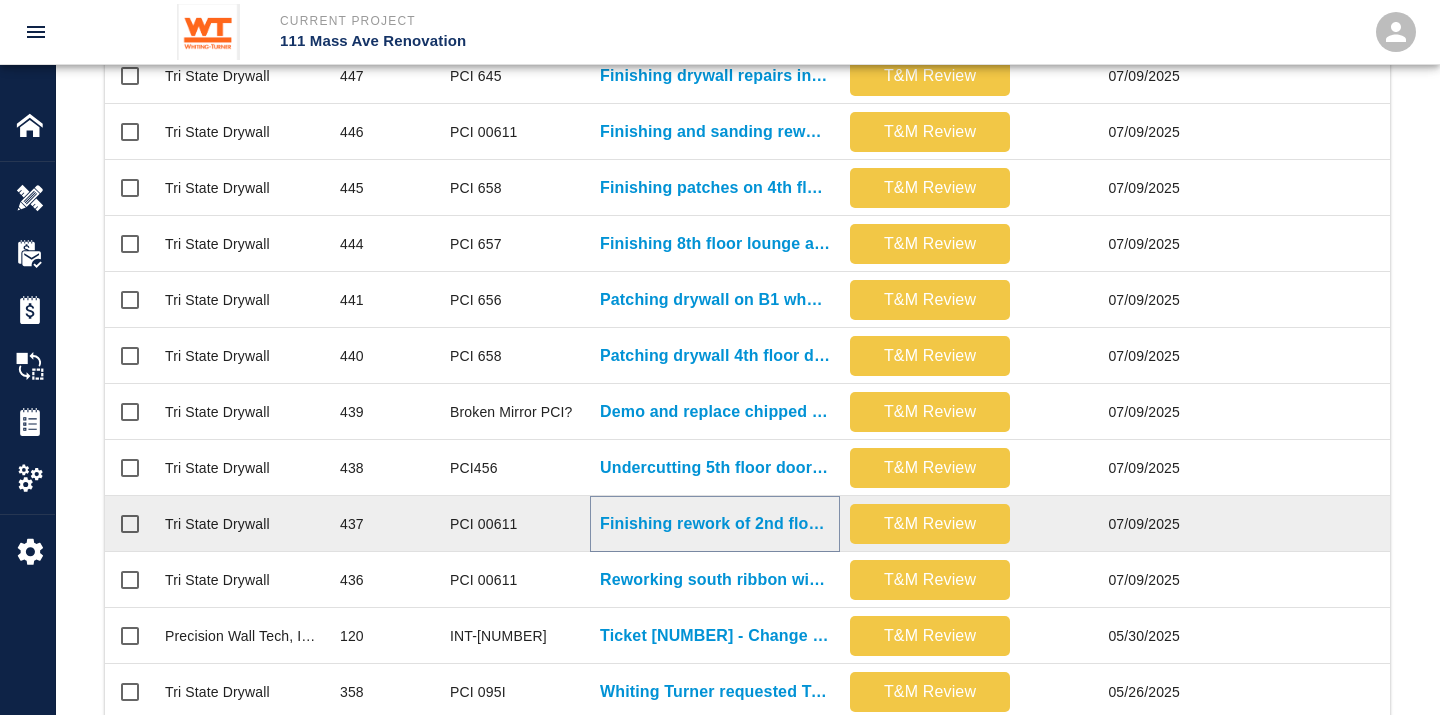 click on "Finishing rework of 2nd floor ribbon window due to concrete..." at bounding box center (715, 524) 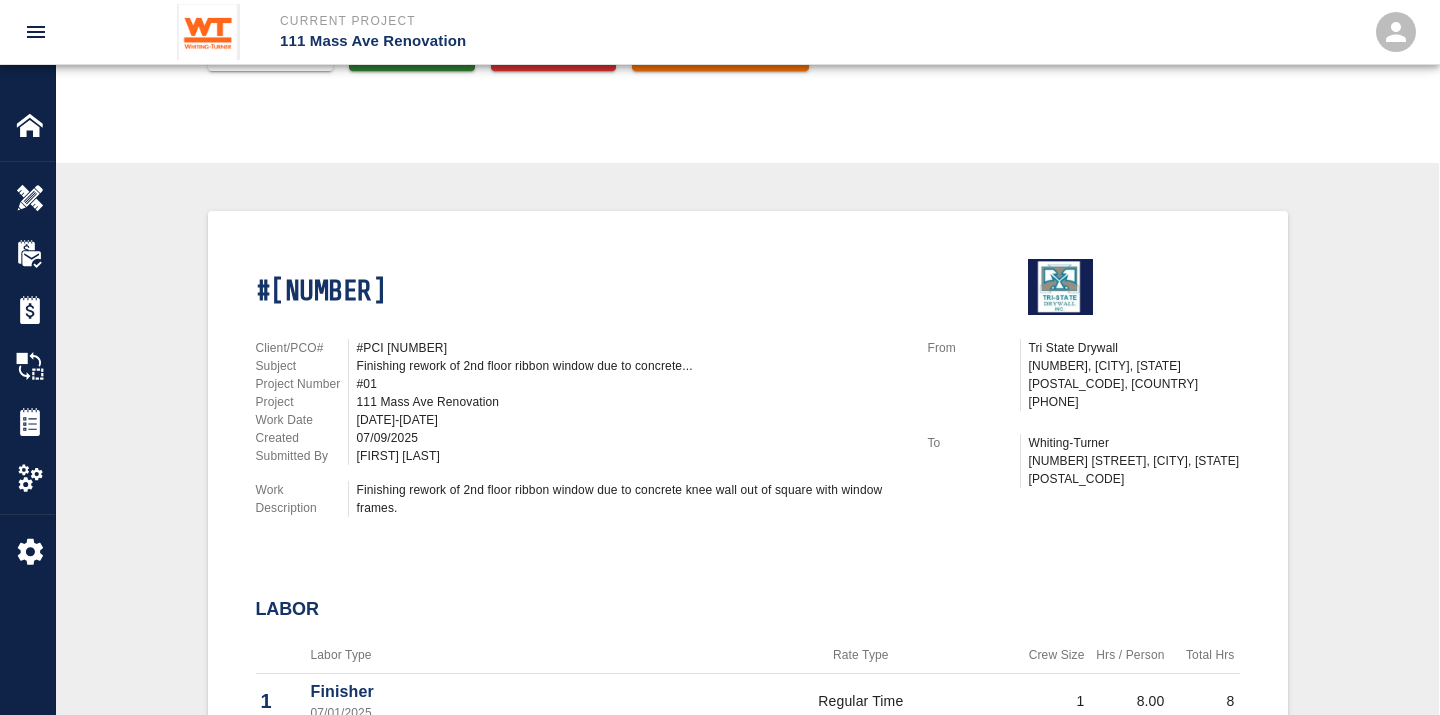 scroll, scrollTop: 333, scrollLeft: 0, axis: vertical 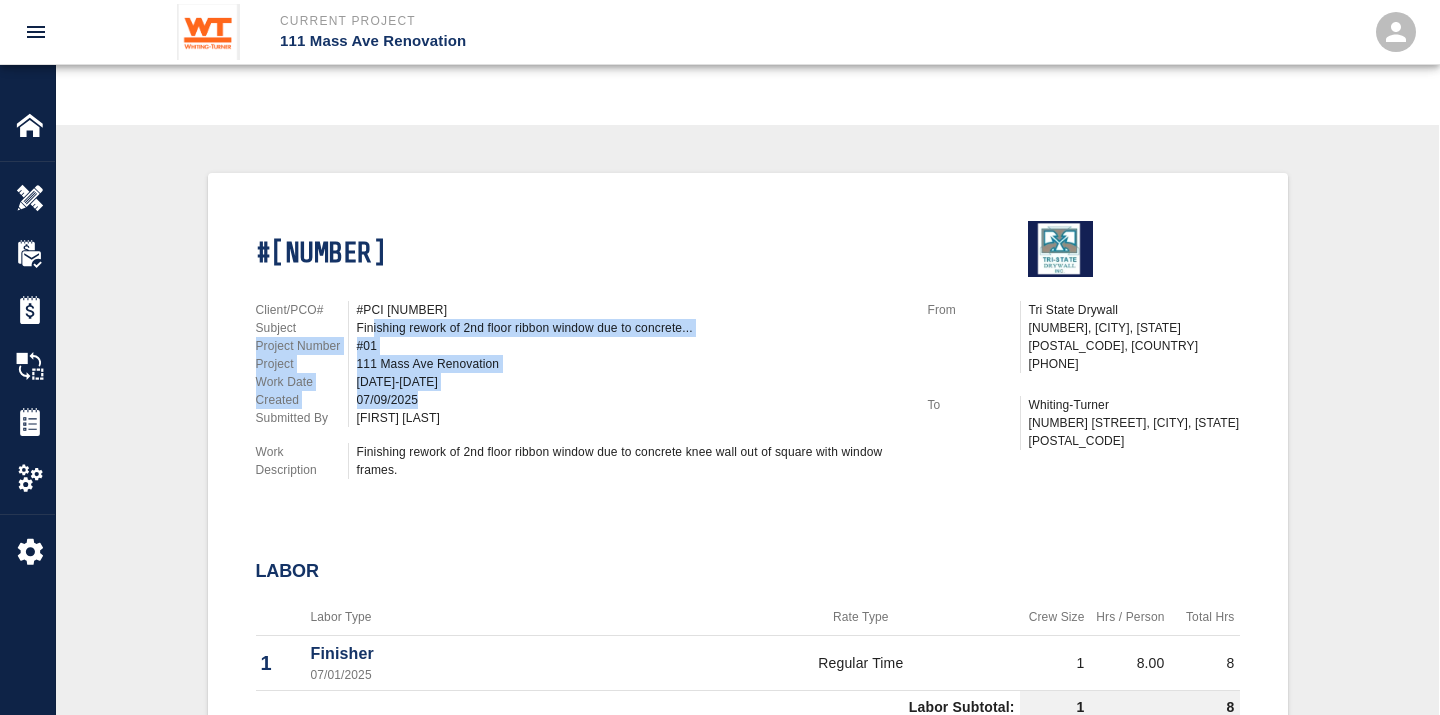 drag, startPoint x: 374, startPoint y: 320, endPoint x: 791, endPoint y: 390, distance: 422.83447 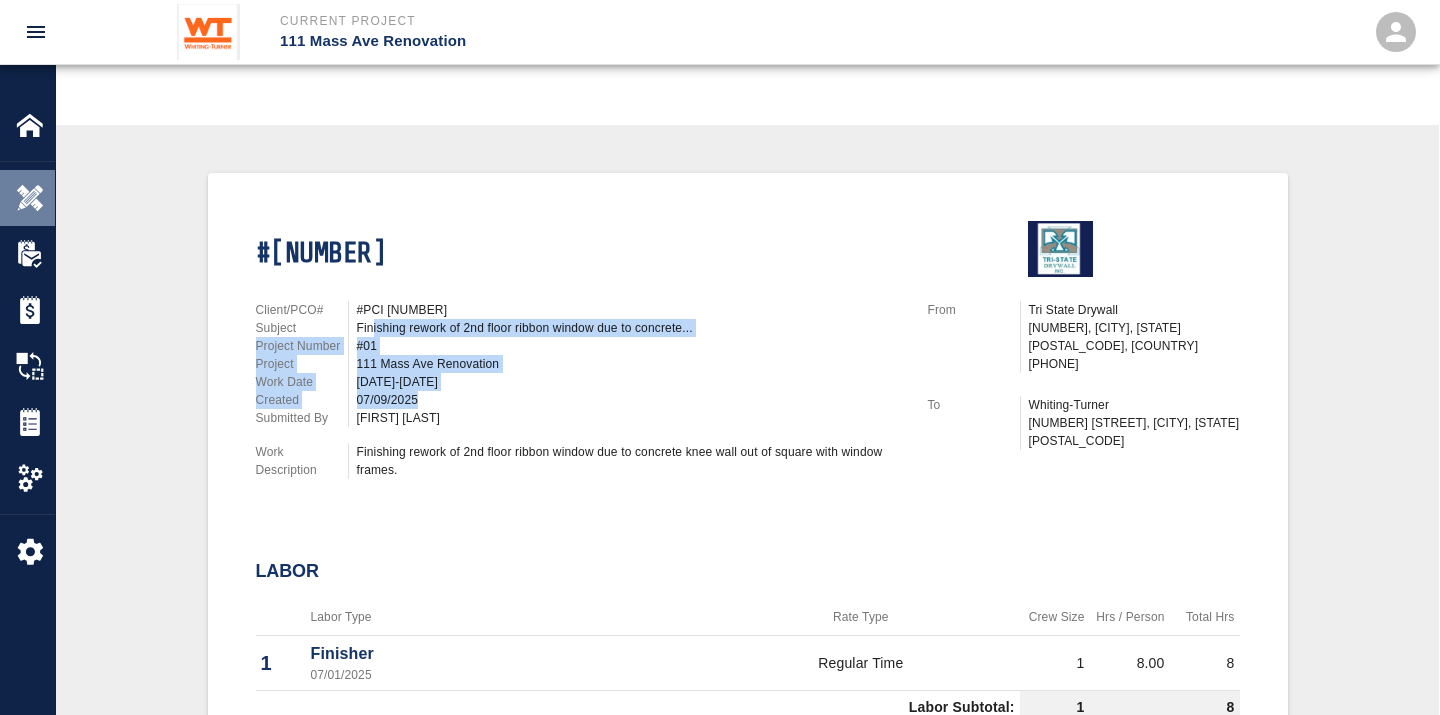 click at bounding box center [30, 198] 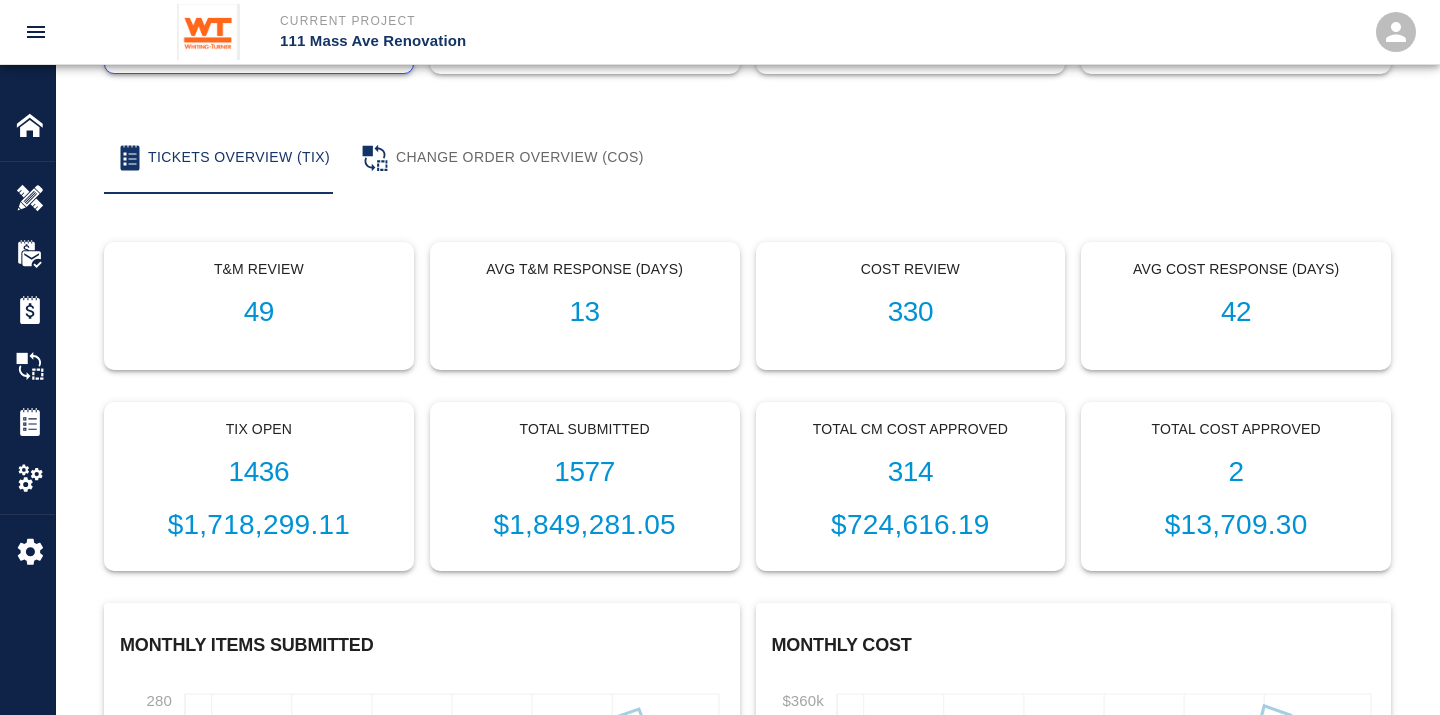 scroll, scrollTop: 0, scrollLeft: 0, axis: both 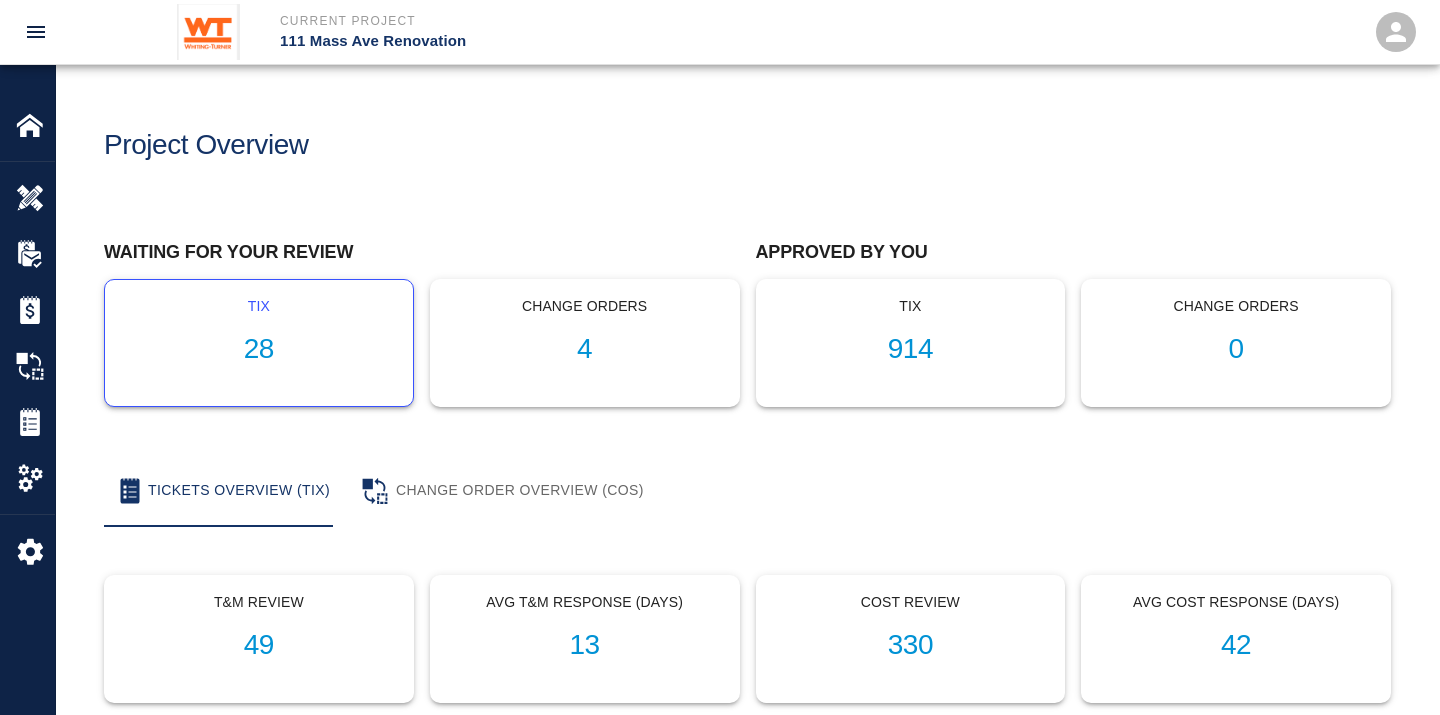 click on "28" at bounding box center (259, 349) 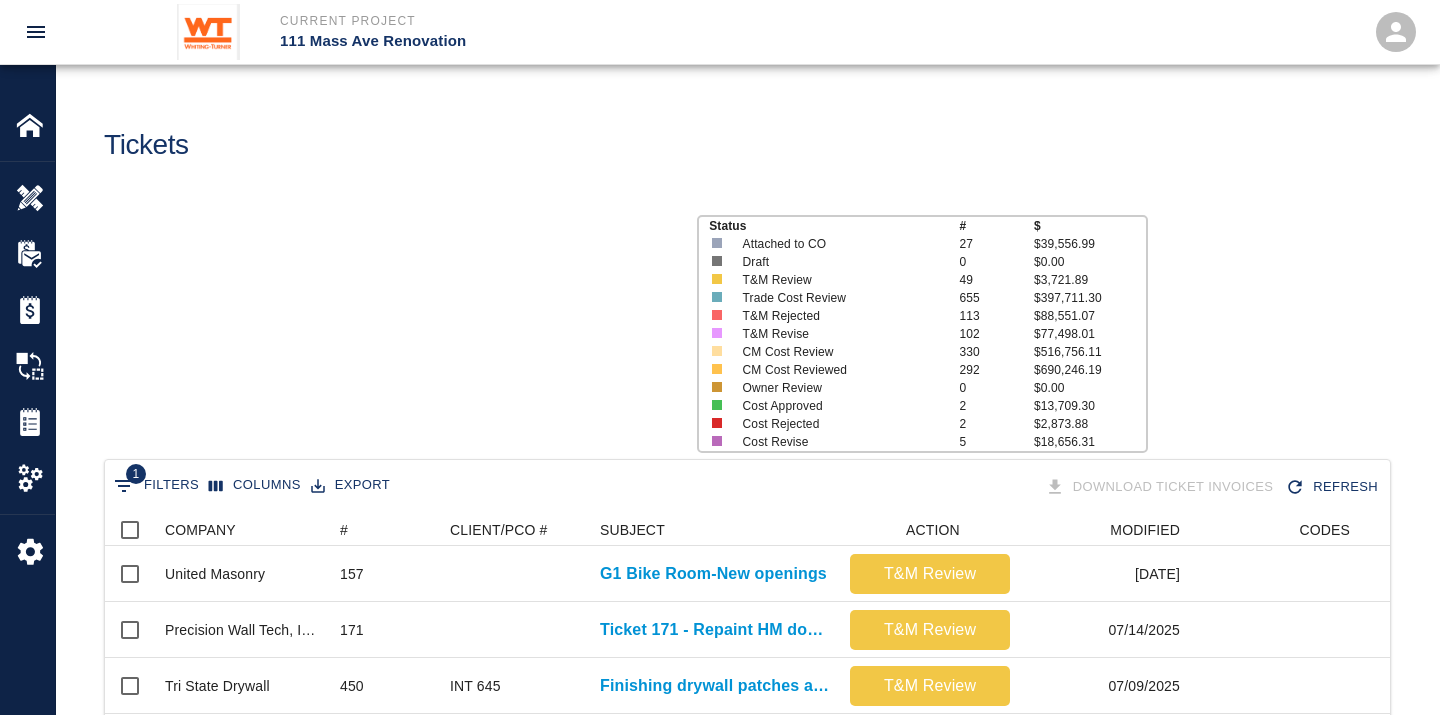 scroll, scrollTop: 17, scrollLeft: 17, axis: both 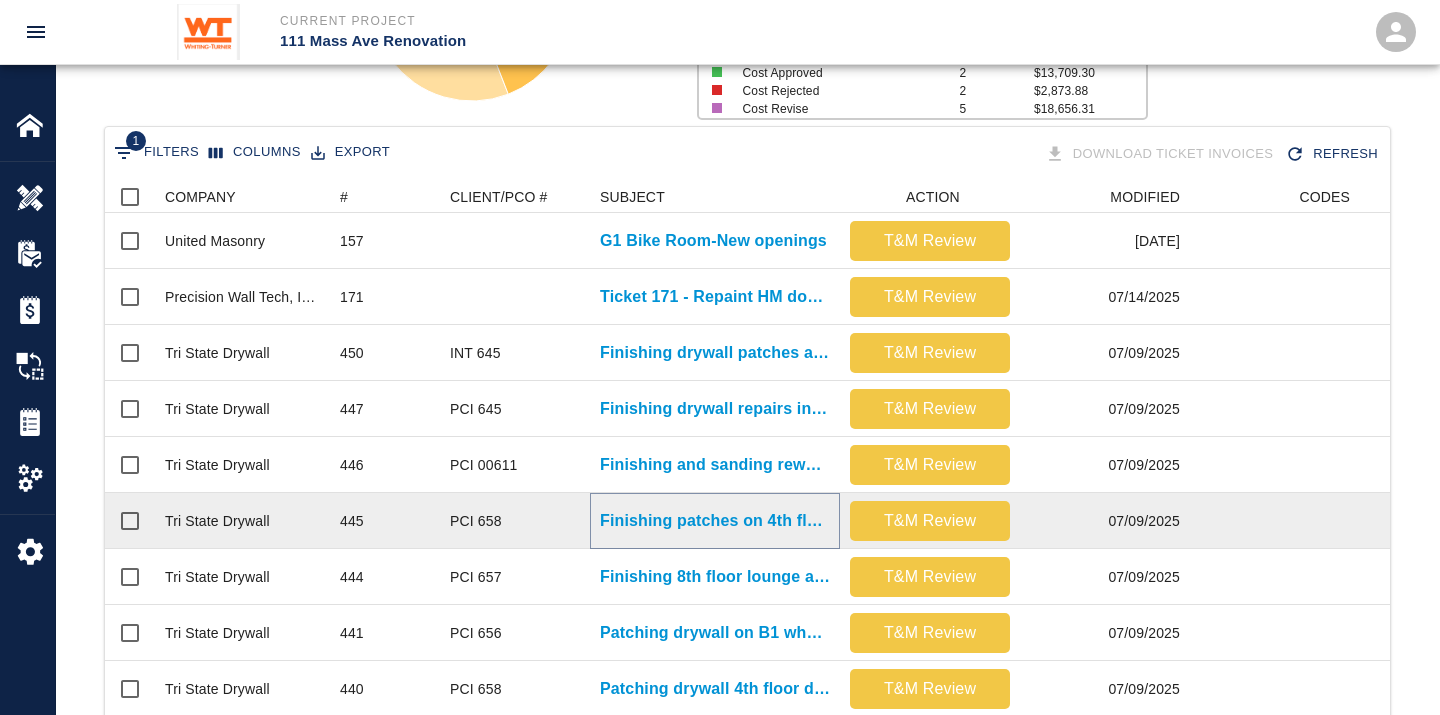 click on "Finishing patches on 4th floor and B1 where electrical boxes..." at bounding box center (715, 521) 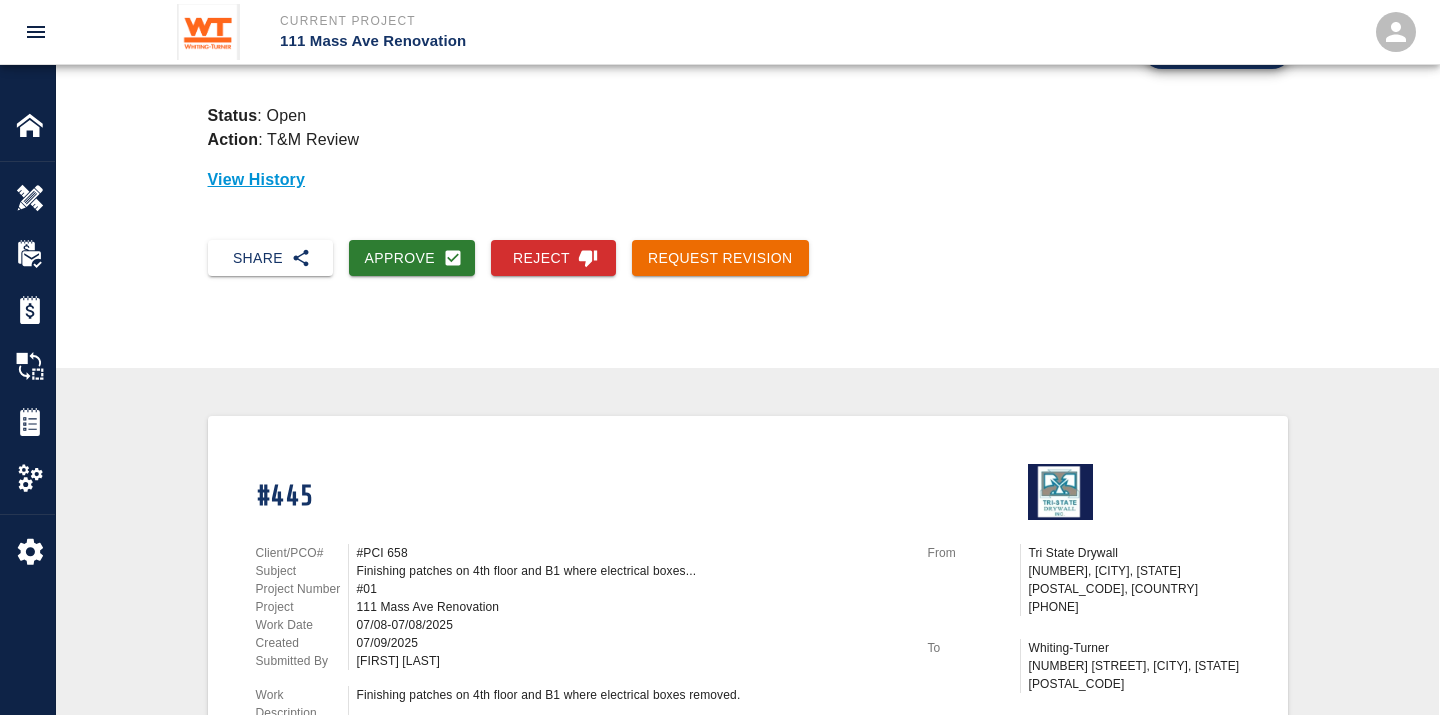 scroll, scrollTop: 222, scrollLeft: 0, axis: vertical 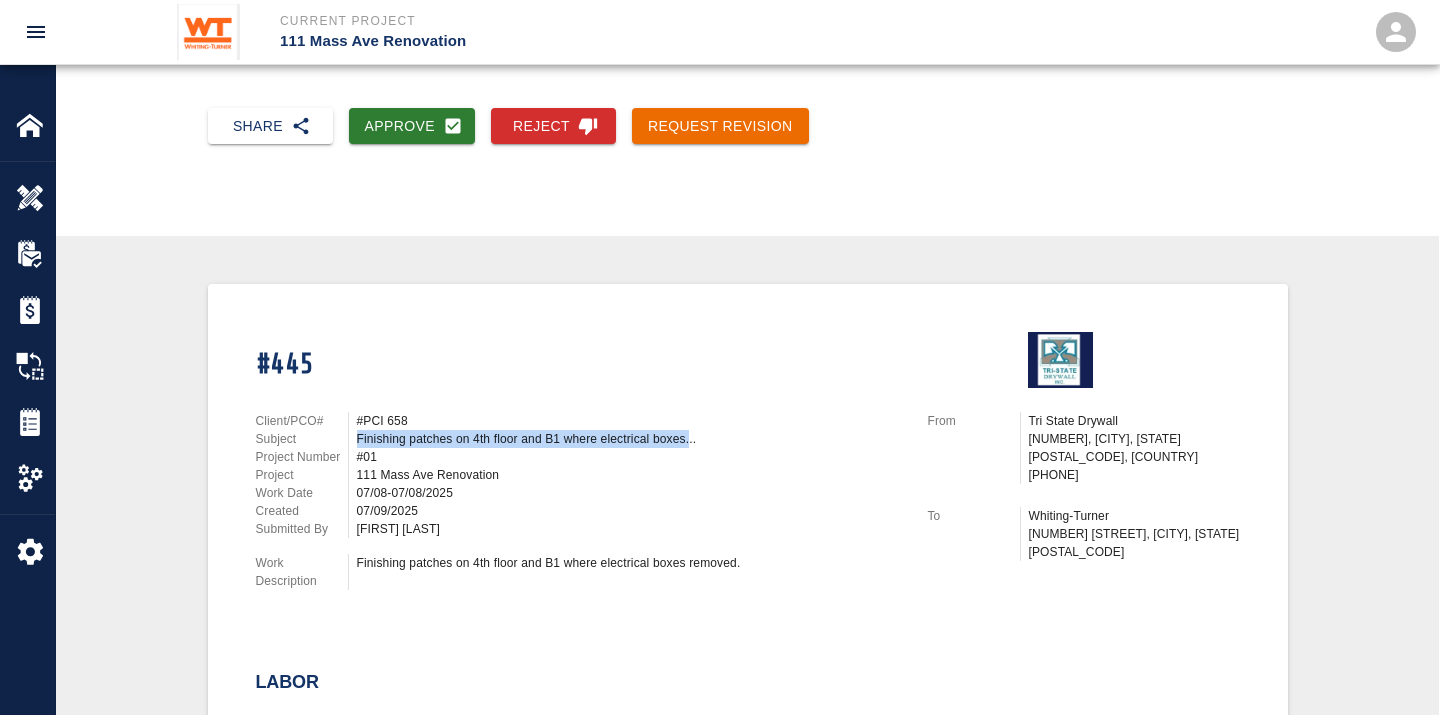 drag, startPoint x: 687, startPoint y: 431, endPoint x: 358, endPoint y: 423, distance: 329.09726 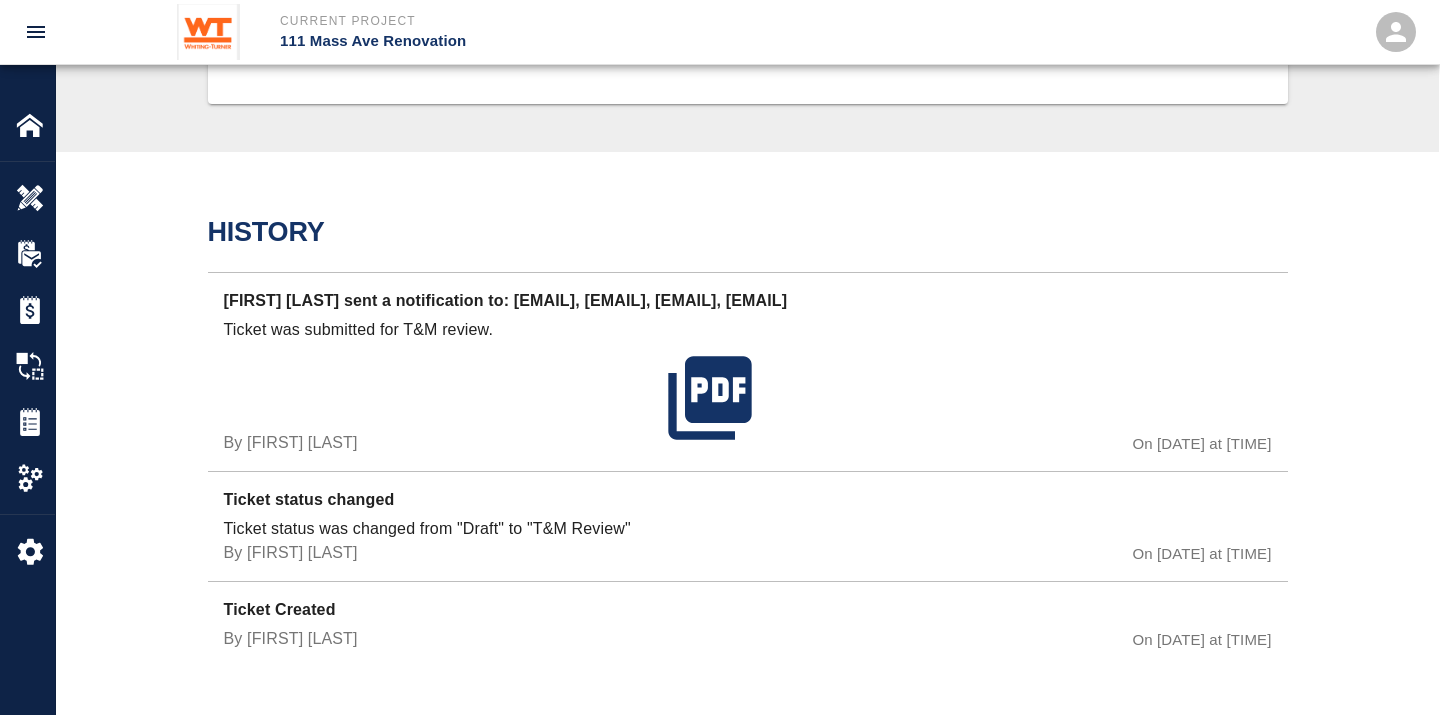 scroll, scrollTop: 1024, scrollLeft: 0, axis: vertical 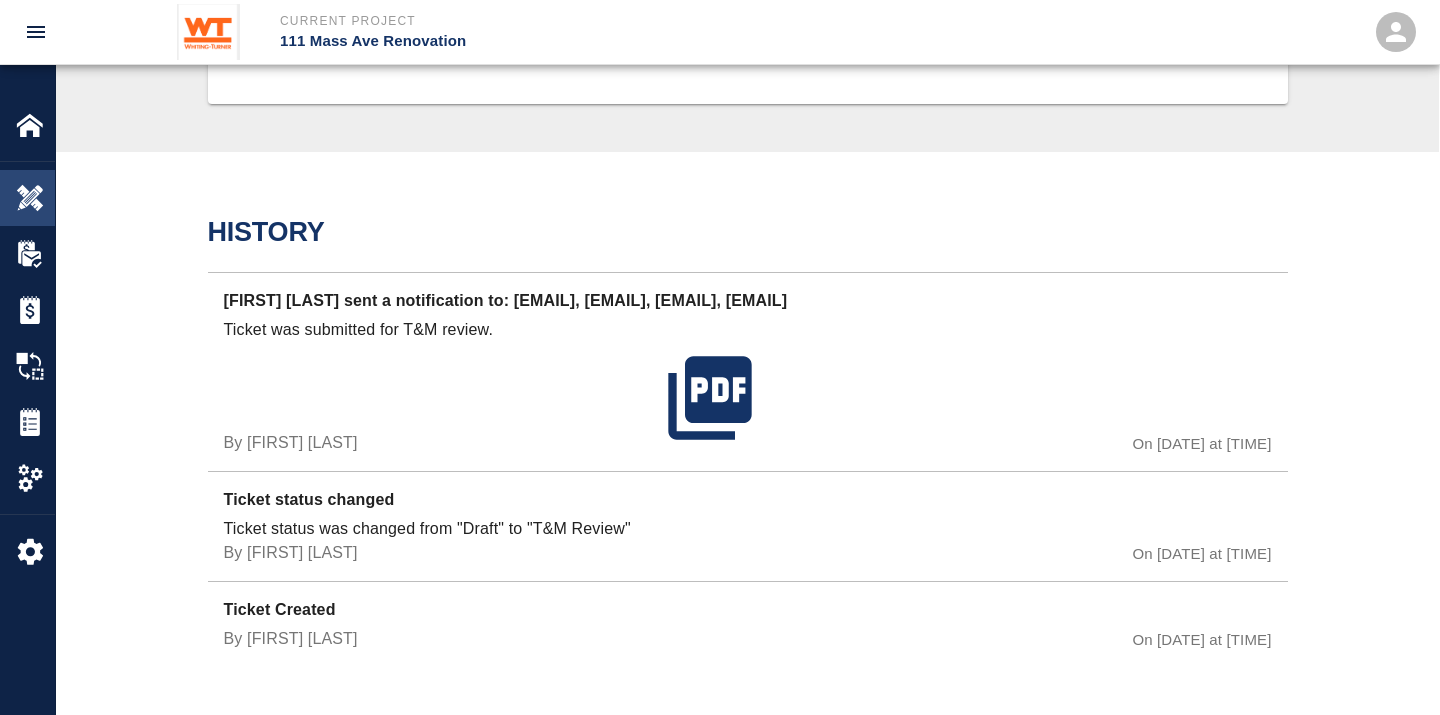 click at bounding box center [30, 198] 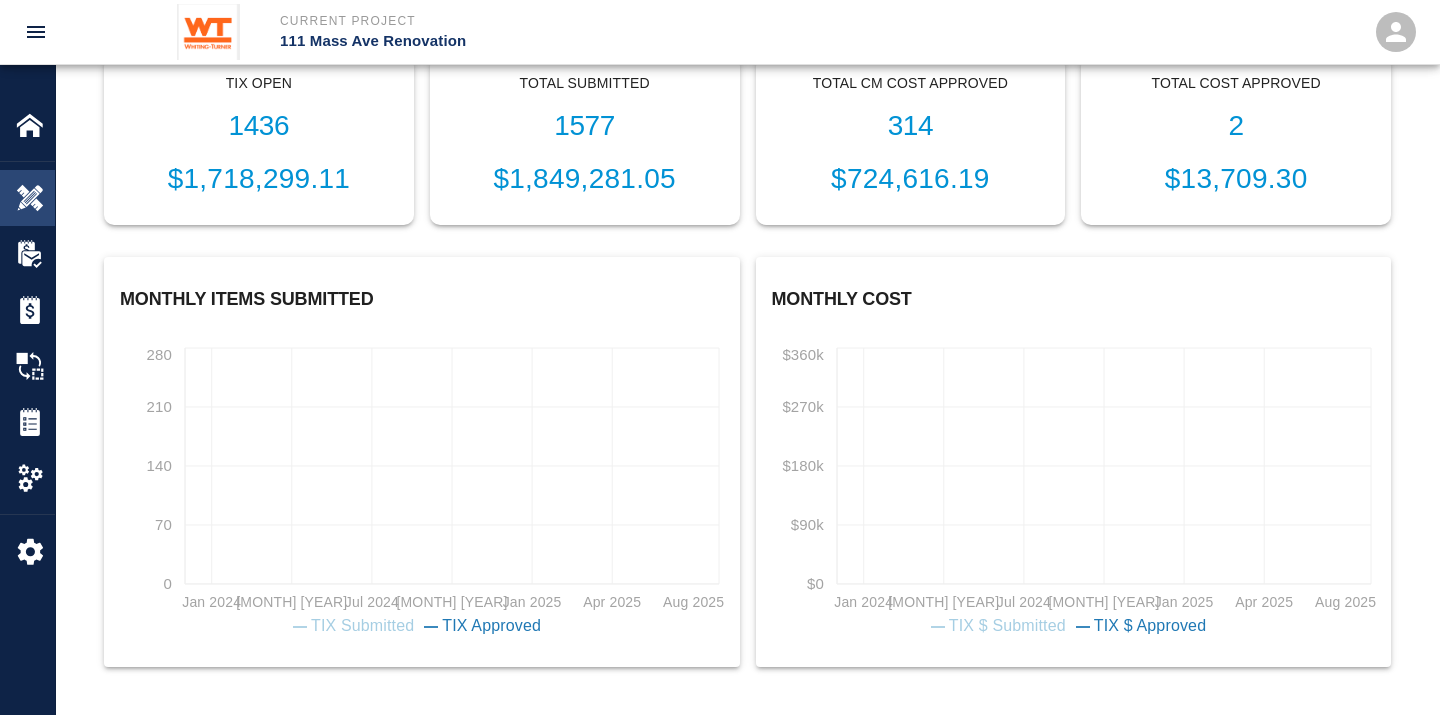 scroll, scrollTop: 678, scrollLeft: 0, axis: vertical 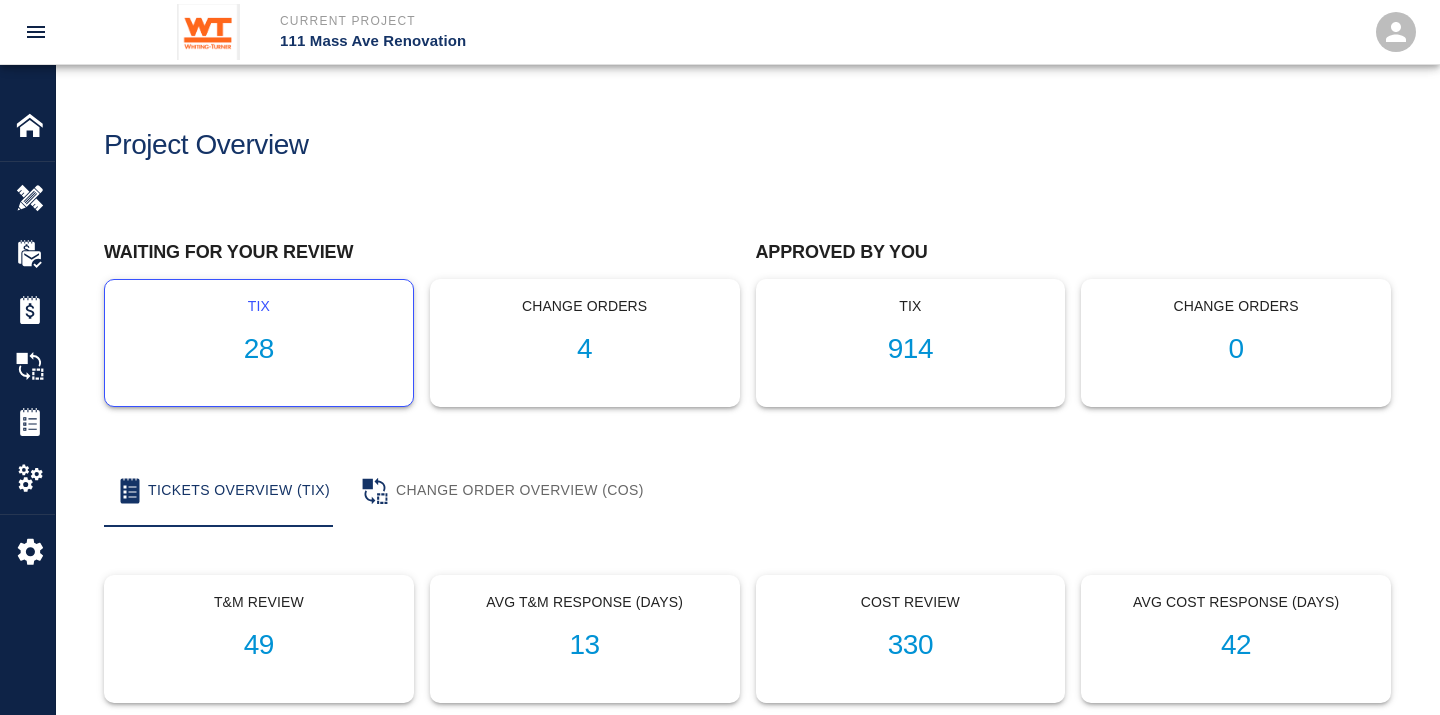 click on "28" at bounding box center [259, 349] 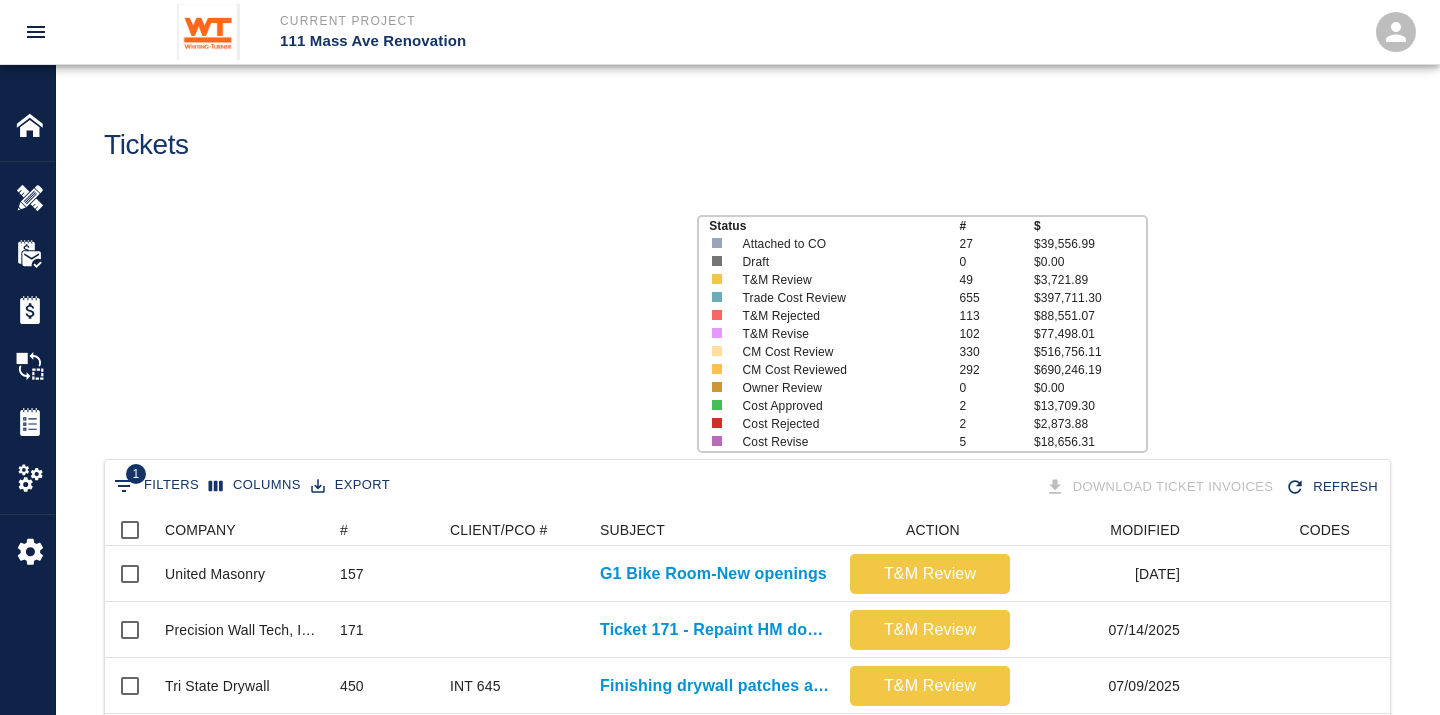 scroll, scrollTop: 17, scrollLeft: 17, axis: both 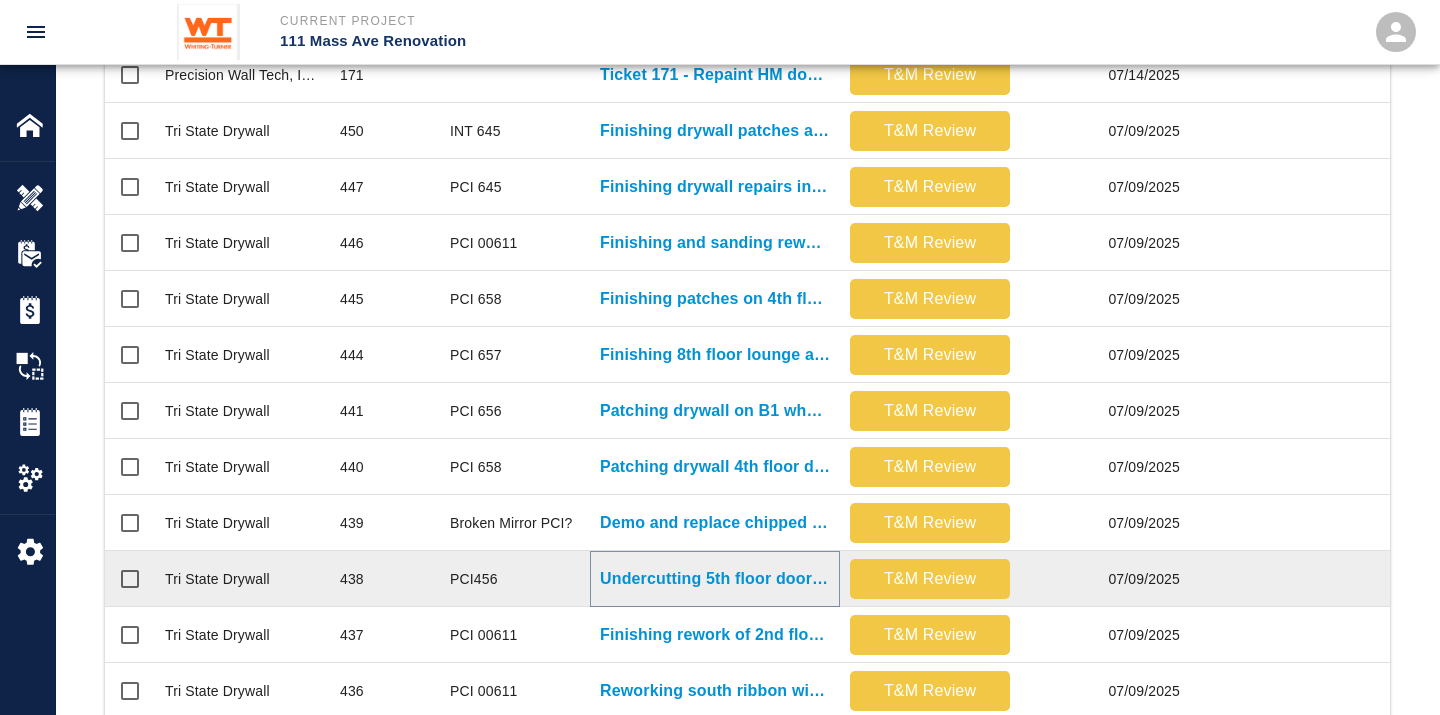 click on "Undercutting 5th floor doors 5047B, 5048B, 5049B, 5054B, 5055B, 5059B." at bounding box center [715, 579] 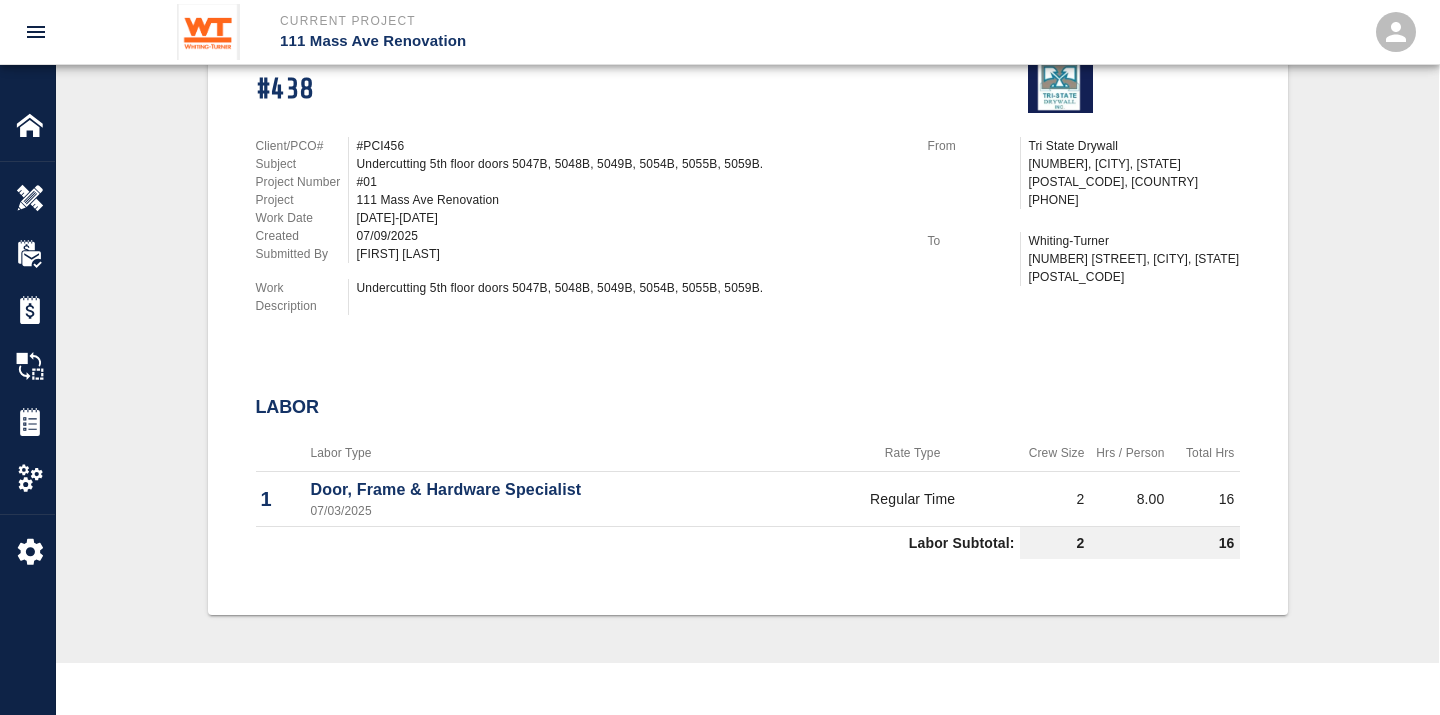 scroll, scrollTop: 444, scrollLeft: 0, axis: vertical 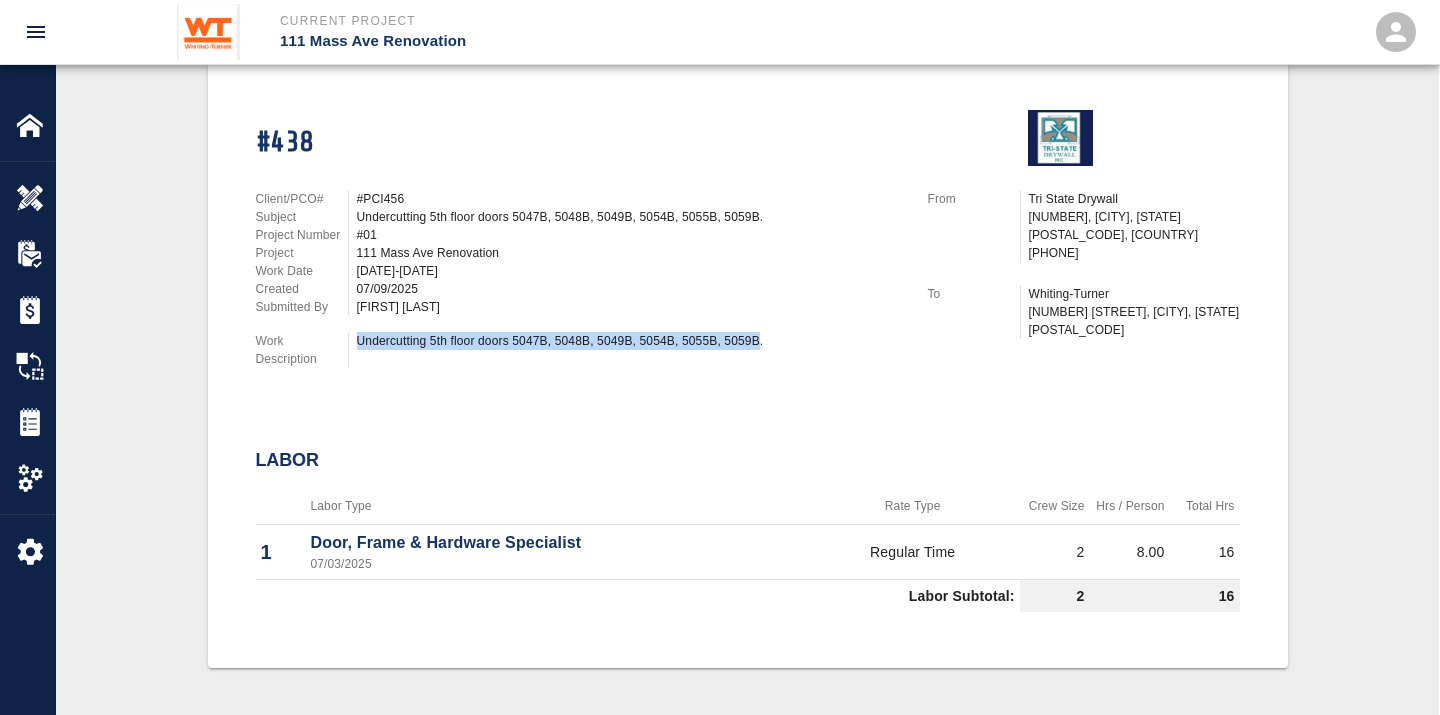 drag, startPoint x: 357, startPoint y: 330, endPoint x: 752, endPoint y: 337, distance: 395.062 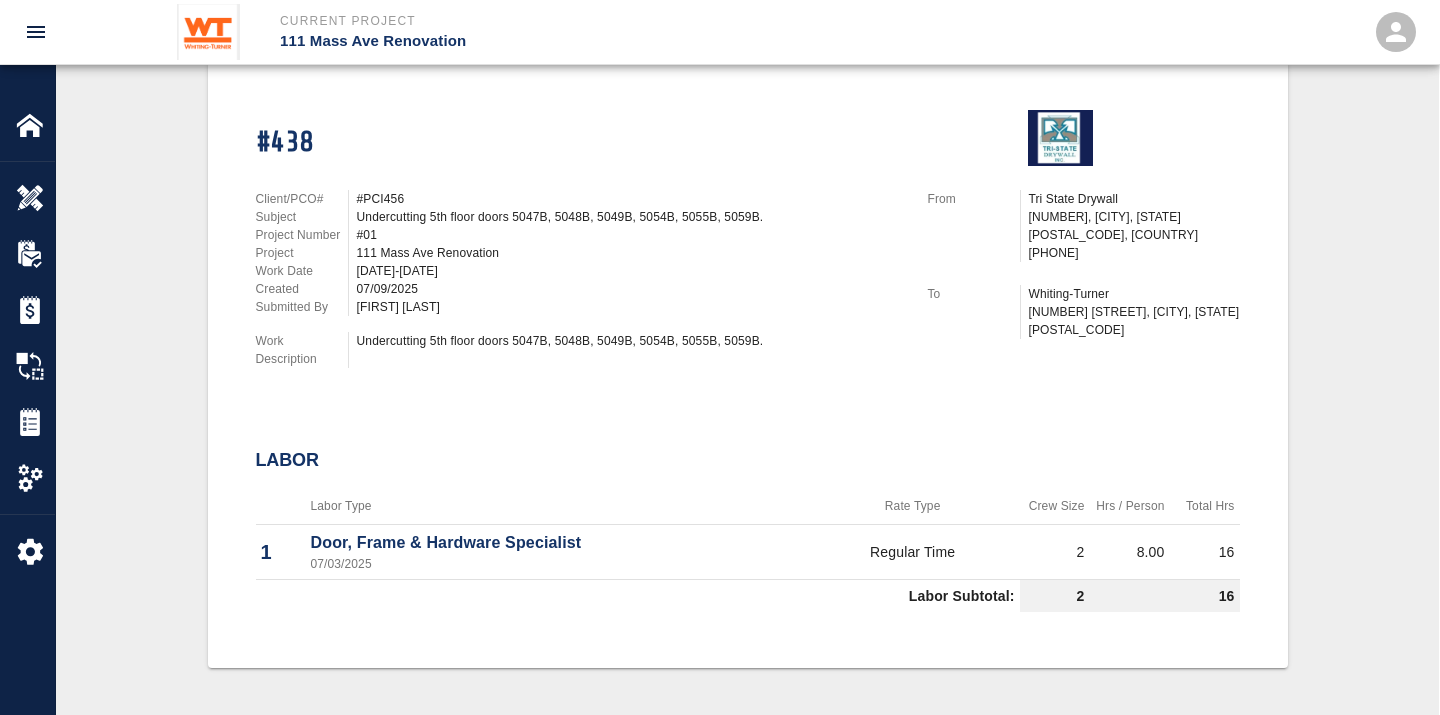click on "#438 Client/PCO# #PCI456 Subject Undercutting 5th floor doors 5047B, 5048B, 5049B, 5054B, 5055B, 5059B. Project Number #01 Project 111 Mass Ave Renovation Work Date 07/03-07/03/2025 Created 07/09/2025 Submitted By Daniel Arnold Work Description Undercutting 5th floor doors 5047B, 5048B, 5049B, 5054B, 5055B, 5059B. From Tri State Drywall 14630 Rothgeb Drive, Rockville, MD 20850, USA
301-424-4900 To Whiting-Turner 300 E Joppa Rd, Baltimore, MD 21286 Labor Labor Type Rate Type Crew Size Hrs / Person Total Hrs 1 Door, Frame & Hardware Specialist 07/03/2025 Regular Time 2 8.00 16 Labor Subtotal: 2 16" at bounding box center (748, 353) 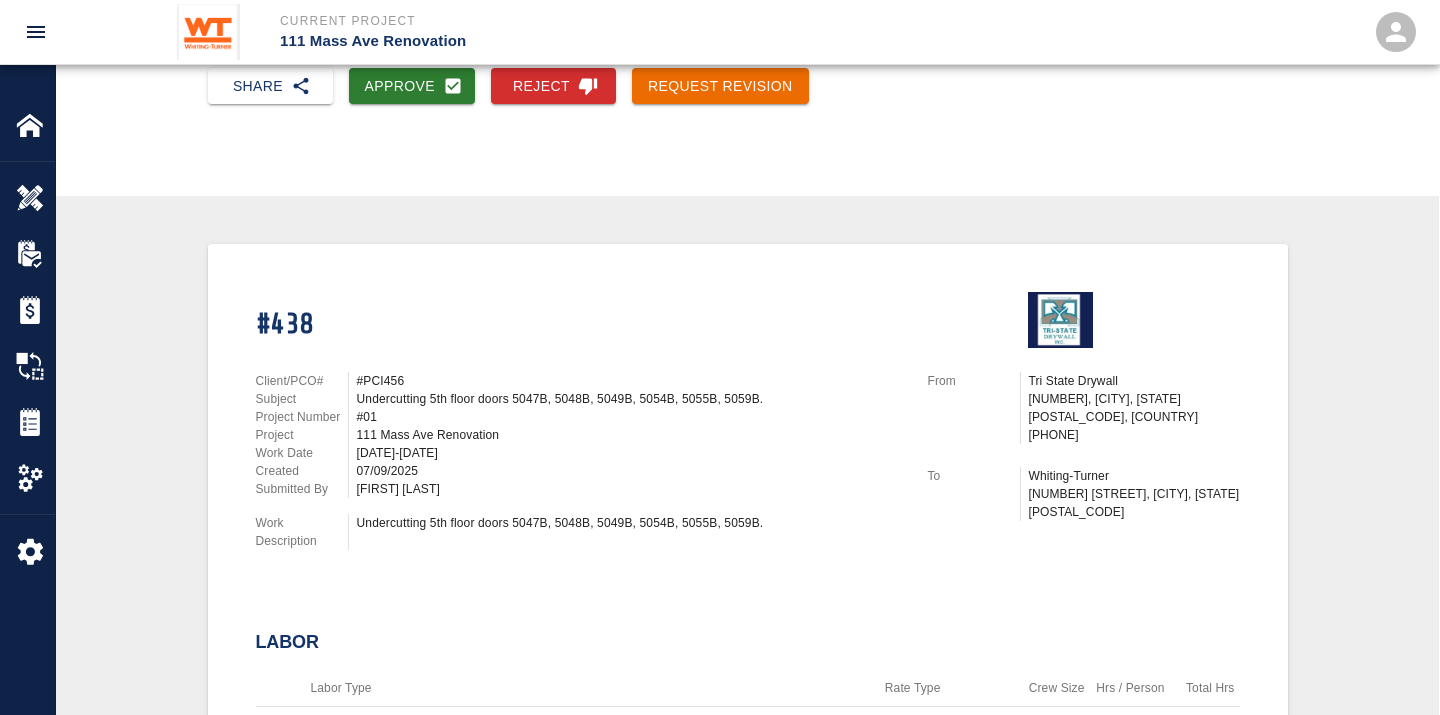 scroll, scrollTop: 222, scrollLeft: 0, axis: vertical 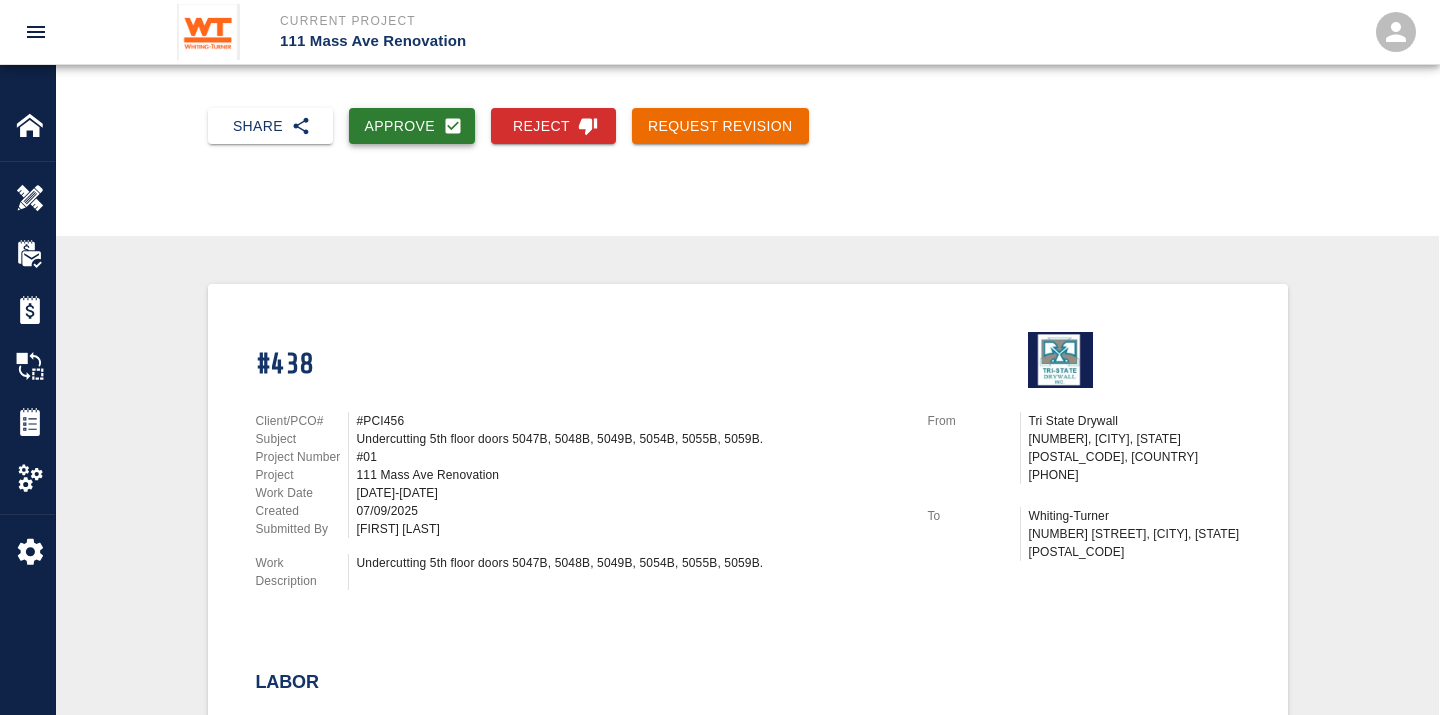 click on "Approve" at bounding box center (412, 126) 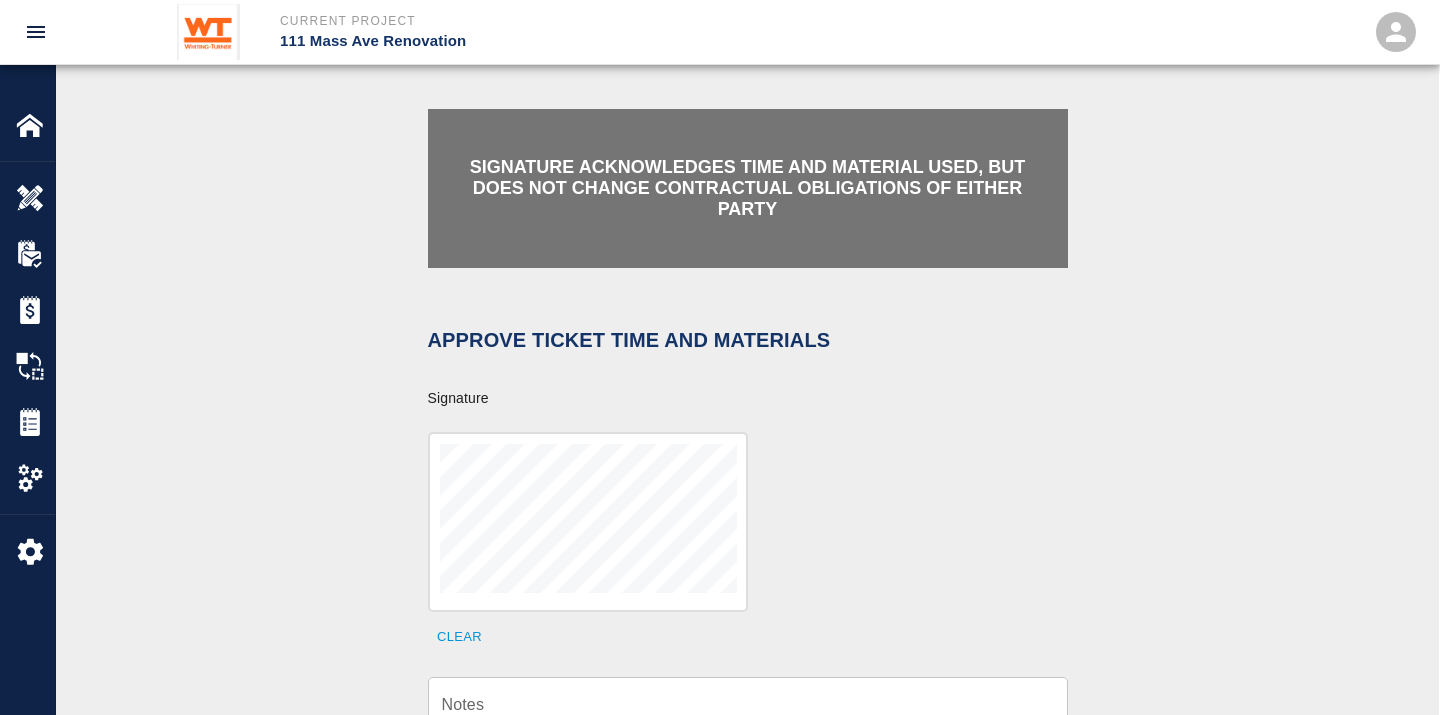 scroll, scrollTop: 555, scrollLeft: 0, axis: vertical 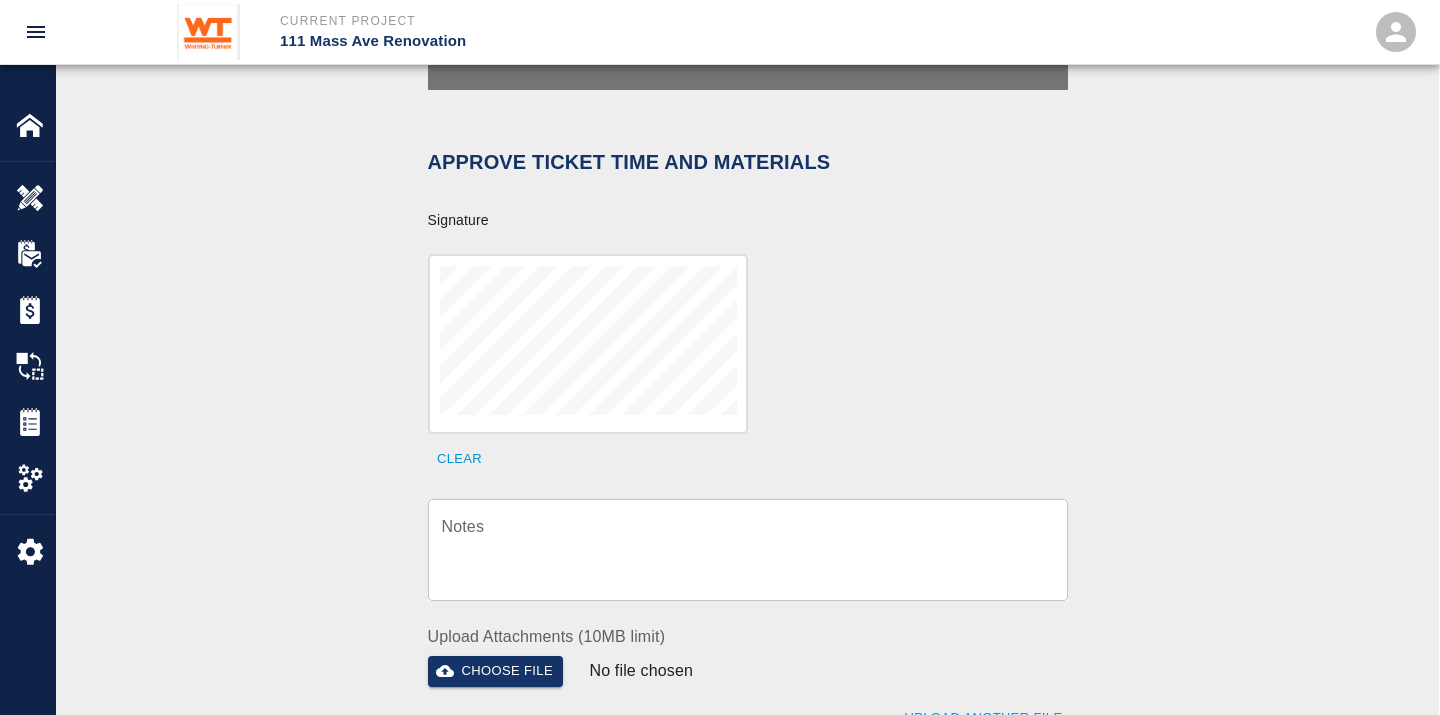 click at bounding box center (588, 344) 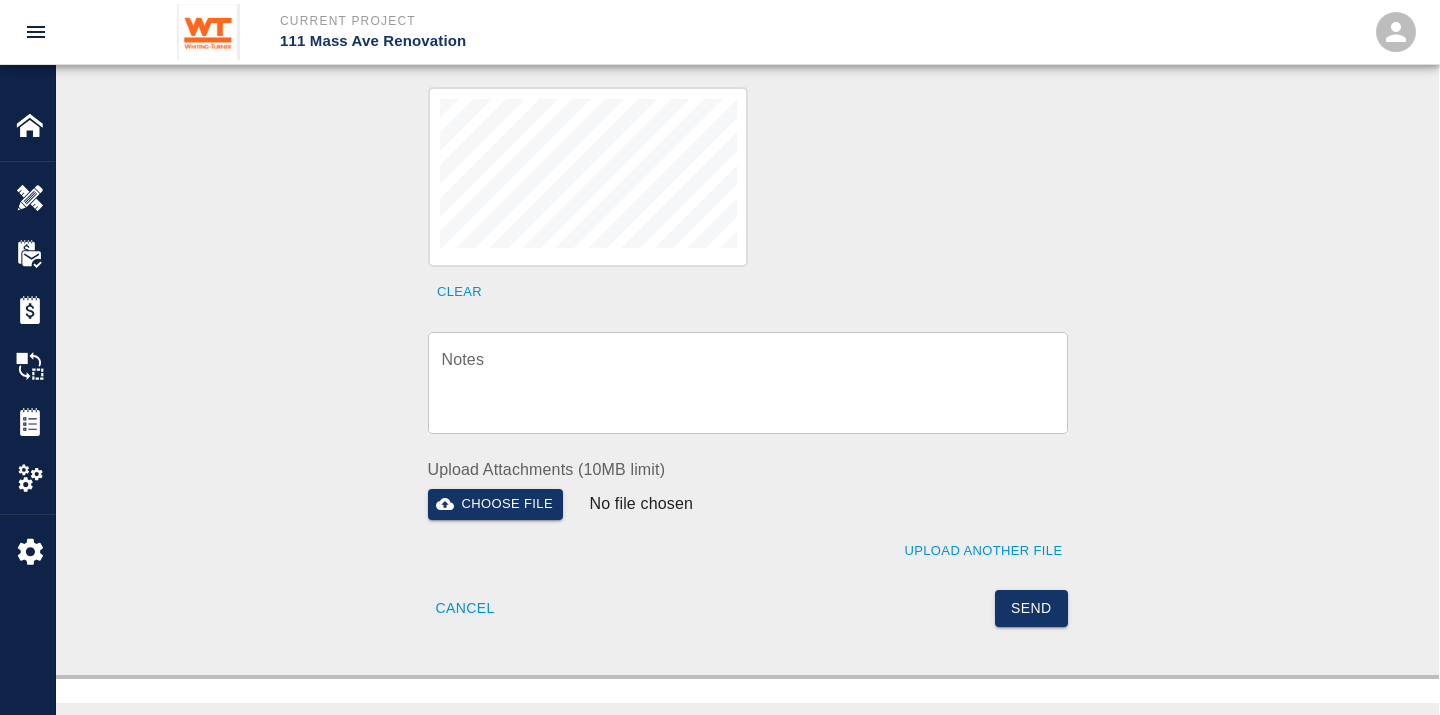 scroll, scrollTop: 1000, scrollLeft: 0, axis: vertical 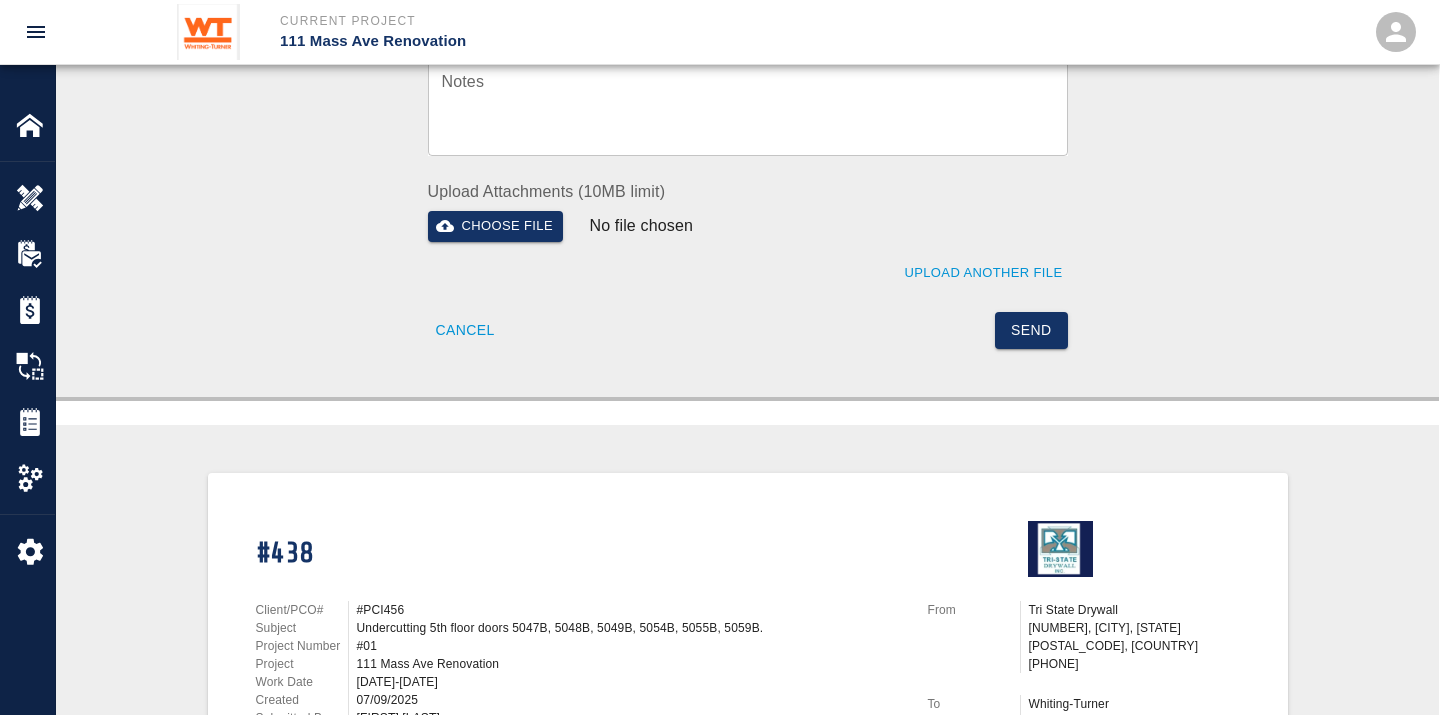 click on "Send" at bounding box center (1031, 330) 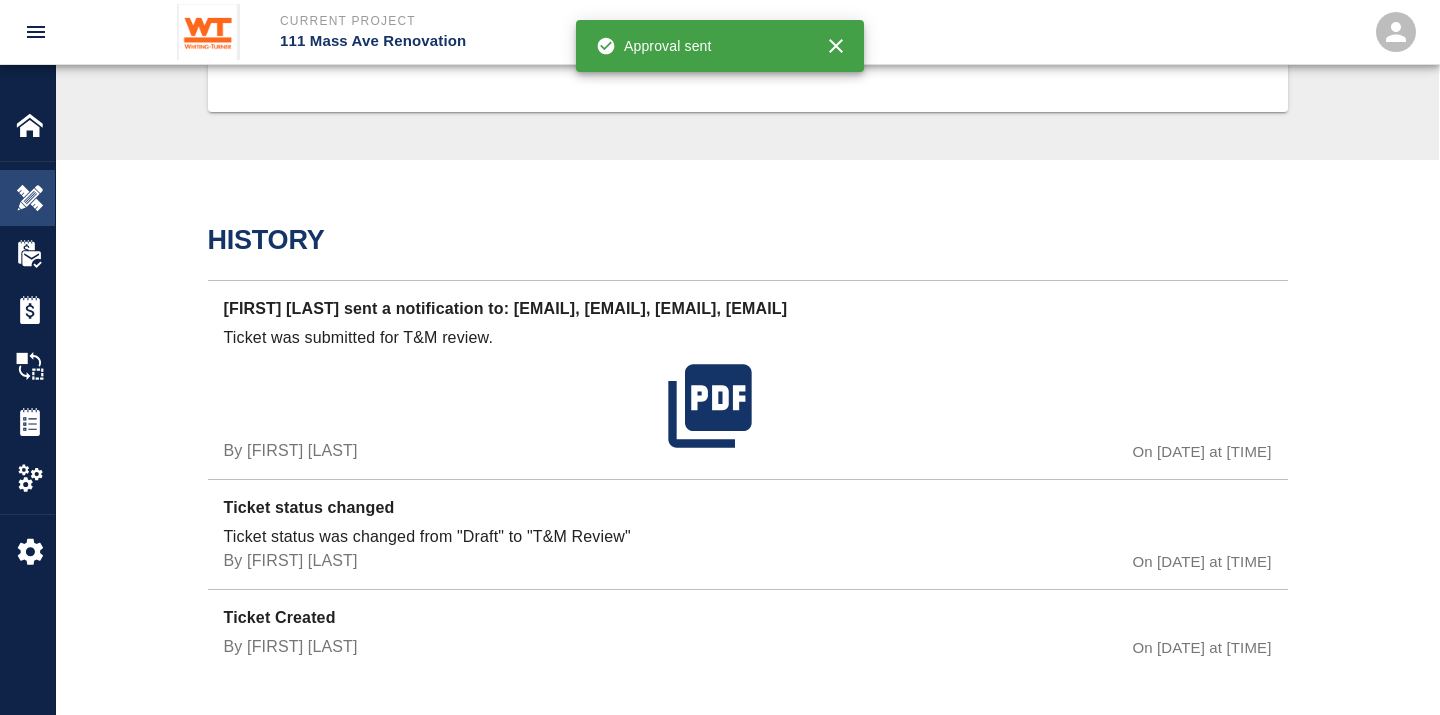 click at bounding box center [30, 198] 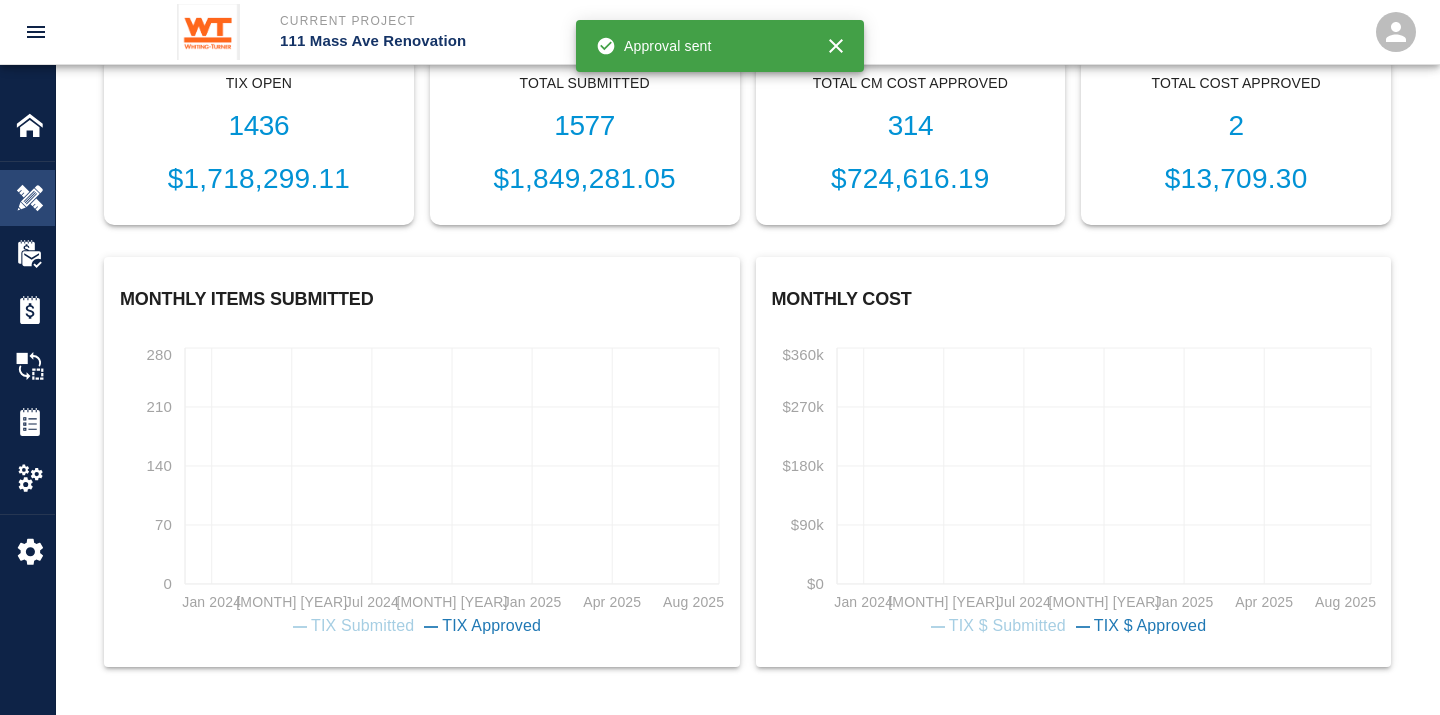 scroll, scrollTop: 678, scrollLeft: 0, axis: vertical 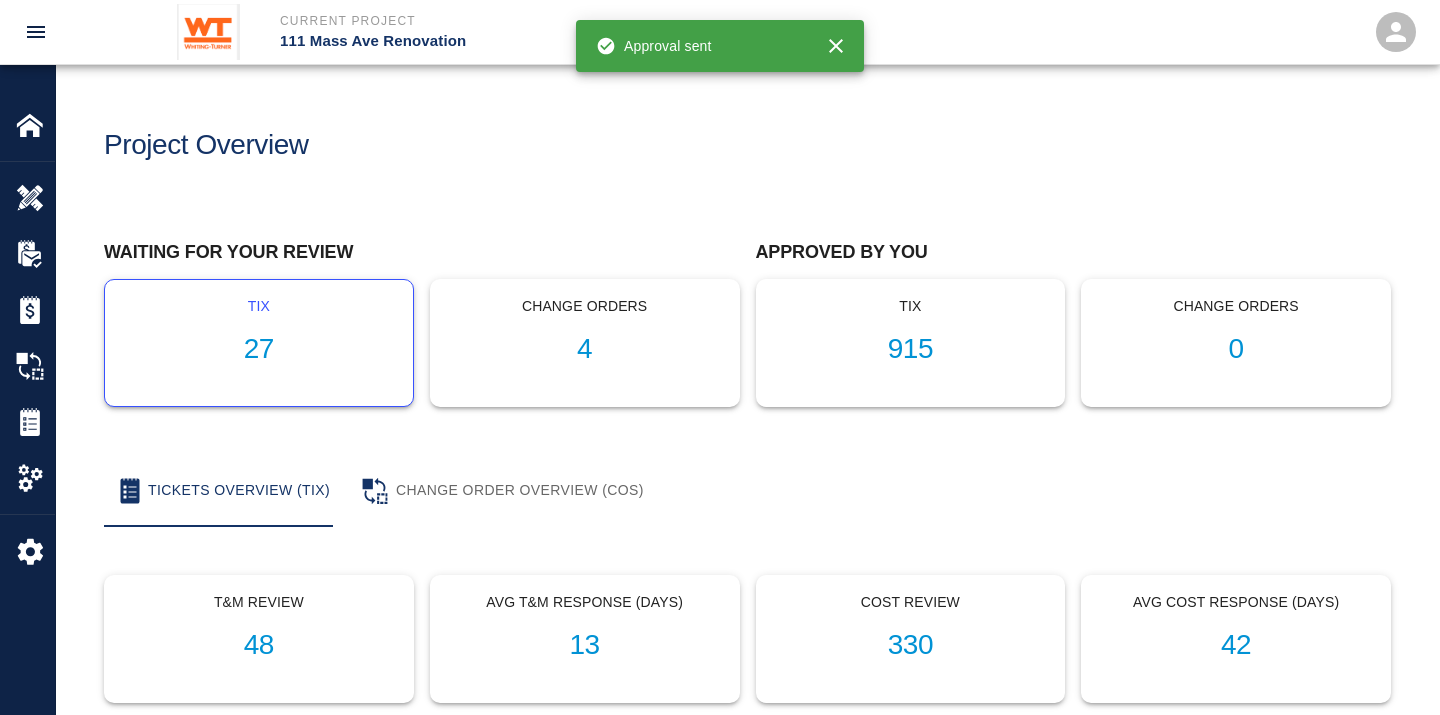 click on "27" at bounding box center (259, 349) 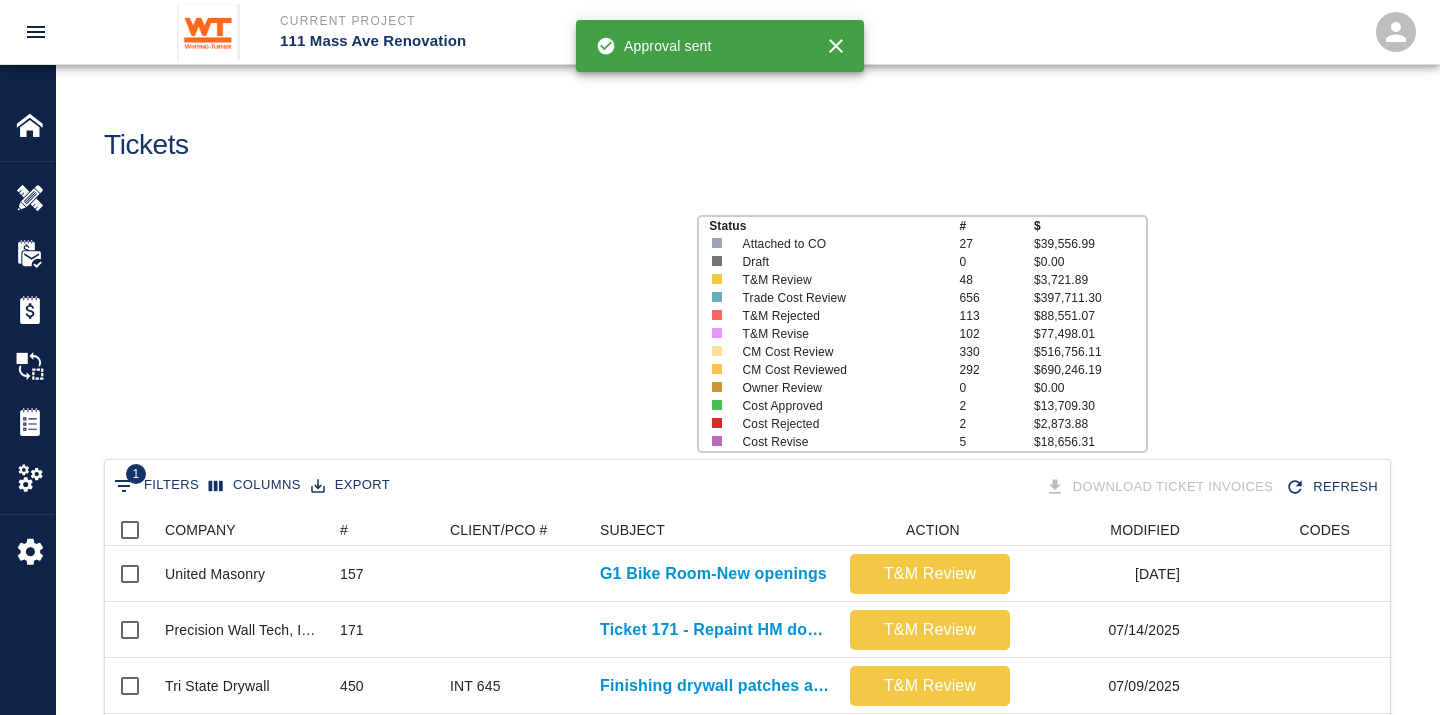 scroll, scrollTop: 17, scrollLeft: 17, axis: both 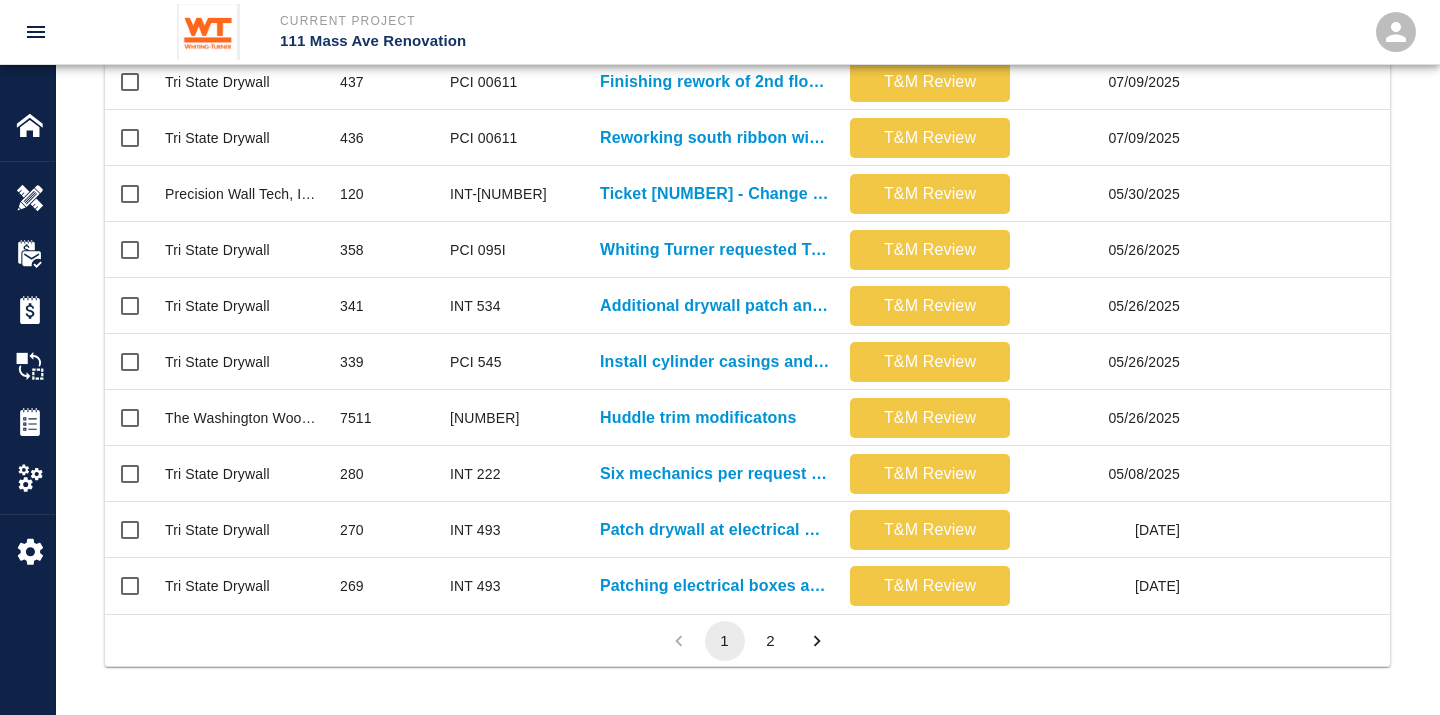click on "2" at bounding box center [771, 641] 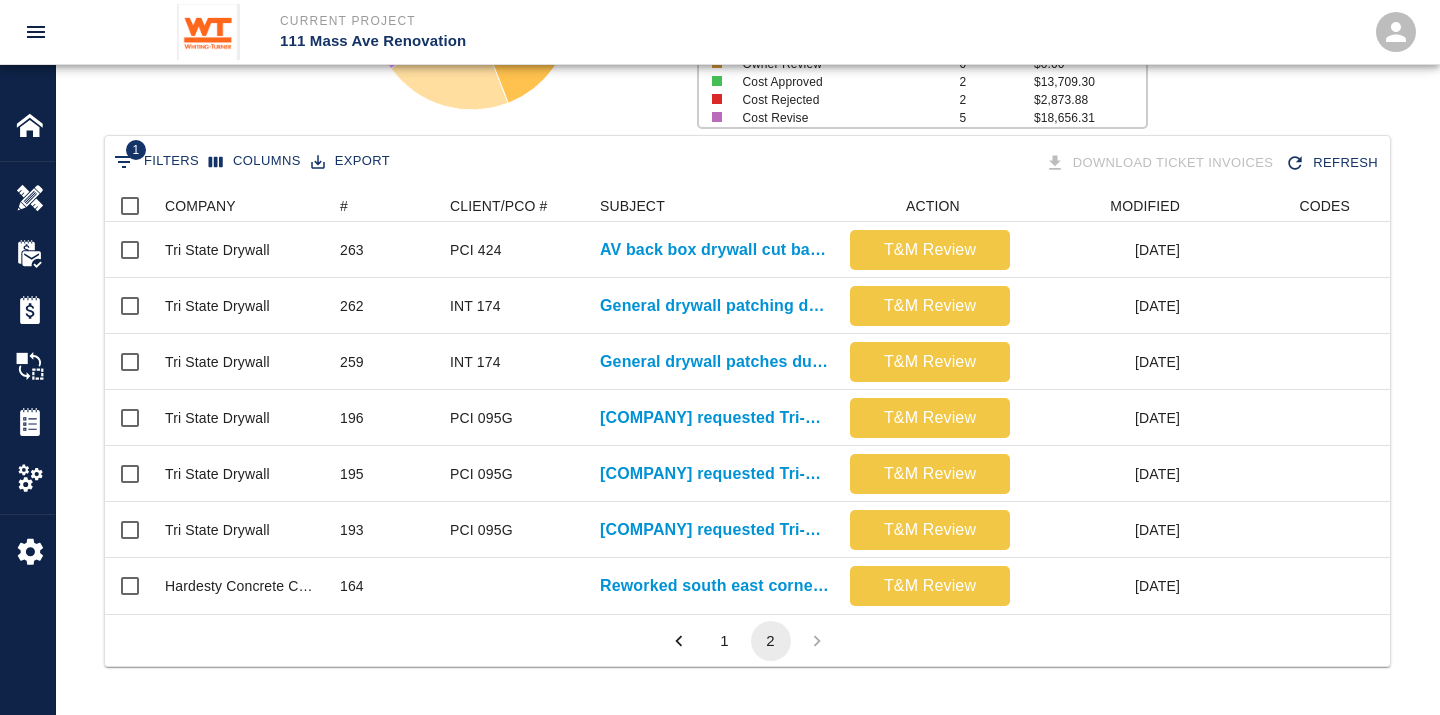 scroll, scrollTop: 341, scrollLeft: 0, axis: vertical 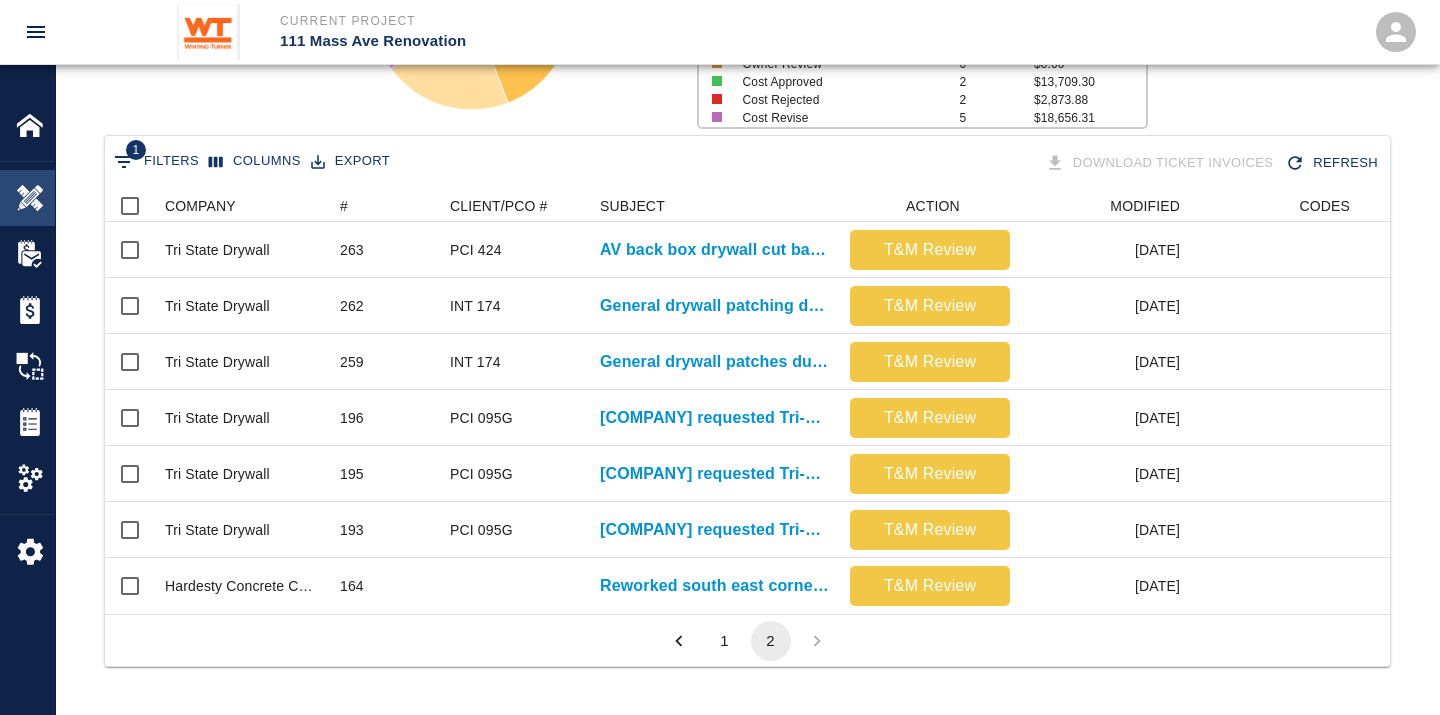 click at bounding box center (30, 198) 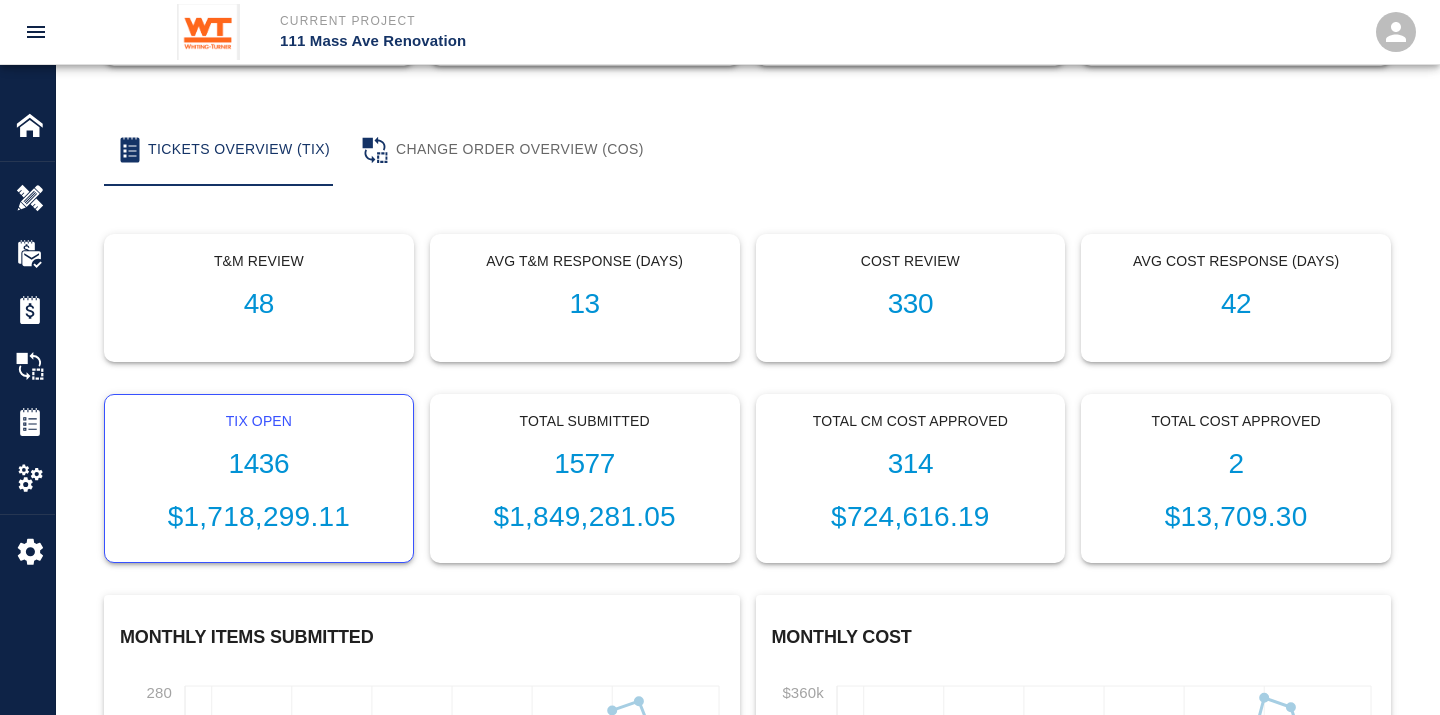 scroll, scrollTop: 452, scrollLeft: 0, axis: vertical 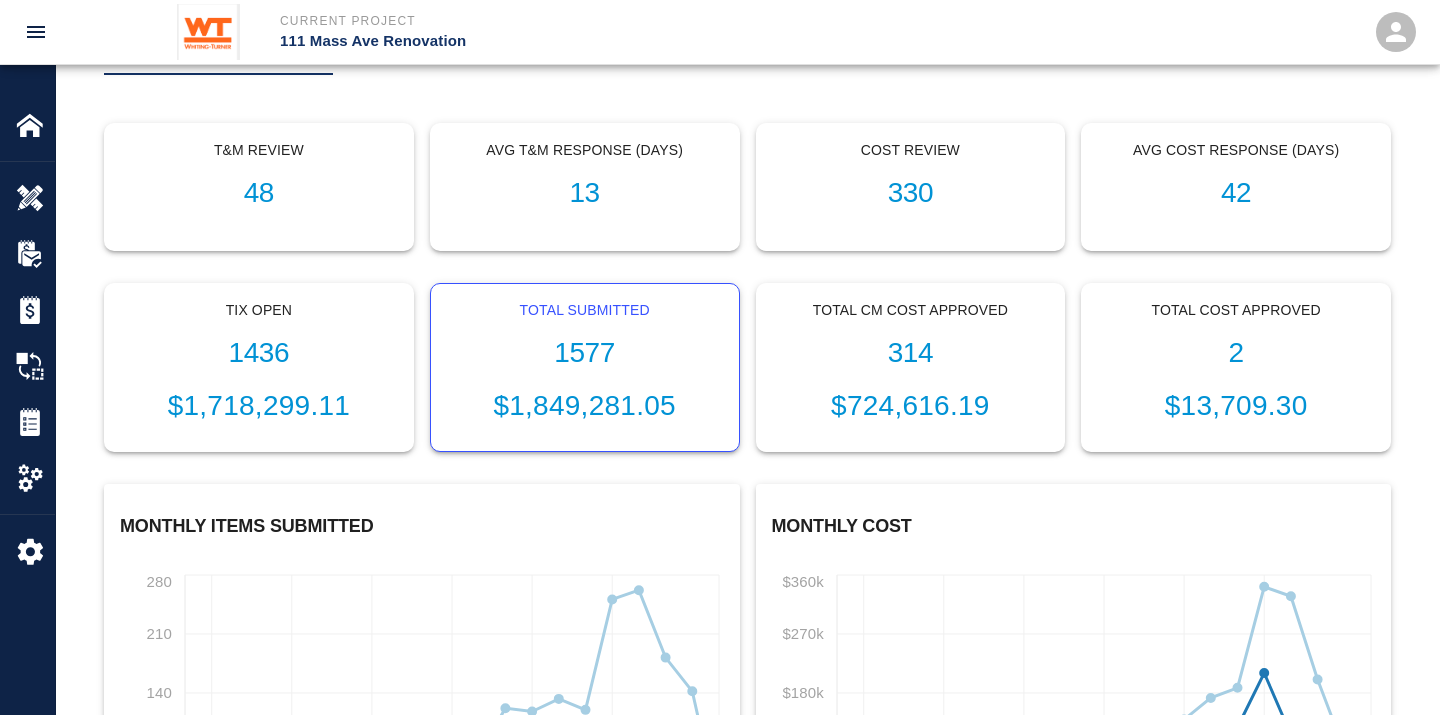 click on "1577" at bounding box center [585, 353] 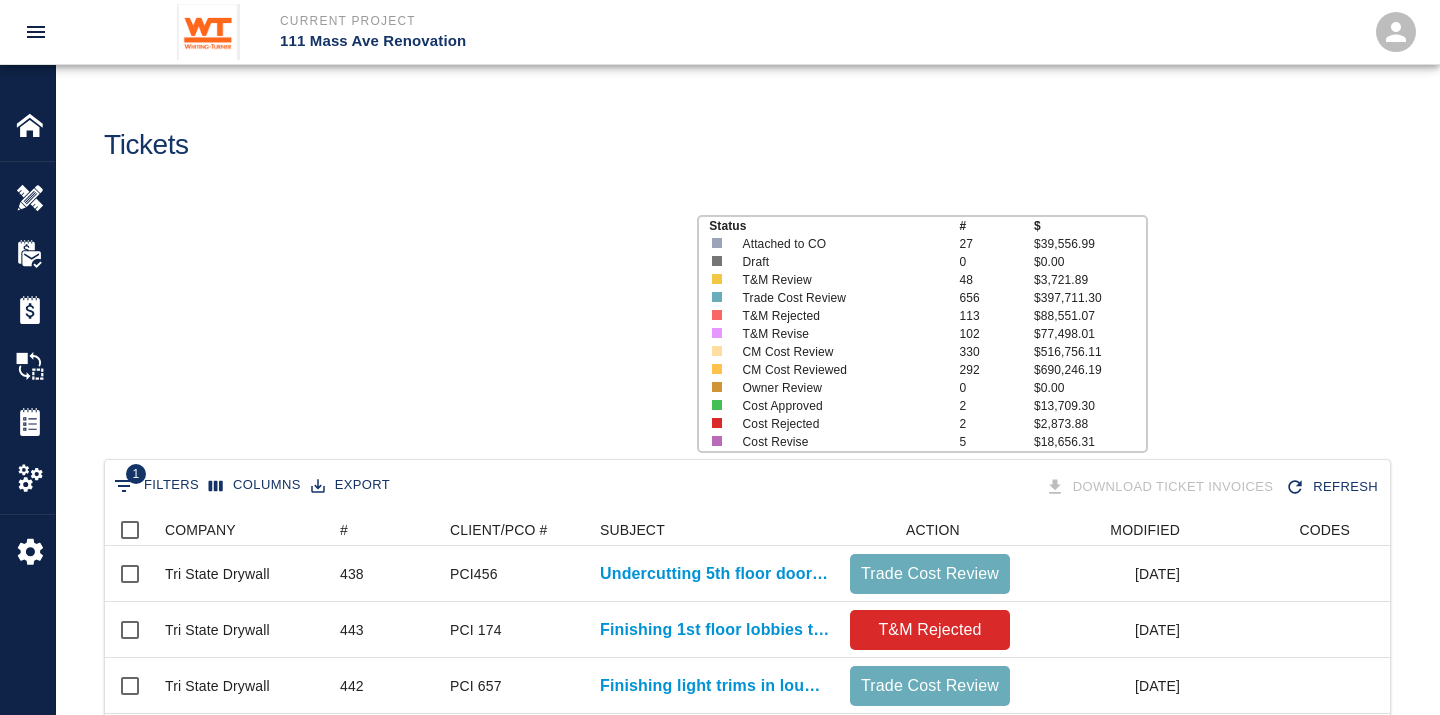 scroll, scrollTop: 17, scrollLeft: 17, axis: both 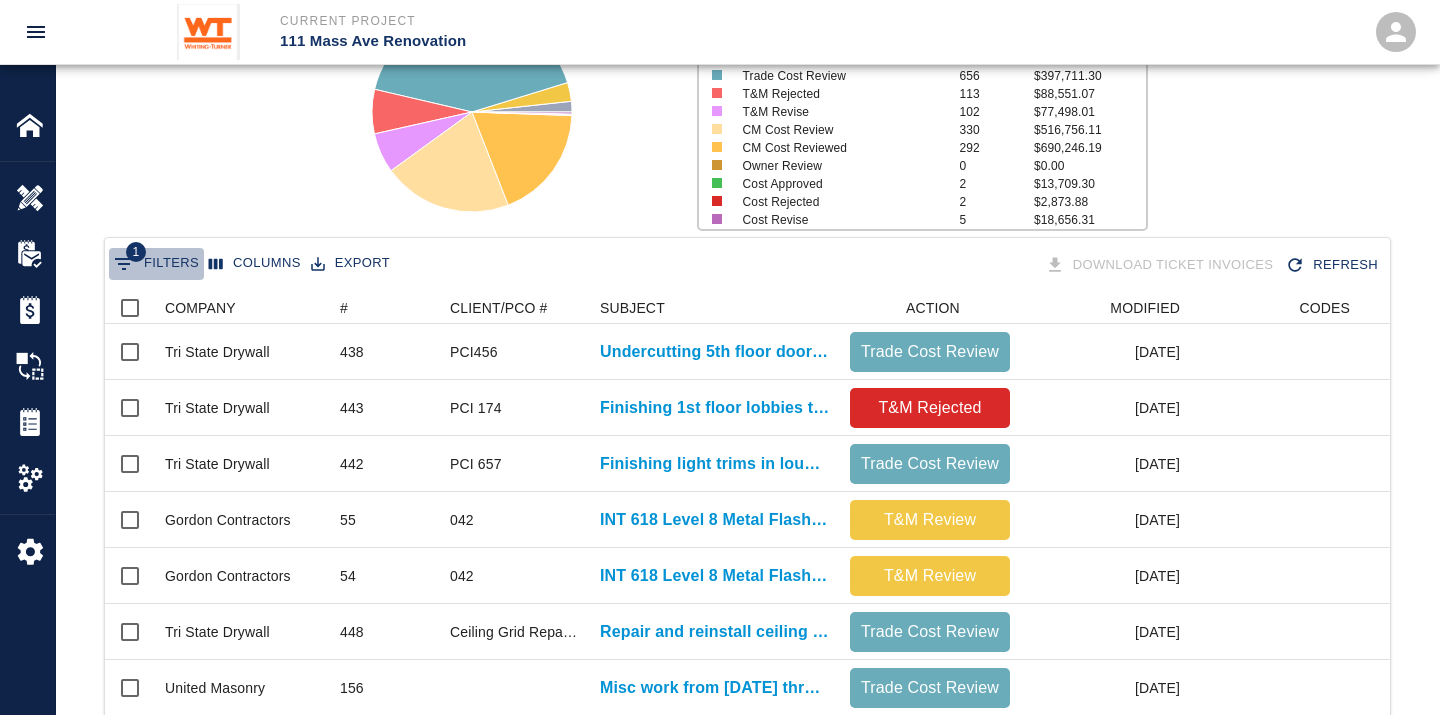 click on "1 Filters" at bounding box center (156, 264) 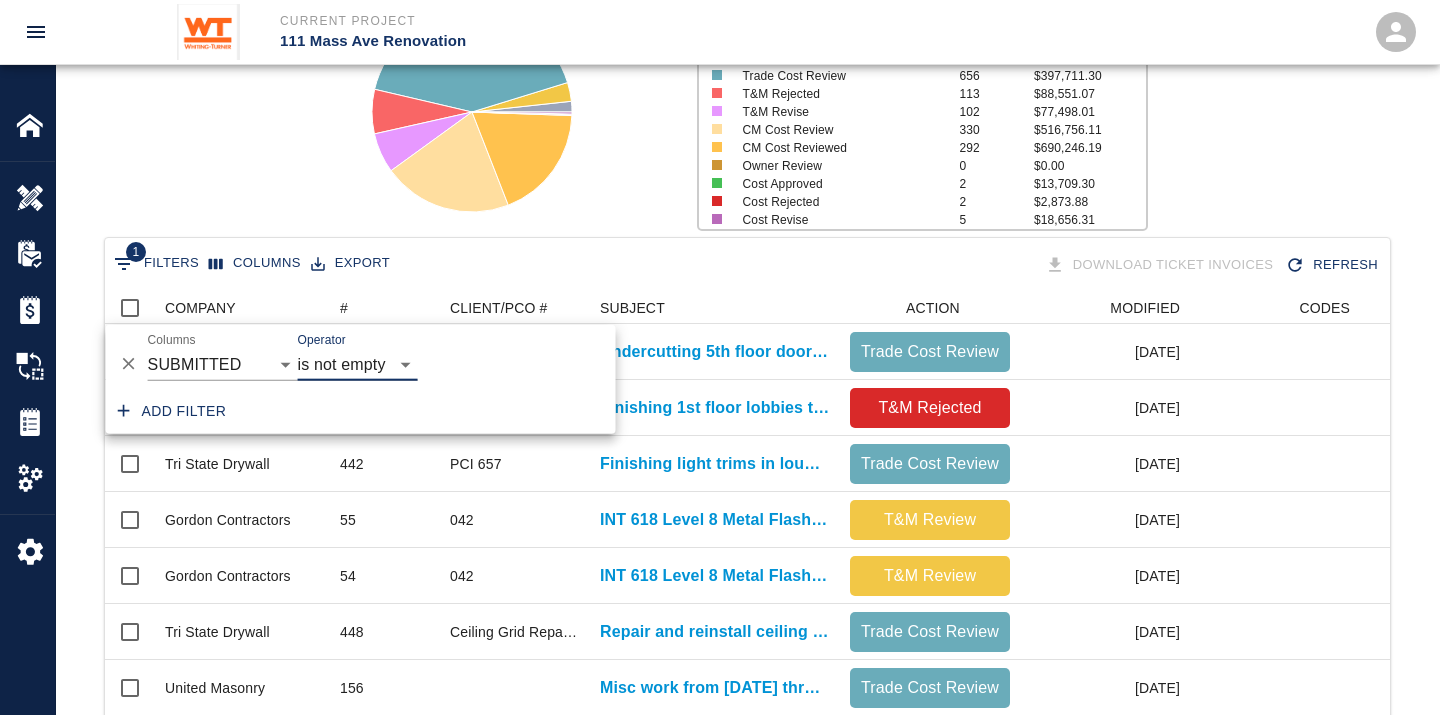 click on "Add filter" at bounding box center (172, 411) 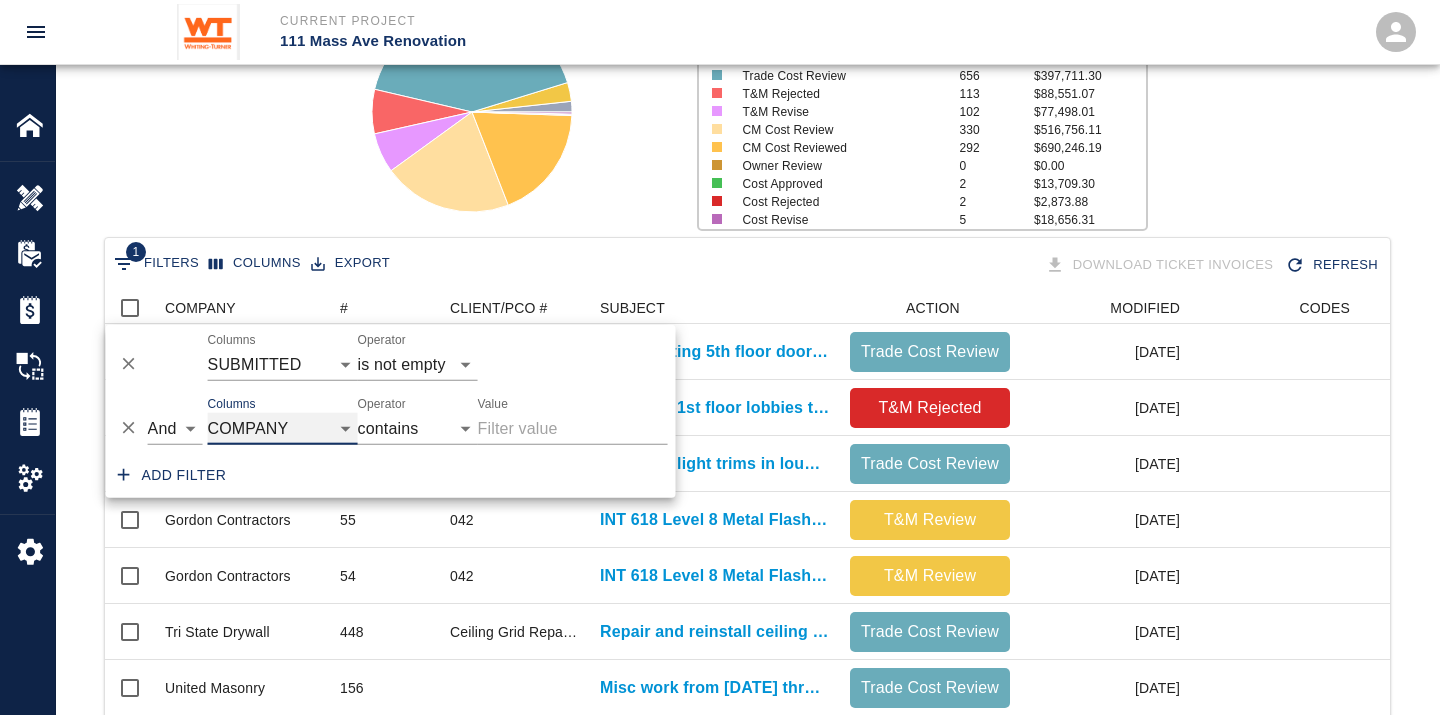 click on "COMPANY ID # CLIENT/PCO # SUBJECT DESCRIPTION ACTION WORK MODIFIED CREATED CODES CO # INV # INBOX TOTAL CLOSED SUBMITTED APPROVED DATE CM COST APPROVED" at bounding box center [283, 429] 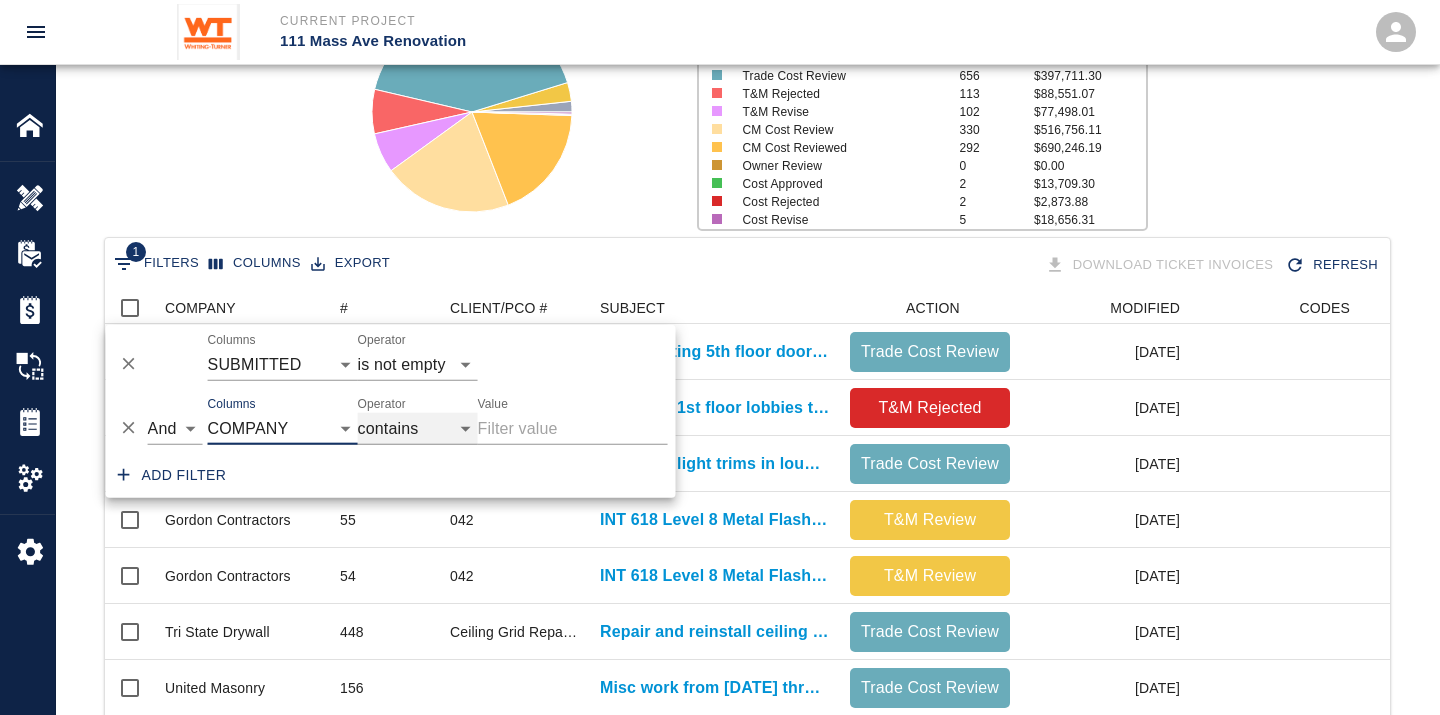 click on "contains equals starts with ends with is empty is not empty is any of" at bounding box center (418, 429) 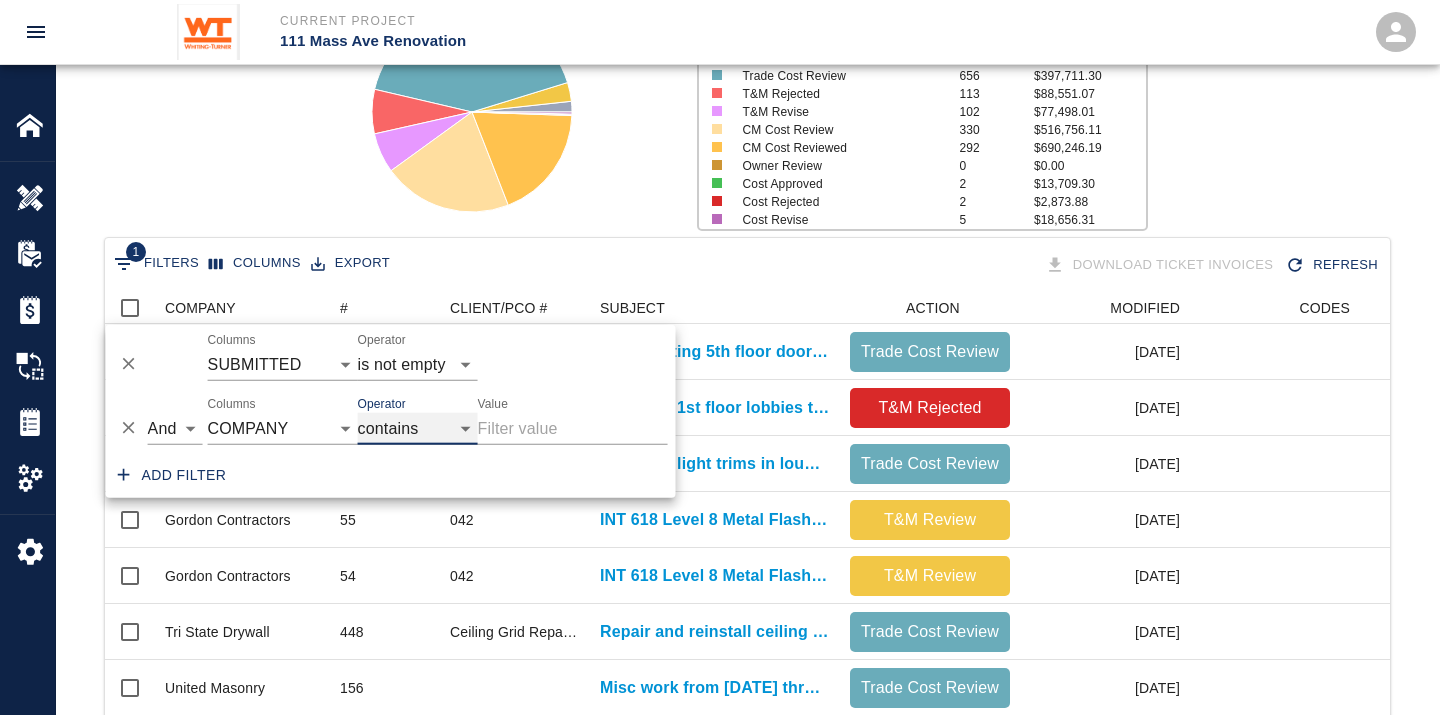 click on "contains equals starts with ends with is empty is not empty is any of" at bounding box center (418, 429) 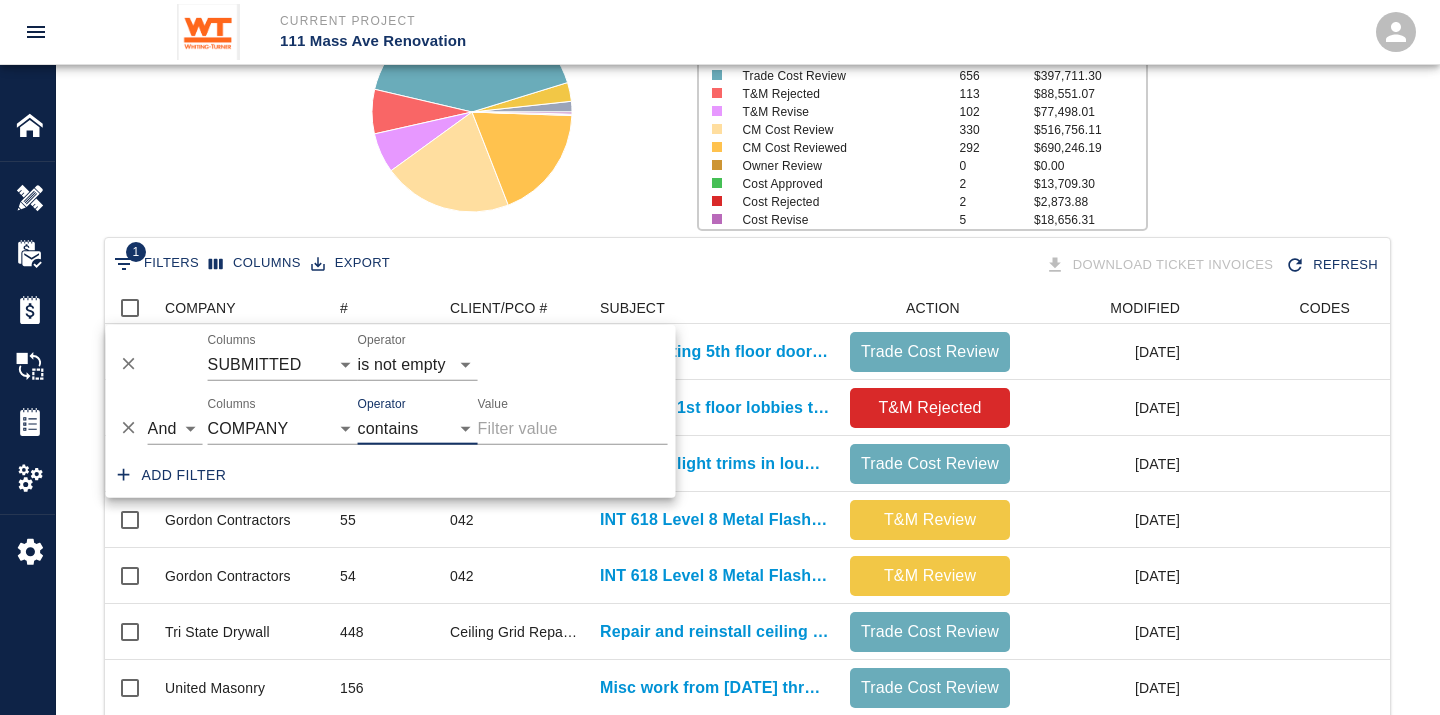 click on "Value" at bounding box center [573, 429] 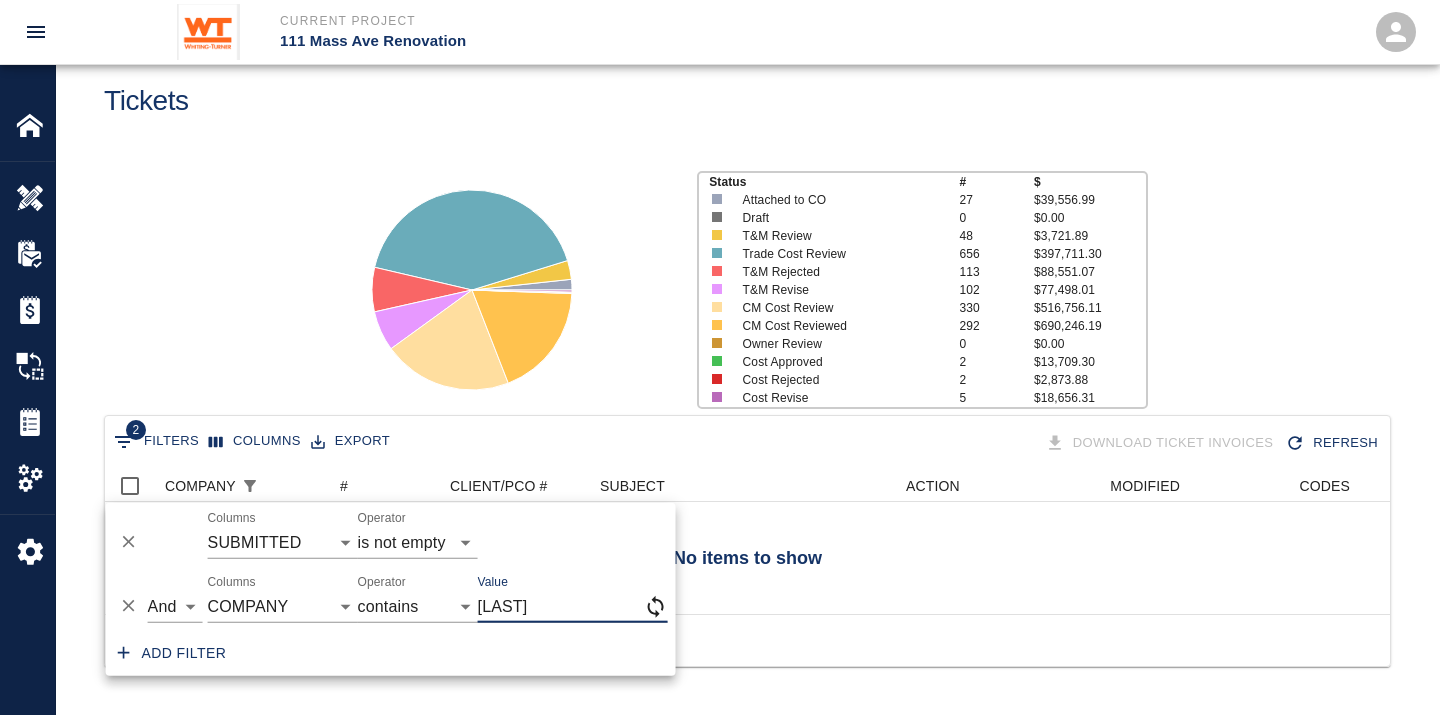 scroll, scrollTop: 61, scrollLeft: 0, axis: vertical 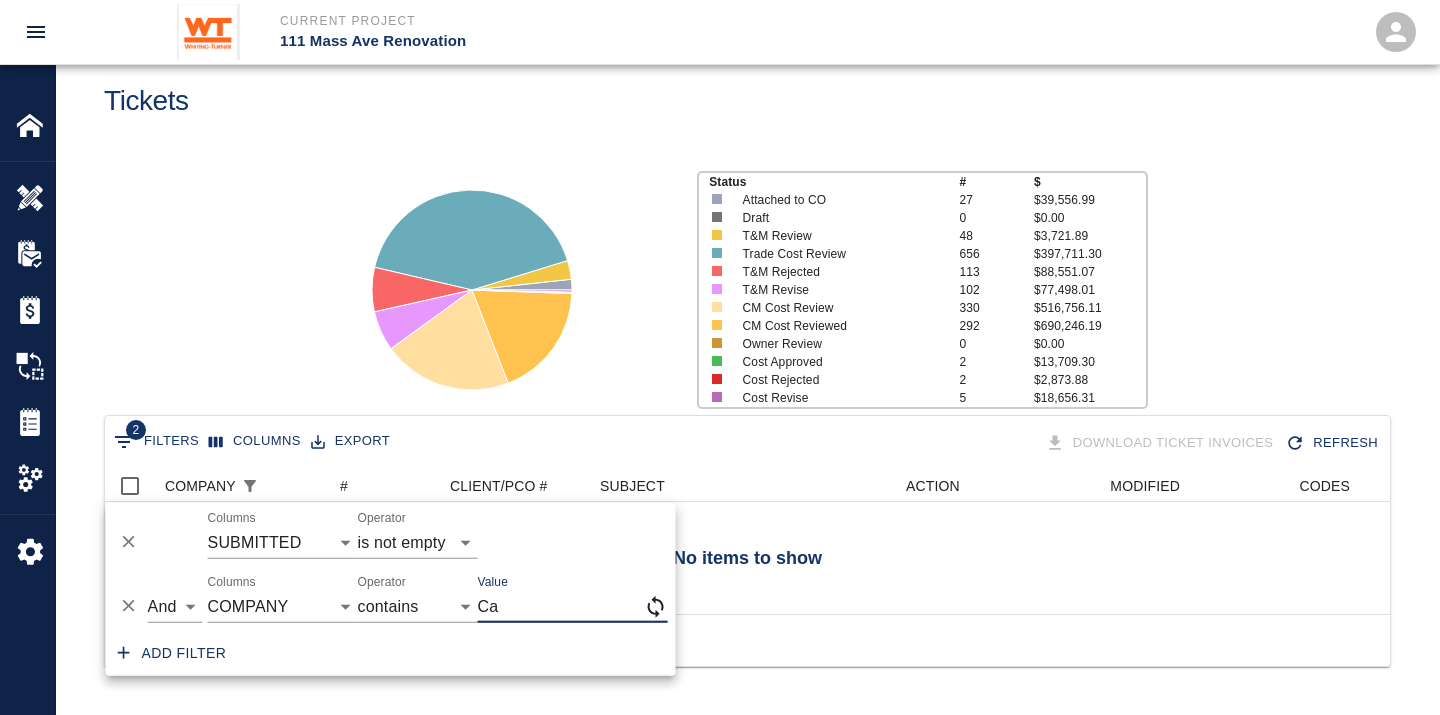 type on "C" 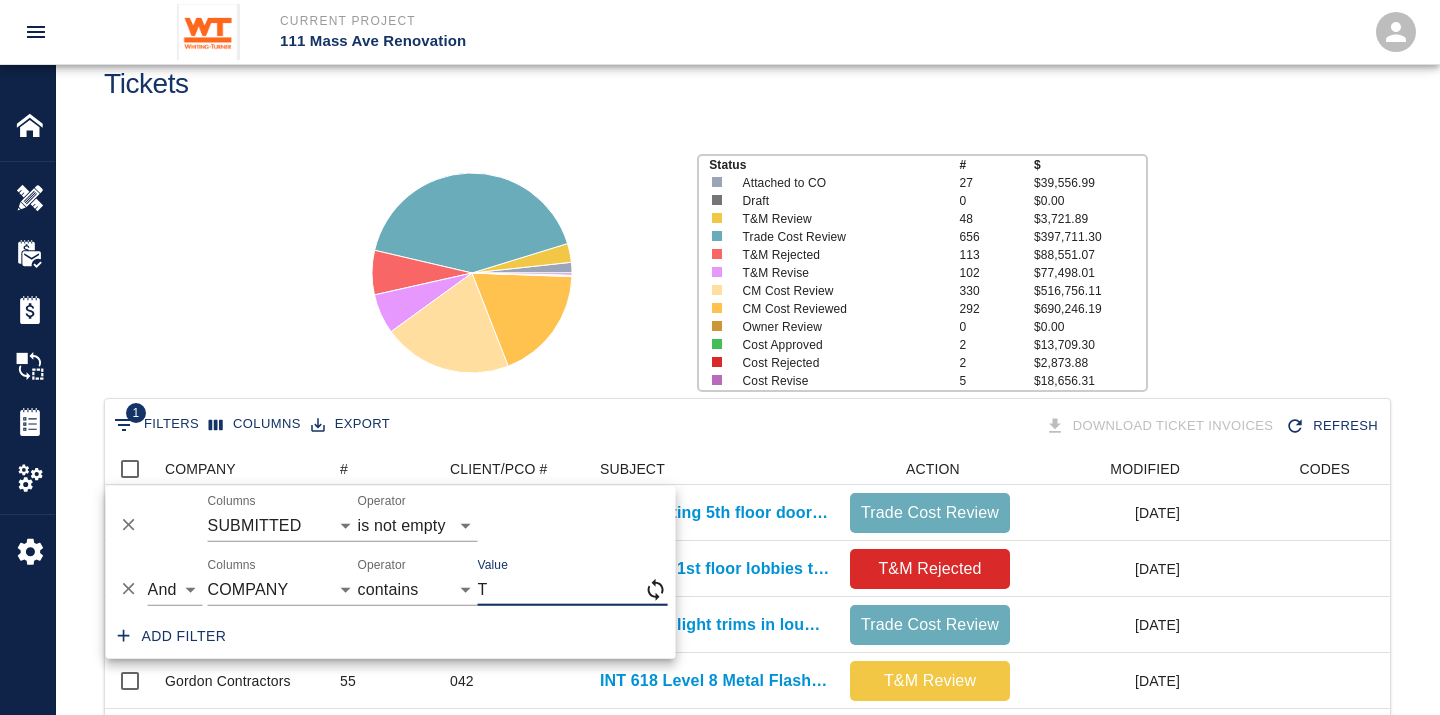 scroll, scrollTop: 222, scrollLeft: 0, axis: vertical 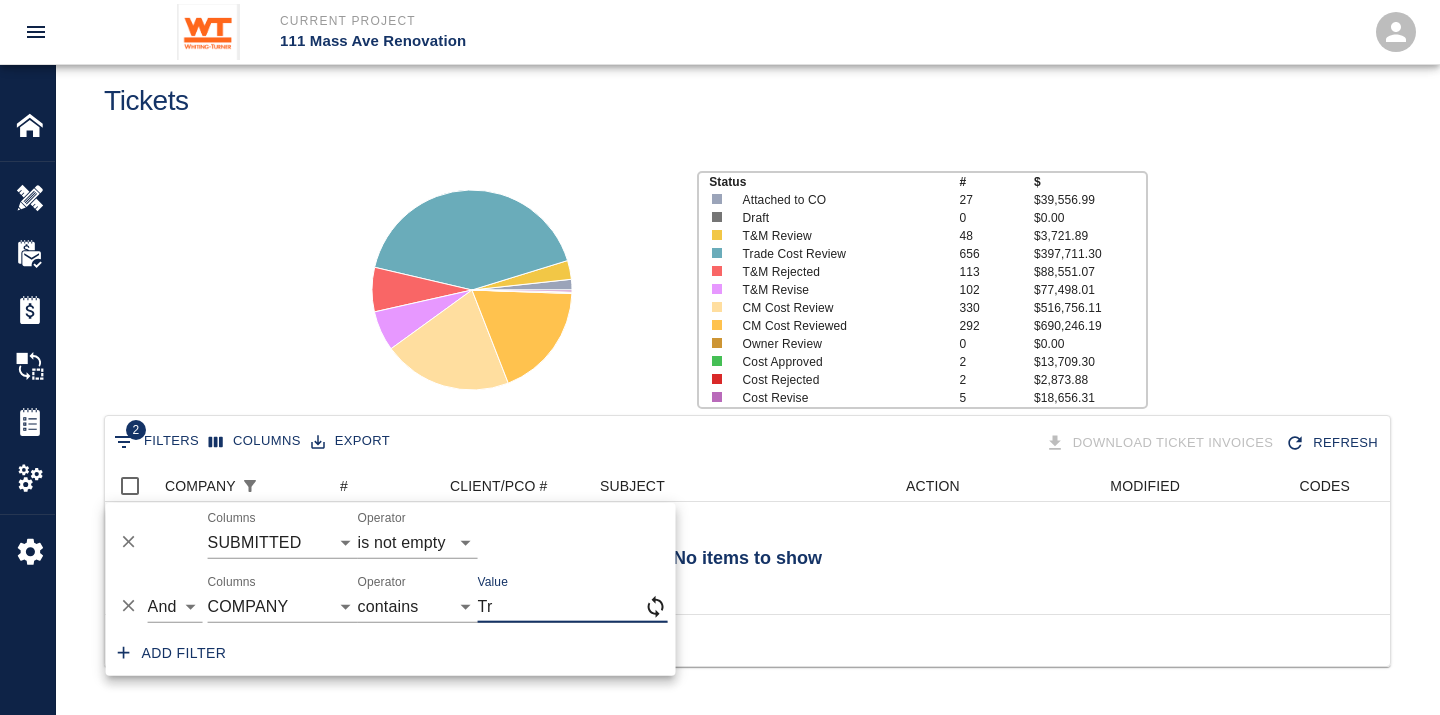 type on "T" 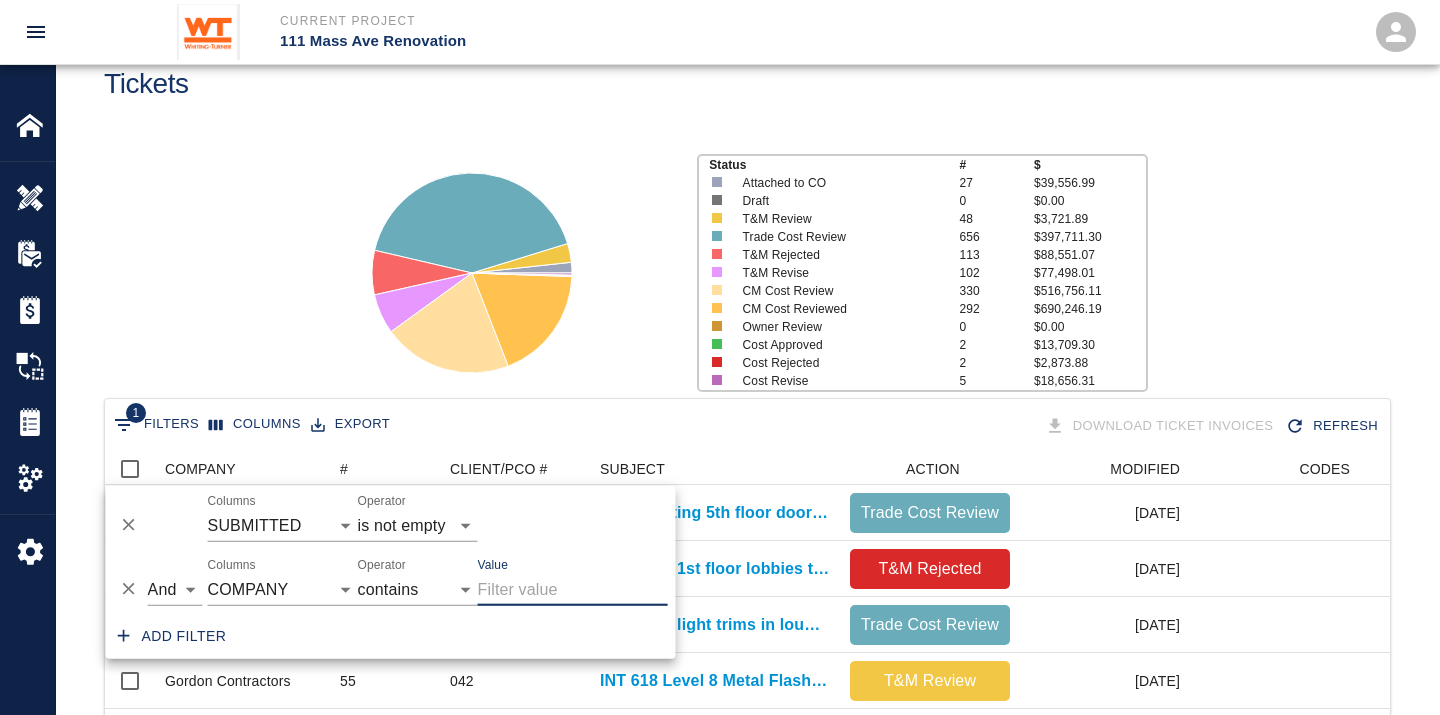 scroll, scrollTop: 222, scrollLeft: 0, axis: vertical 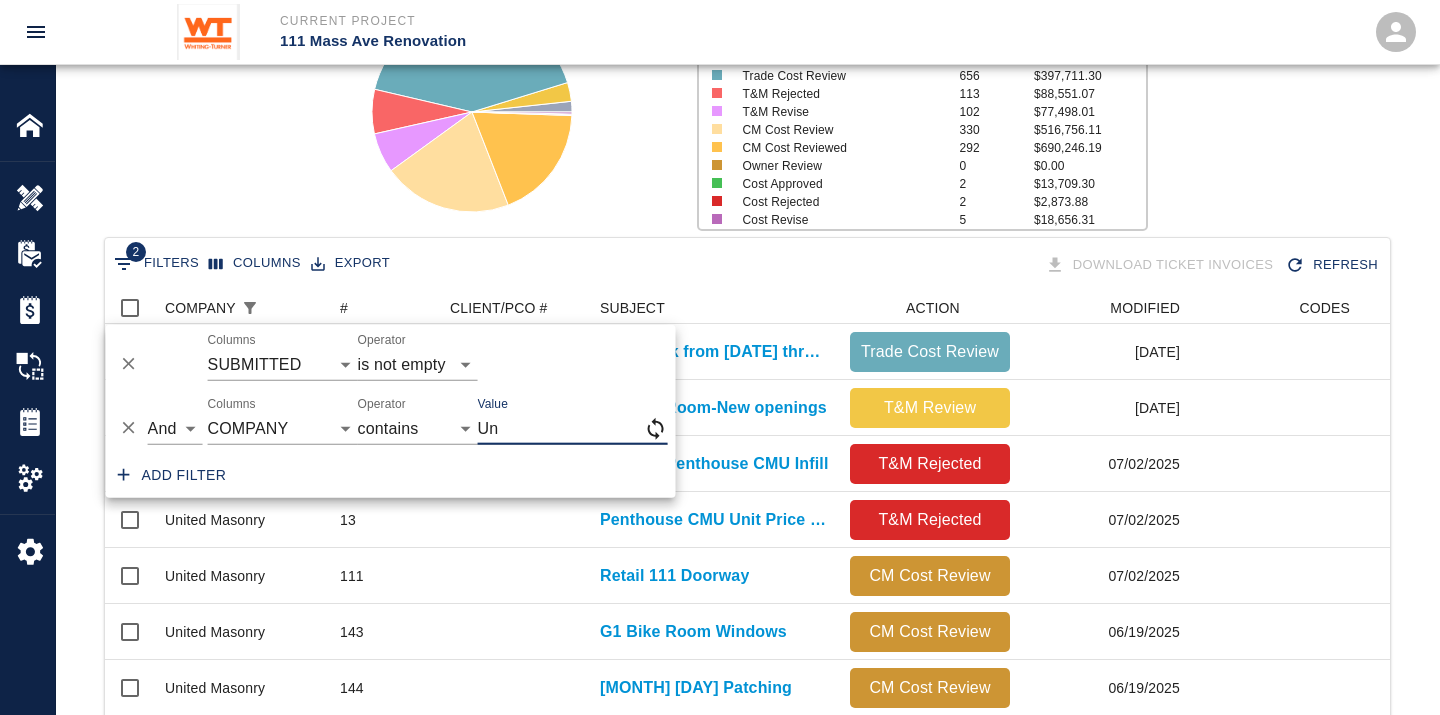 type on "U" 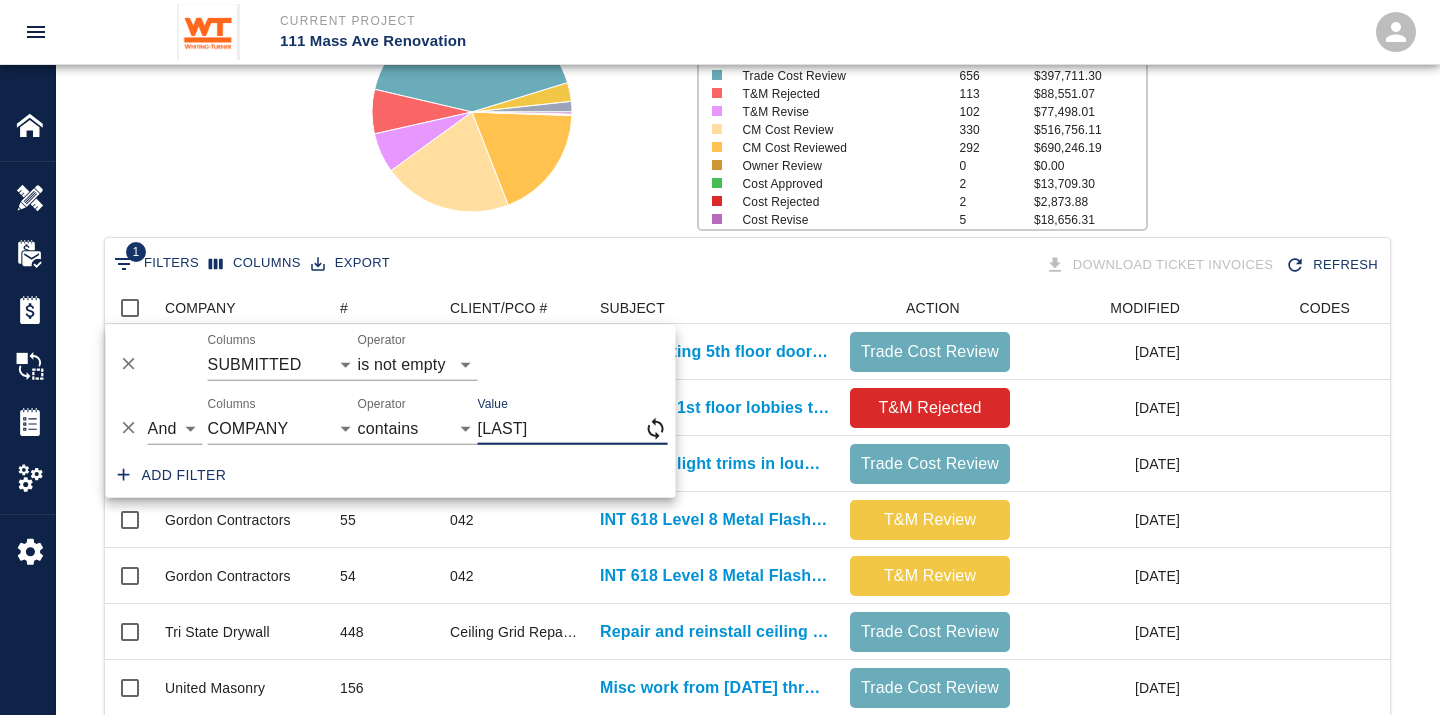 scroll, scrollTop: 61, scrollLeft: 0, axis: vertical 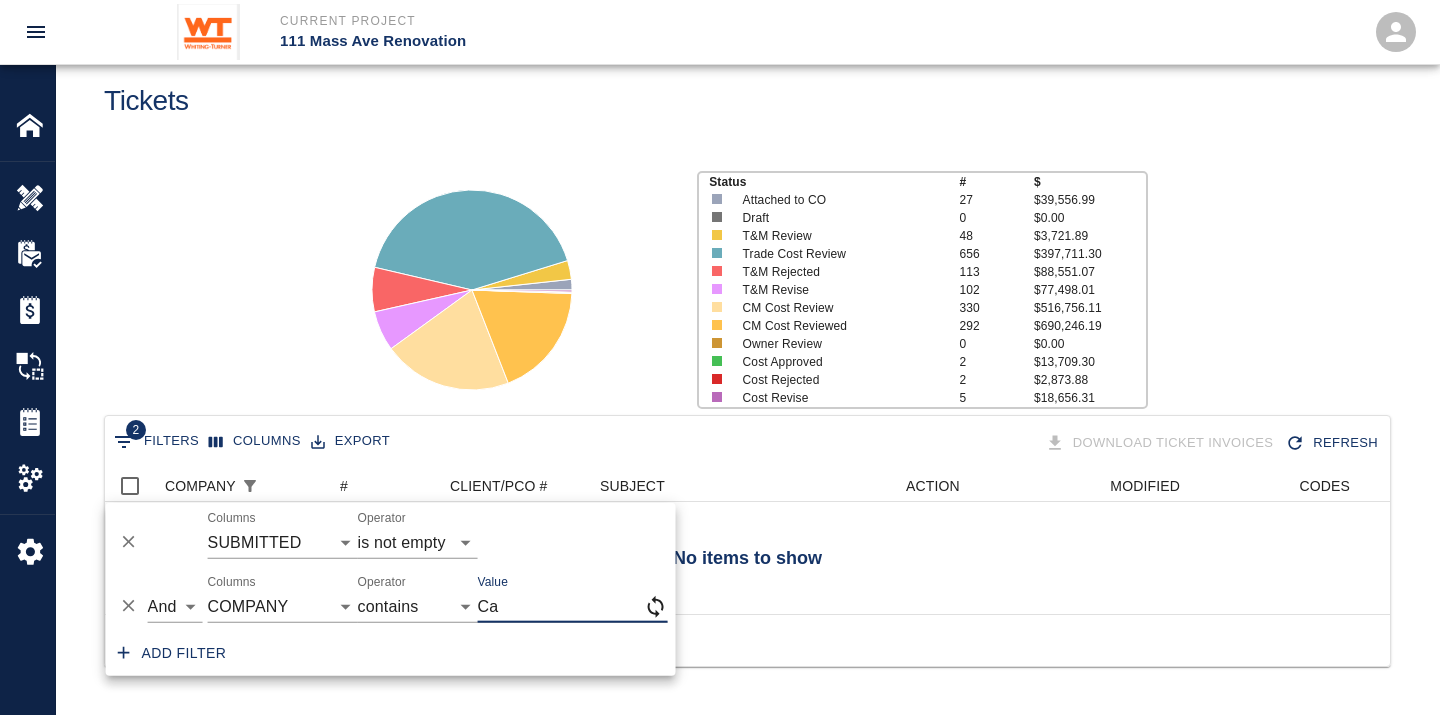 type on "C" 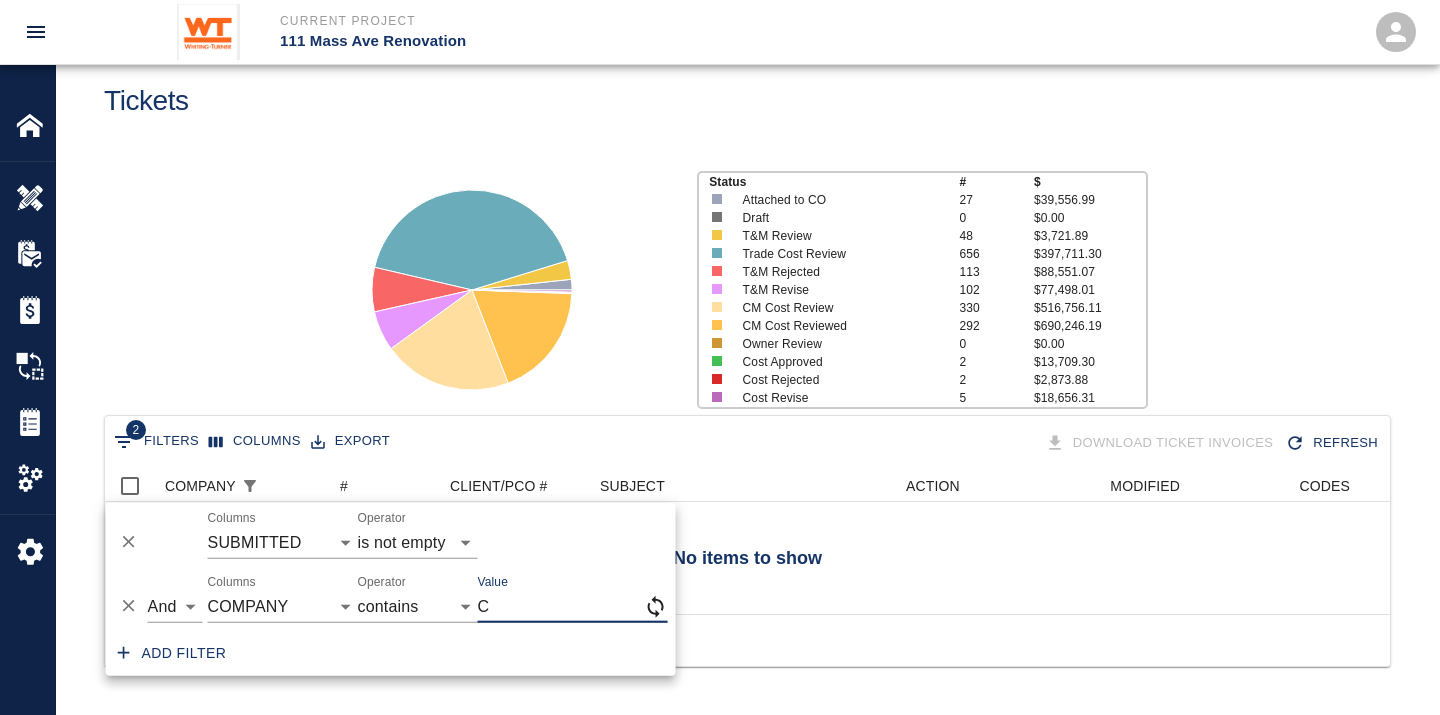 type 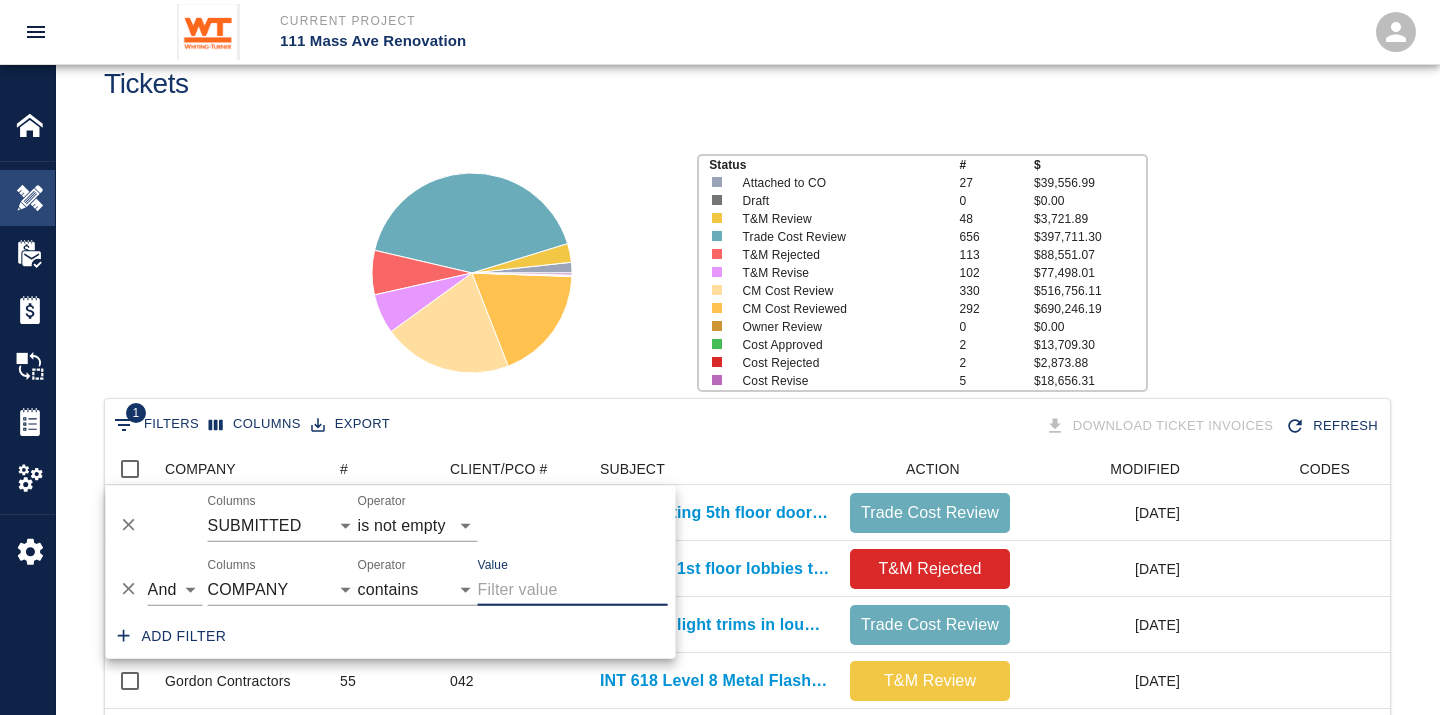 scroll, scrollTop: 222, scrollLeft: 0, axis: vertical 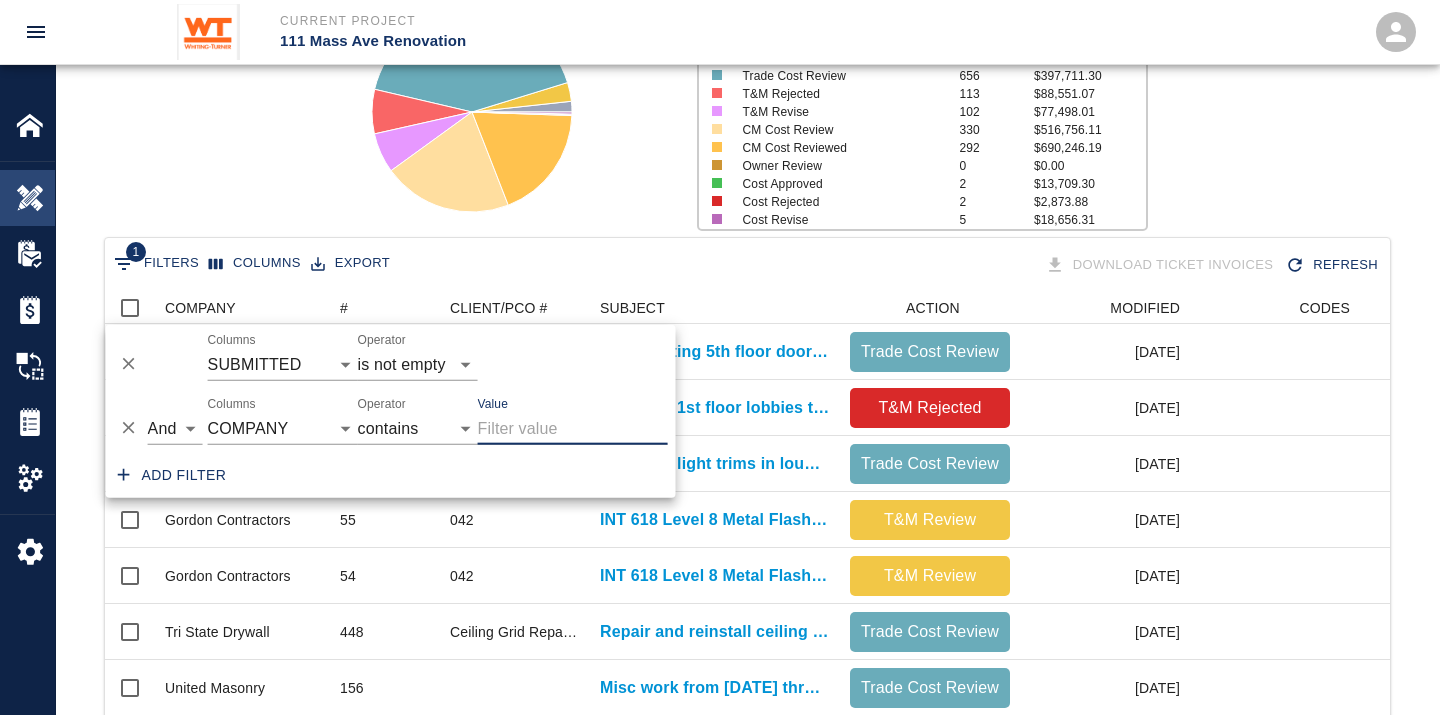 click at bounding box center [30, 198] 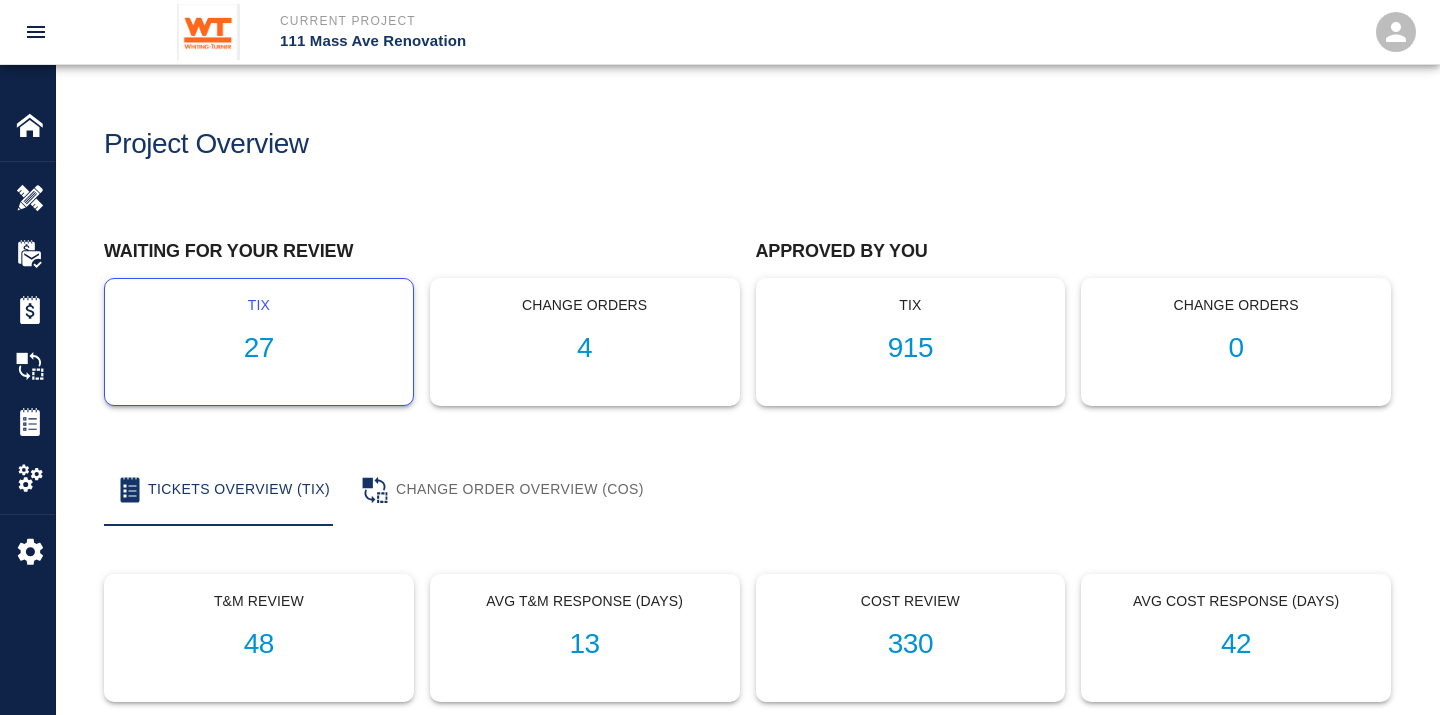 scroll, scrollTop: 0, scrollLeft: 0, axis: both 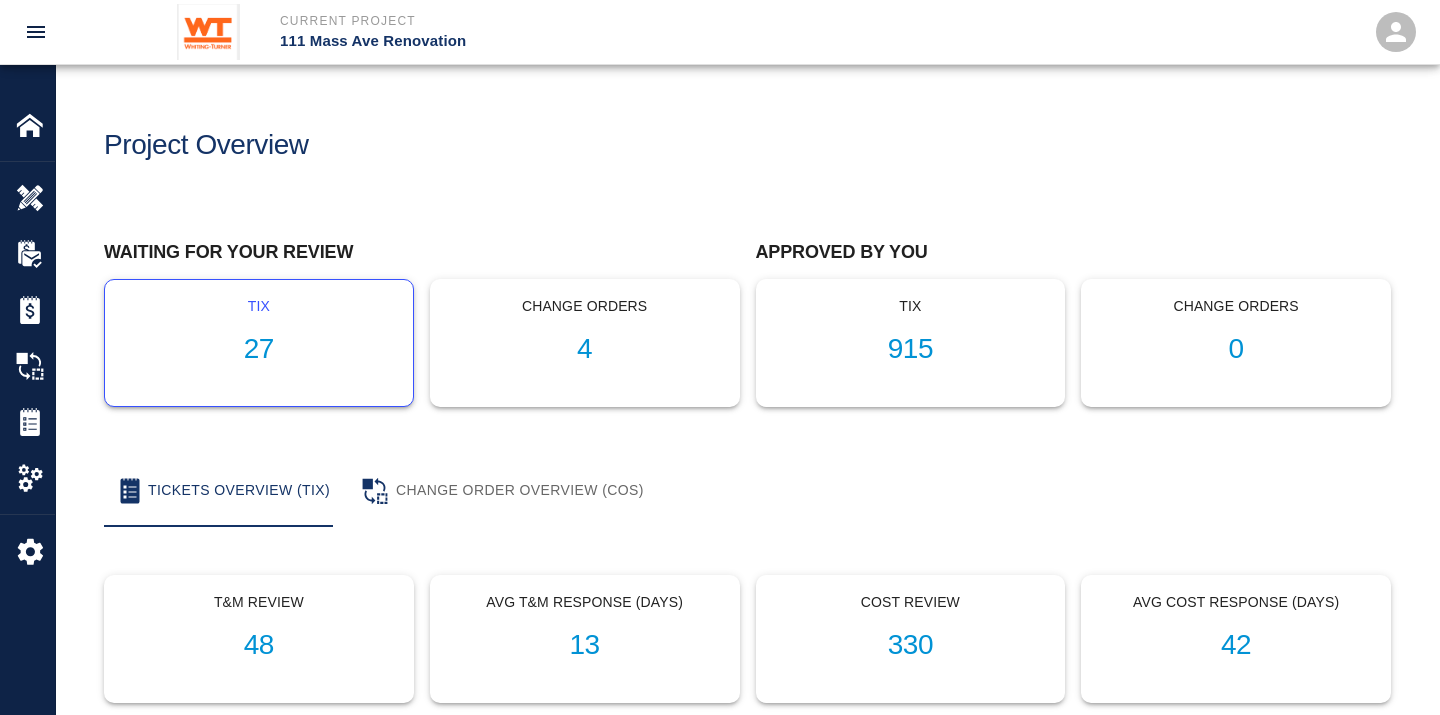 click on "27" at bounding box center [259, 349] 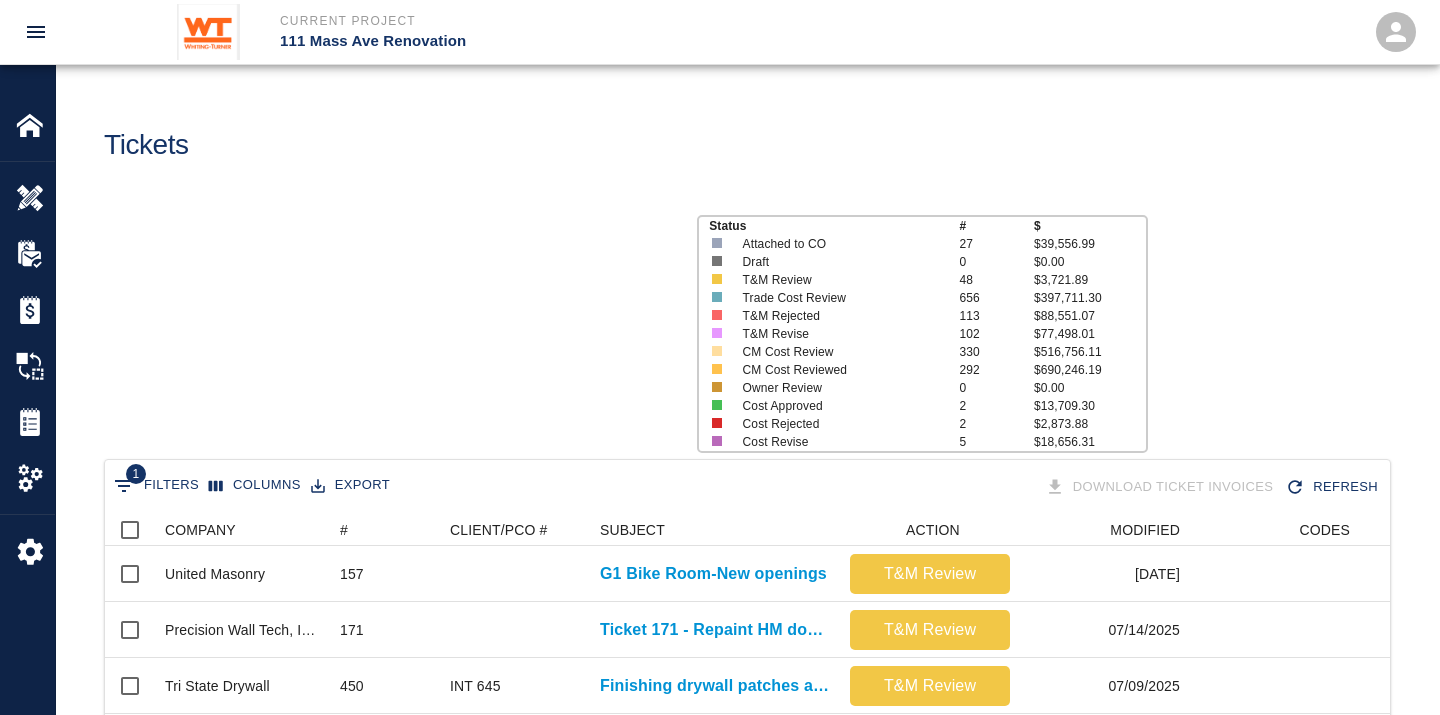 scroll, scrollTop: 17, scrollLeft: 17, axis: both 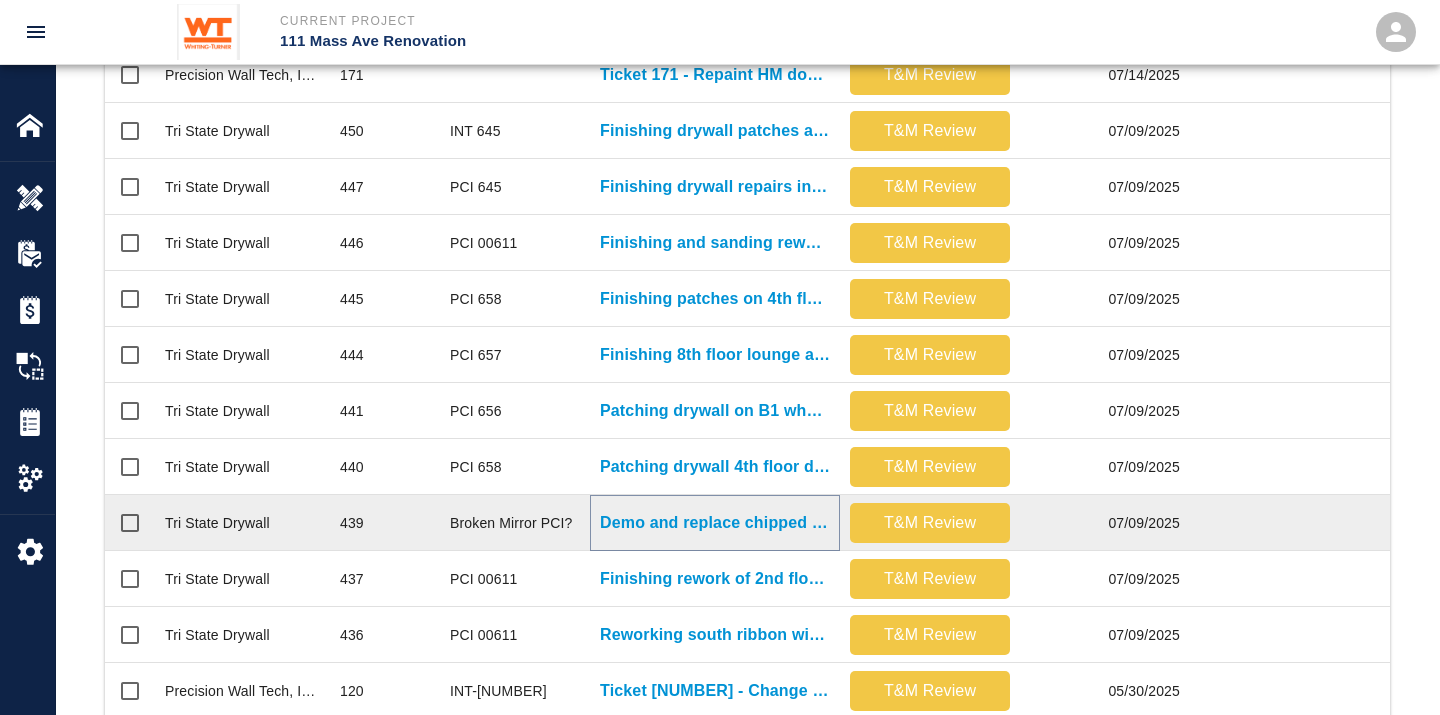 click on "Demo and replace chipped large mirror in gang bathroom 2nd..." at bounding box center (715, 523) 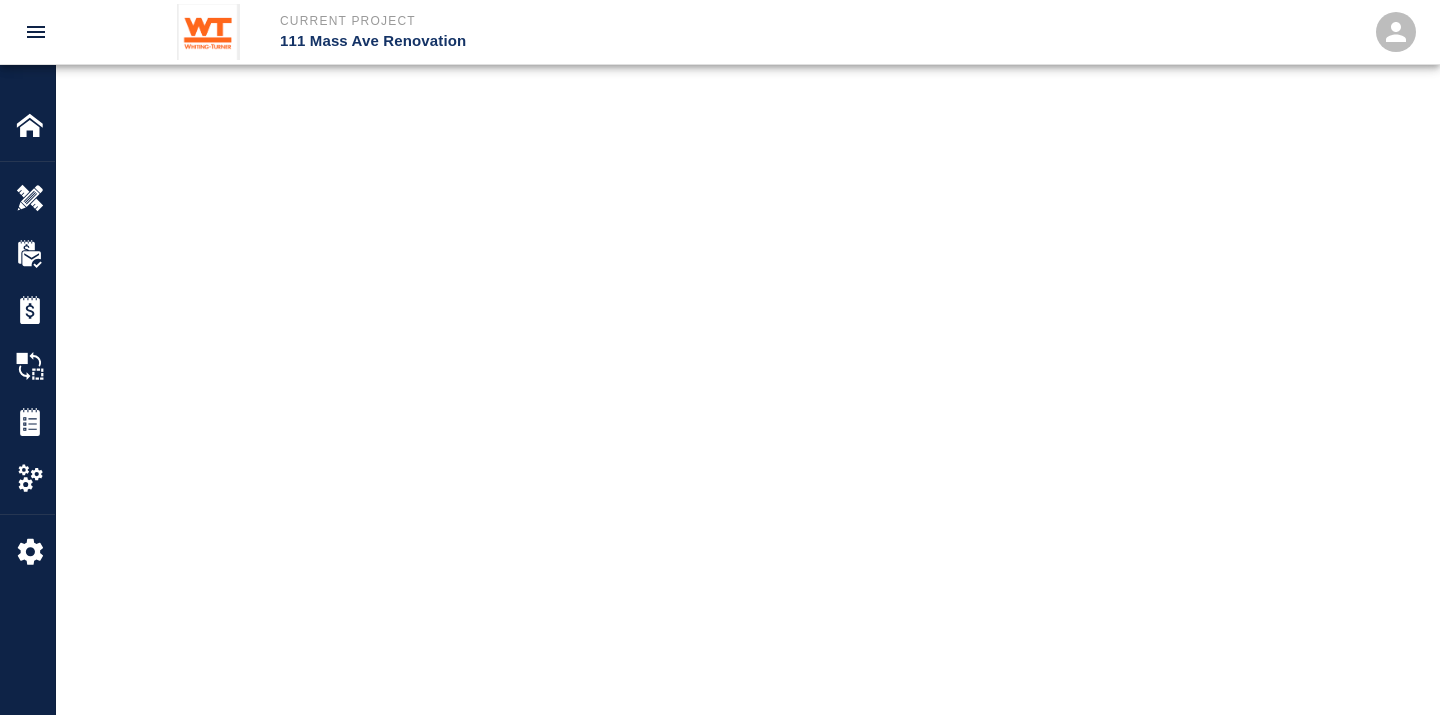 scroll, scrollTop: 0, scrollLeft: 0, axis: both 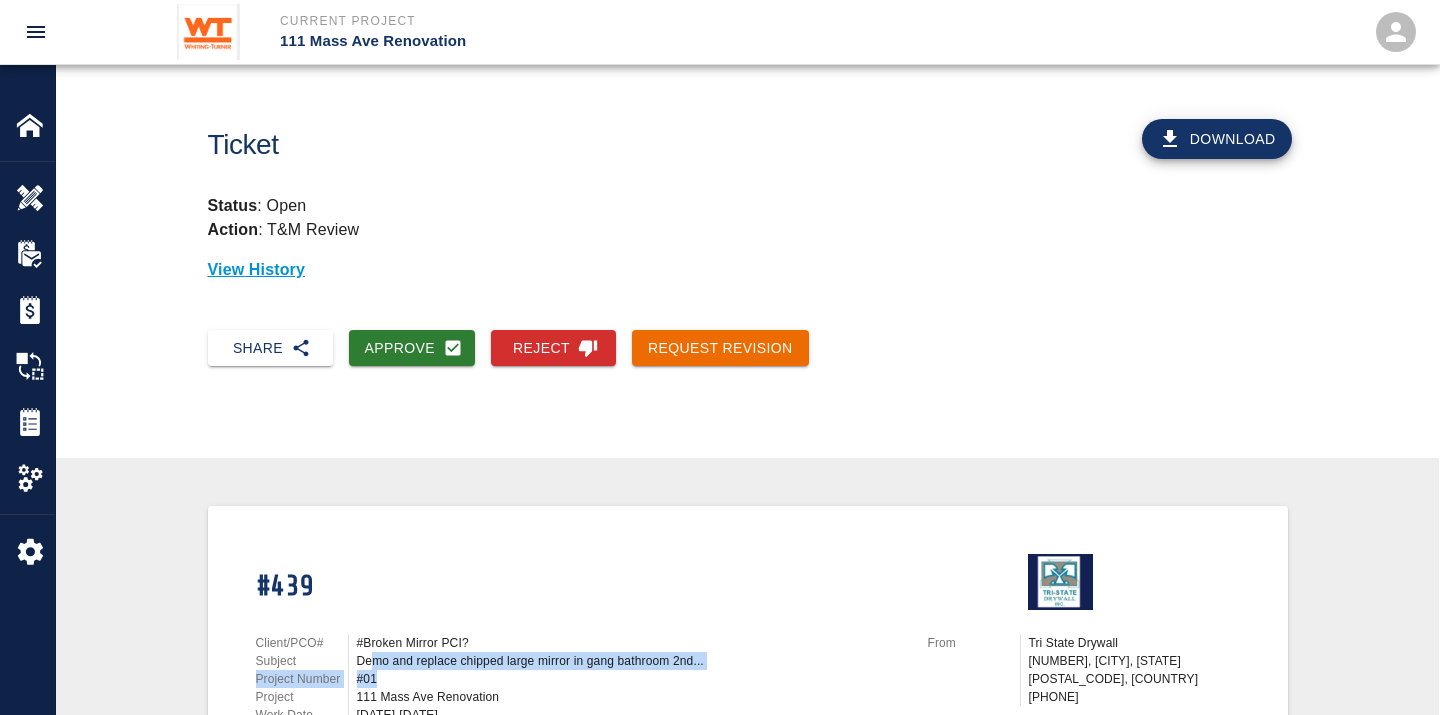 drag, startPoint x: 372, startPoint y: 652, endPoint x: 765, endPoint y: 662, distance: 393.1272 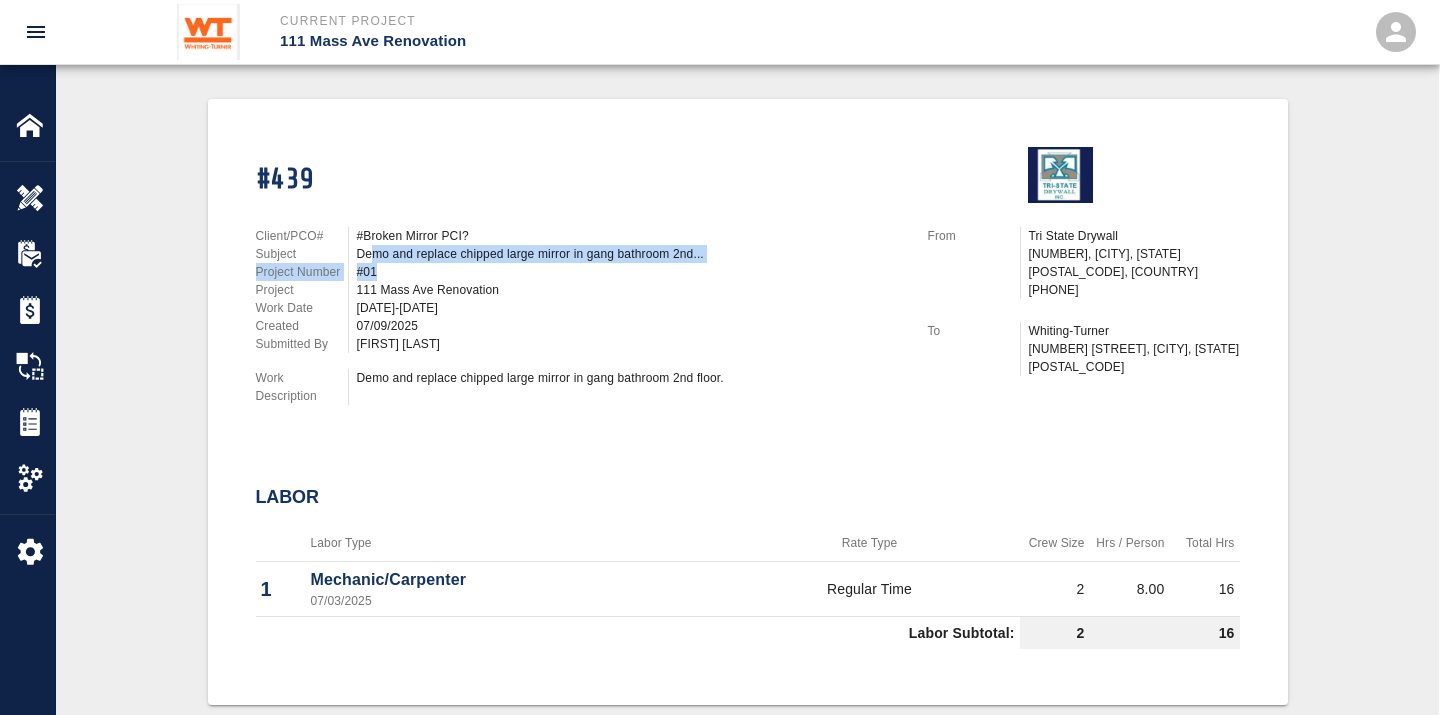 scroll, scrollTop: 444, scrollLeft: 0, axis: vertical 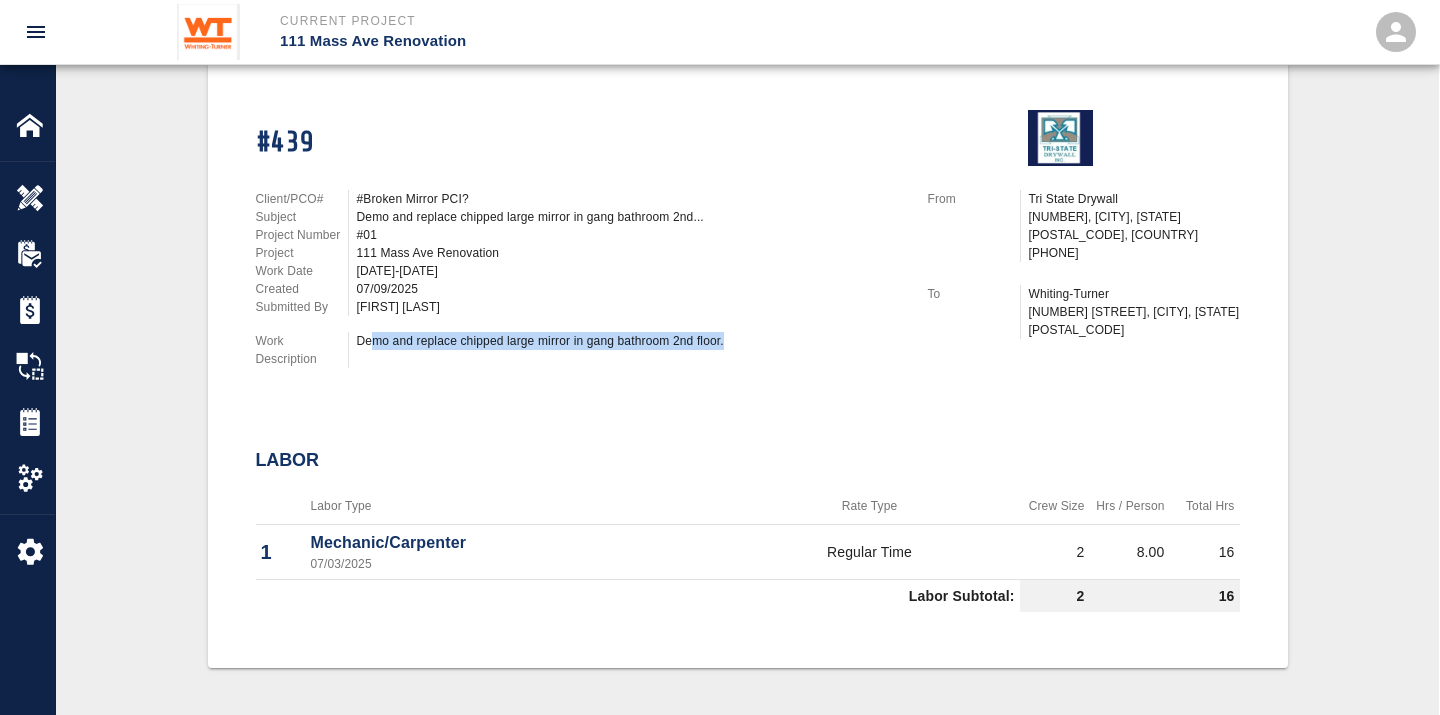 drag, startPoint x: 375, startPoint y: 333, endPoint x: 732, endPoint y: 338, distance: 357.035 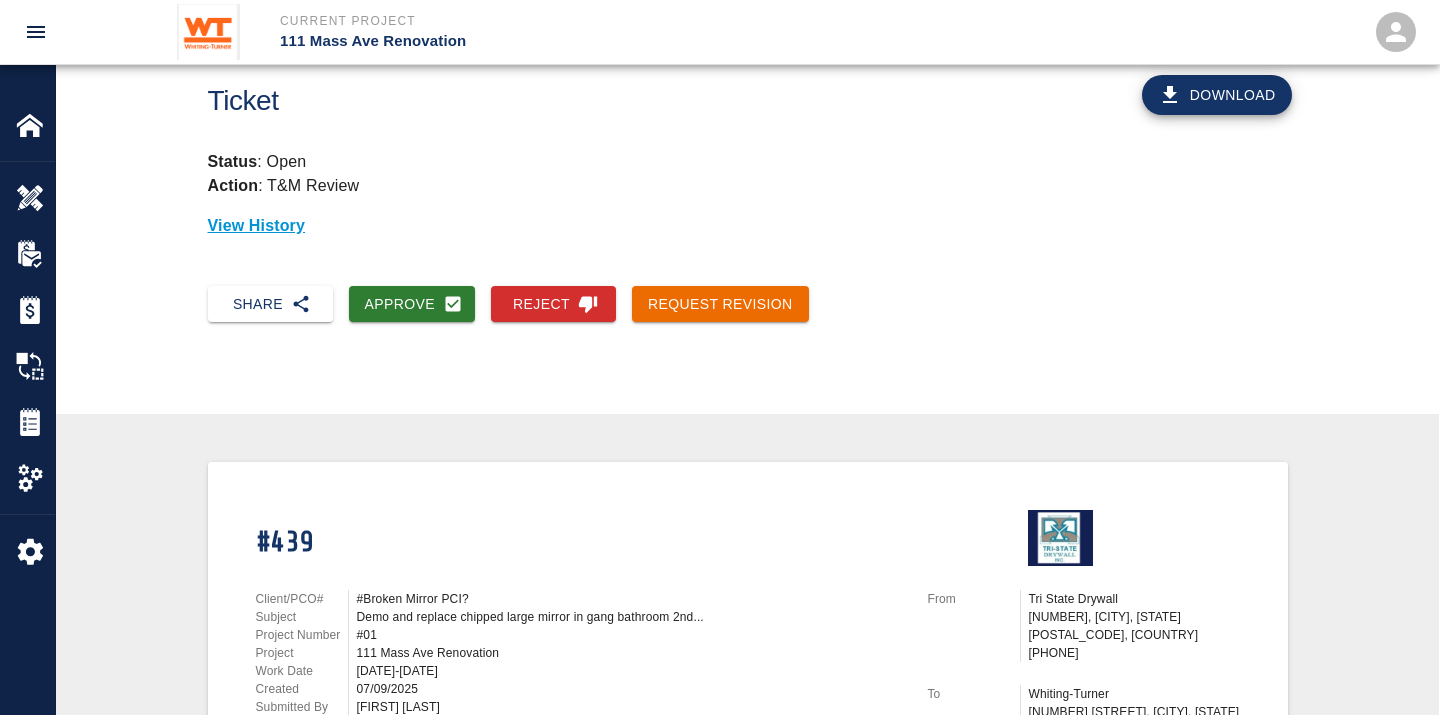 scroll, scrollTop: 0, scrollLeft: 0, axis: both 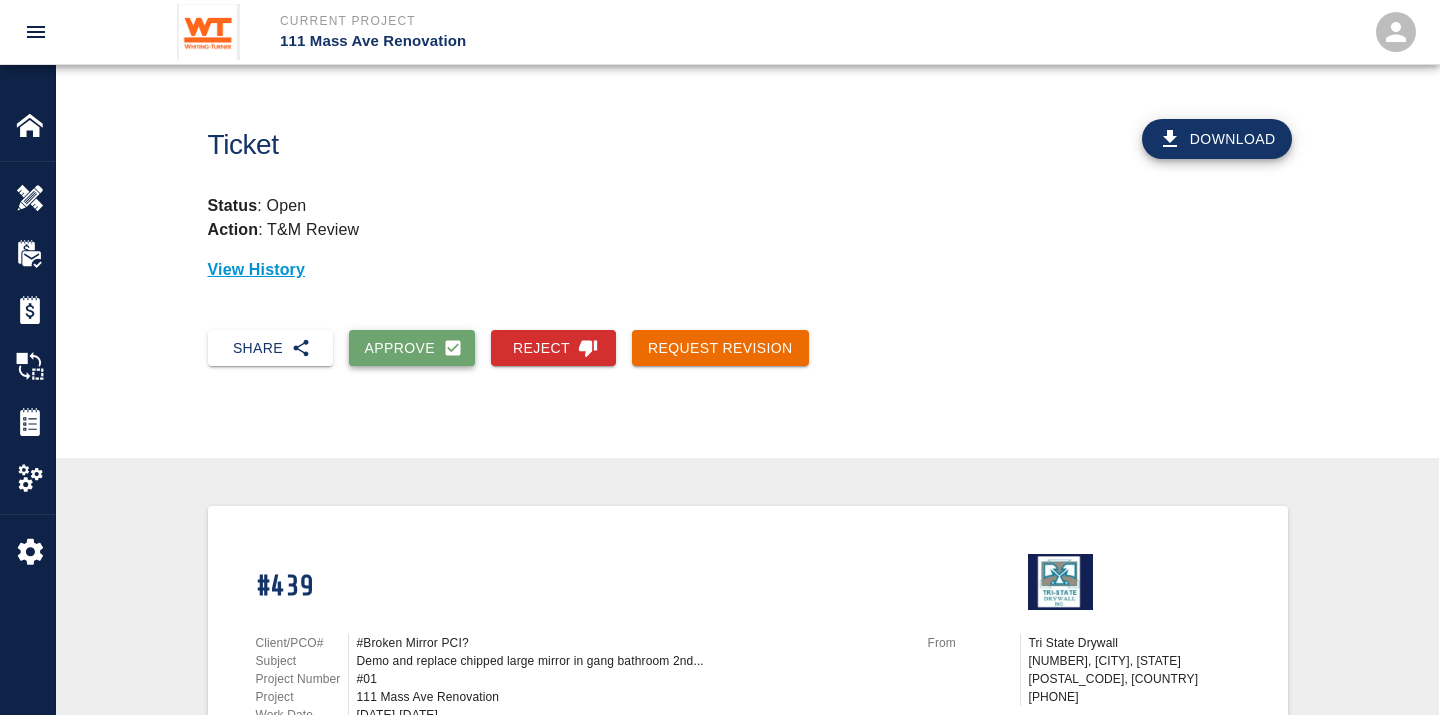 click on "Approve" at bounding box center (412, 348) 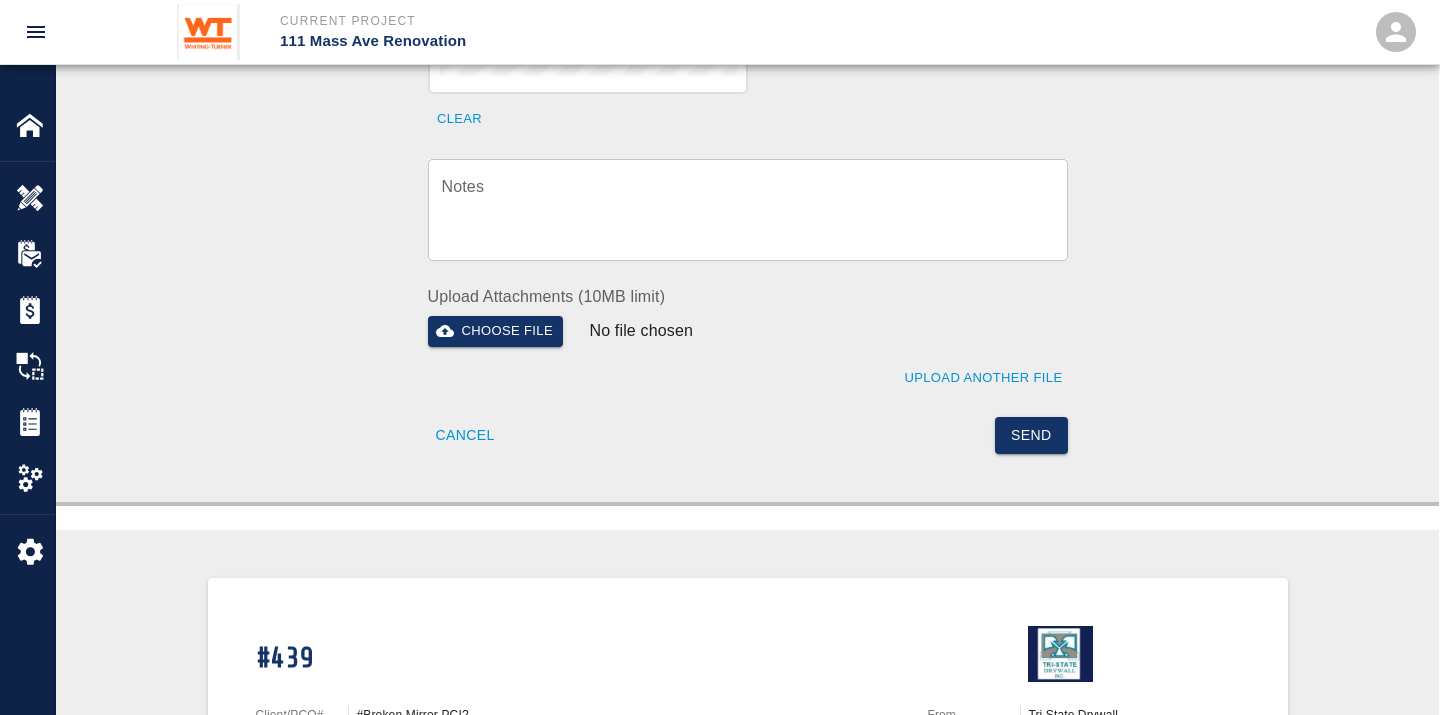 scroll, scrollTop: 888, scrollLeft: 0, axis: vertical 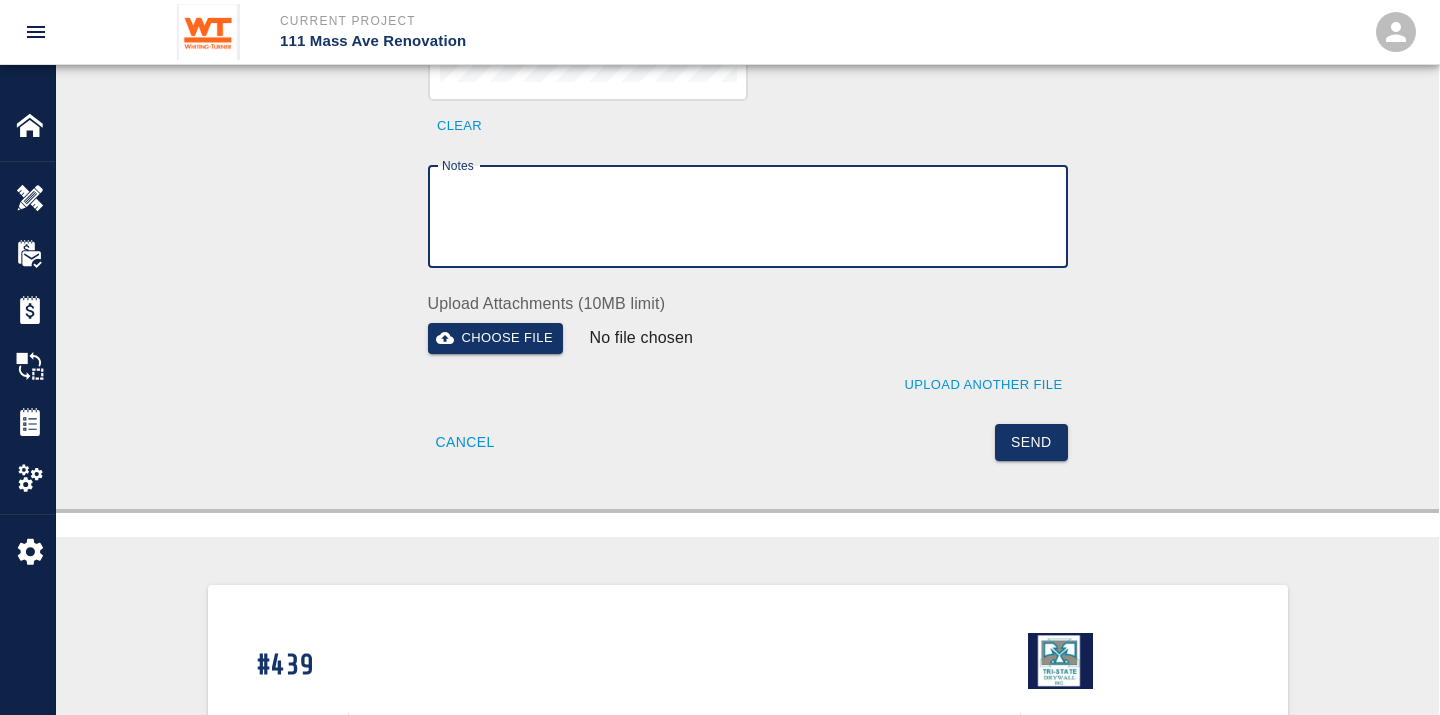 click on "Notes" at bounding box center (748, 216) 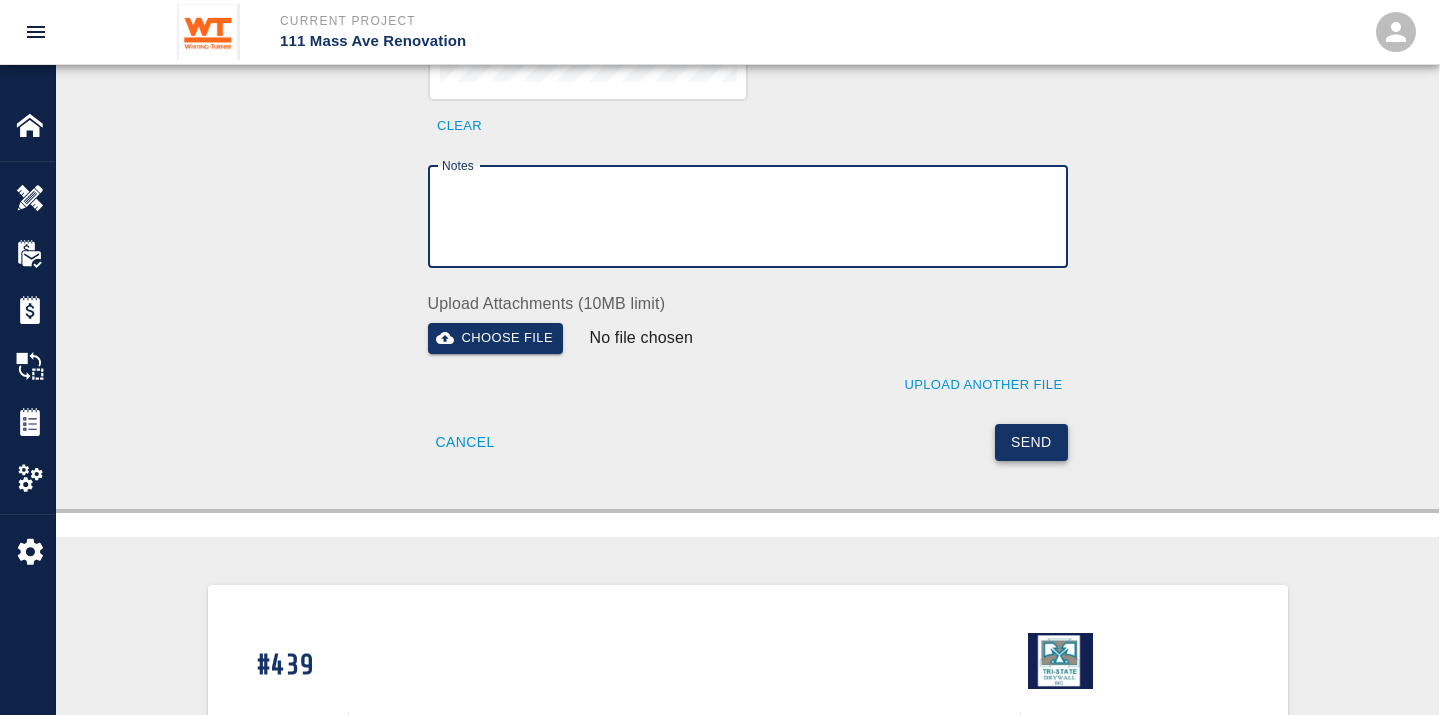 click on "Send" at bounding box center [1031, 442] 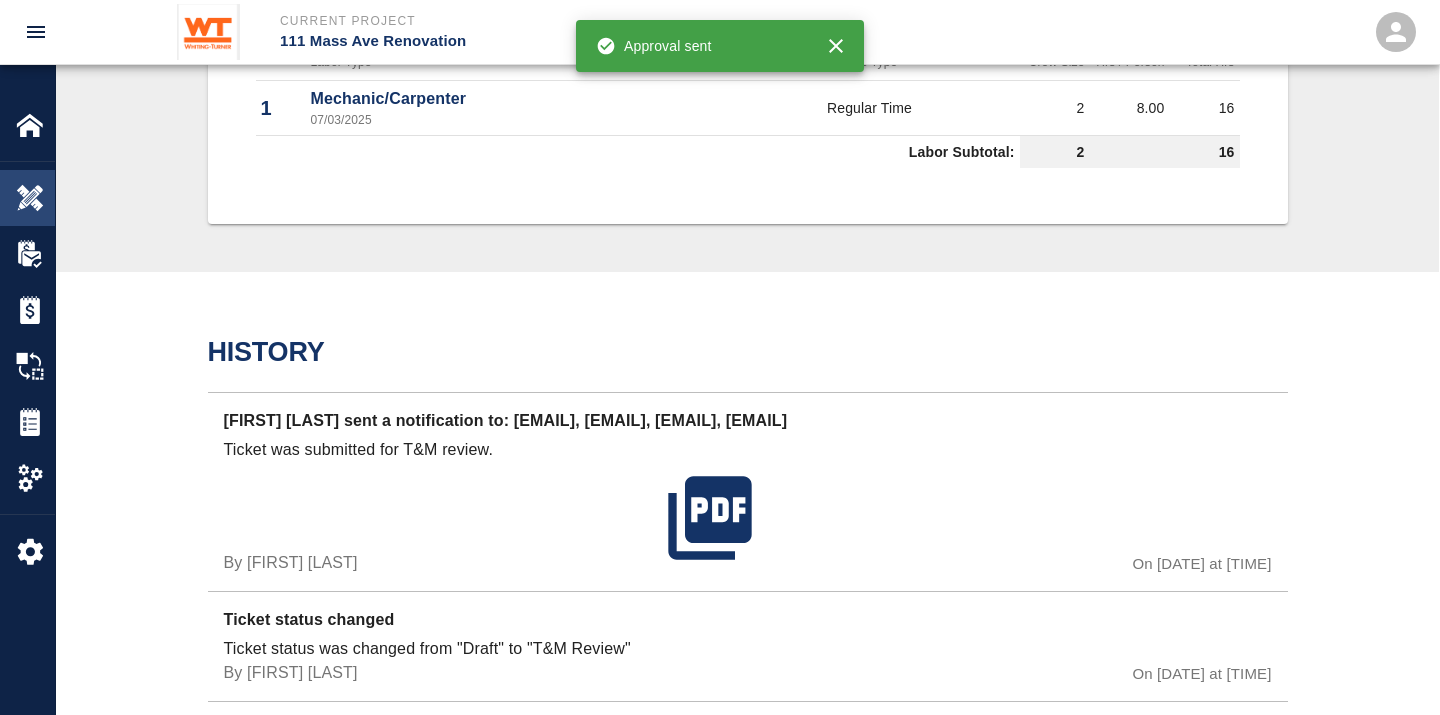 click at bounding box center (30, 198) 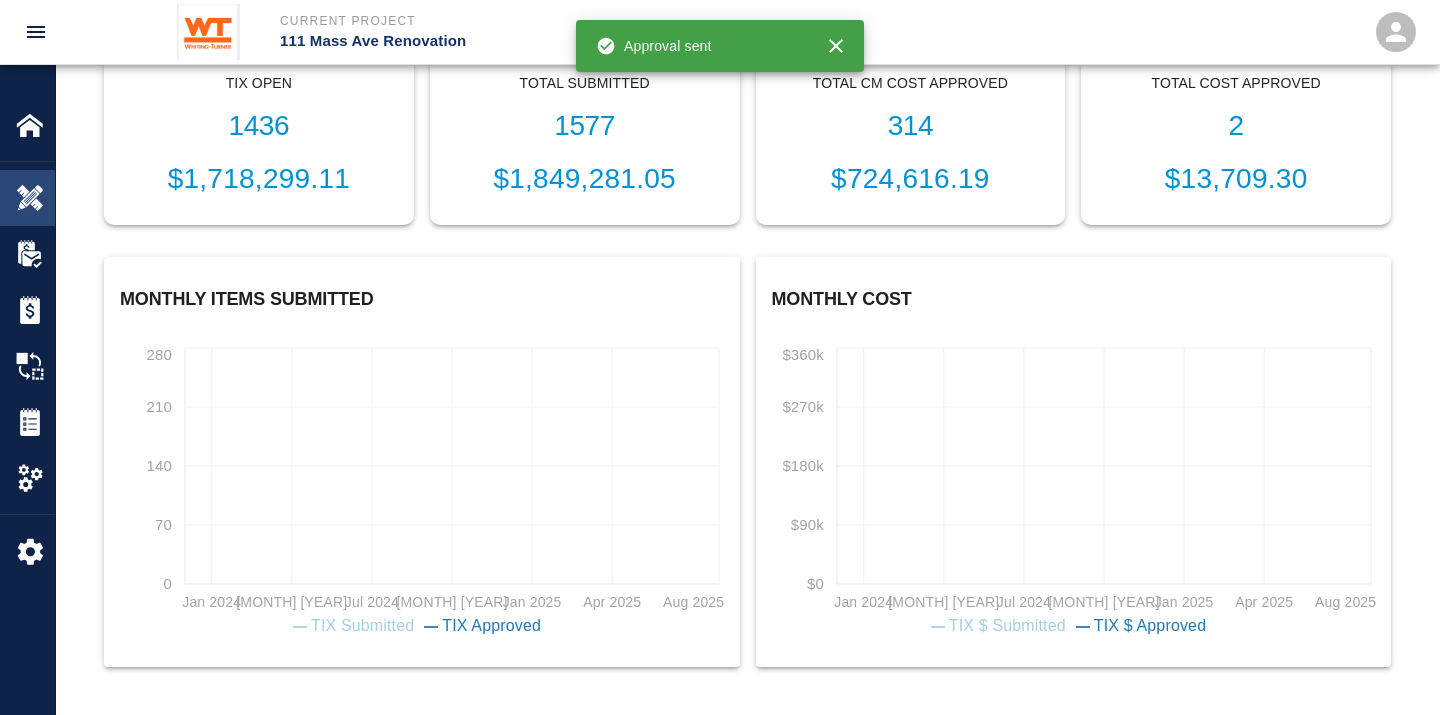scroll, scrollTop: 678, scrollLeft: 0, axis: vertical 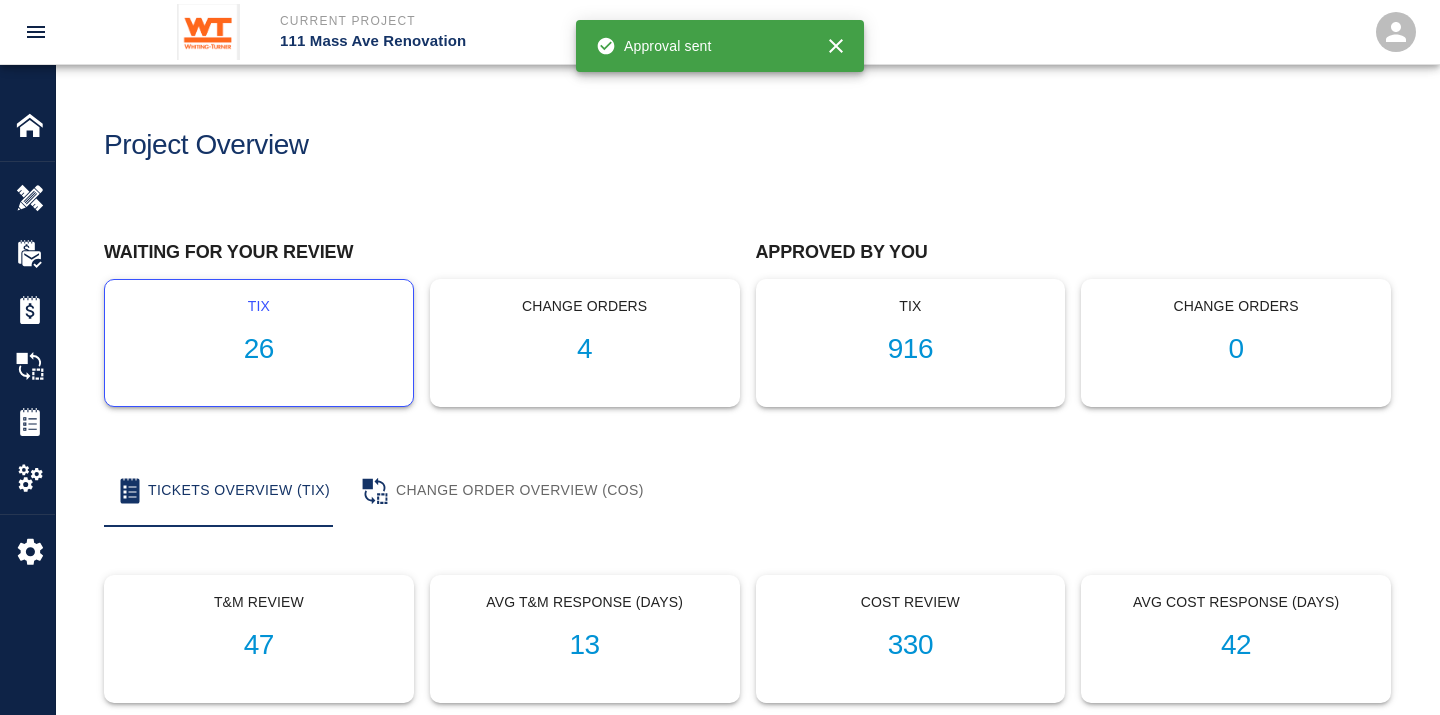 click on "26" at bounding box center [259, 349] 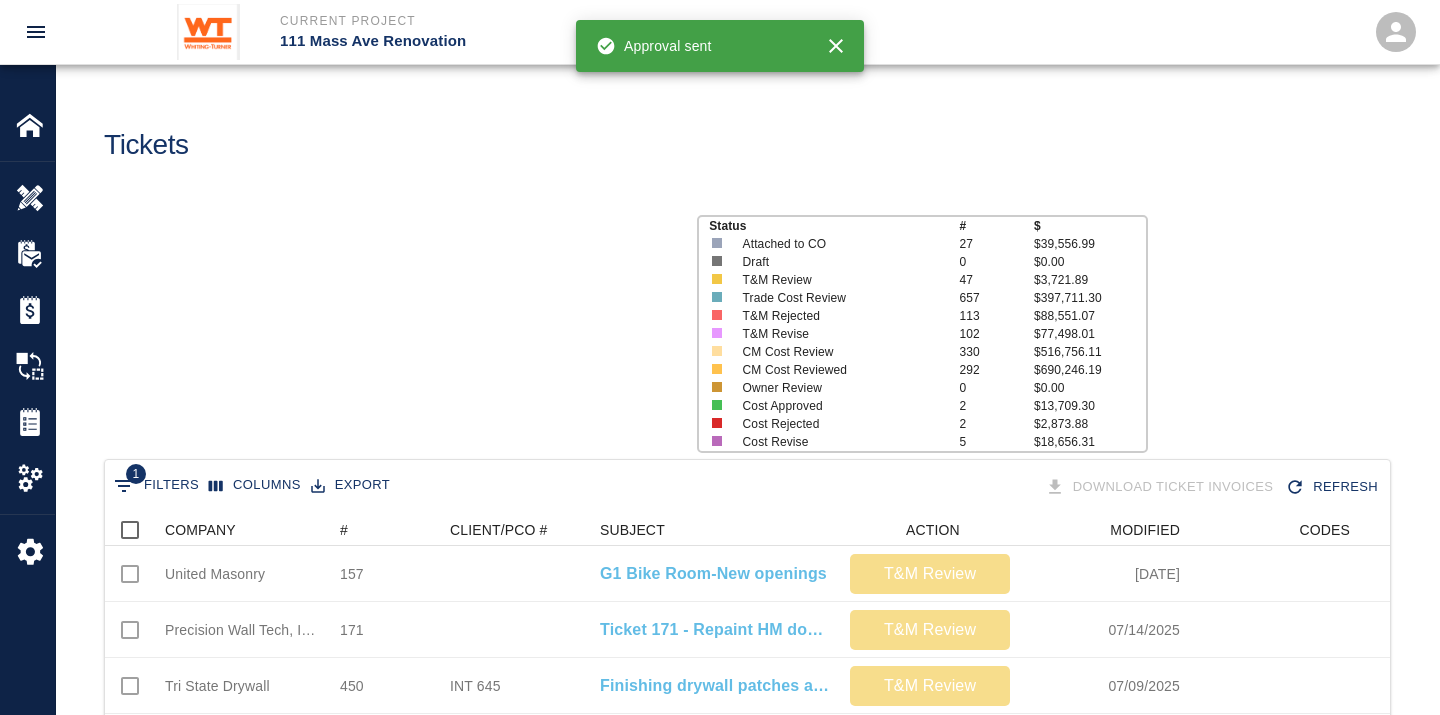 scroll, scrollTop: 17, scrollLeft: 17, axis: both 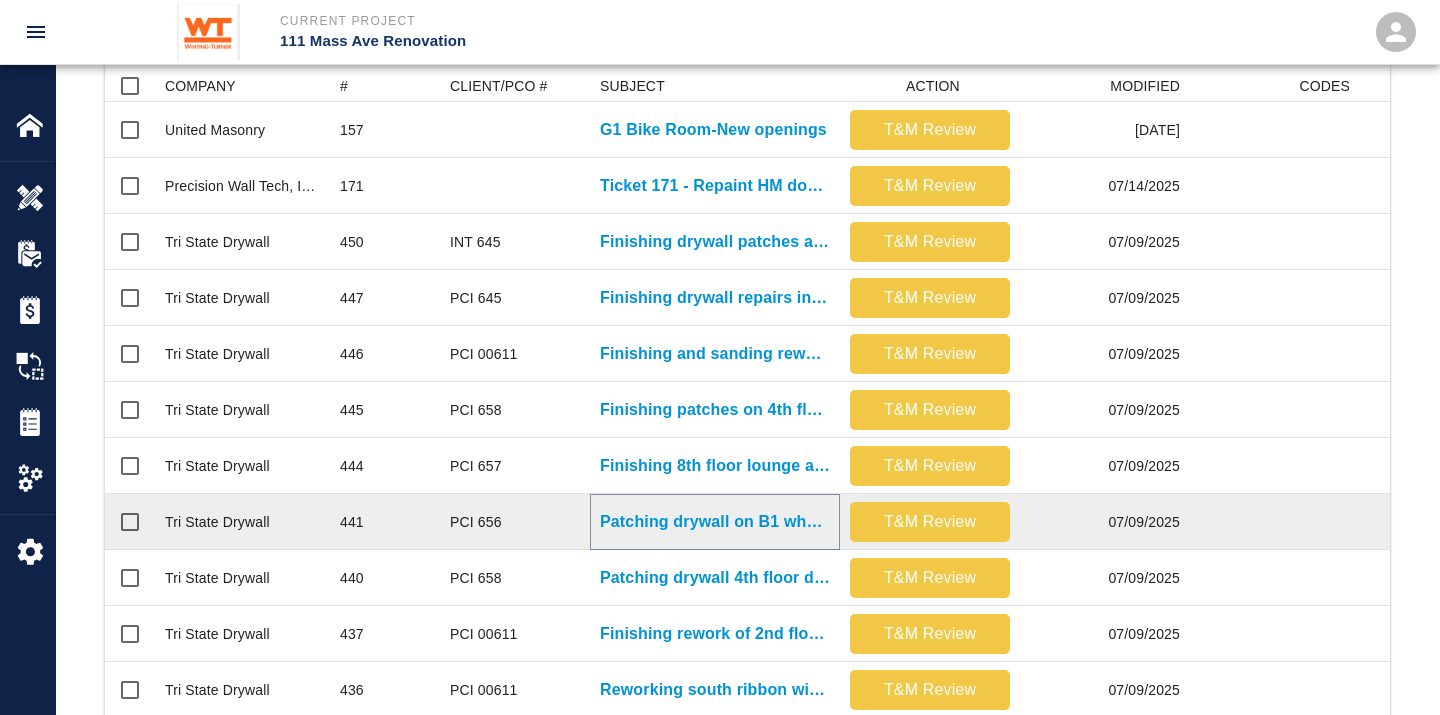 click on "Patching drywall on B1 where electrical boxes were removed, patches..." at bounding box center [715, 522] 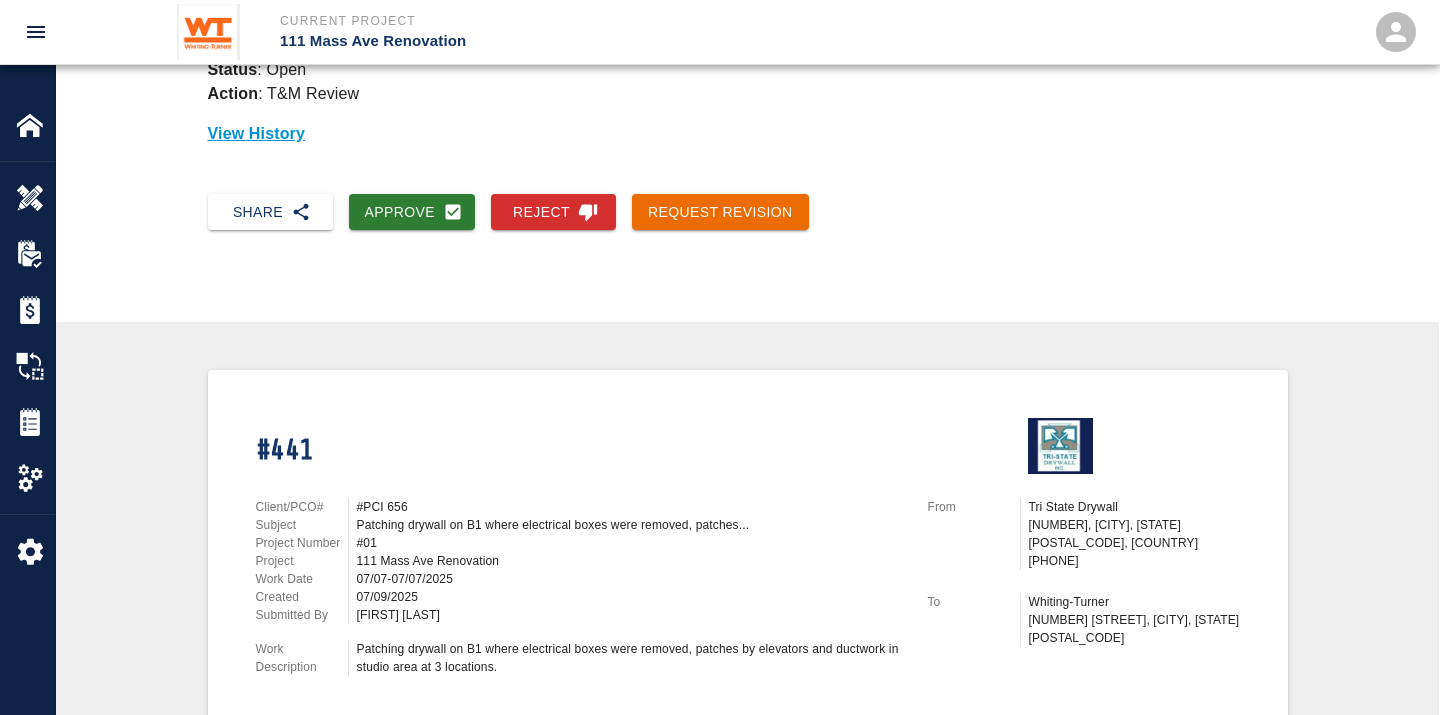 scroll, scrollTop: 111, scrollLeft: 0, axis: vertical 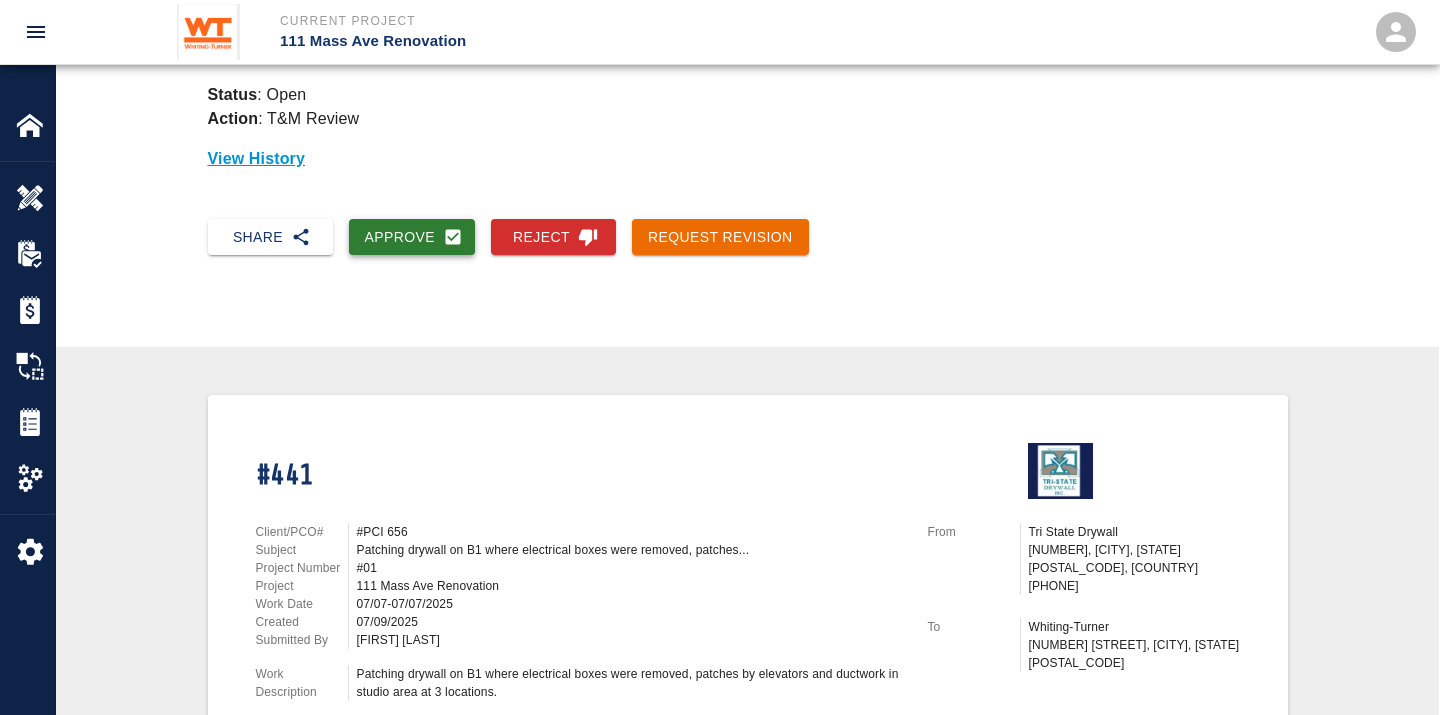 click on "Approve" at bounding box center (412, 237) 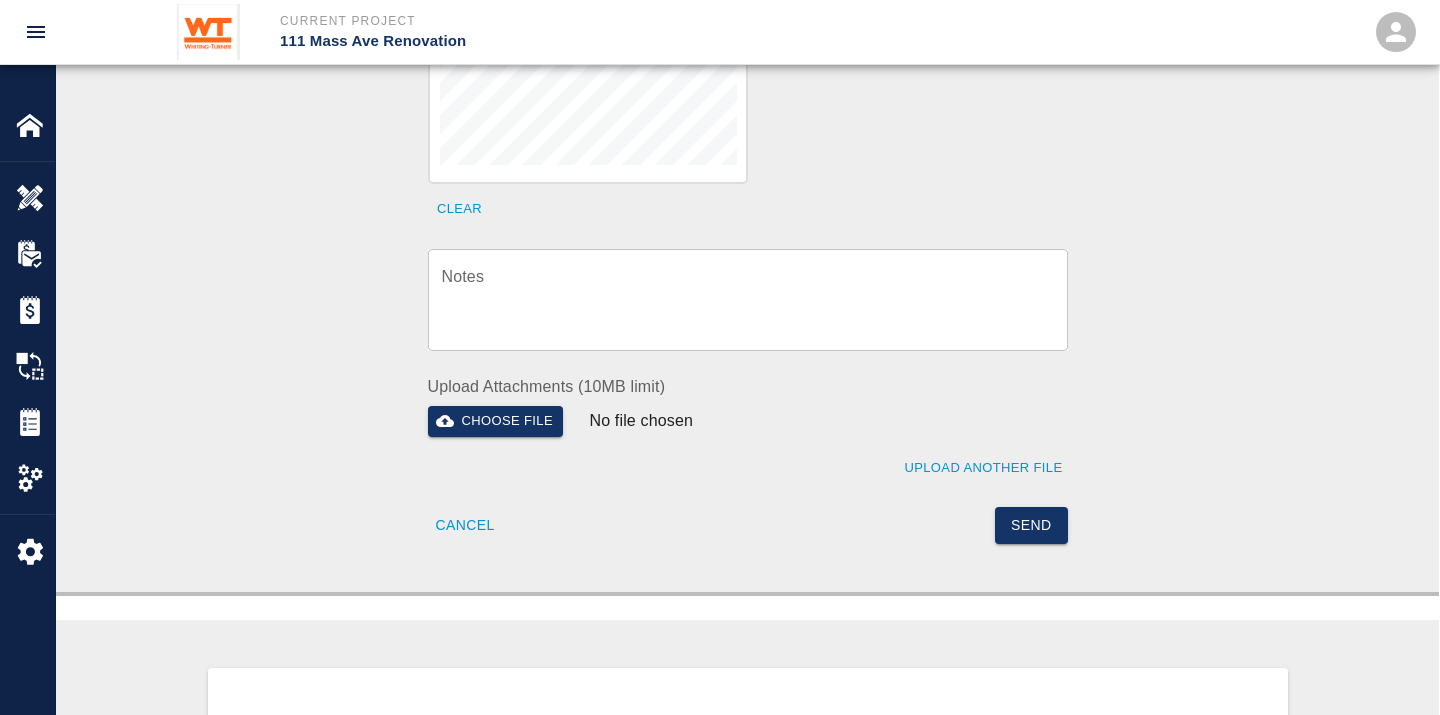 scroll, scrollTop: 1000, scrollLeft: 0, axis: vertical 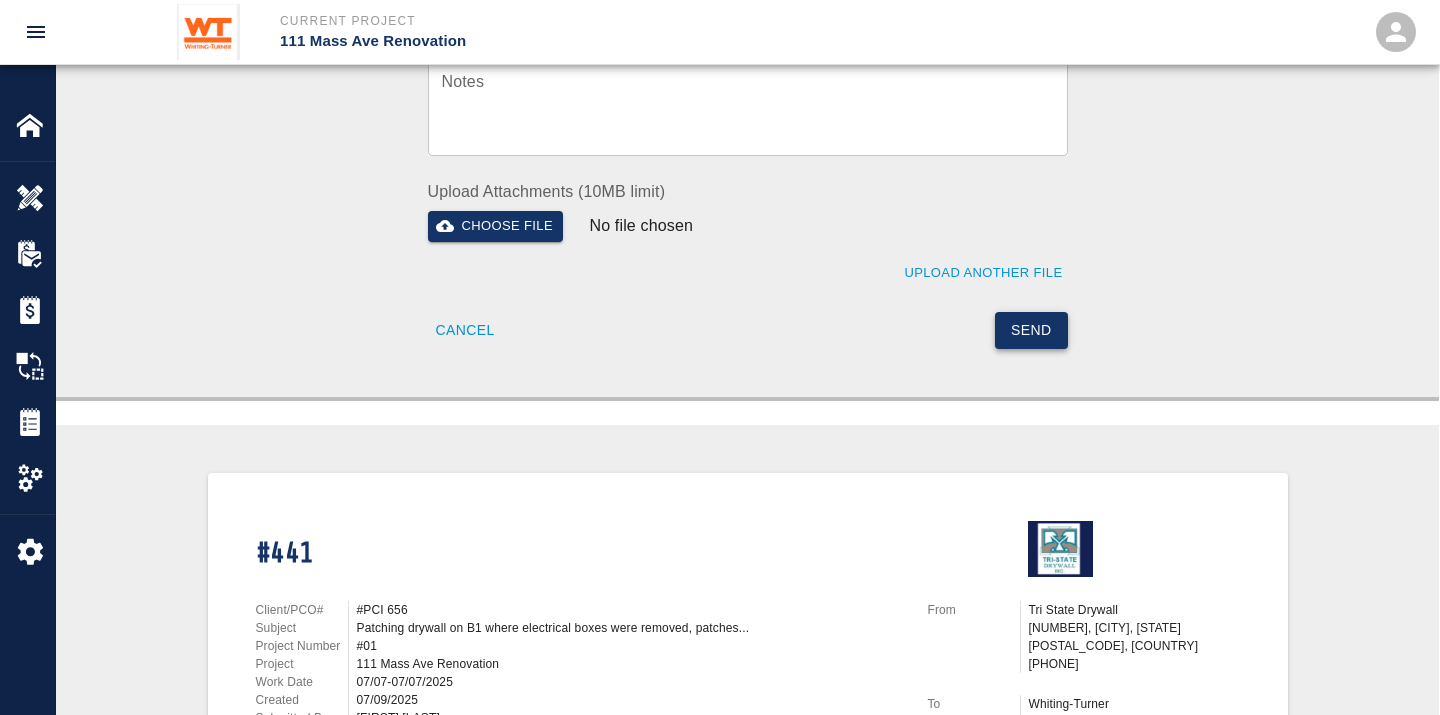 click on "Send" at bounding box center [1031, 330] 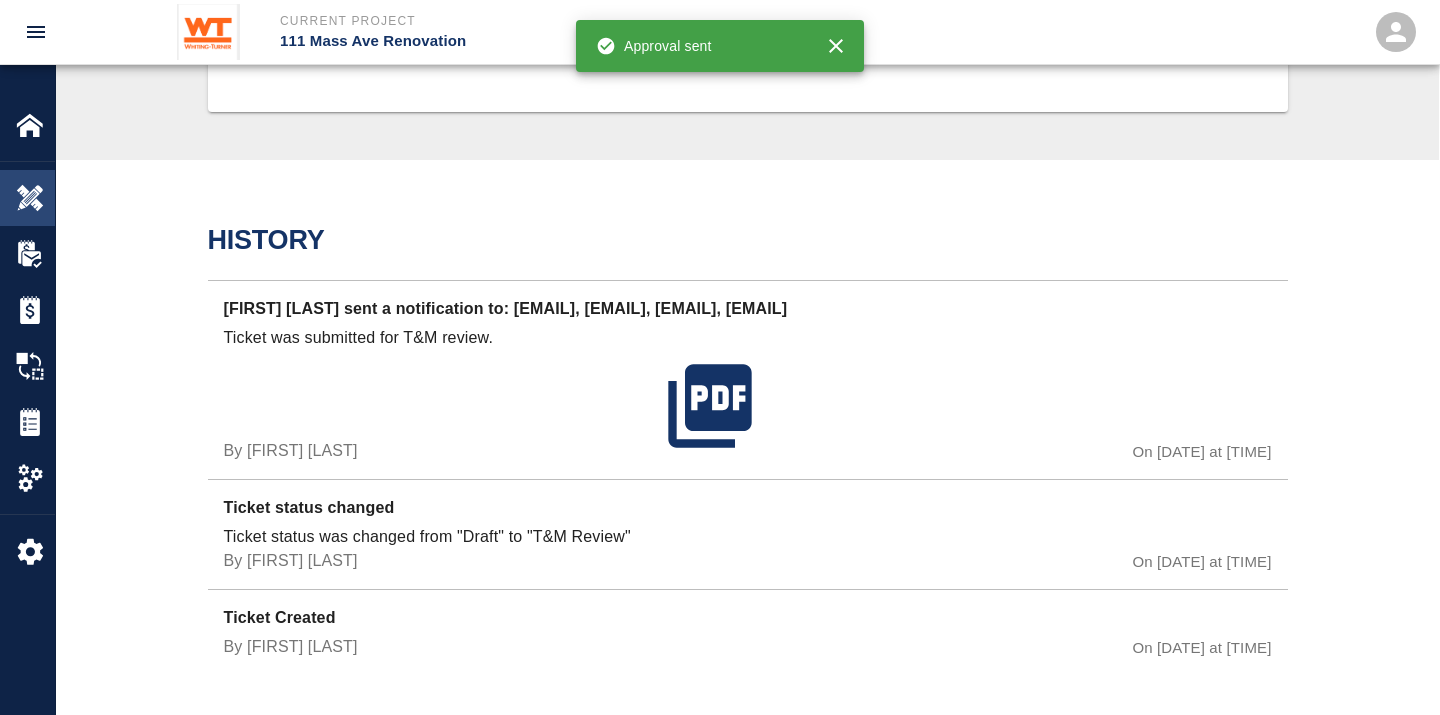 click at bounding box center [30, 198] 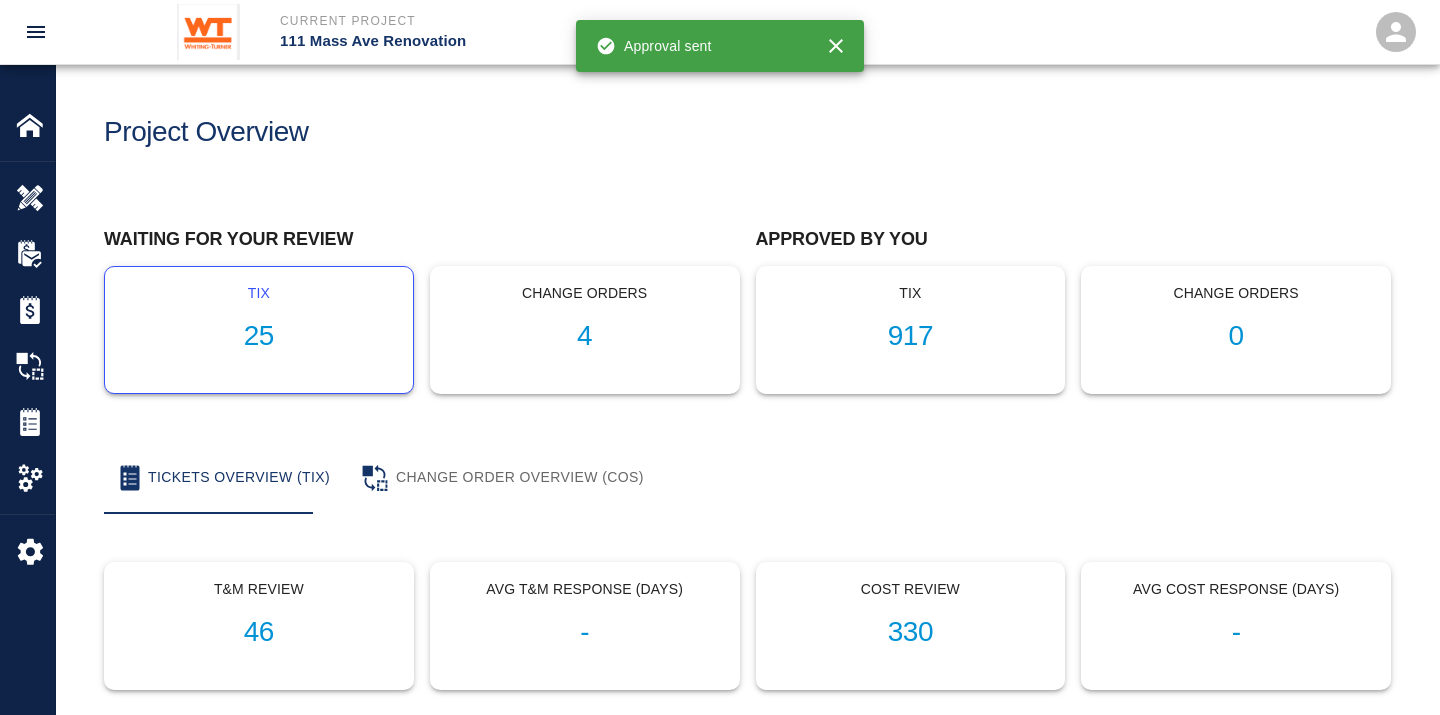 scroll, scrollTop: 0, scrollLeft: 0, axis: both 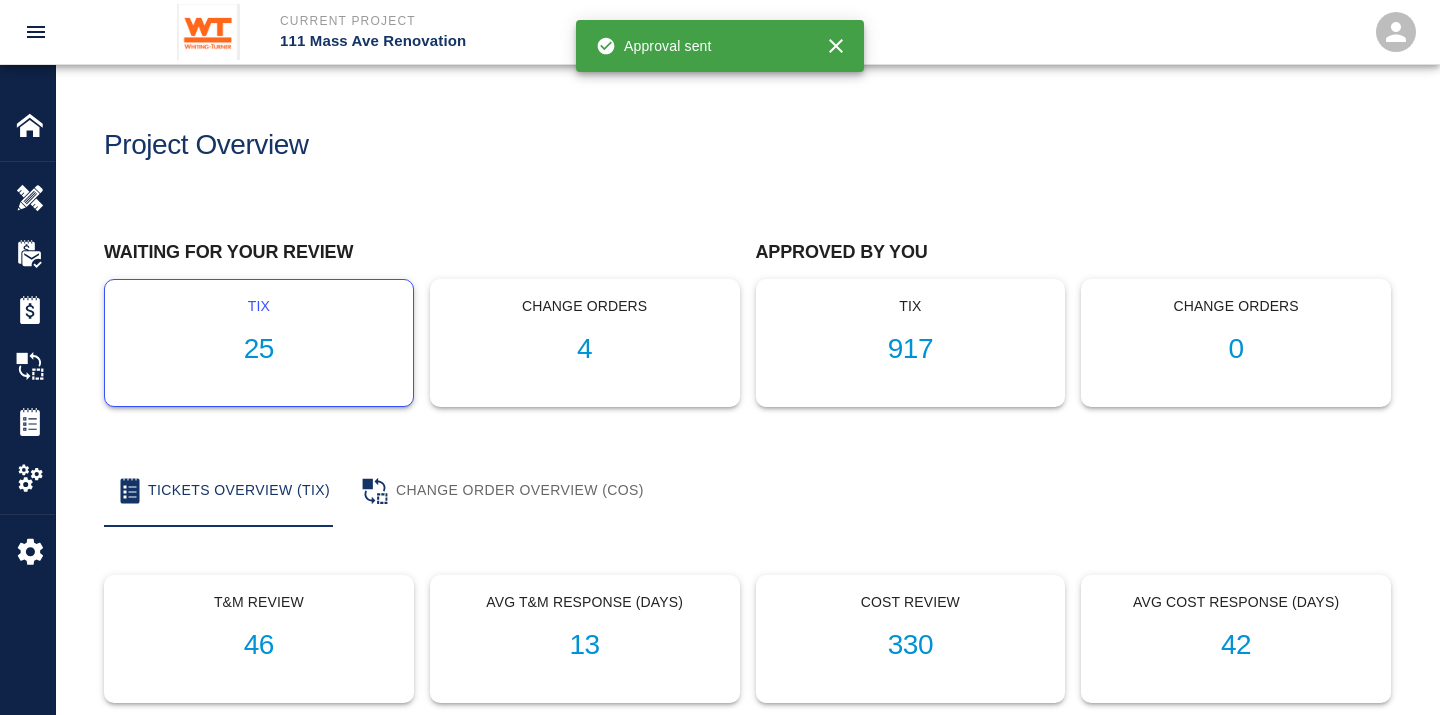 click on "25" at bounding box center (259, 349) 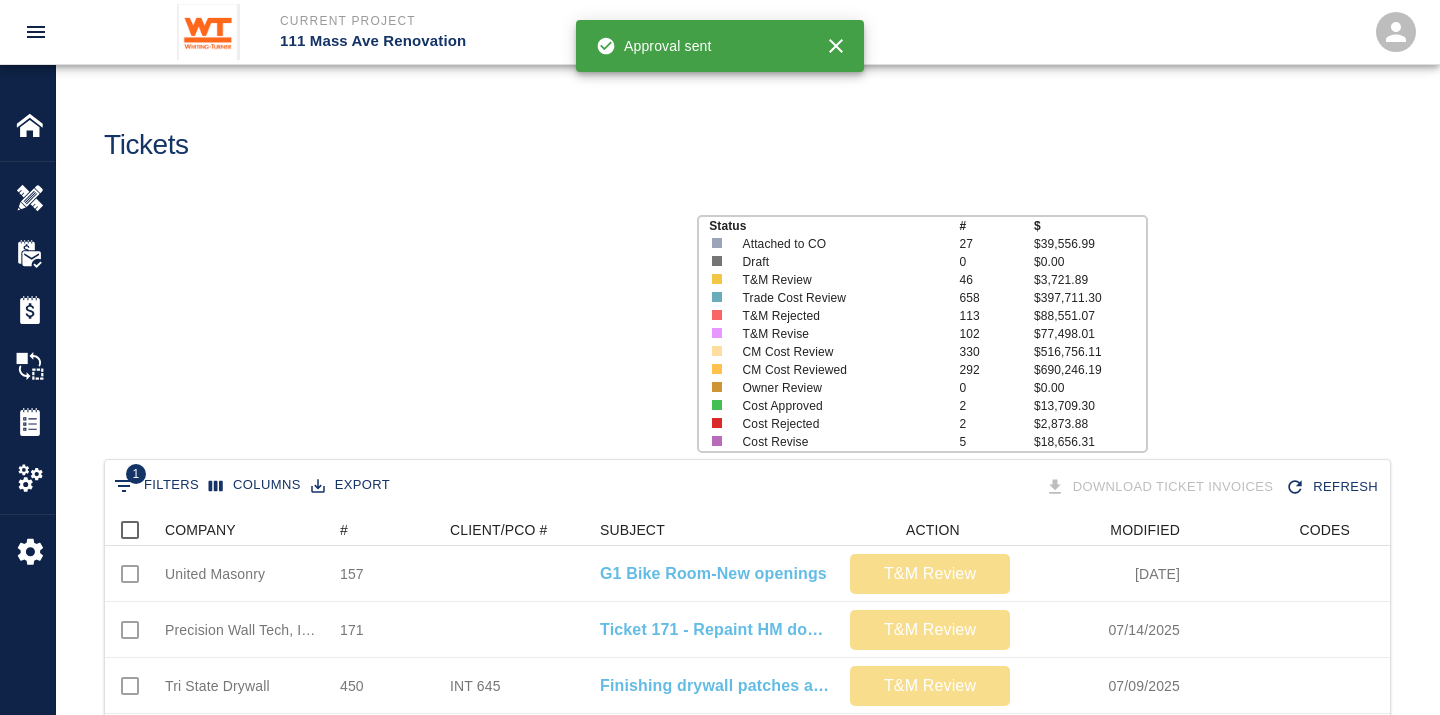 scroll, scrollTop: 17, scrollLeft: 17, axis: both 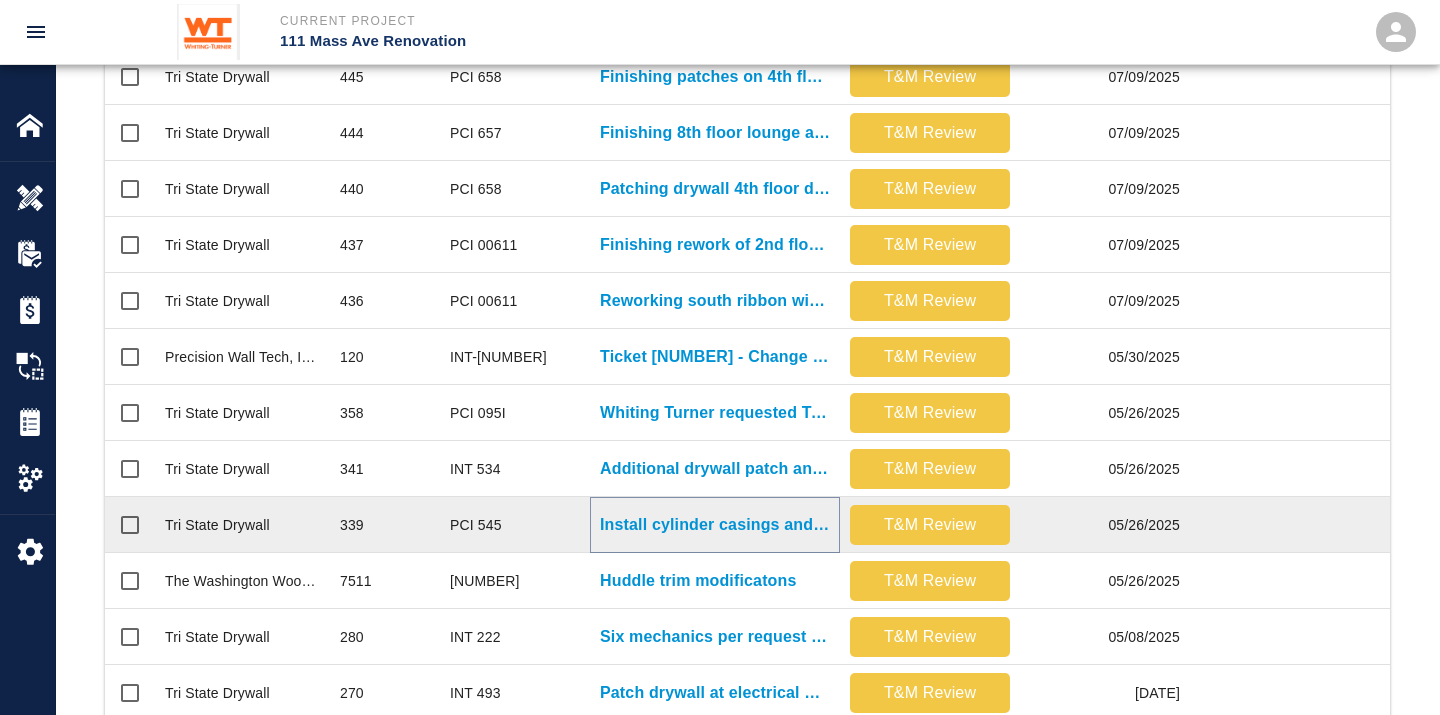 click on "Install cylinder casings and cores for classroom locksets." at bounding box center (715, 525) 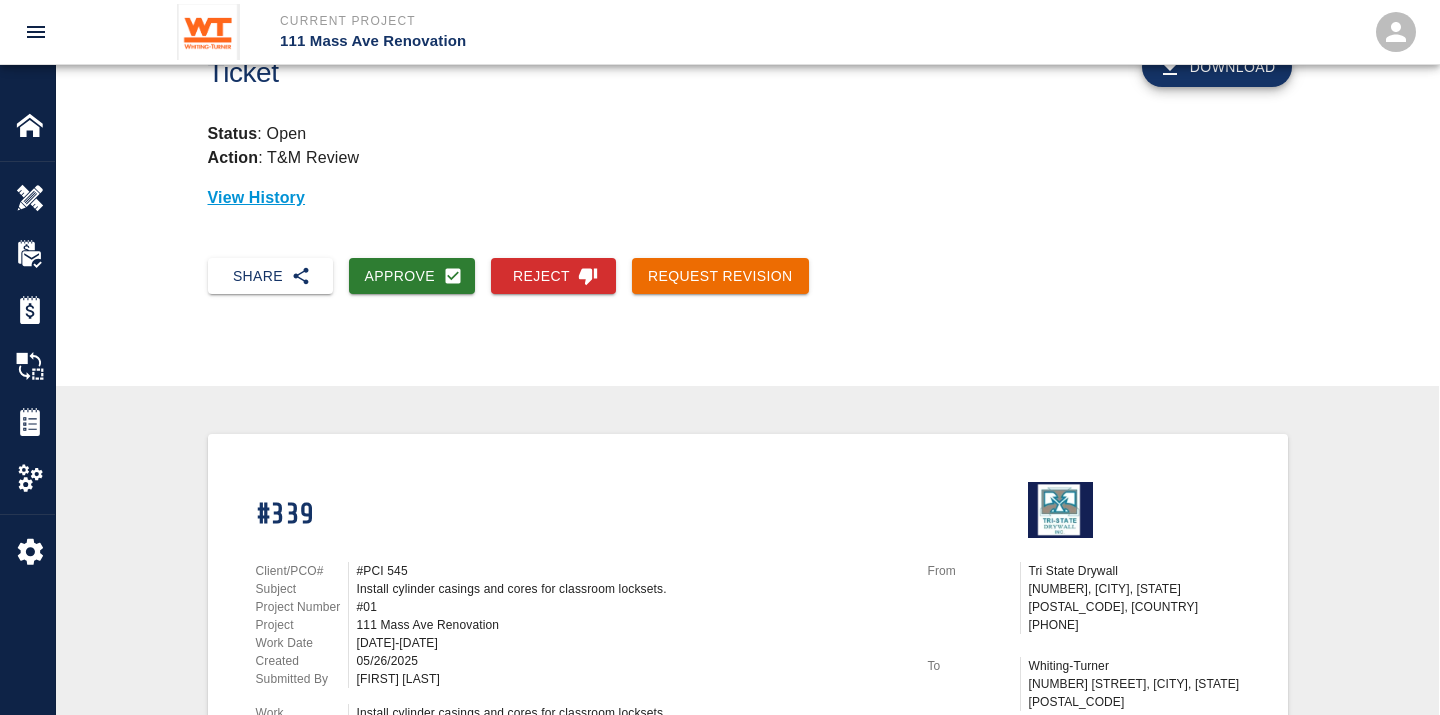 scroll, scrollTop: 111, scrollLeft: 0, axis: vertical 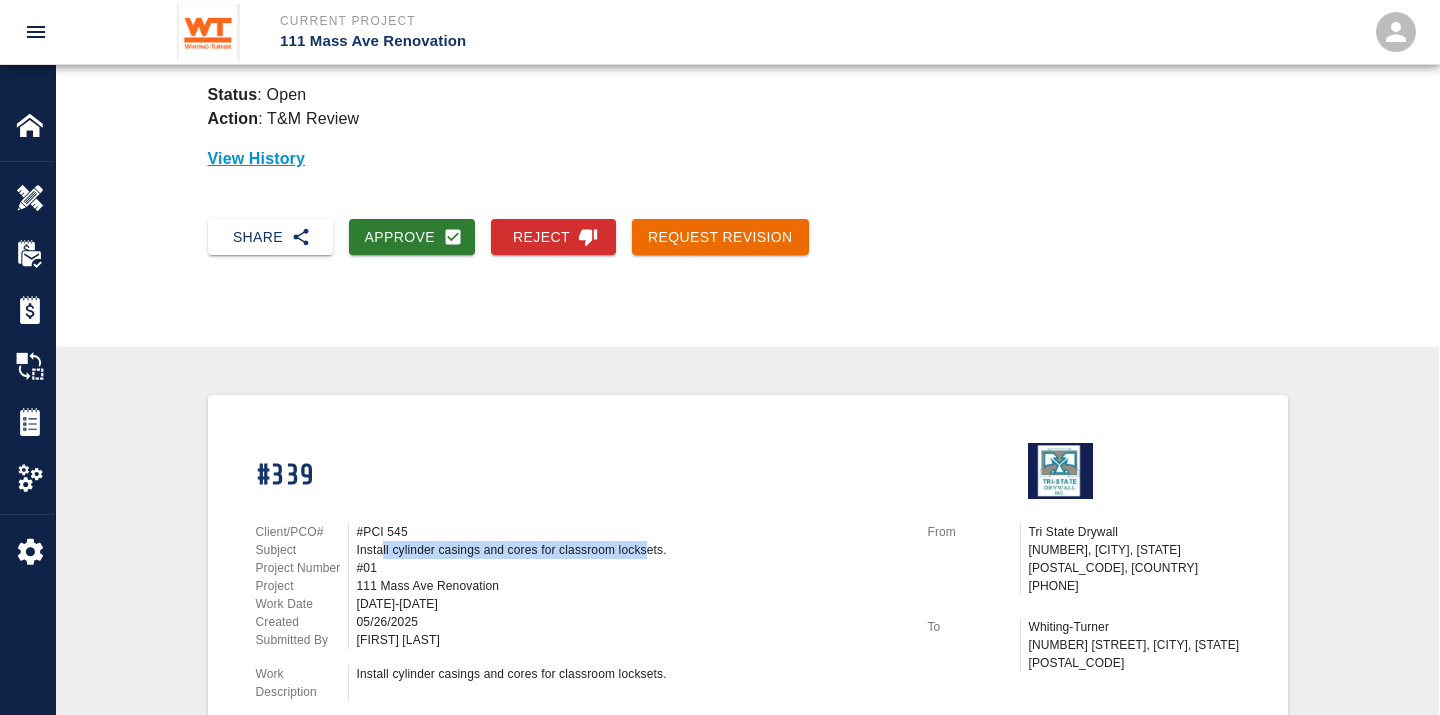 drag, startPoint x: 381, startPoint y: 545, endPoint x: 648, endPoint y: 543, distance: 267.00748 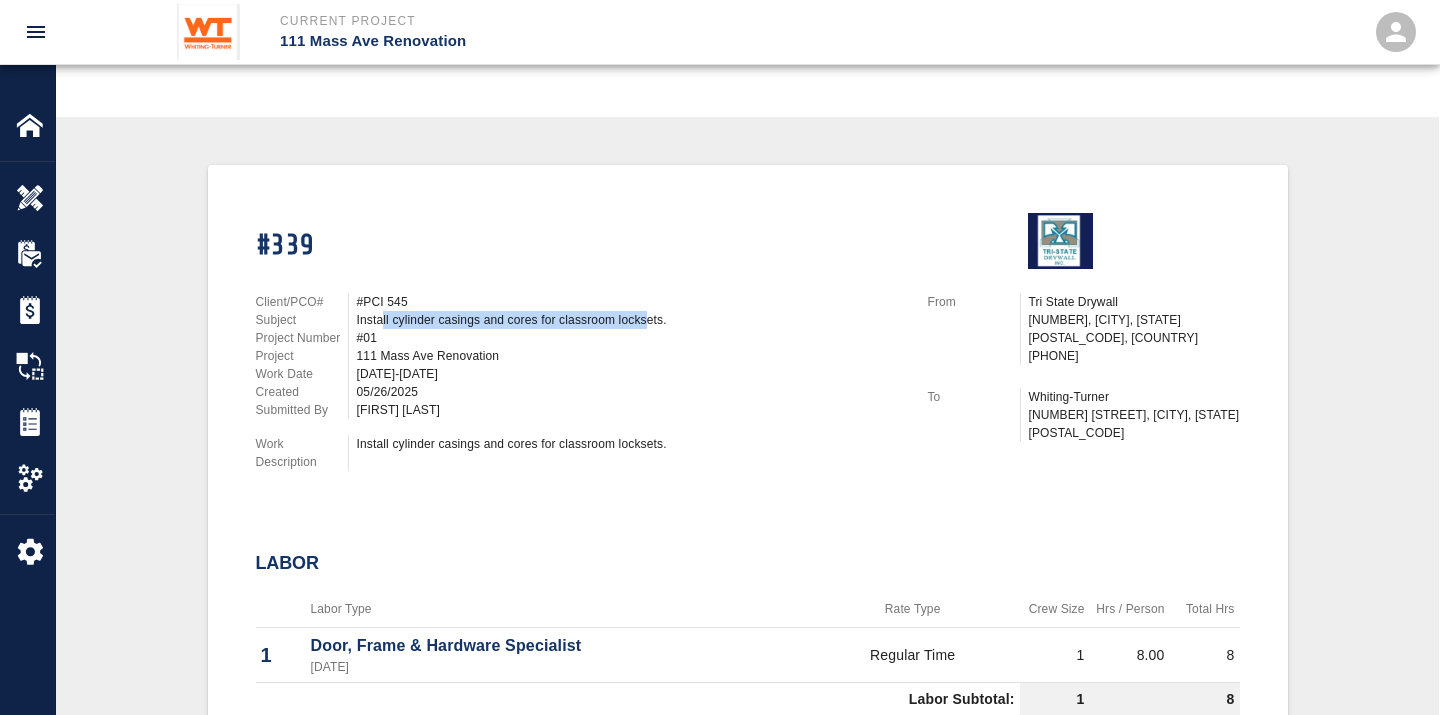 scroll, scrollTop: 333, scrollLeft: 0, axis: vertical 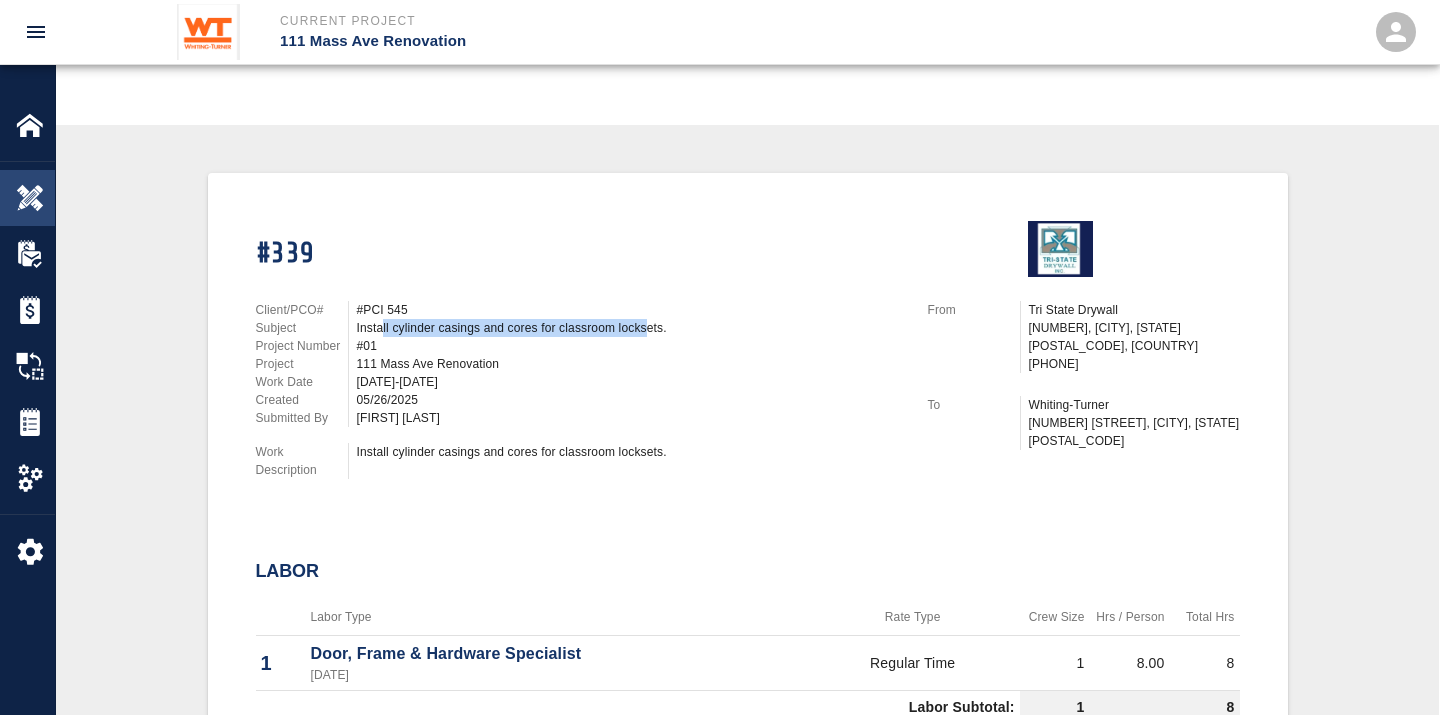 click at bounding box center (30, 198) 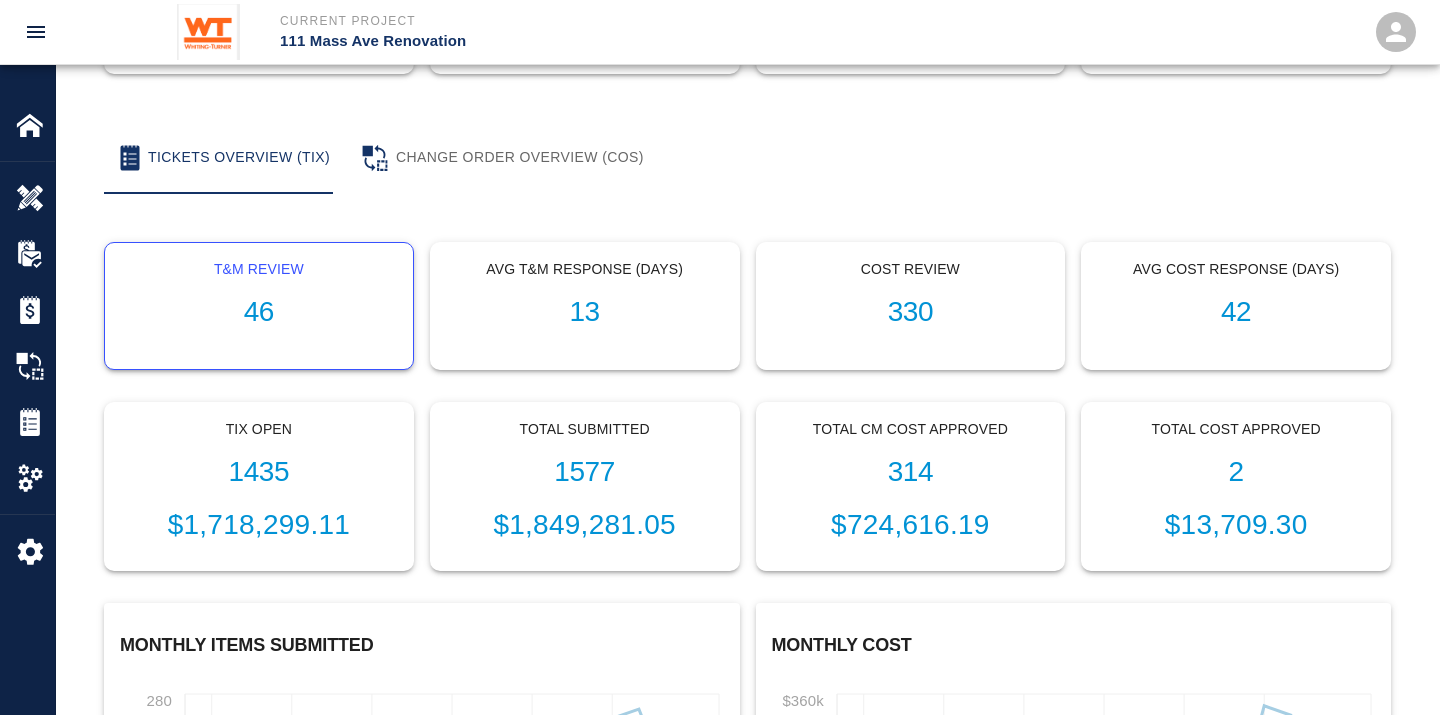 scroll, scrollTop: 0, scrollLeft: 0, axis: both 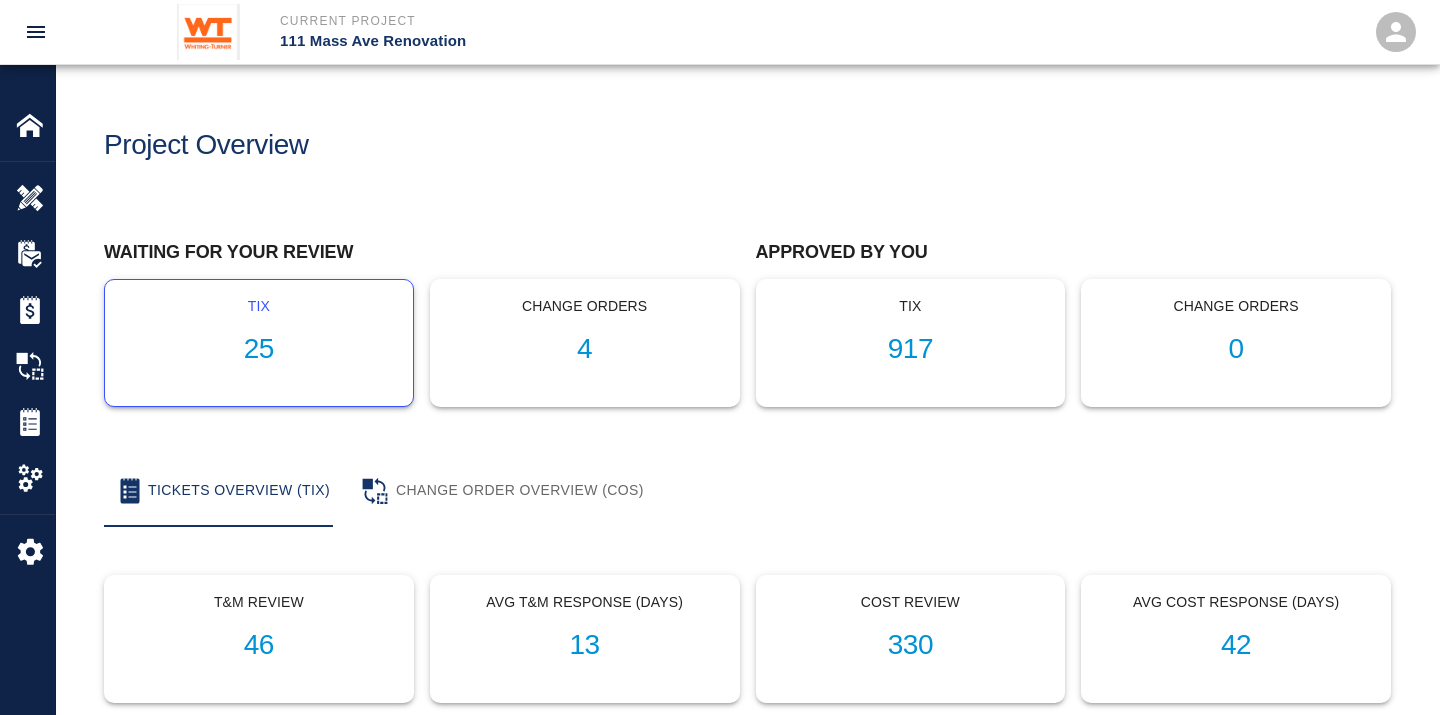 click on "tix 25" at bounding box center (259, 343) 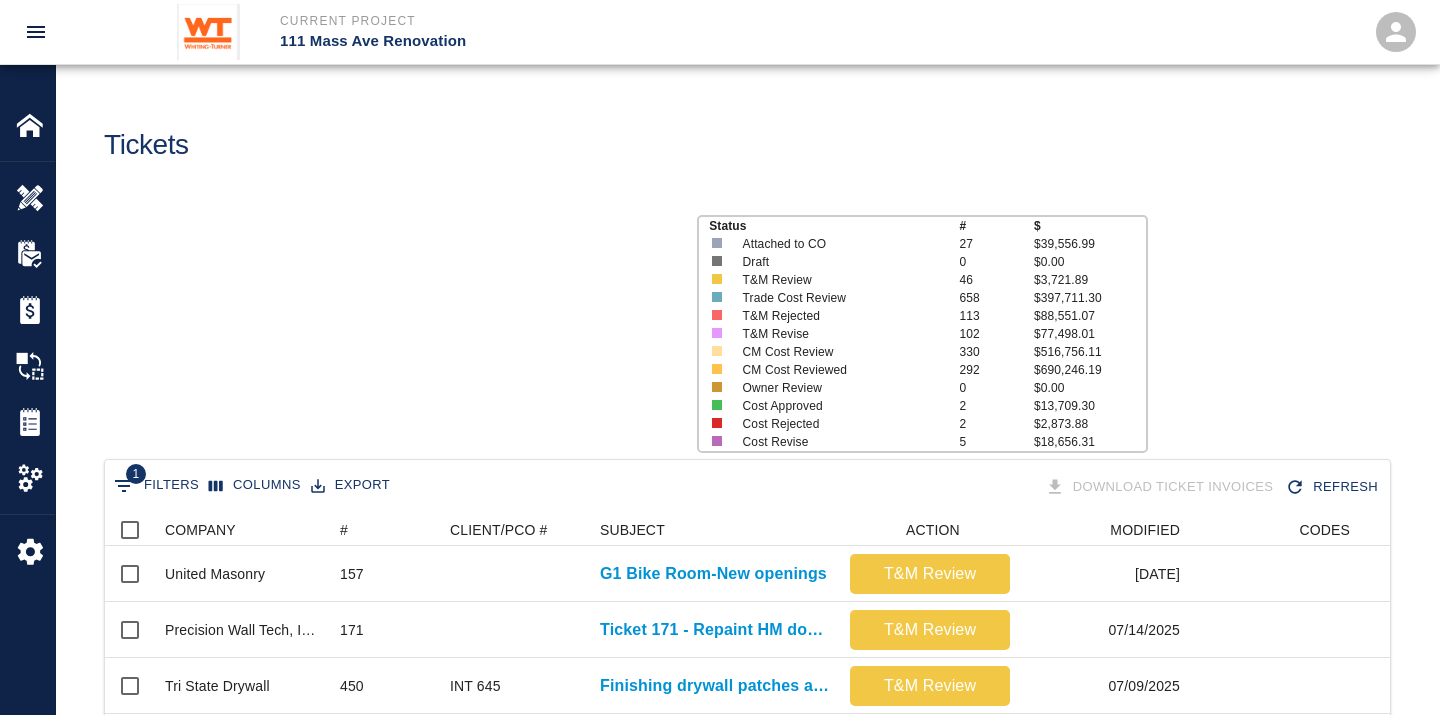 scroll, scrollTop: 17, scrollLeft: 17, axis: both 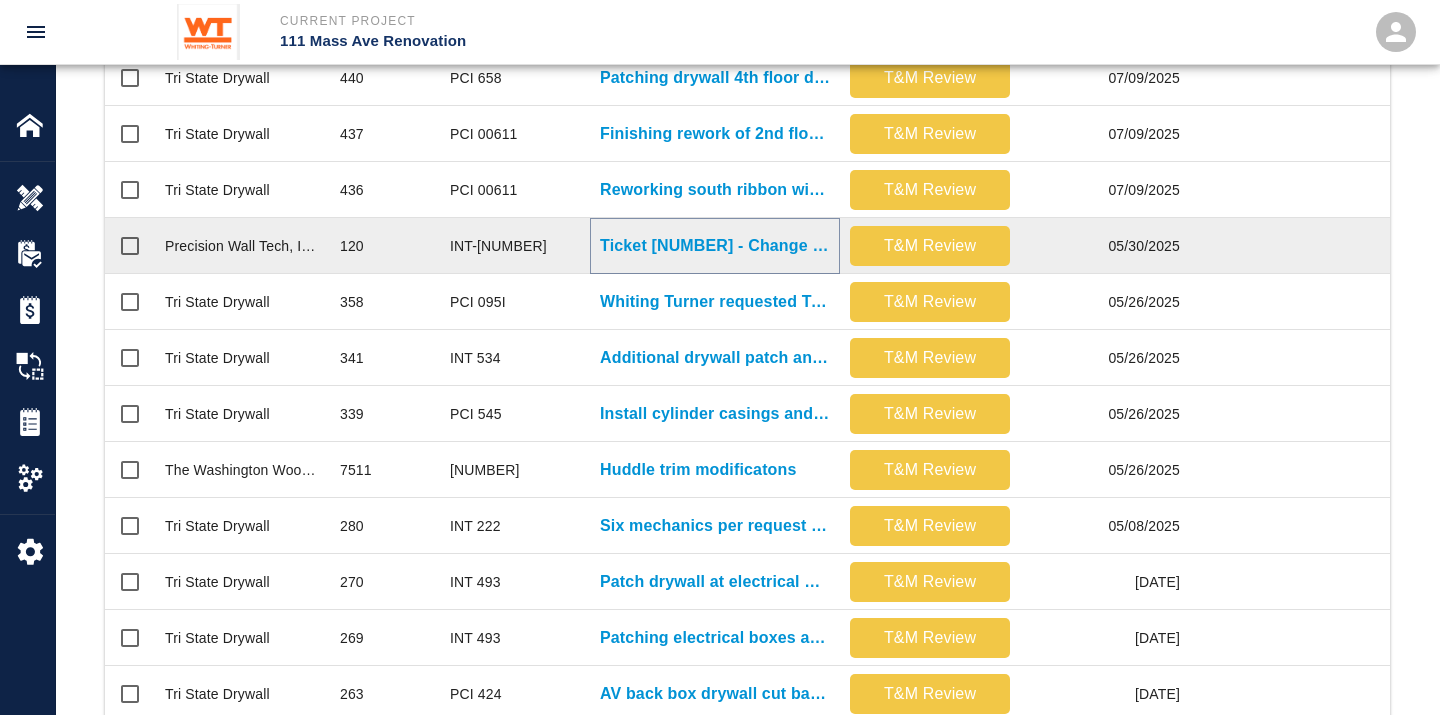 click on "Ticket 120 - Change wall color on 7th floor" at bounding box center (715, 246) 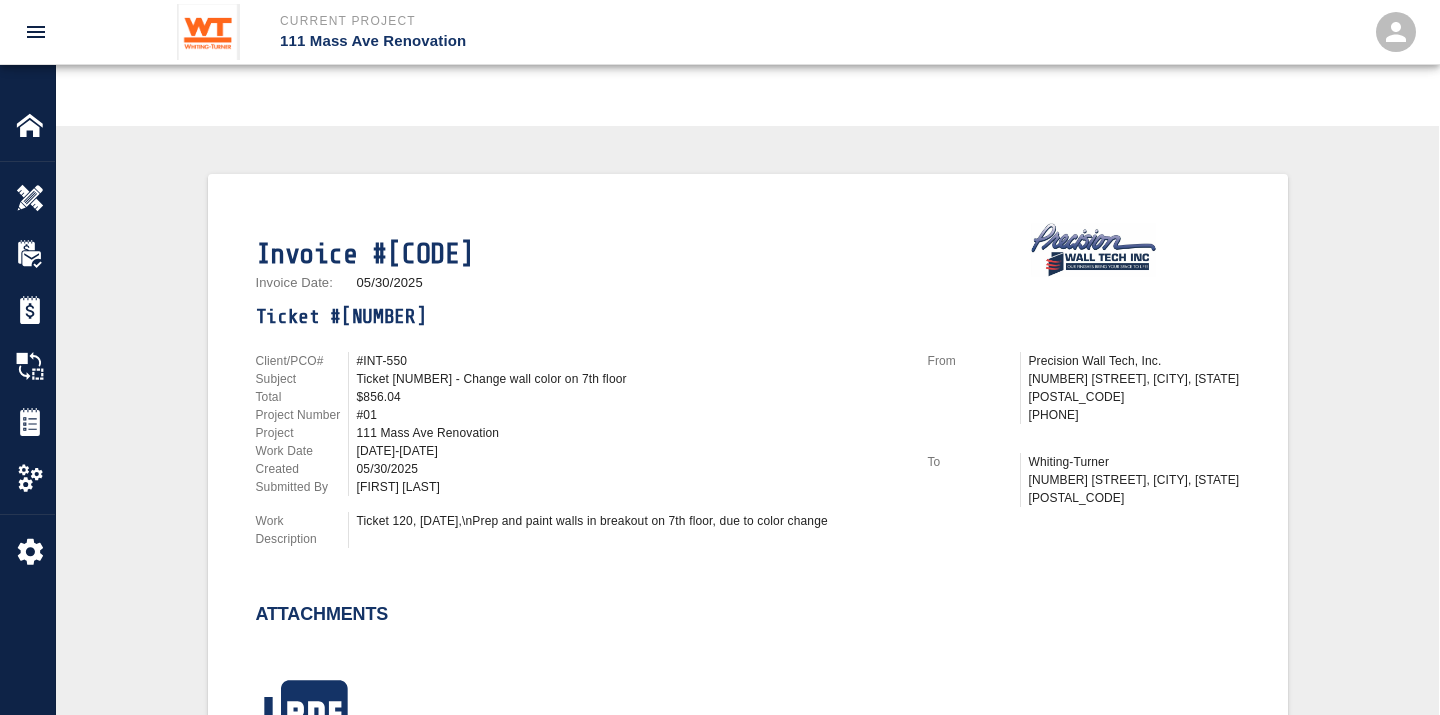 scroll, scrollTop: 444, scrollLeft: 0, axis: vertical 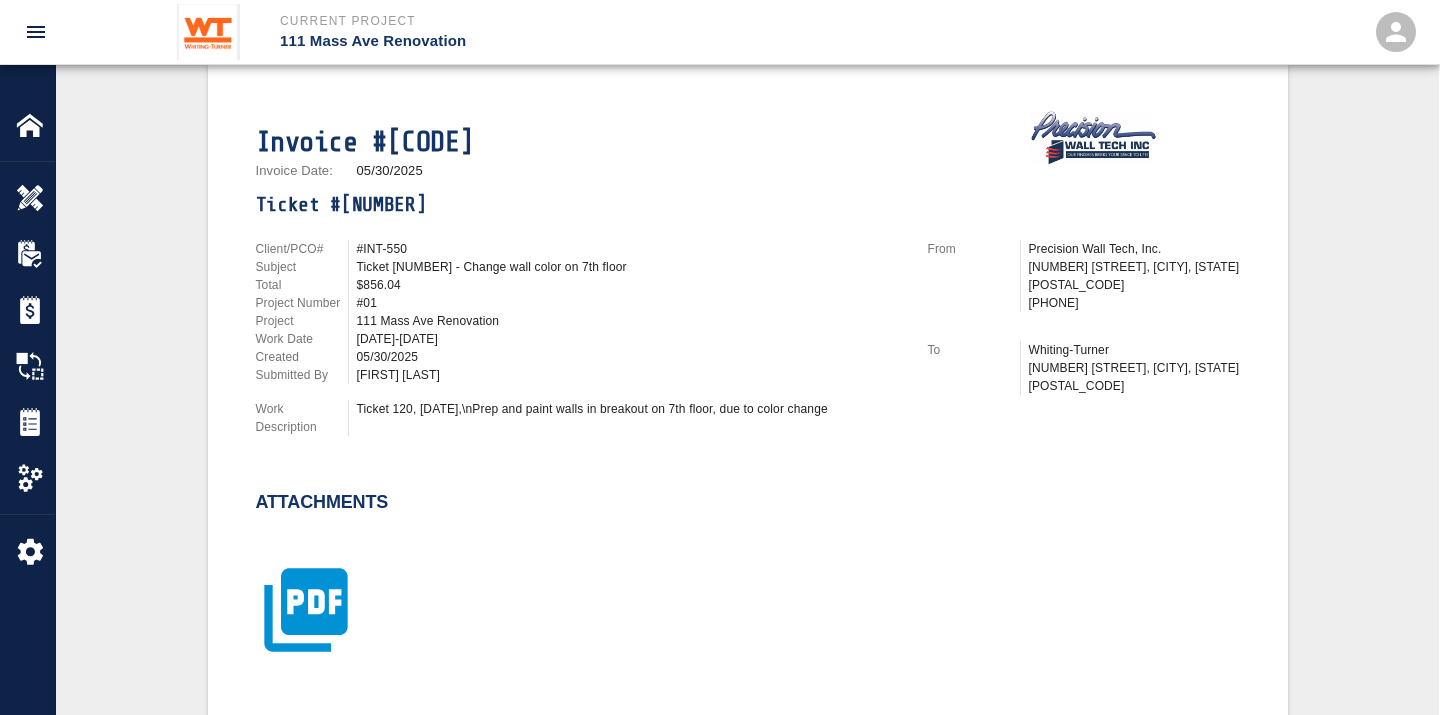 click 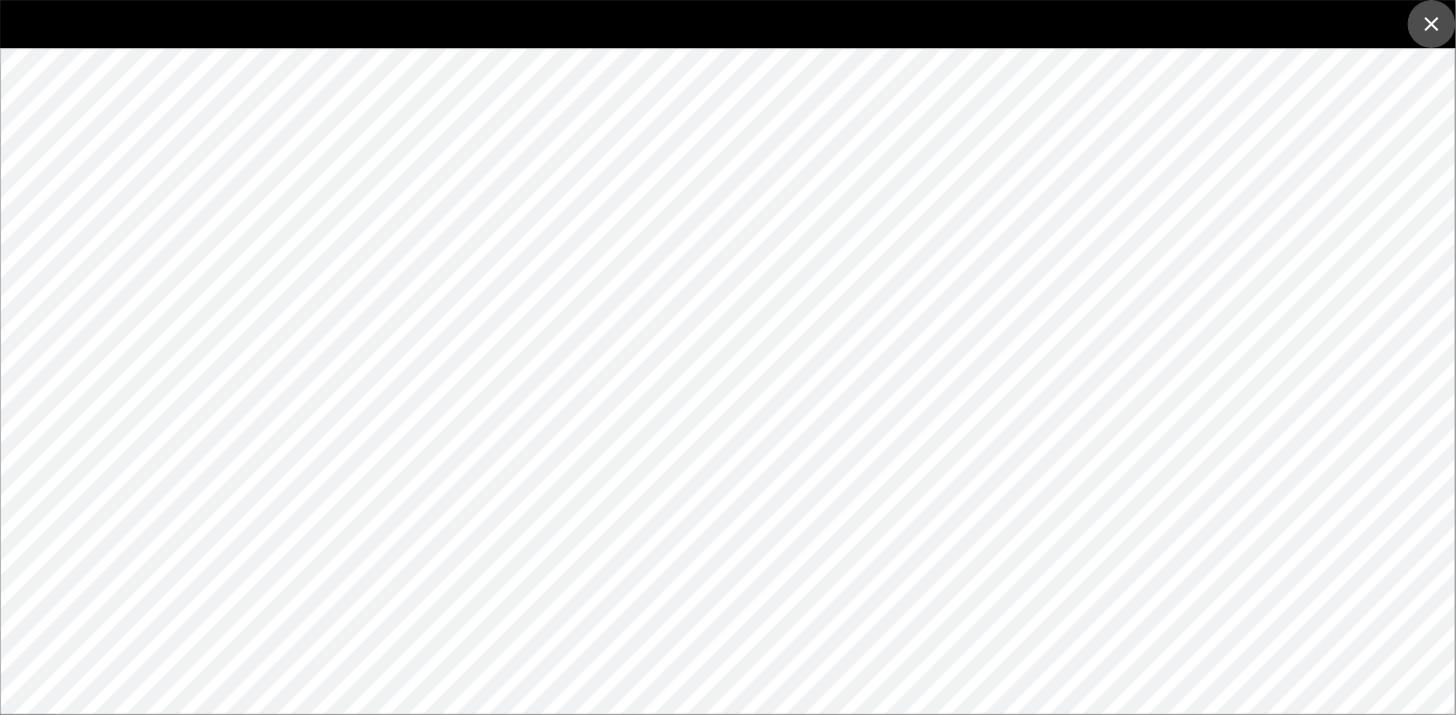 click 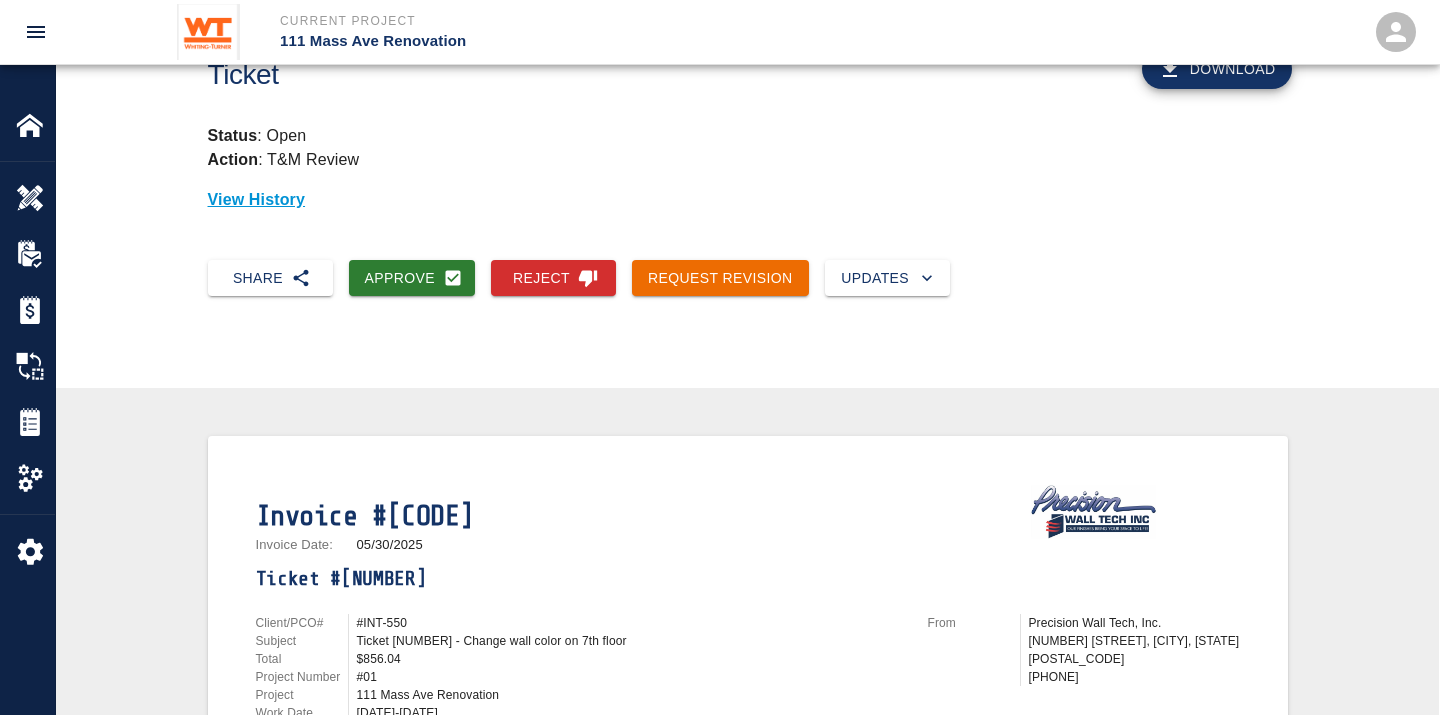 scroll, scrollTop: 0, scrollLeft: 0, axis: both 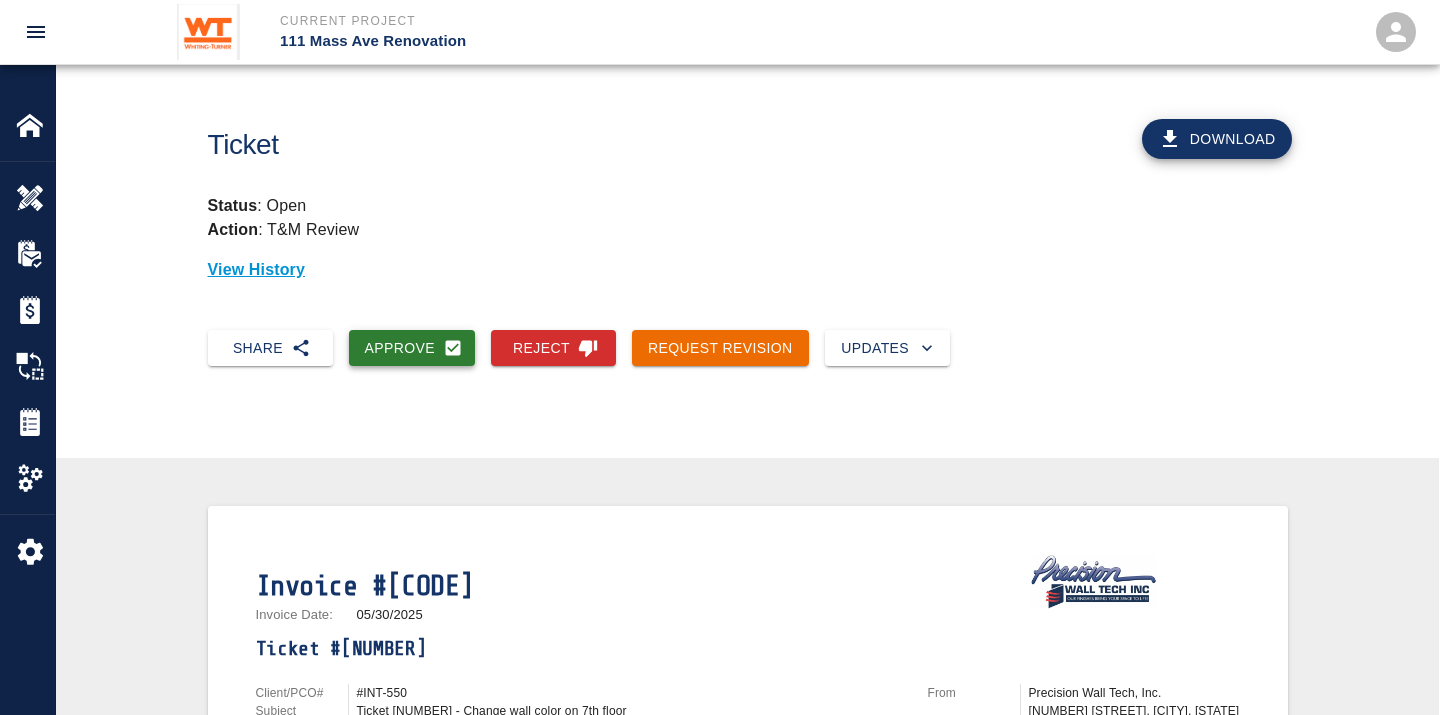 click on "Approve" at bounding box center (412, 348) 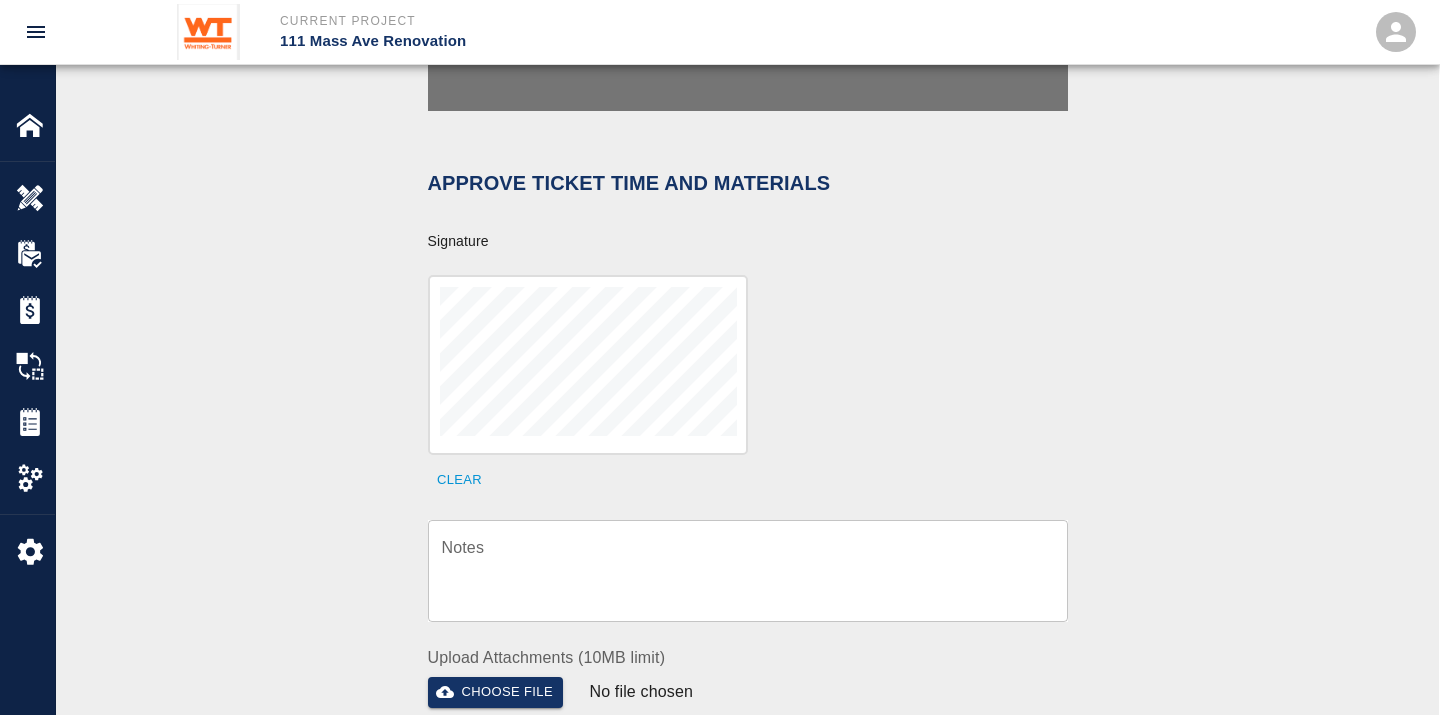 scroll, scrollTop: 777, scrollLeft: 0, axis: vertical 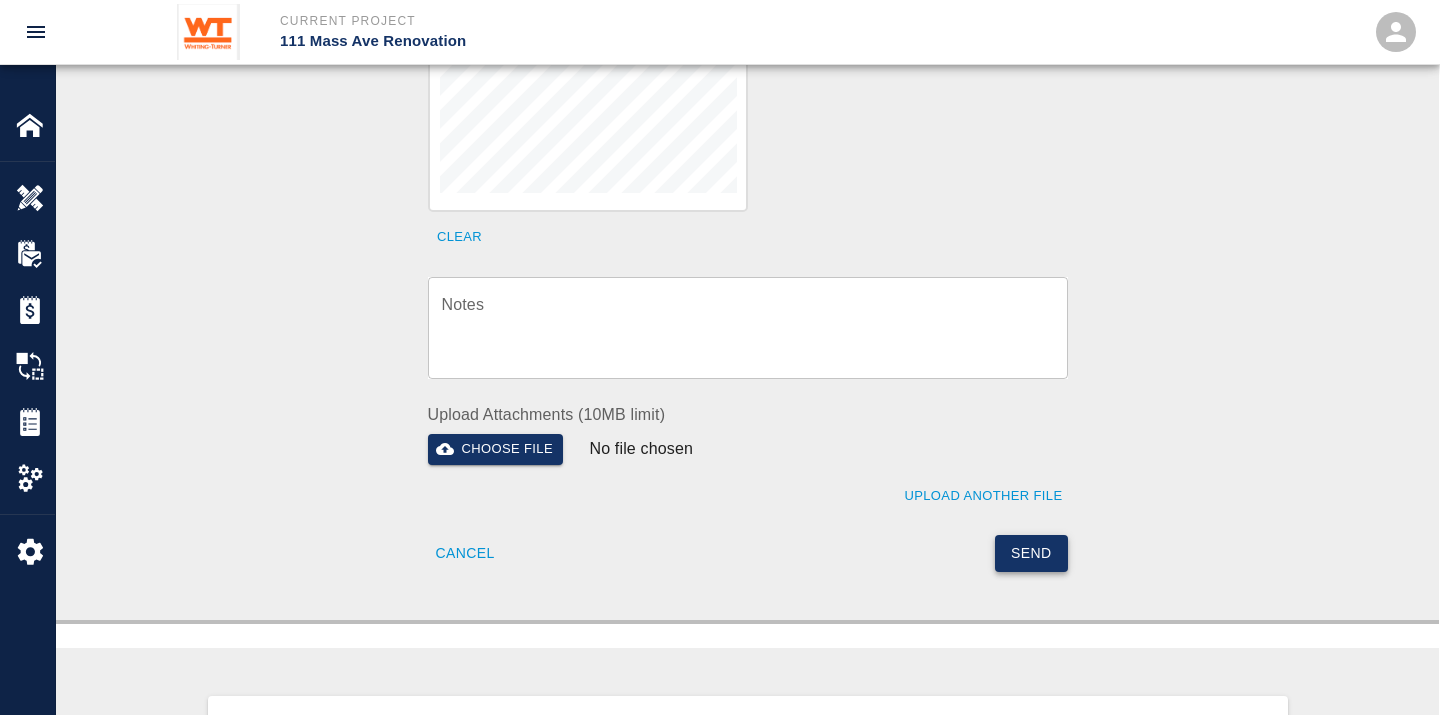 click on "Send" at bounding box center [1031, 553] 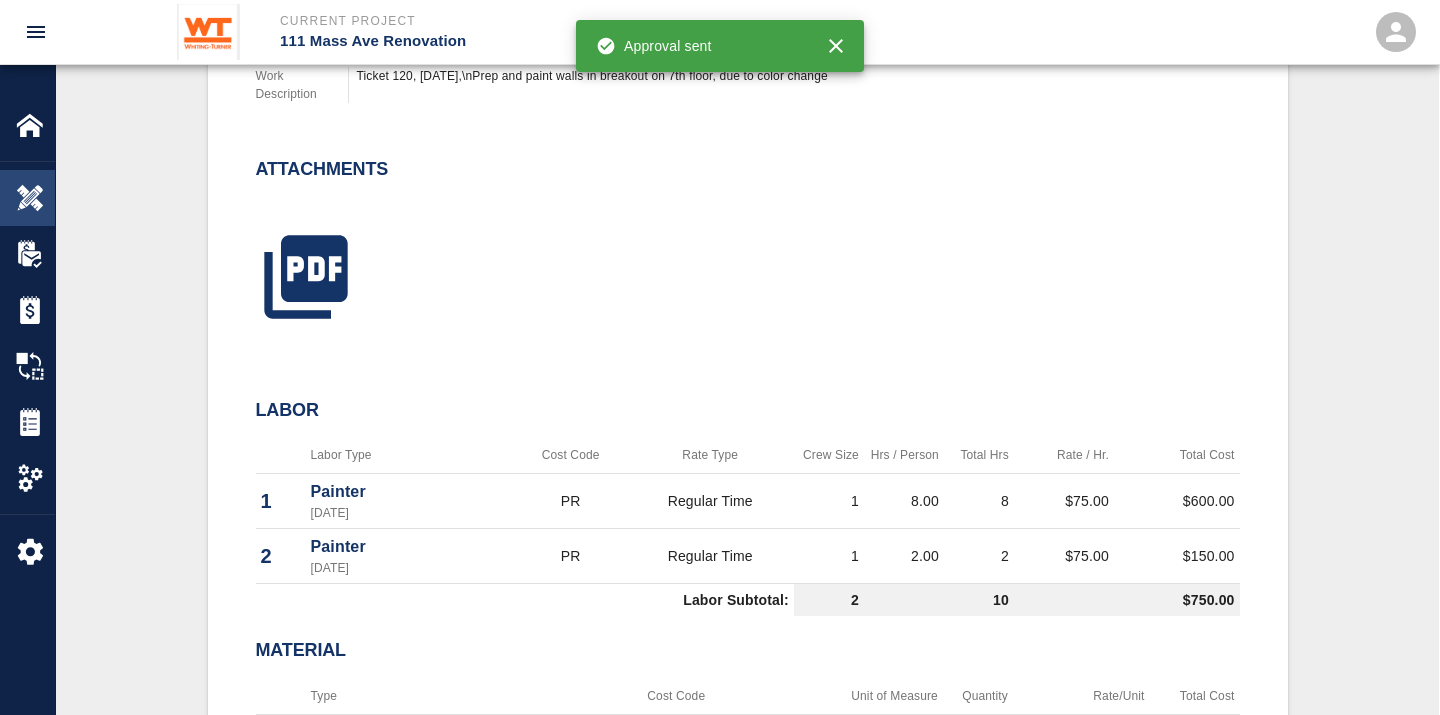 click at bounding box center (30, 198) 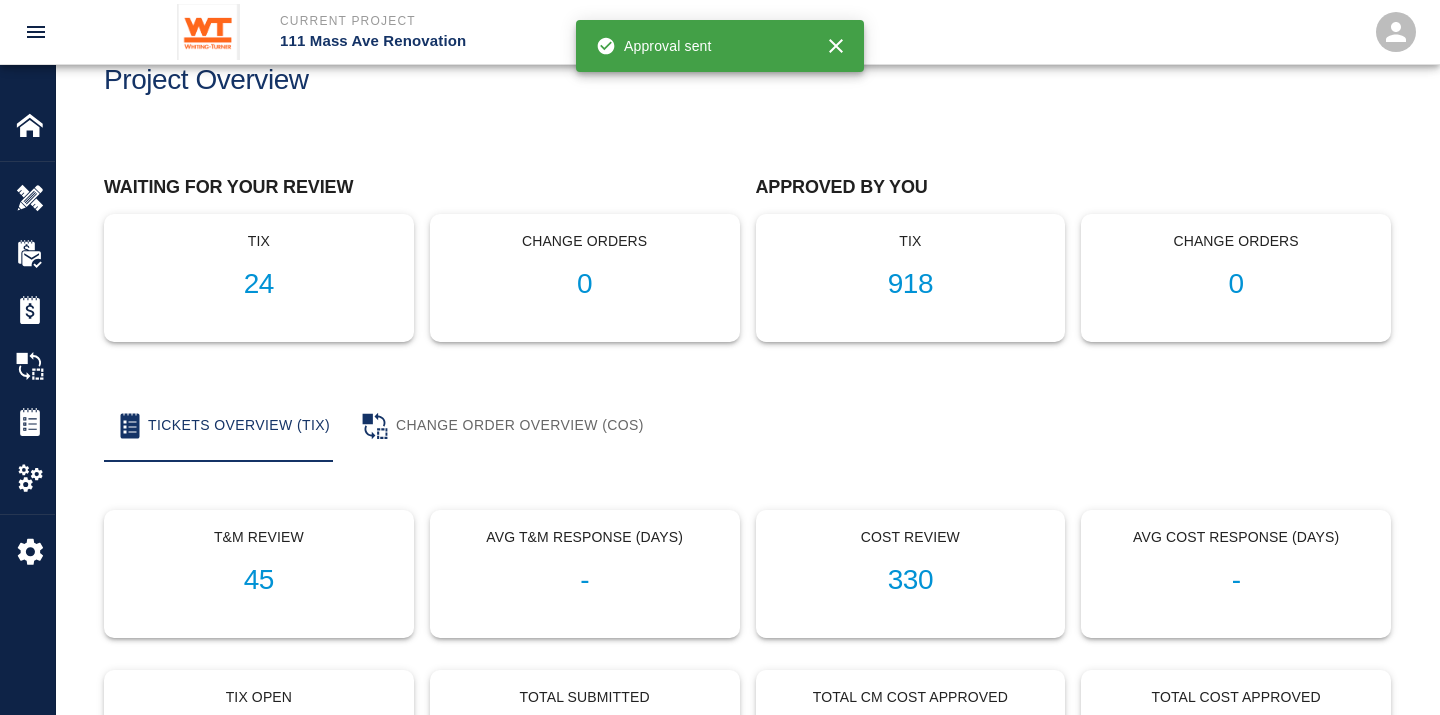 scroll, scrollTop: 0, scrollLeft: 0, axis: both 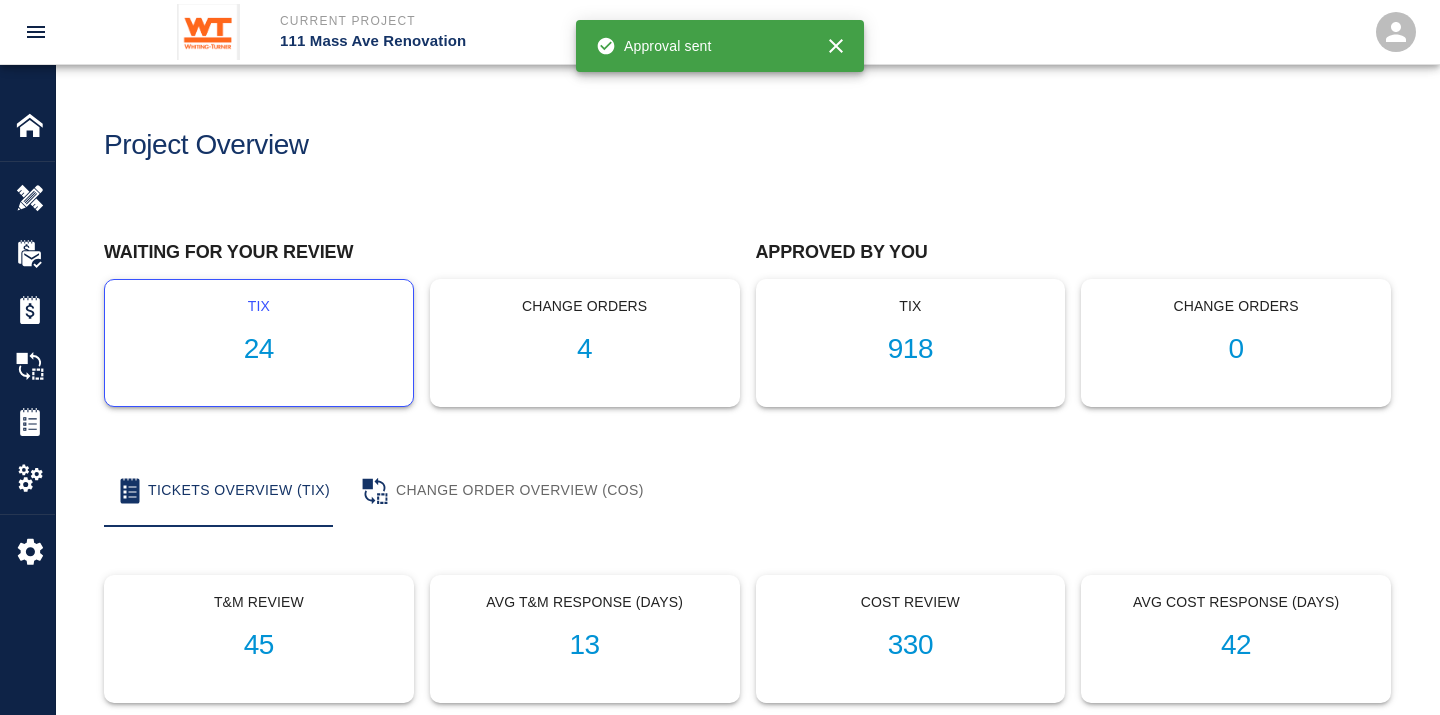 click on "24" at bounding box center [259, 349] 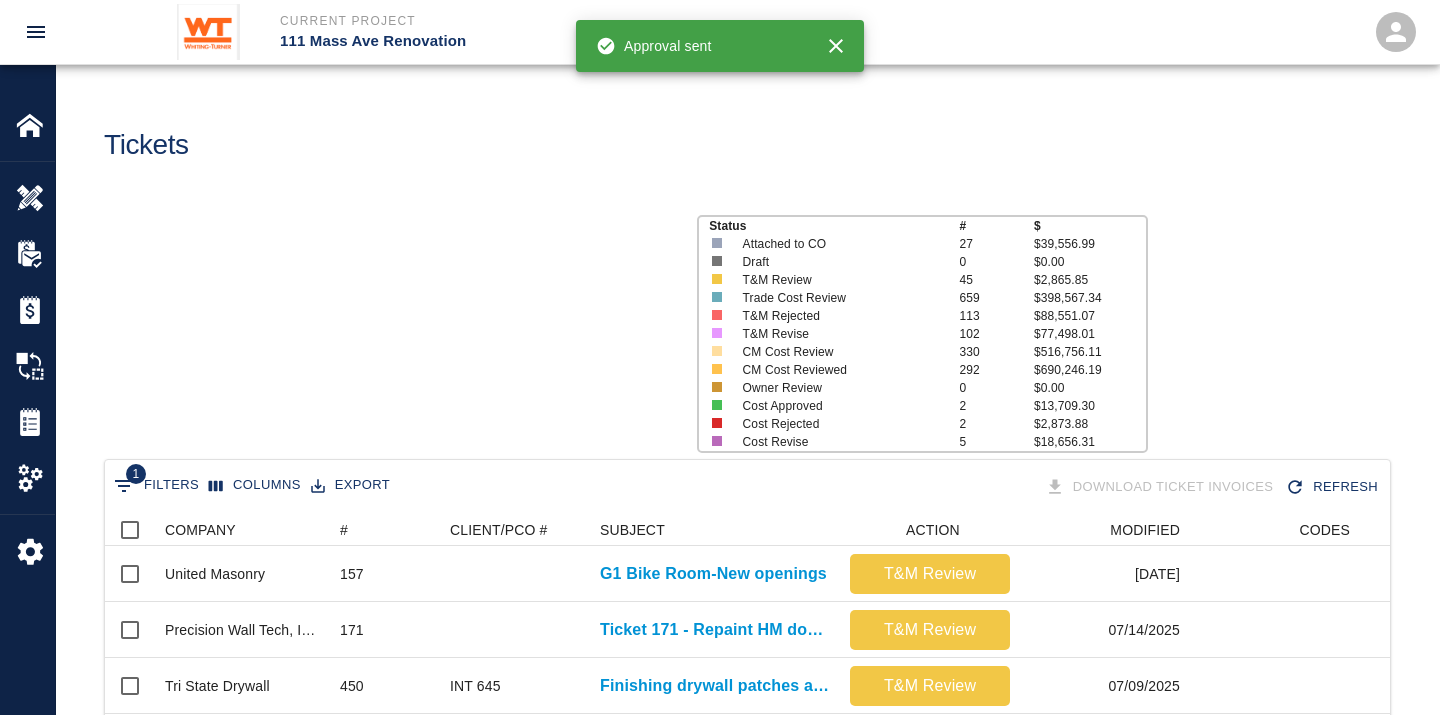 scroll, scrollTop: 17, scrollLeft: 17, axis: both 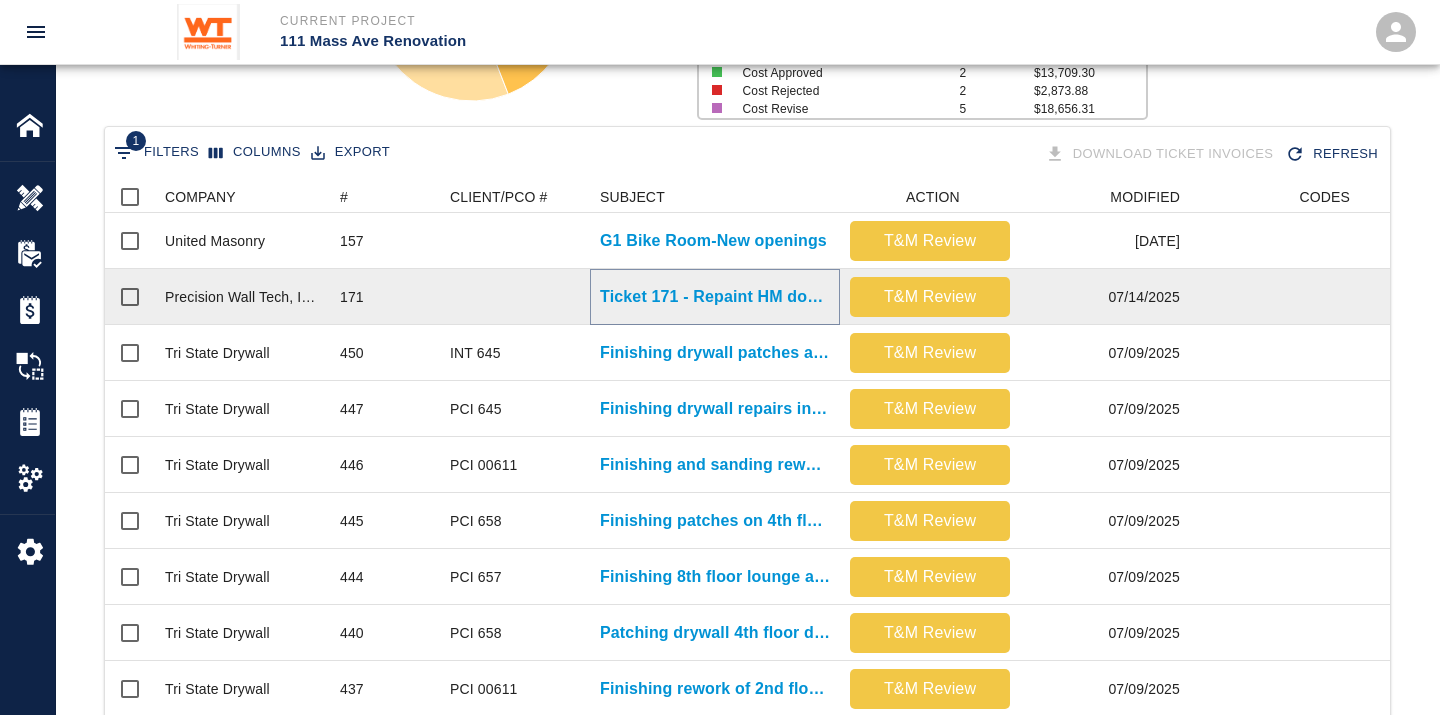 click on "Ticket 171 - Repaint HM doors and MDF panels on 8th floor" at bounding box center [715, 297] 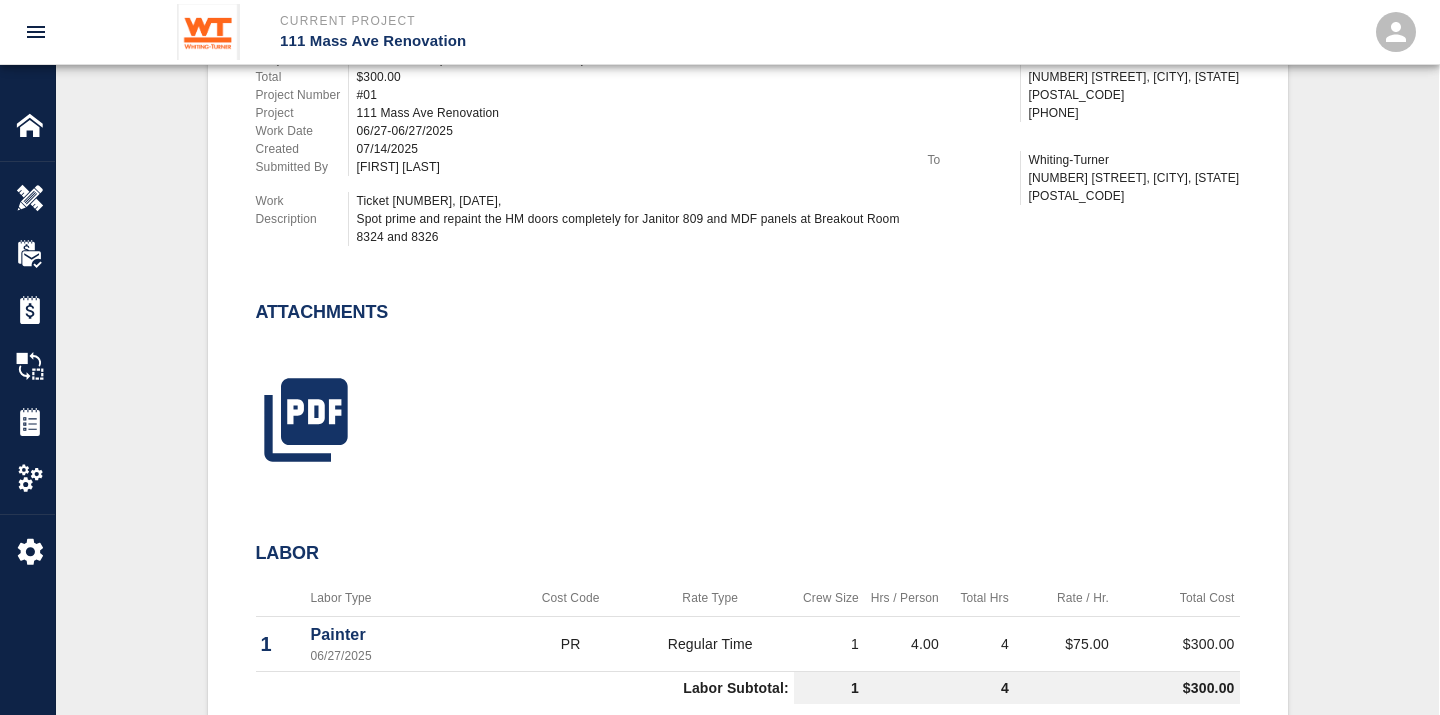 scroll, scrollTop: 666, scrollLeft: 0, axis: vertical 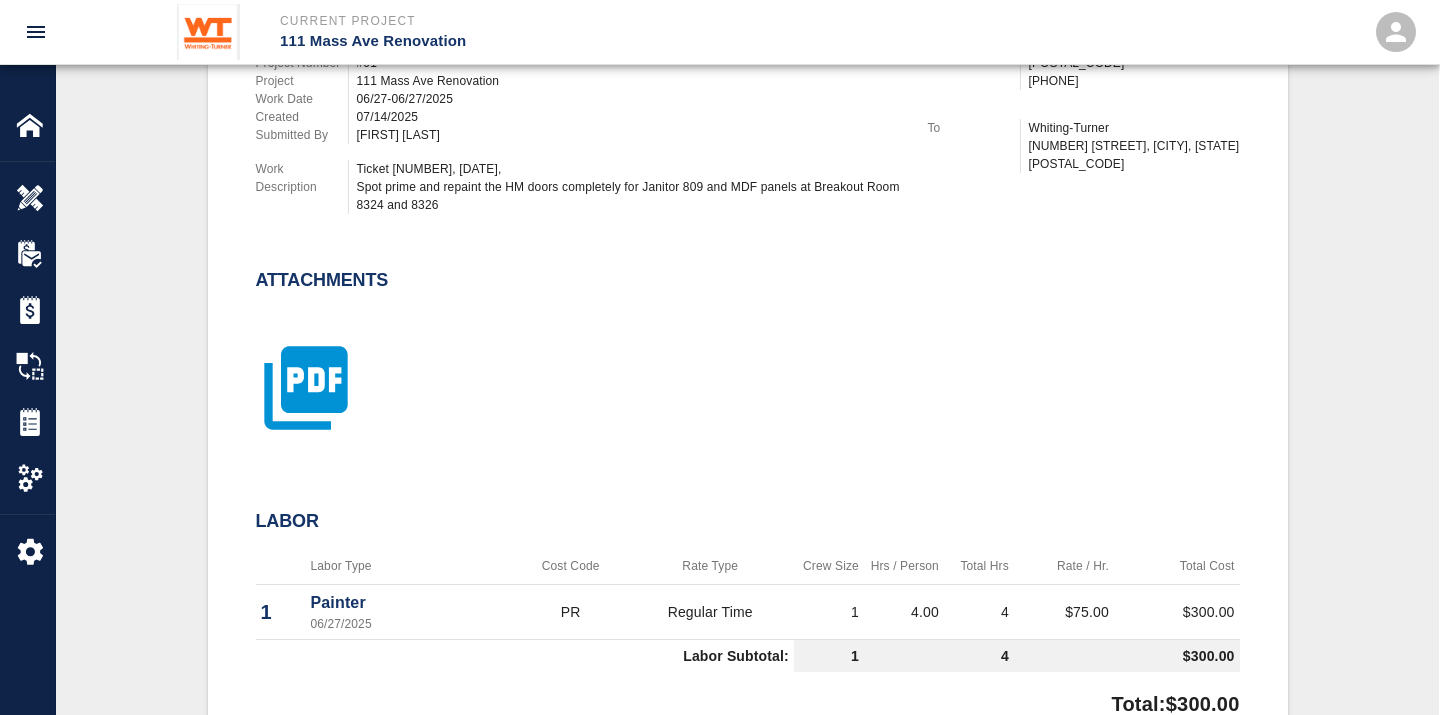 click 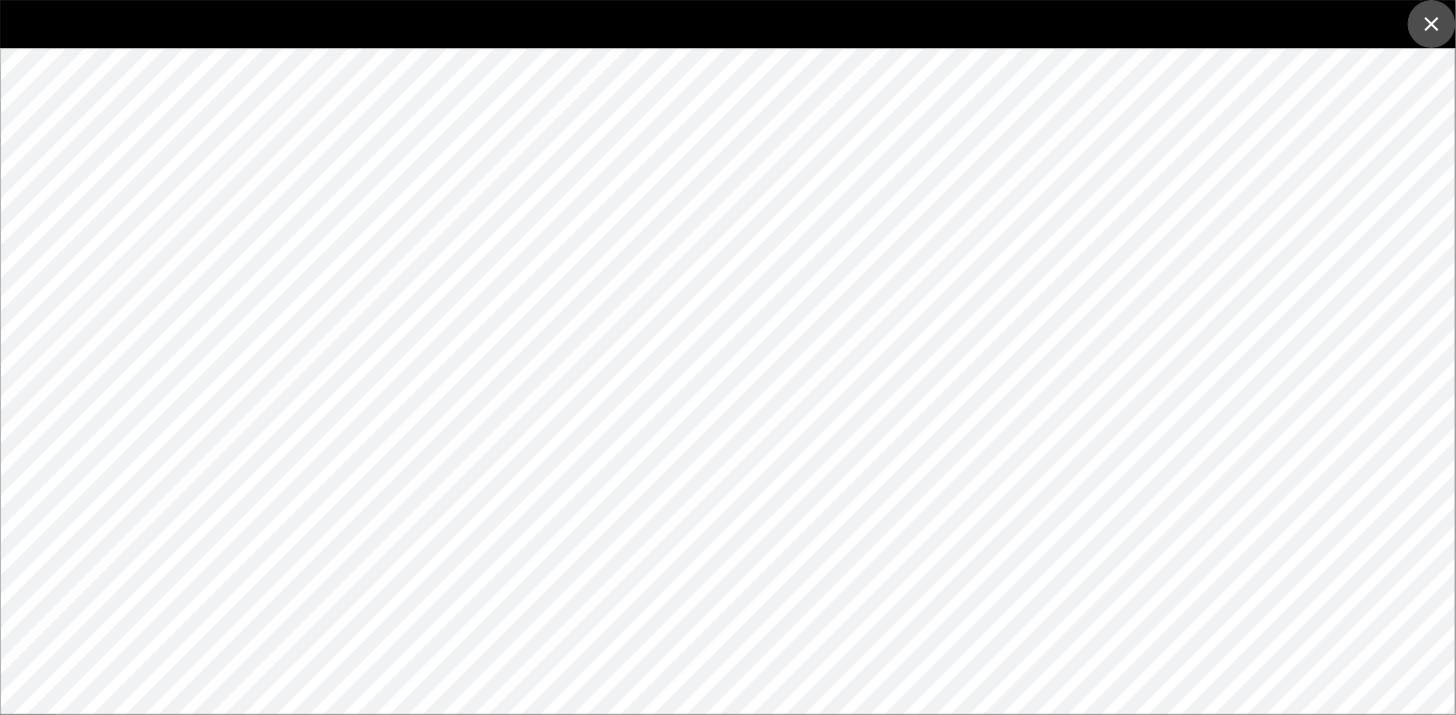 click 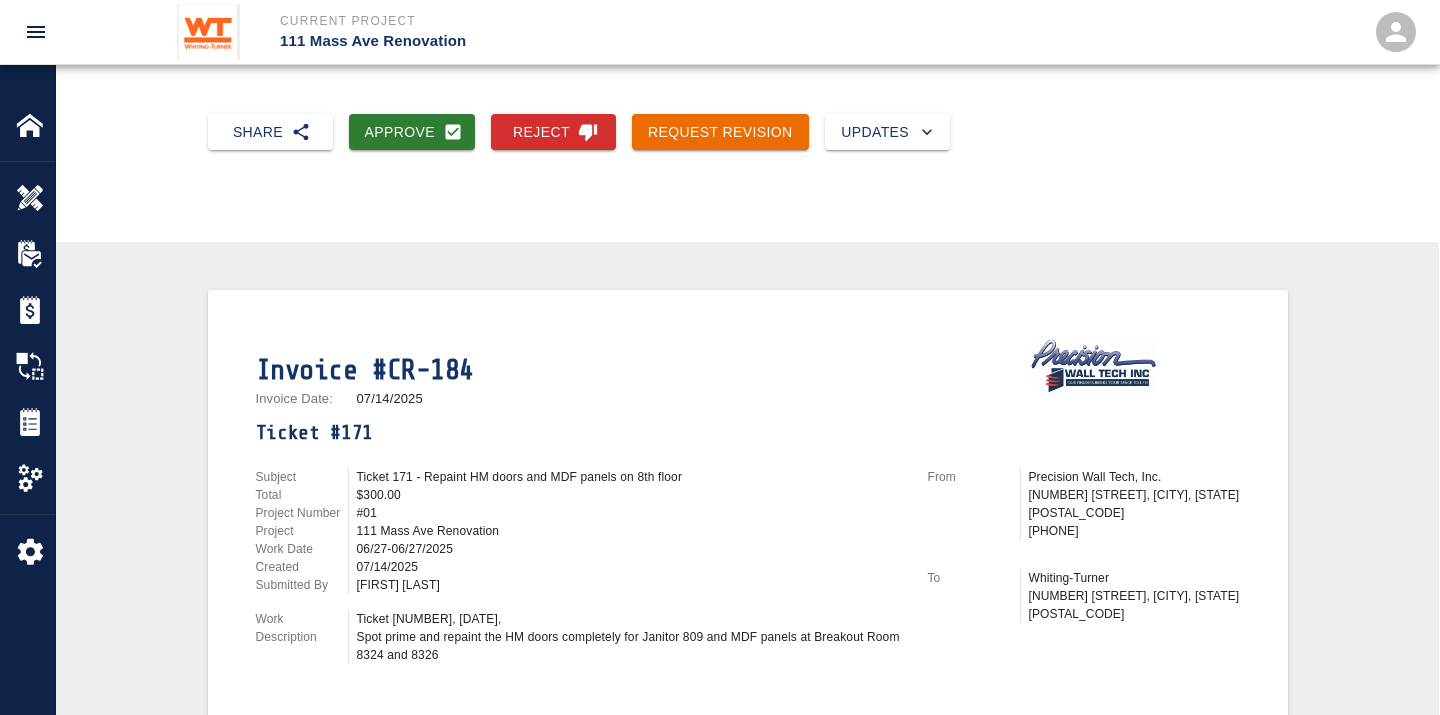 scroll, scrollTop: 0, scrollLeft: 0, axis: both 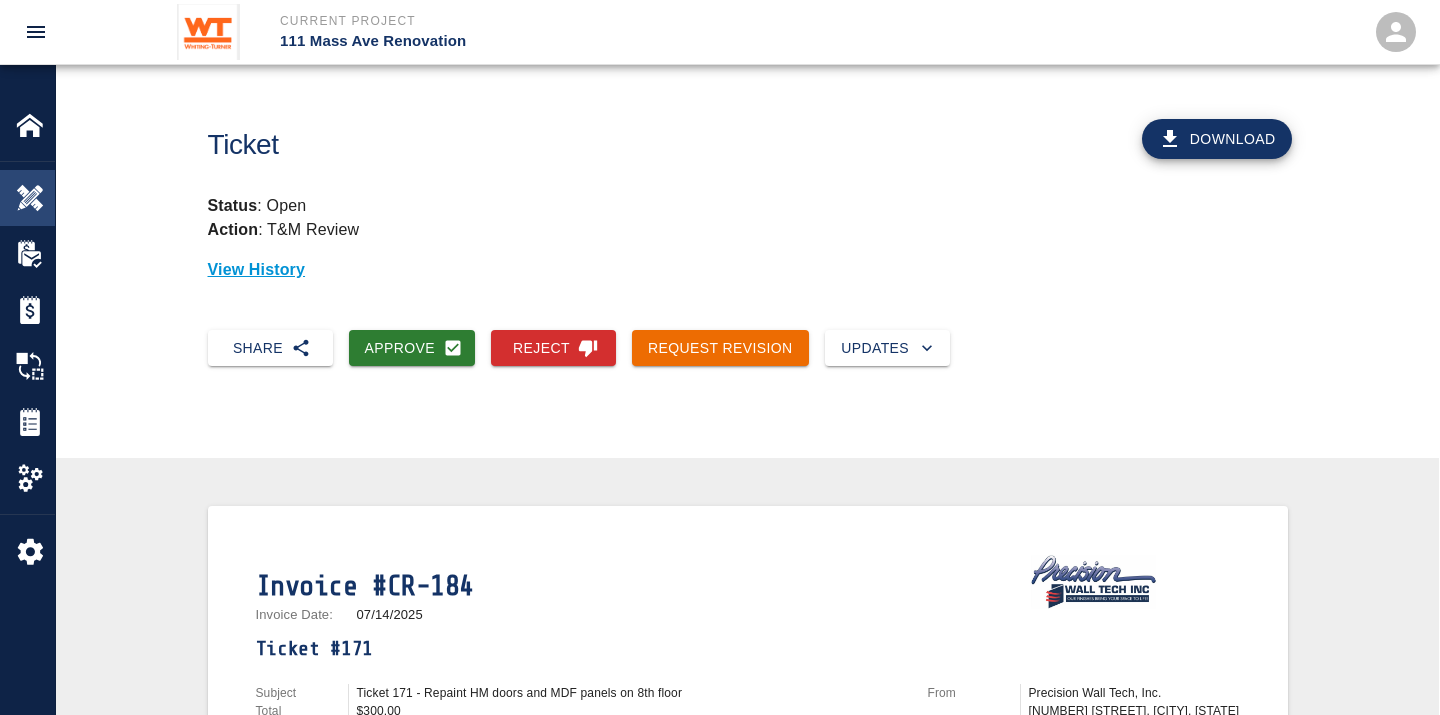 click at bounding box center (30, 198) 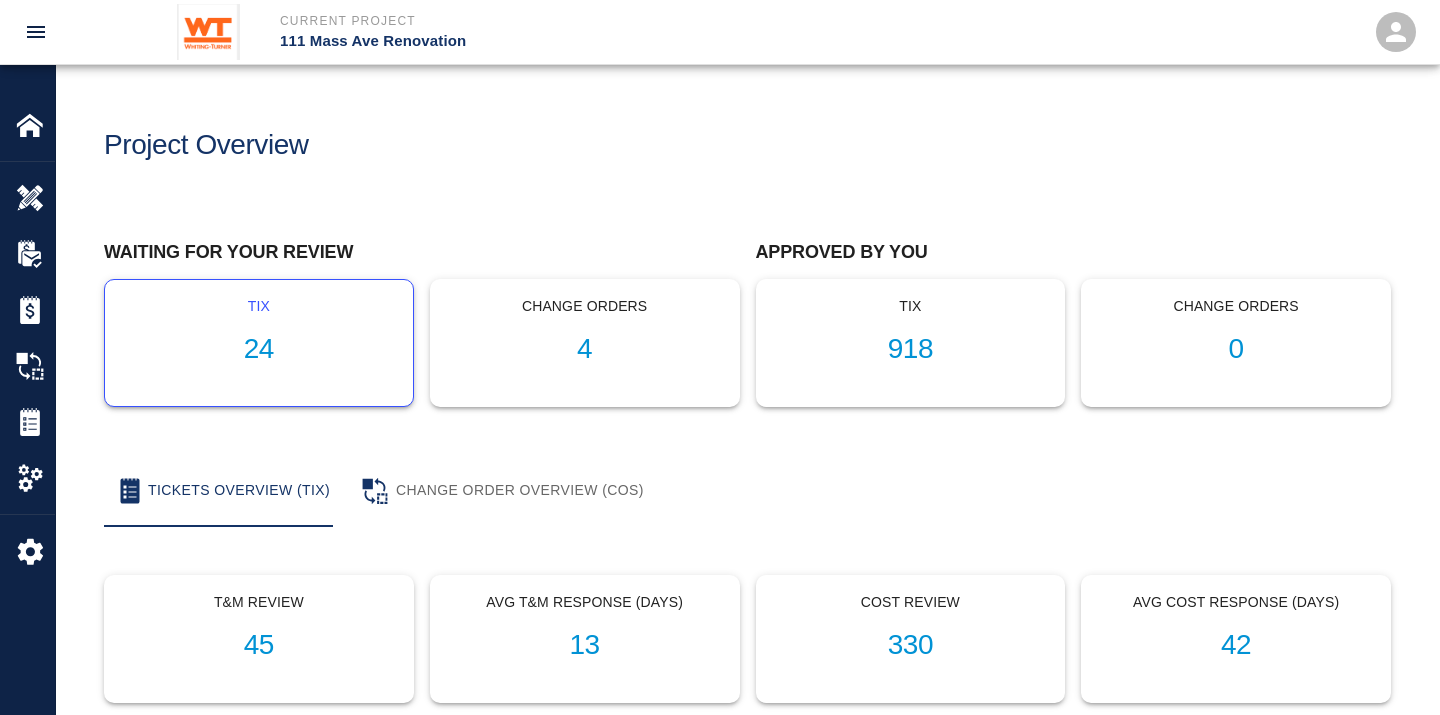 click on "24" at bounding box center (259, 349) 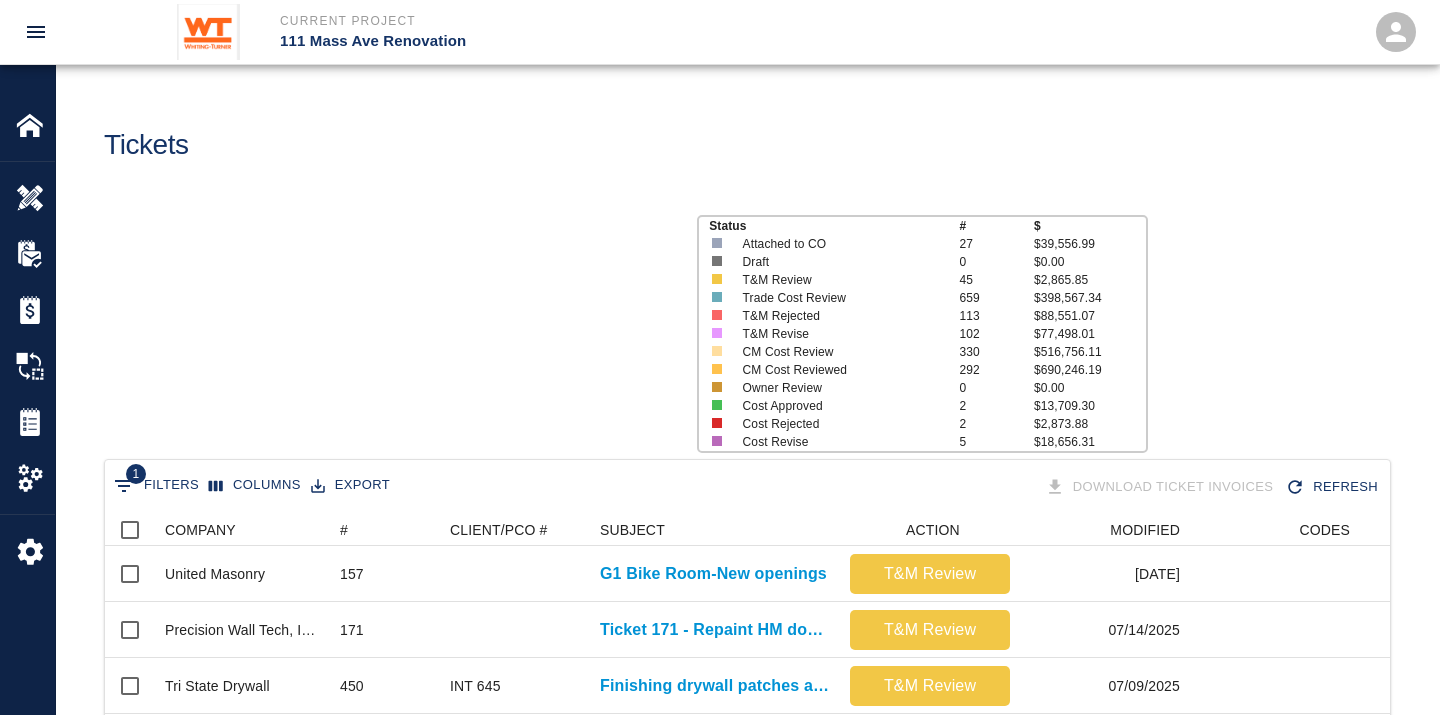 scroll, scrollTop: 17, scrollLeft: 17, axis: both 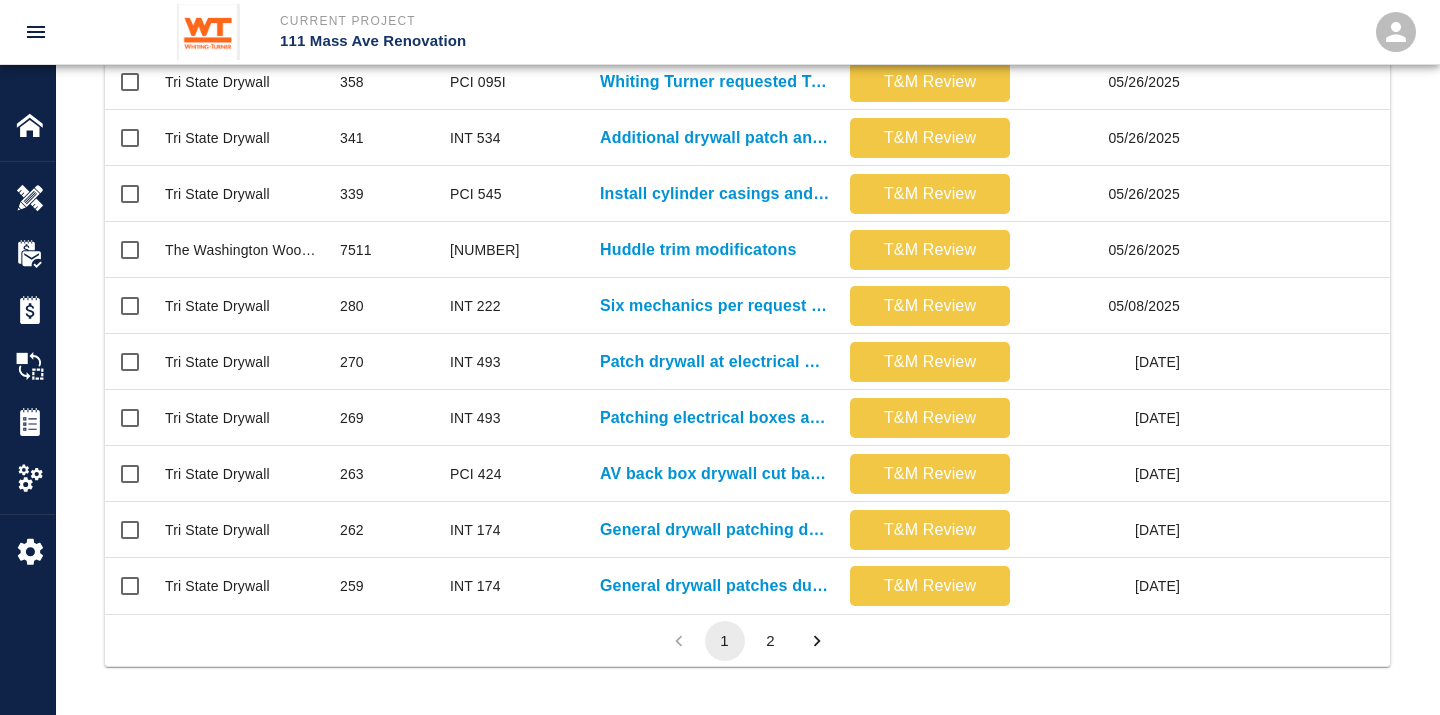 click on "2" at bounding box center [771, 641] 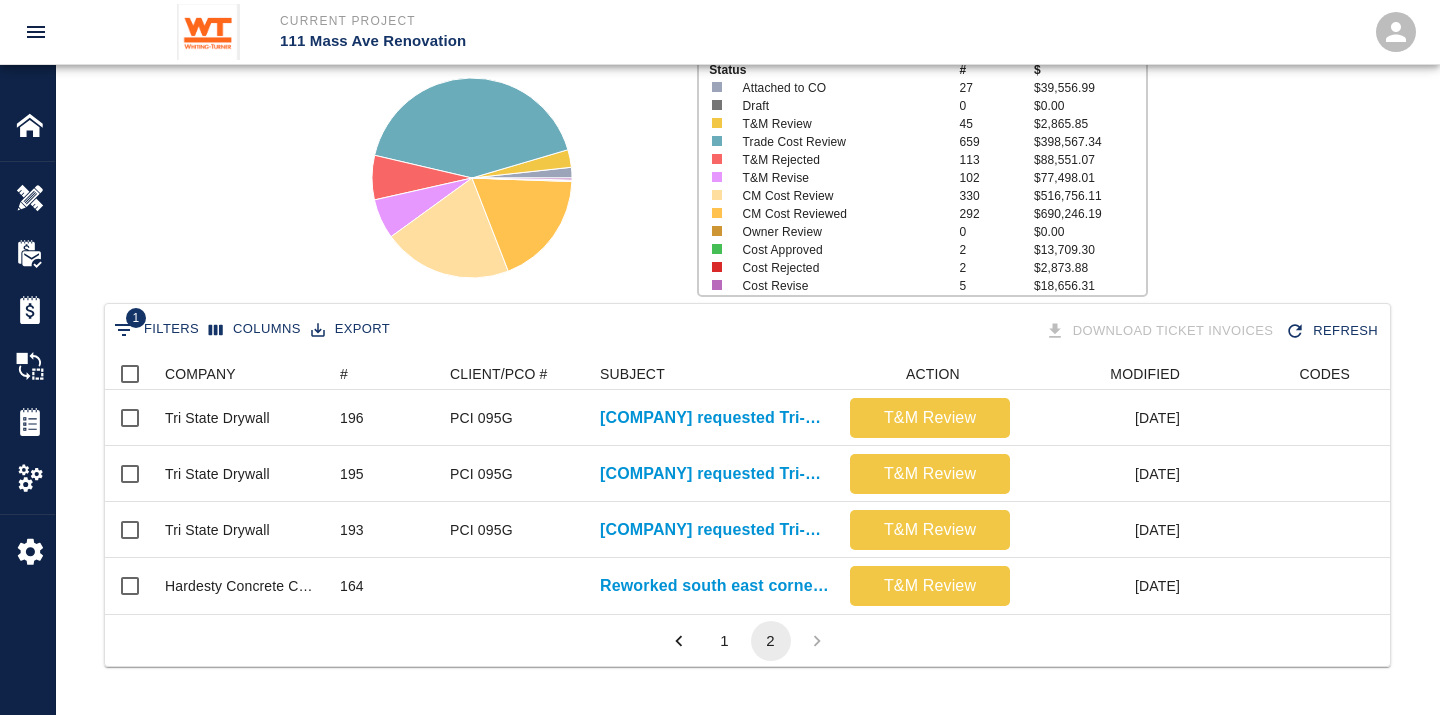 scroll, scrollTop: 172, scrollLeft: 0, axis: vertical 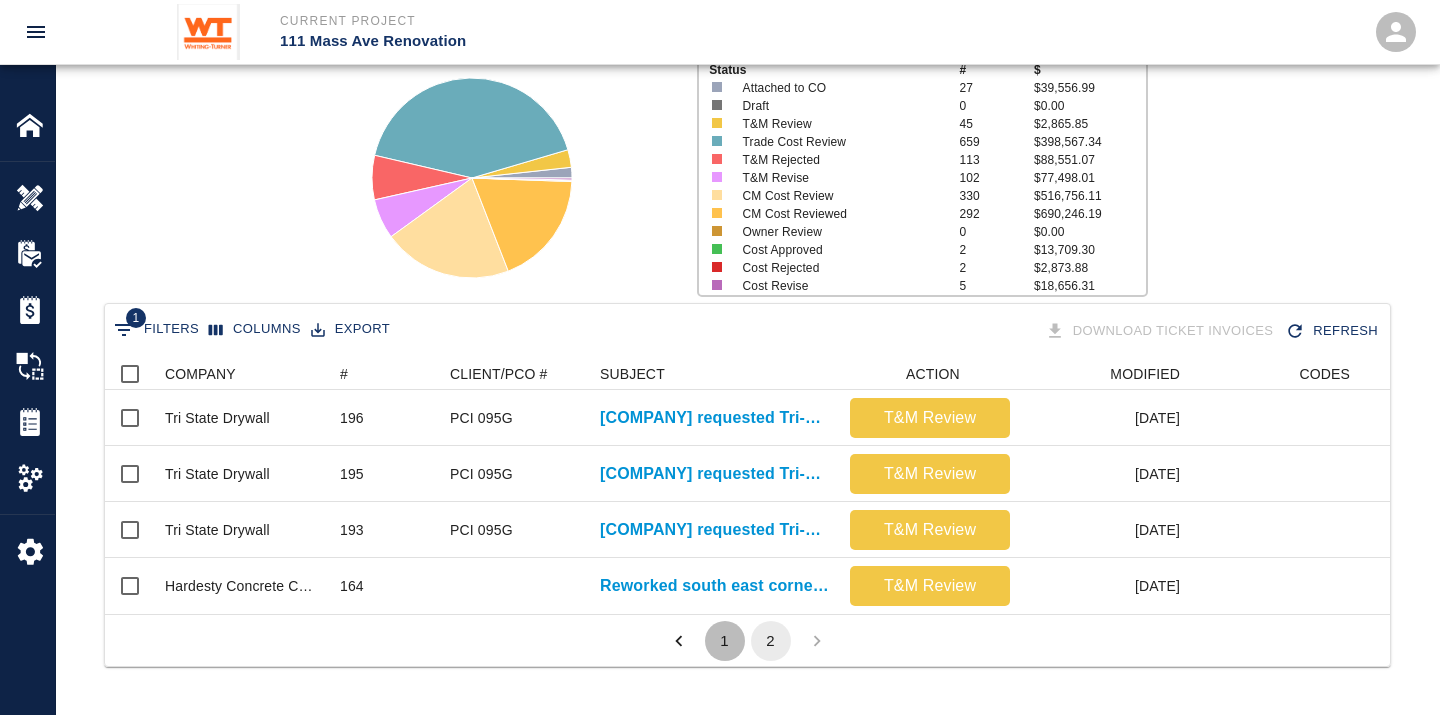 click on "1" at bounding box center (725, 641) 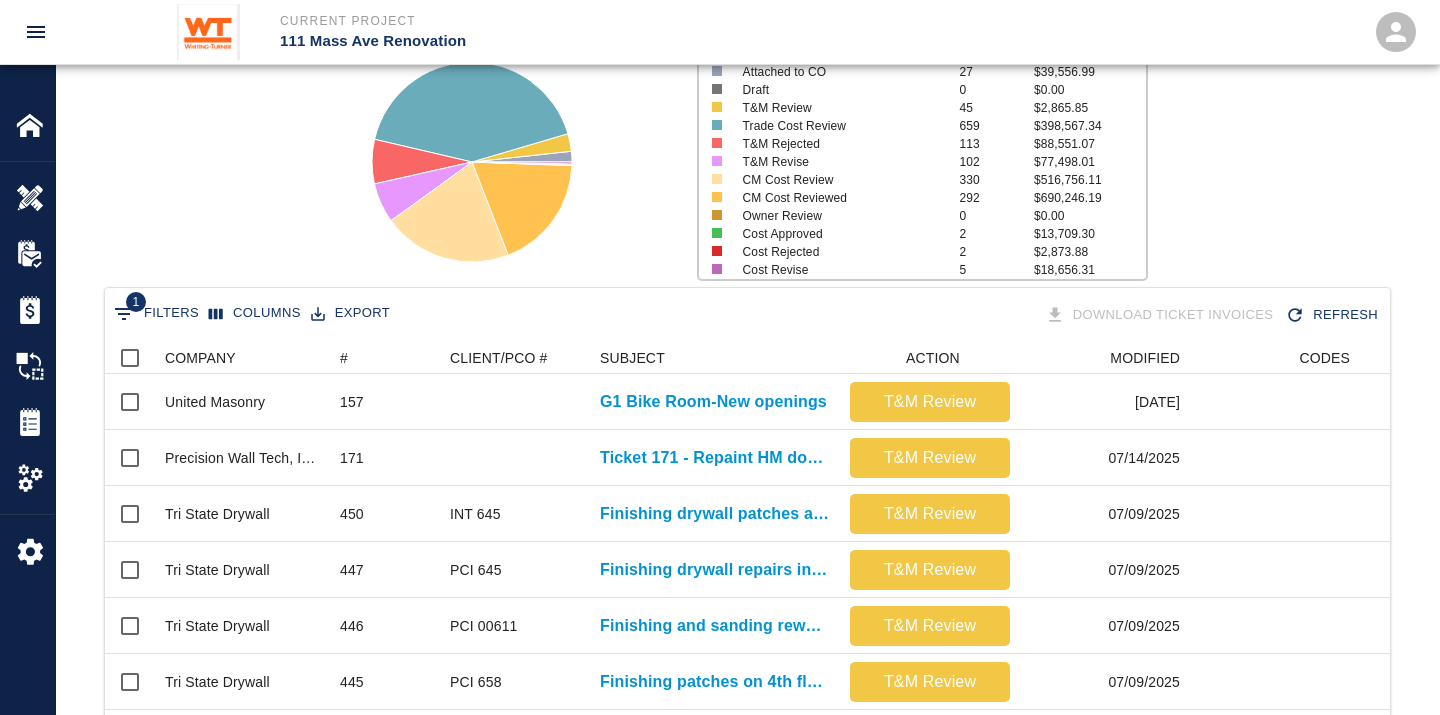 scroll, scrollTop: 17, scrollLeft: 17, axis: both 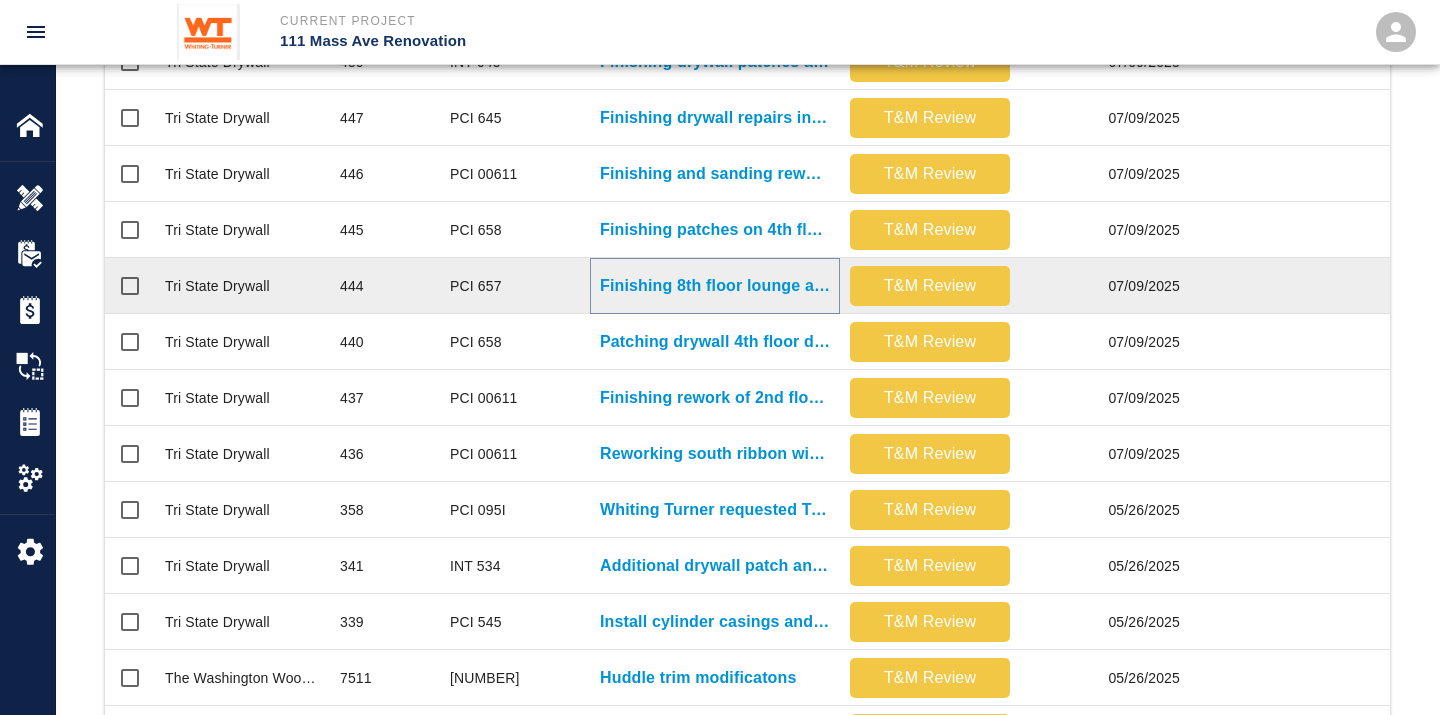 click on "Finishing 8th floor lounge area and radius bulkheads at south...." at bounding box center (715, 286) 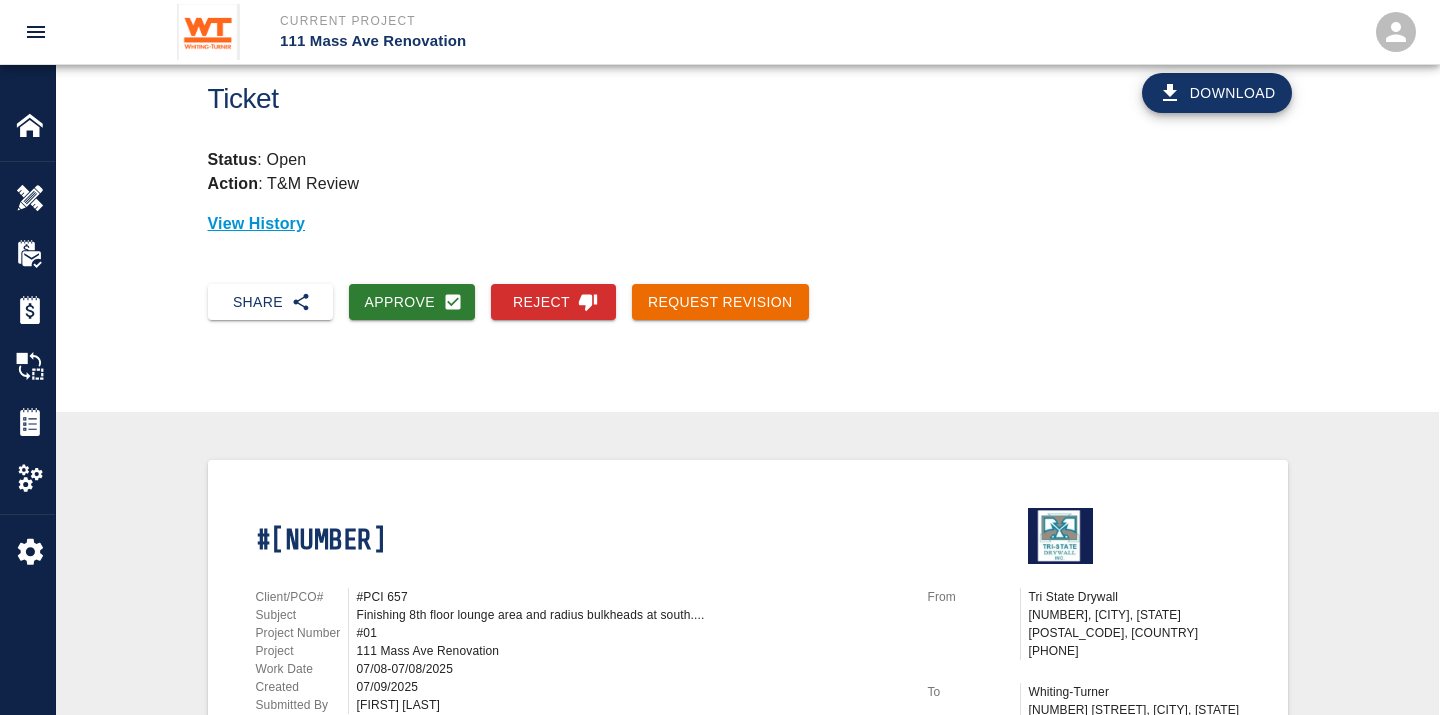 scroll, scrollTop: 0, scrollLeft: 0, axis: both 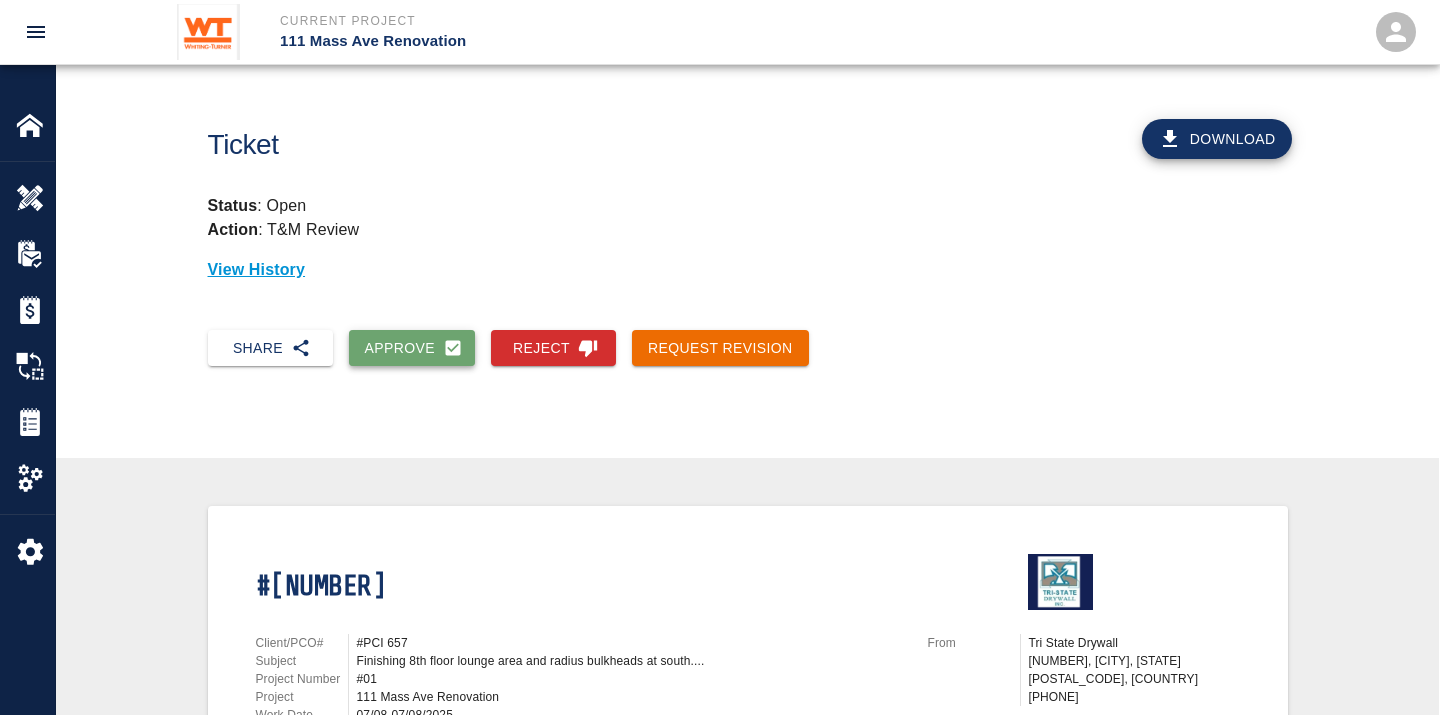 click on "Approve" at bounding box center [412, 348] 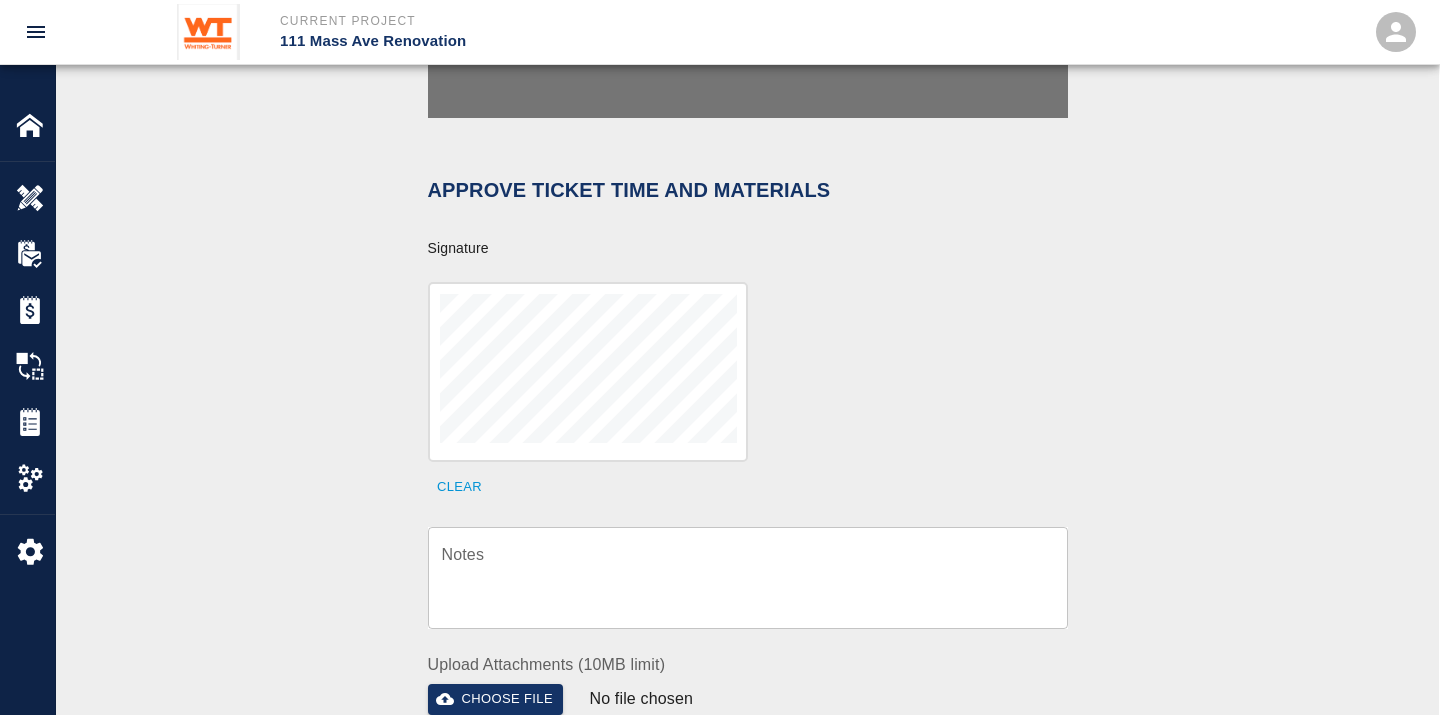 scroll, scrollTop: 666, scrollLeft: 0, axis: vertical 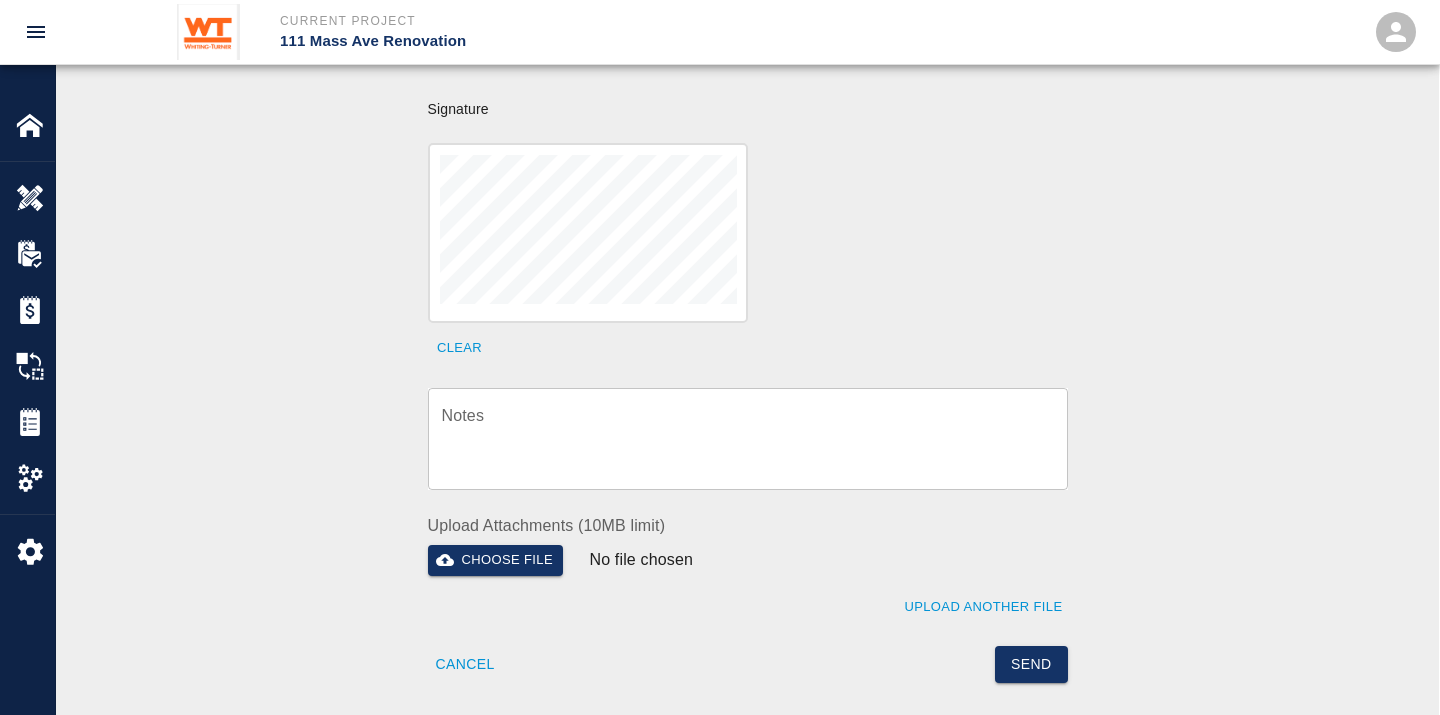 click on "Notes" at bounding box center (748, 438) 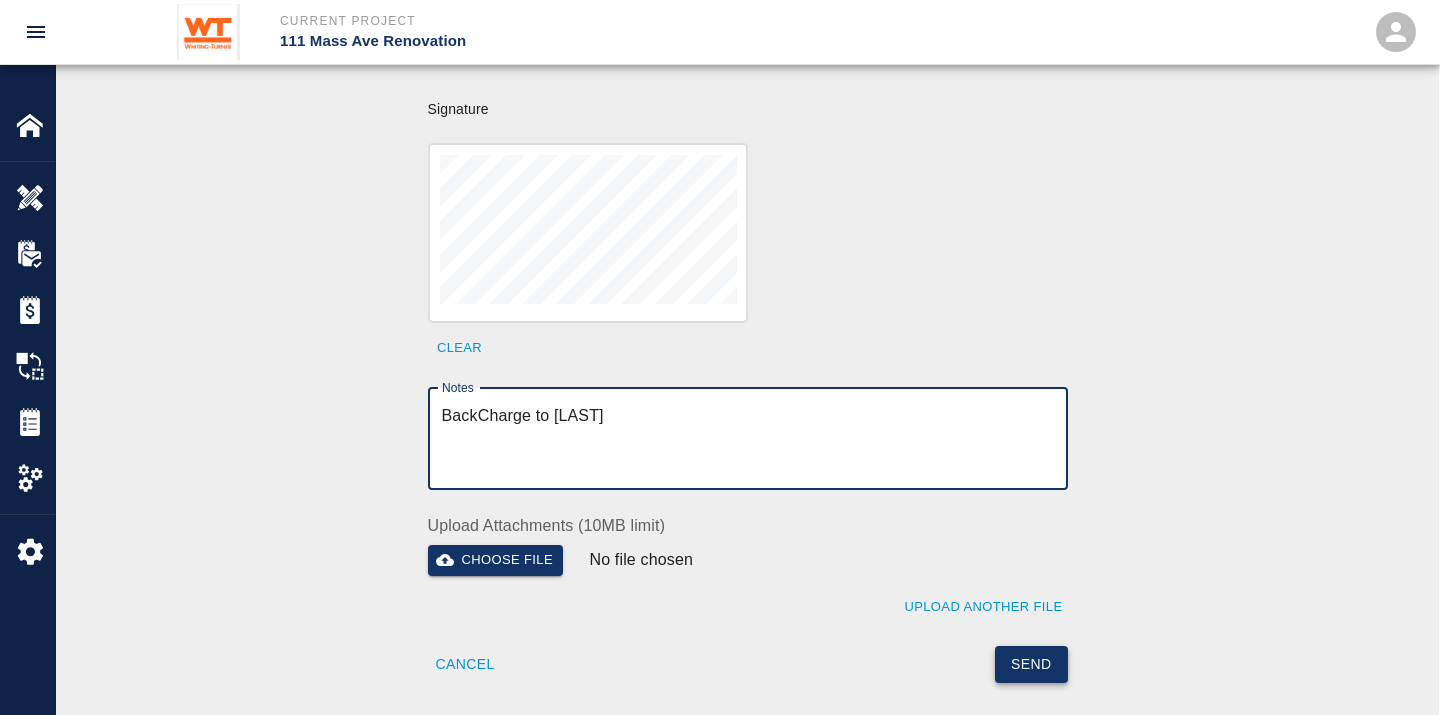 type on "BackCharge to Harding" 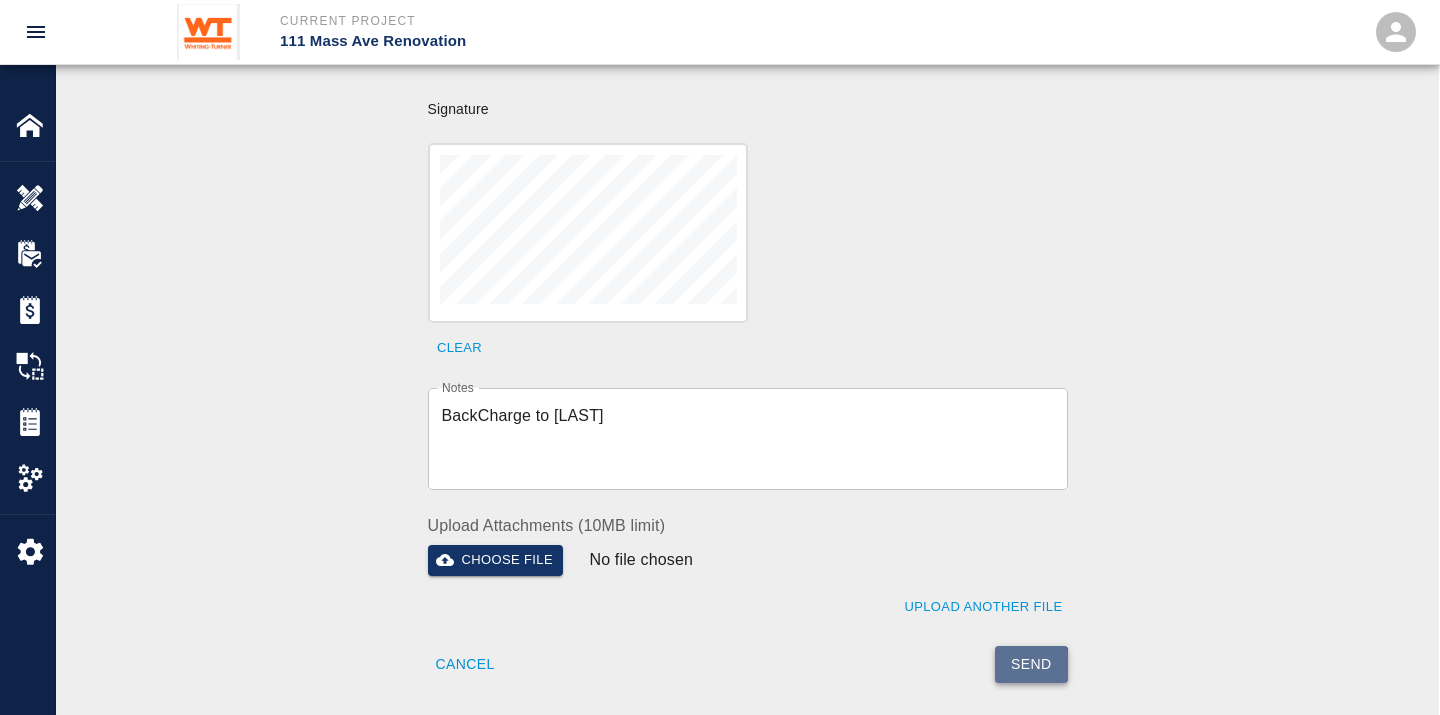 click on "Send" at bounding box center (1031, 664) 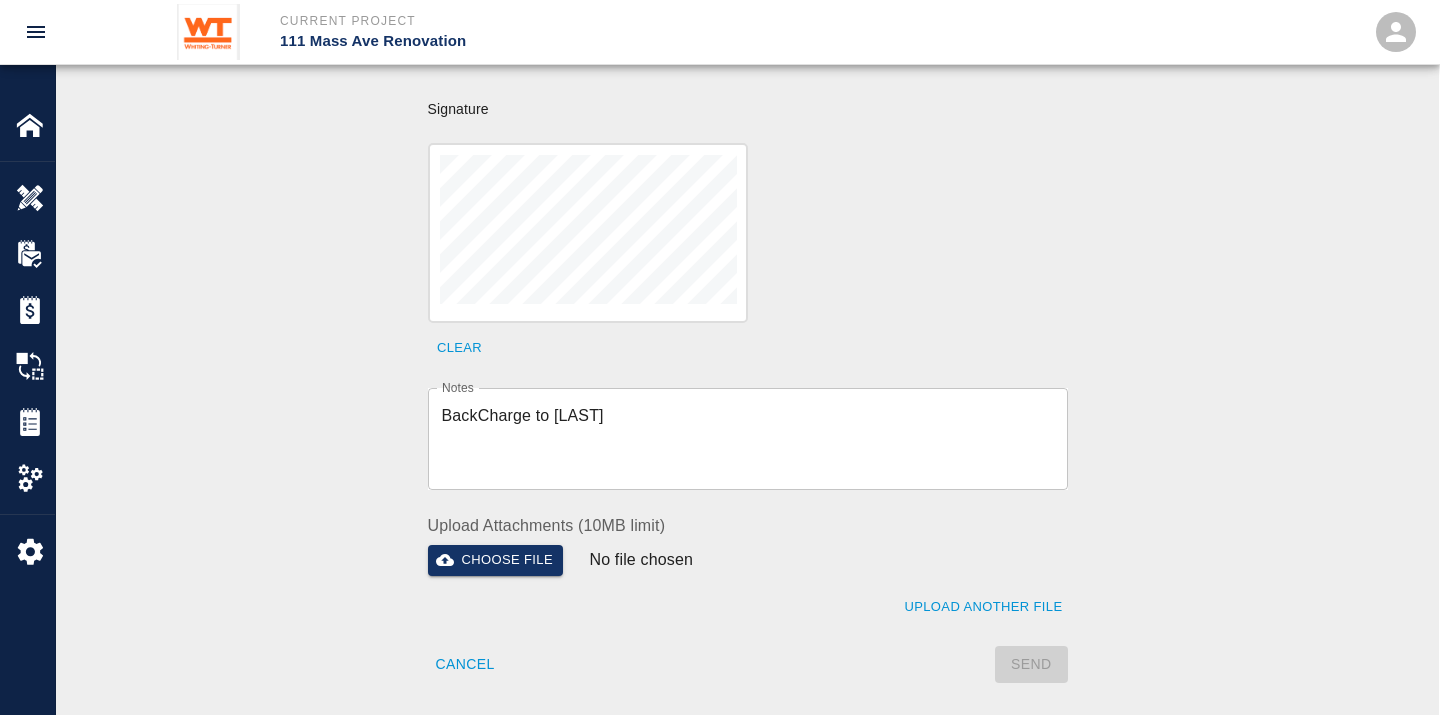 type 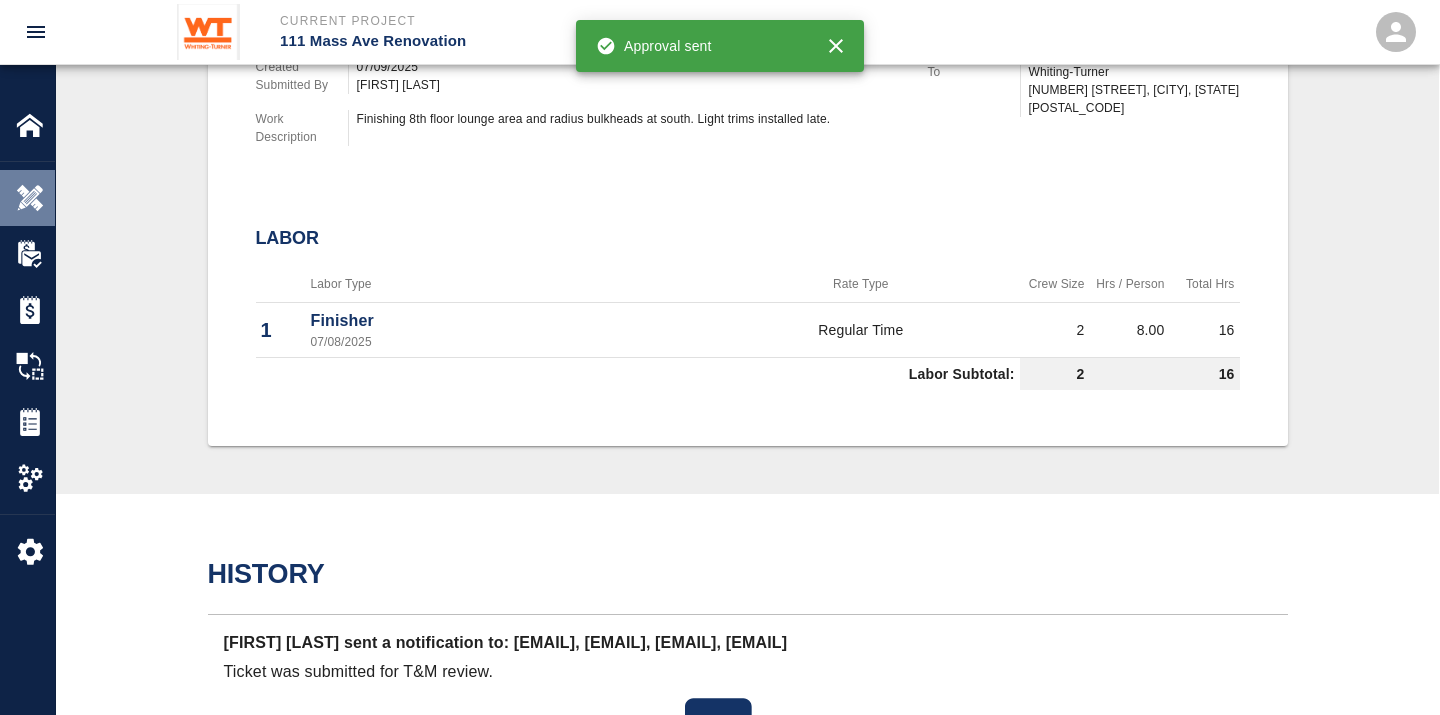 click at bounding box center [30, 198] 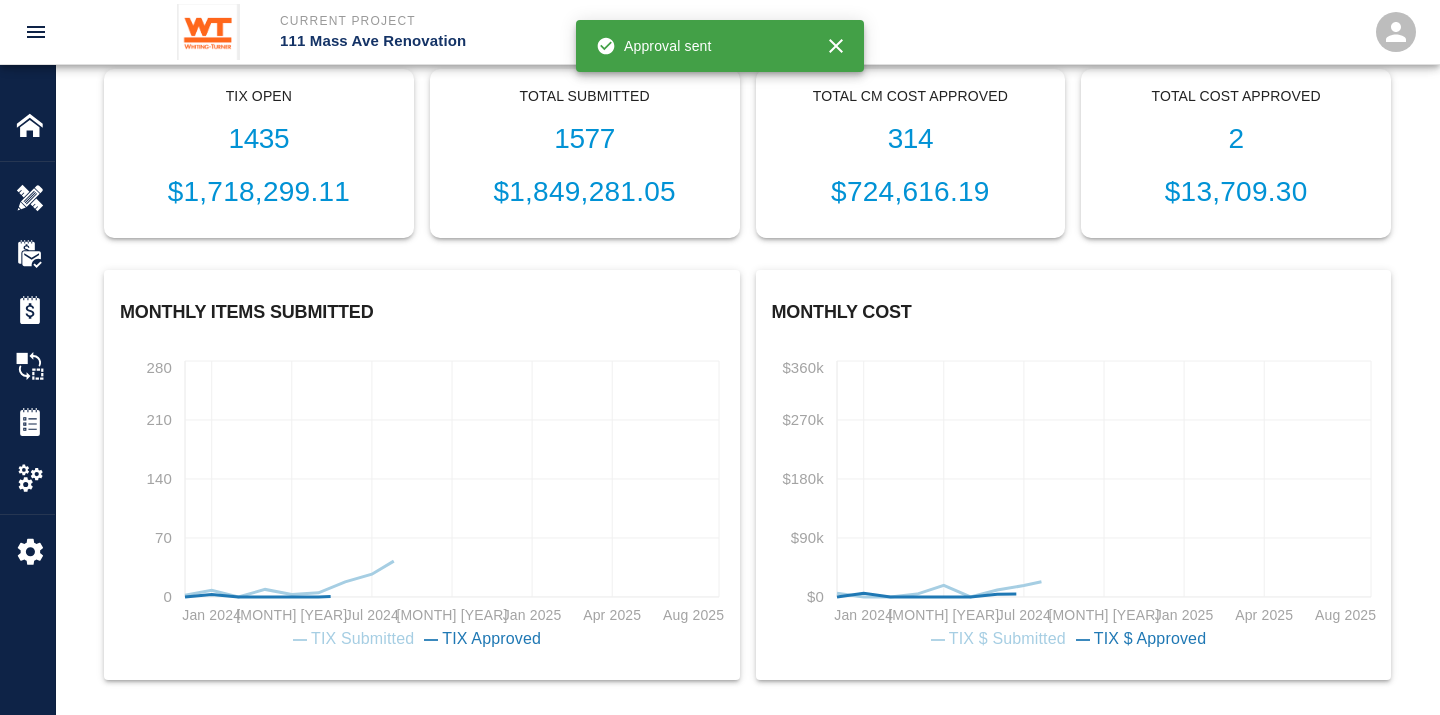 scroll, scrollTop: 0, scrollLeft: 0, axis: both 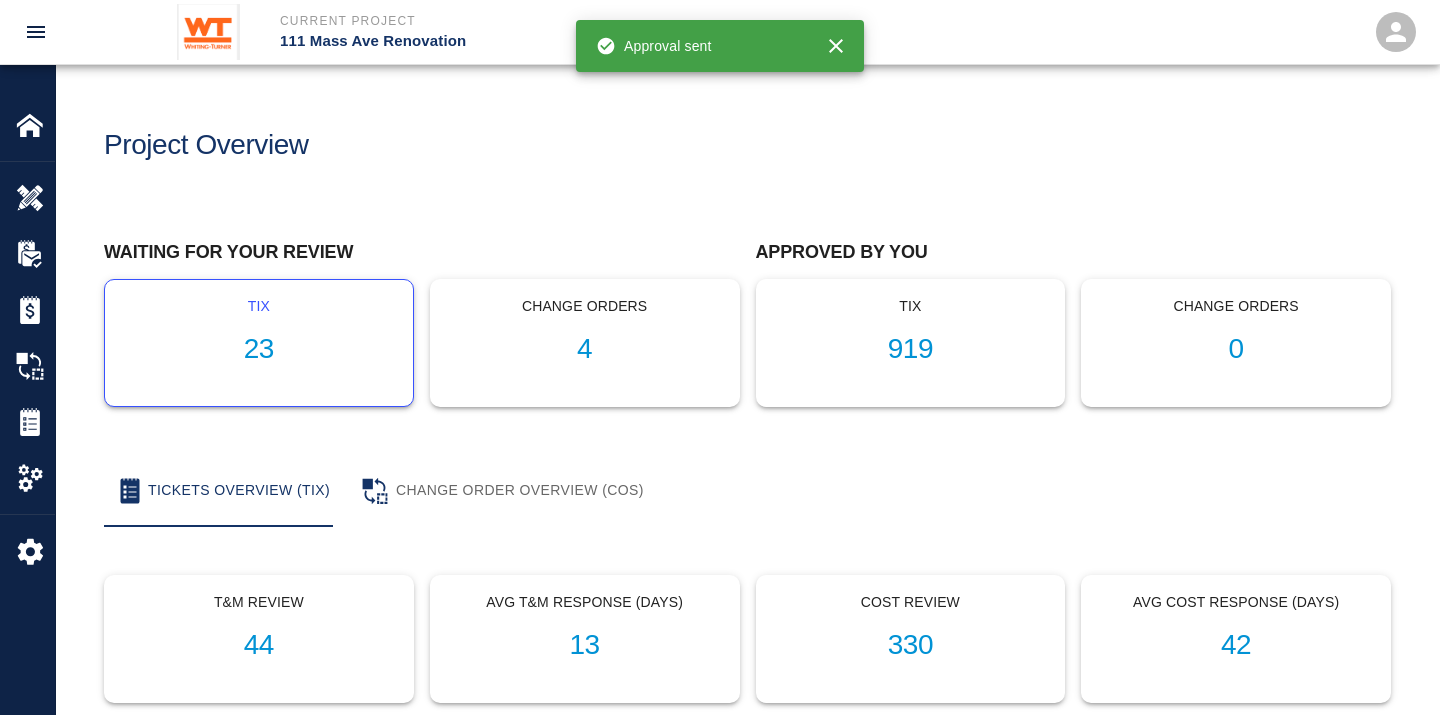 click on "23" at bounding box center (259, 349) 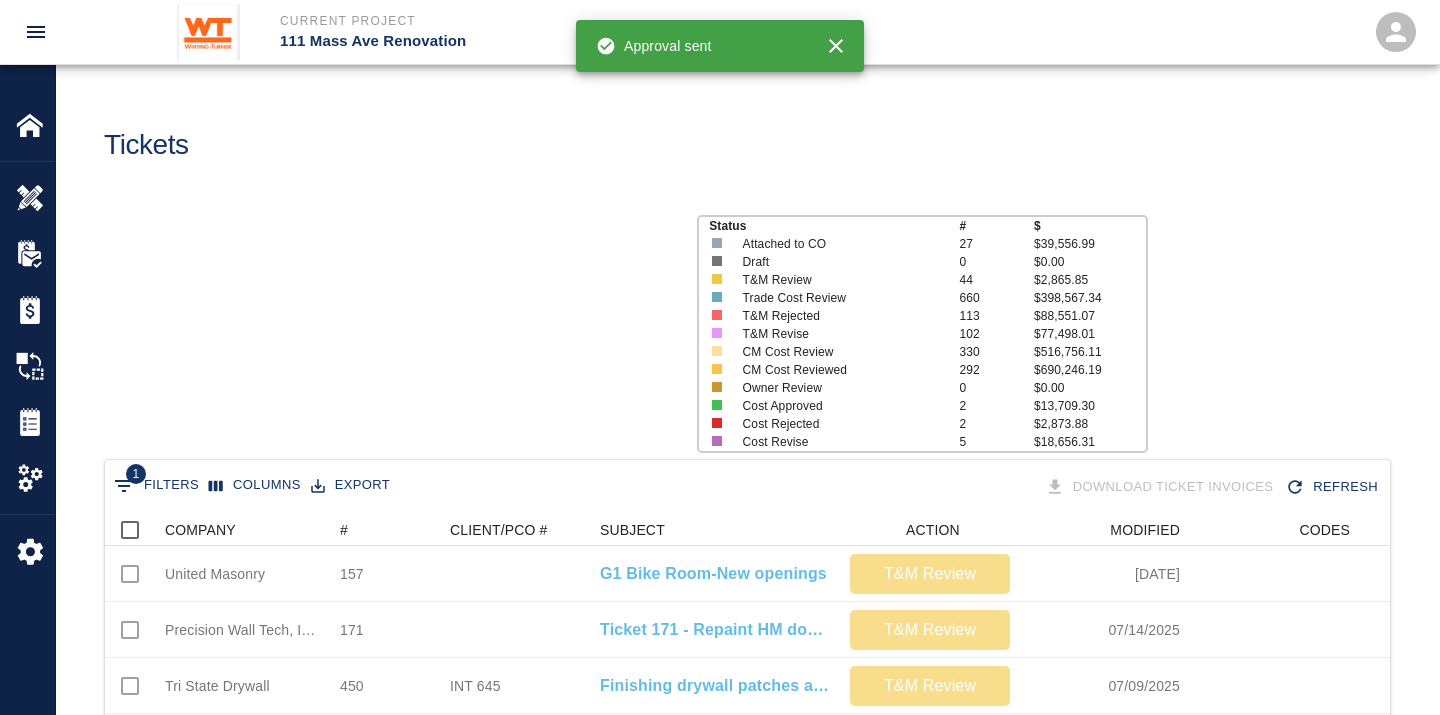 scroll, scrollTop: 17, scrollLeft: 17, axis: both 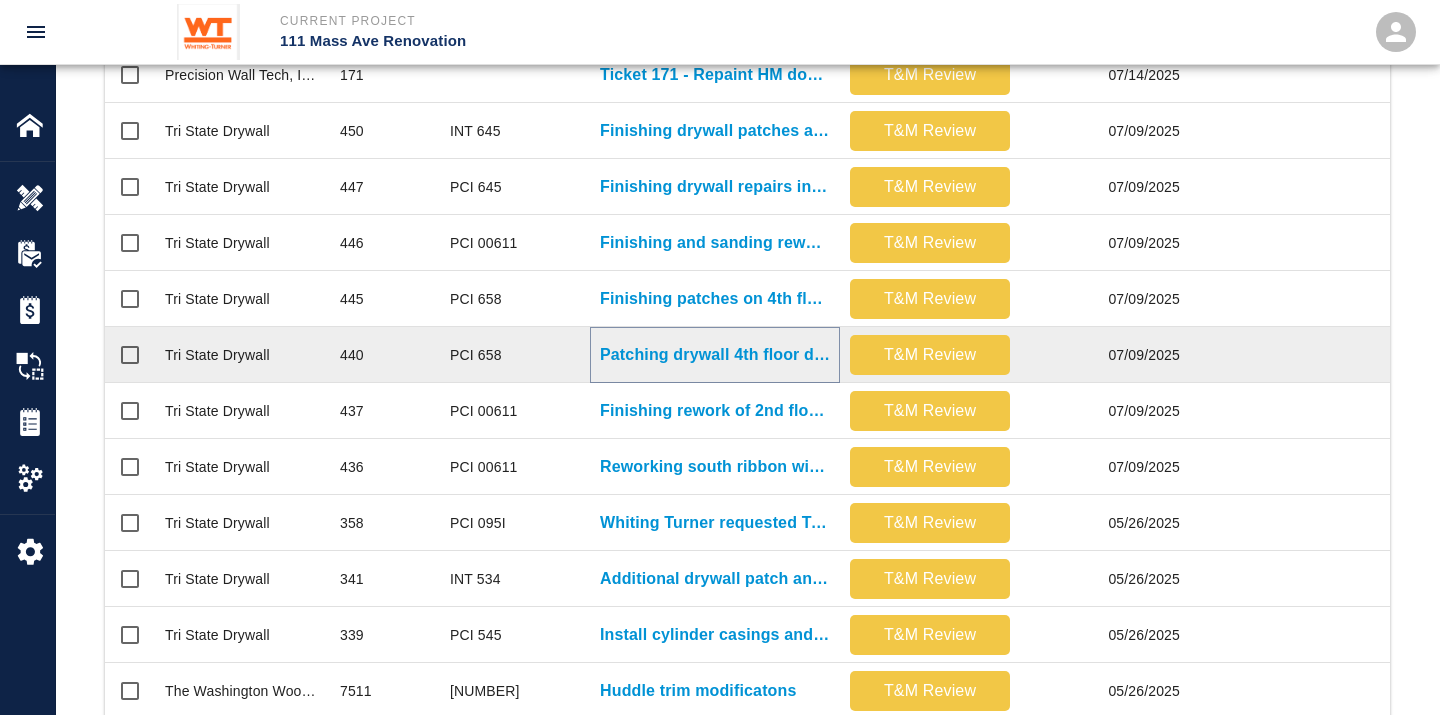 click on "Patching drywall 4th floor due to electrical boxes being removed." at bounding box center (715, 355) 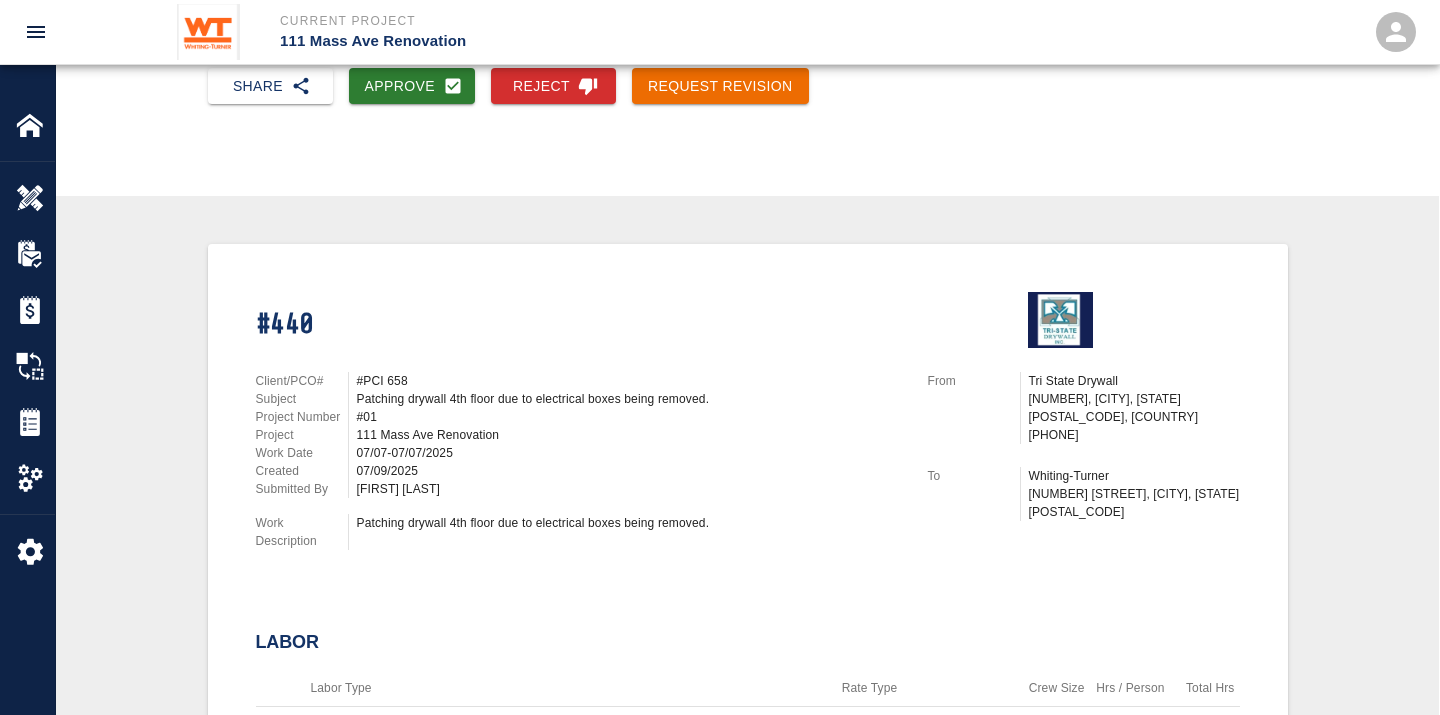scroll, scrollTop: 0, scrollLeft: 0, axis: both 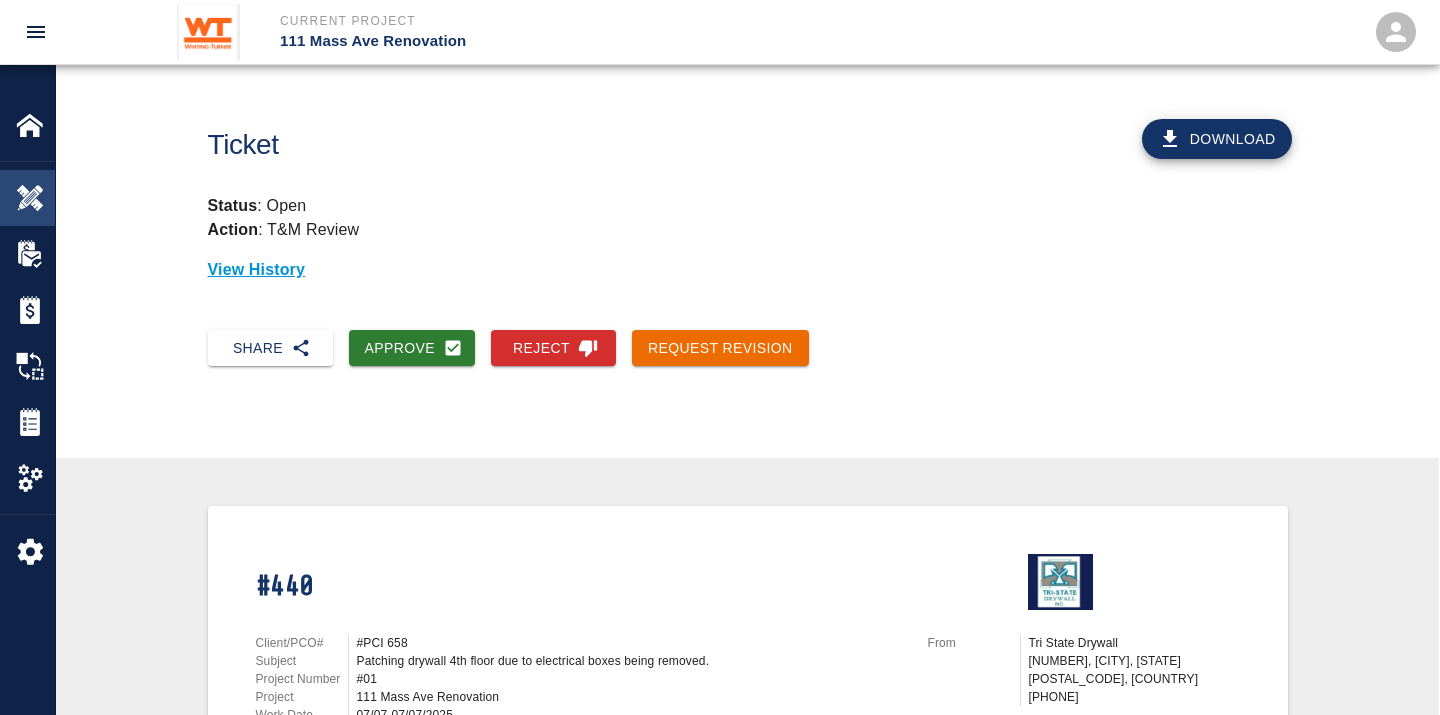 click at bounding box center (30, 198) 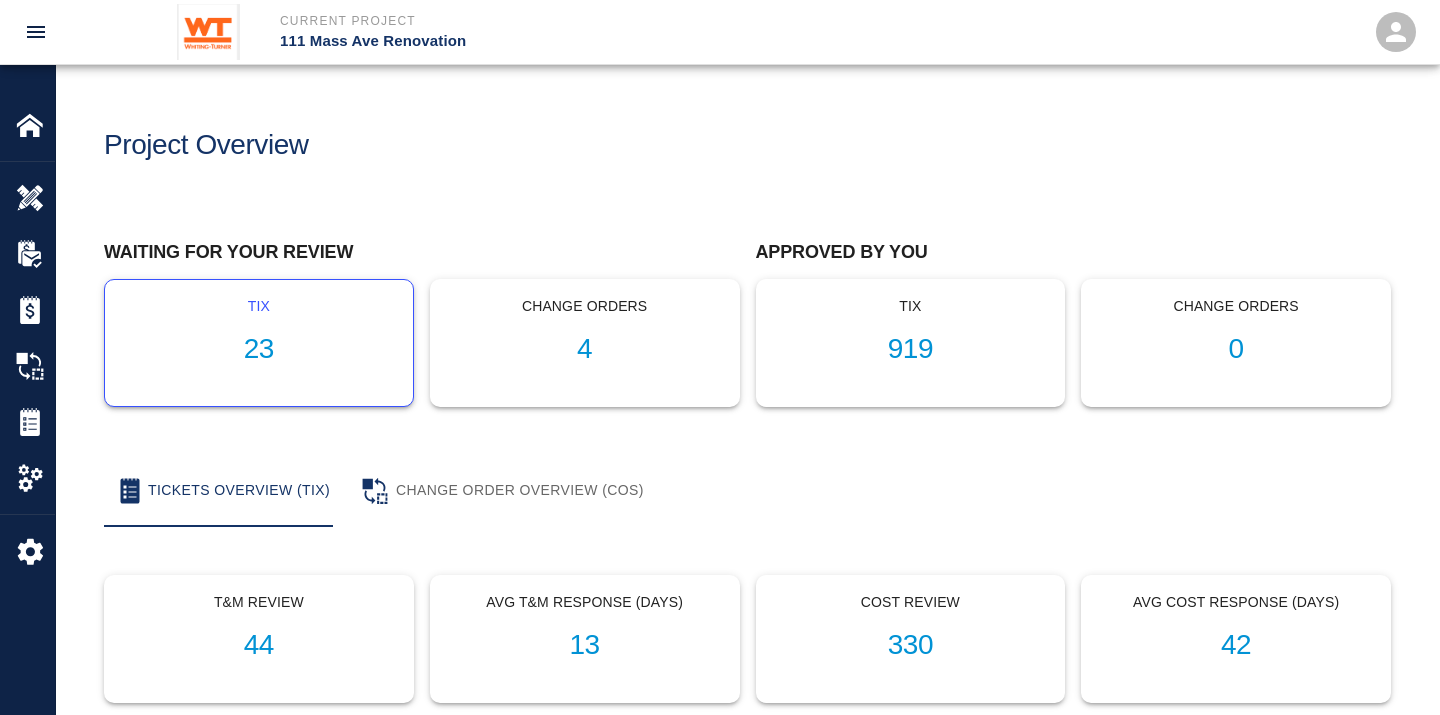 click on "23" at bounding box center (259, 349) 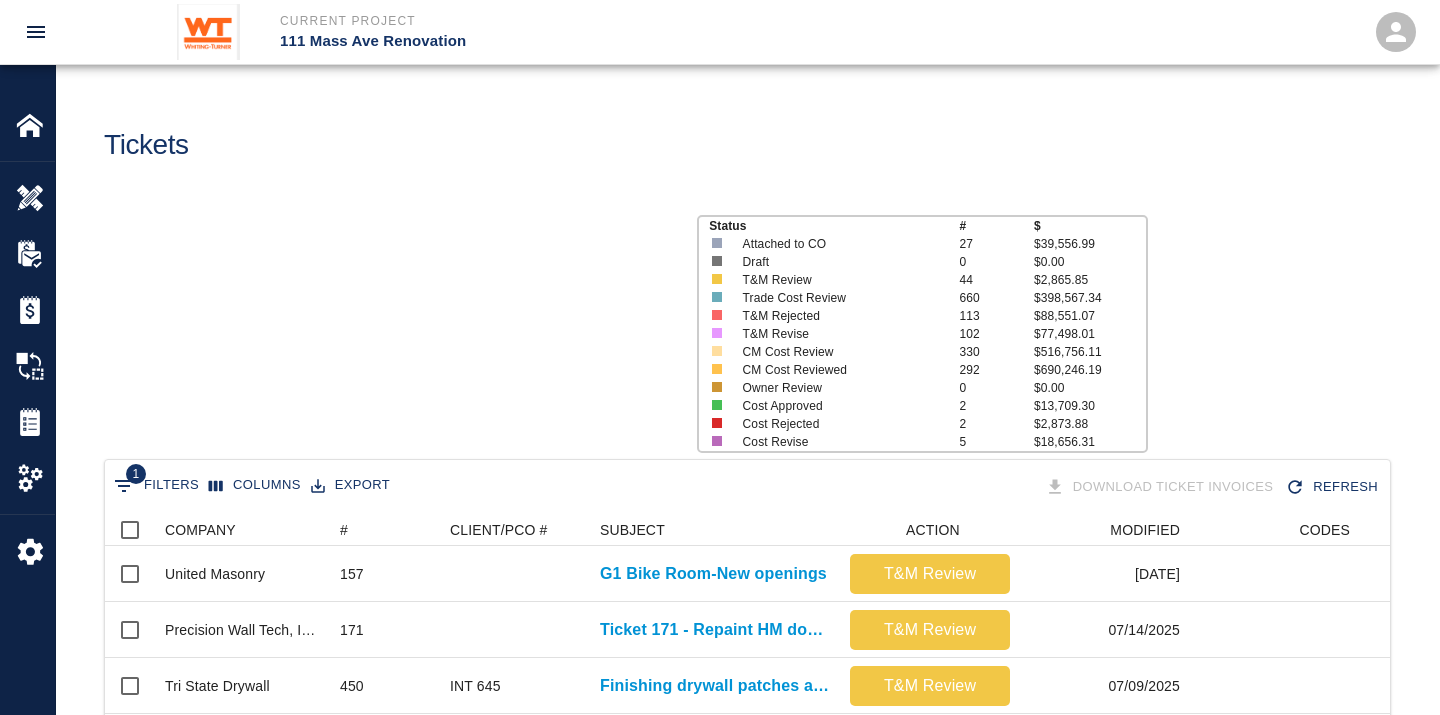 scroll, scrollTop: 17, scrollLeft: 17, axis: both 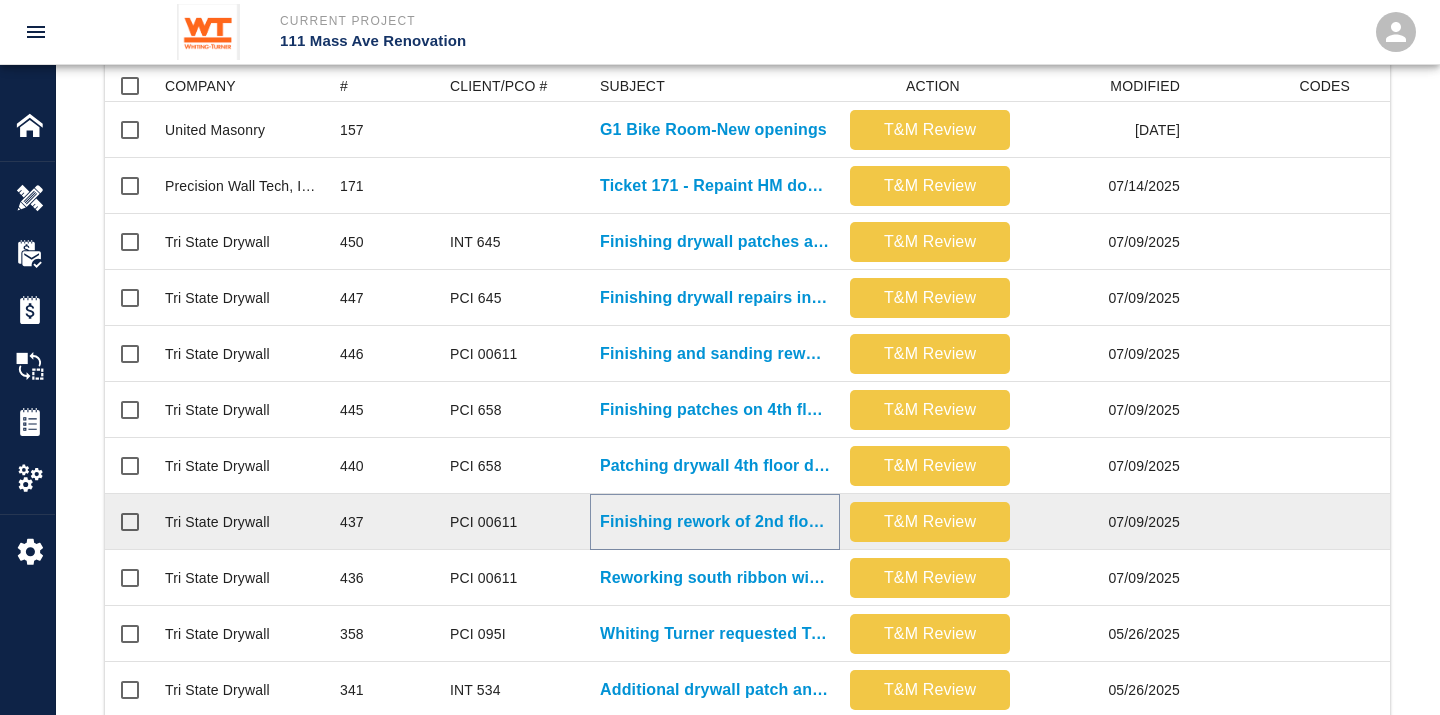 click on "Finishing rework of 2nd floor ribbon window due to concrete..." at bounding box center [715, 522] 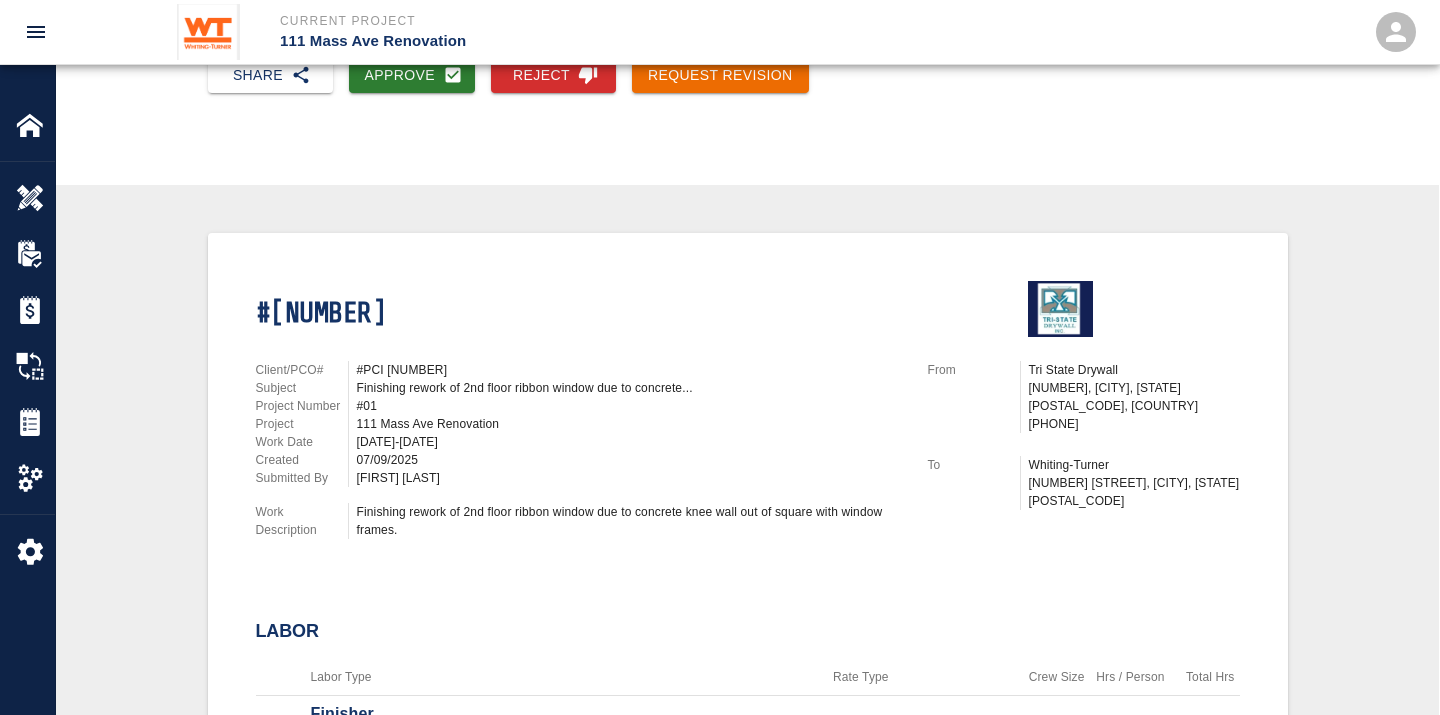 scroll, scrollTop: 333, scrollLeft: 0, axis: vertical 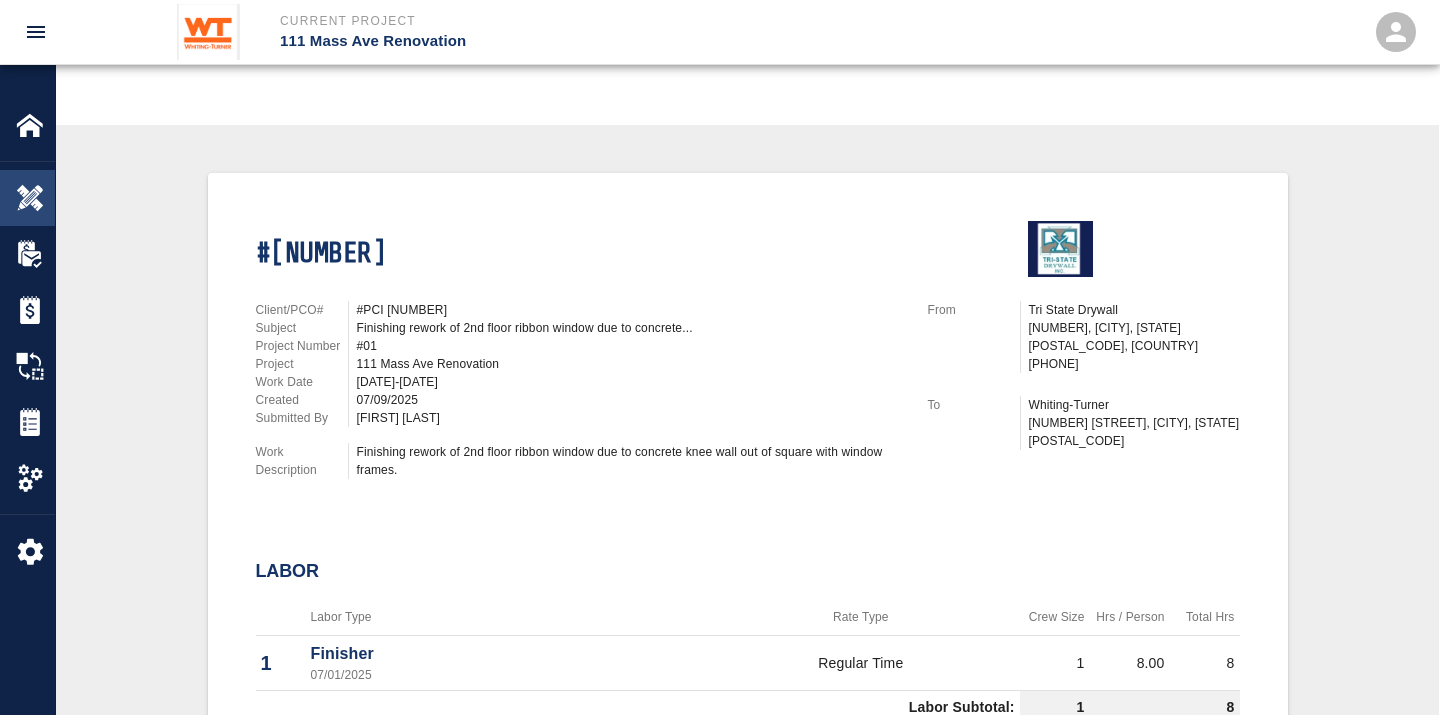 click at bounding box center [30, 198] 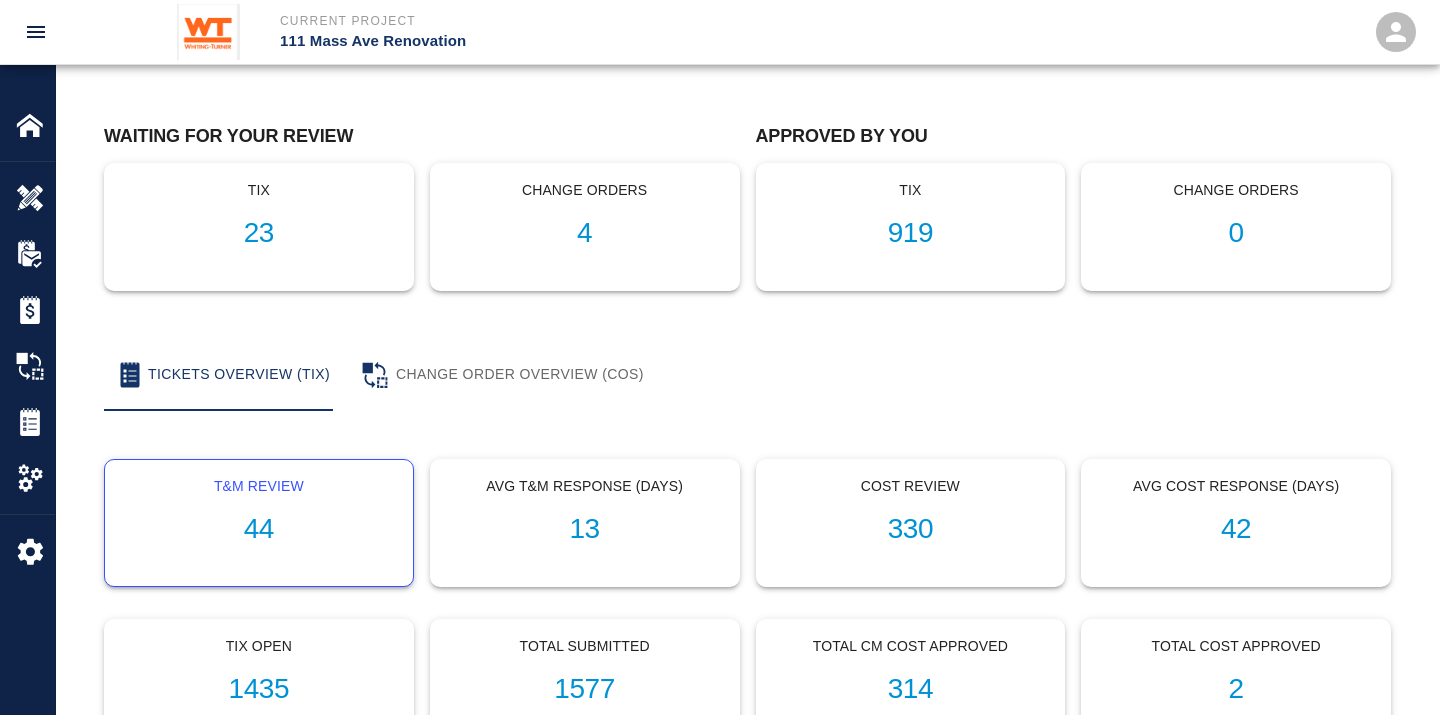 scroll, scrollTop: 0, scrollLeft: 0, axis: both 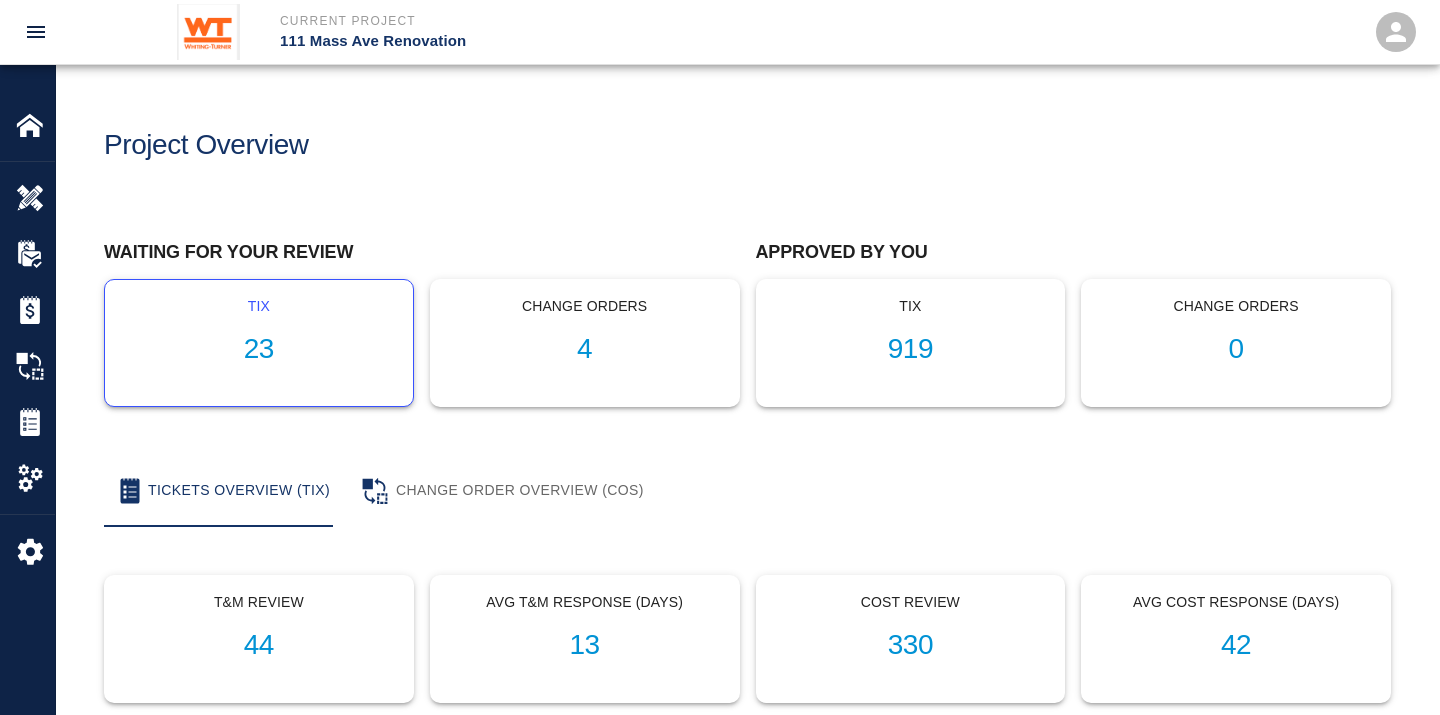 click on "23" at bounding box center [259, 349] 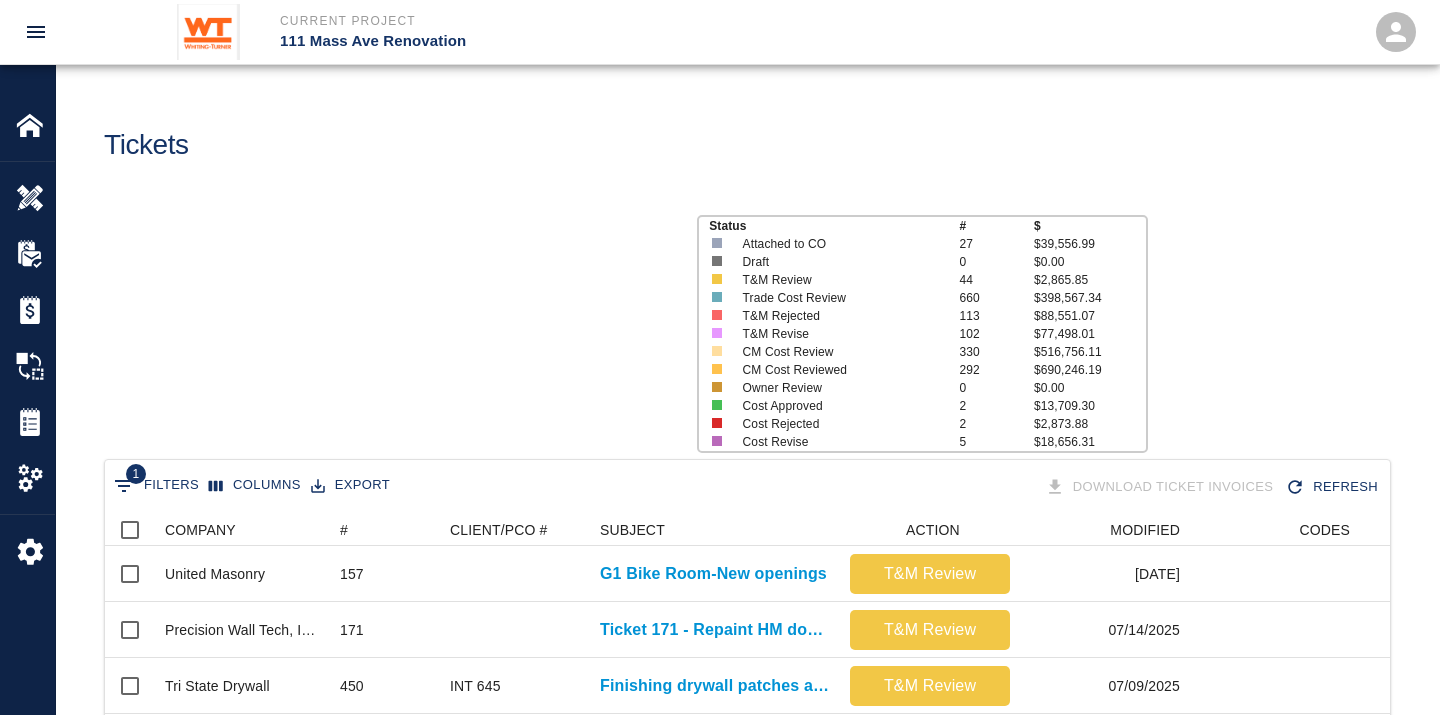 scroll, scrollTop: 17, scrollLeft: 17, axis: both 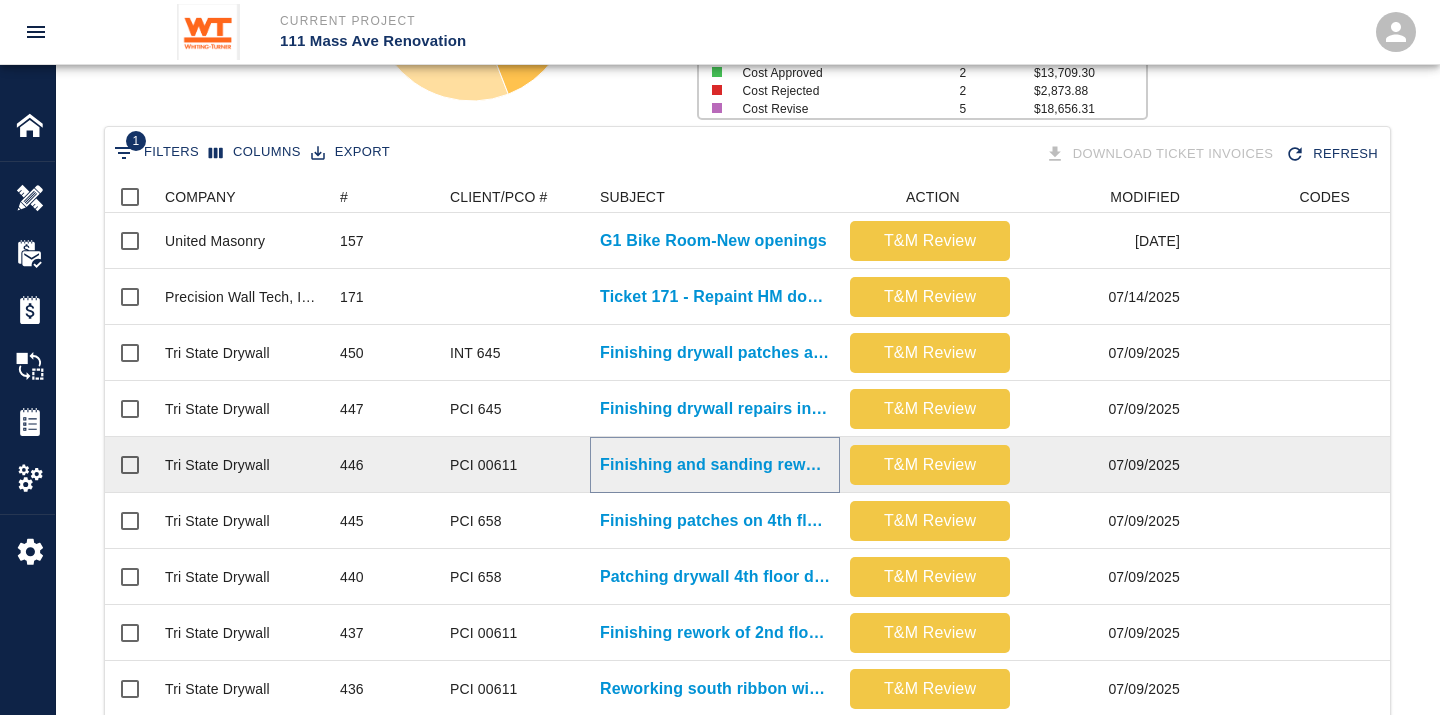 click on "Finishing and sanding rework of 2nd floor south ribbon windows..." at bounding box center (715, 465) 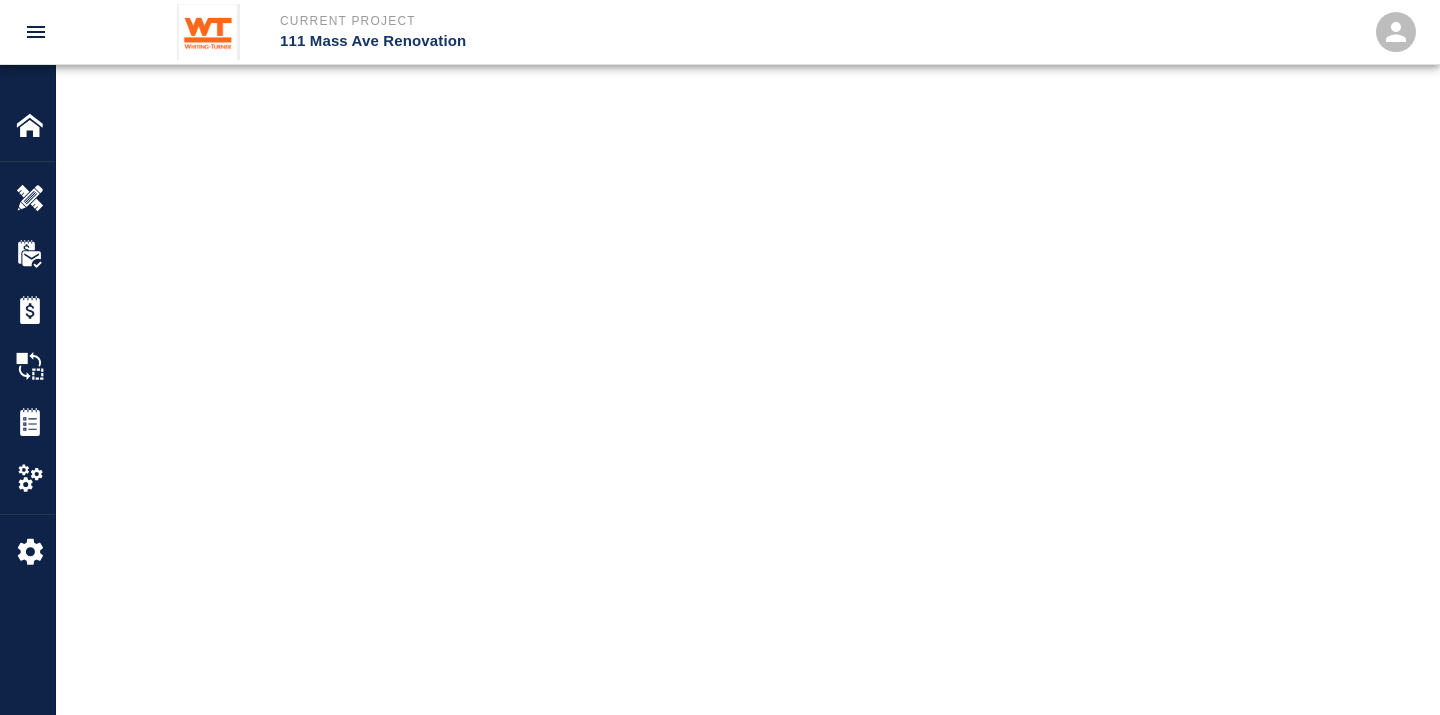 scroll, scrollTop: 0, scrollLeft: 0, axis: both 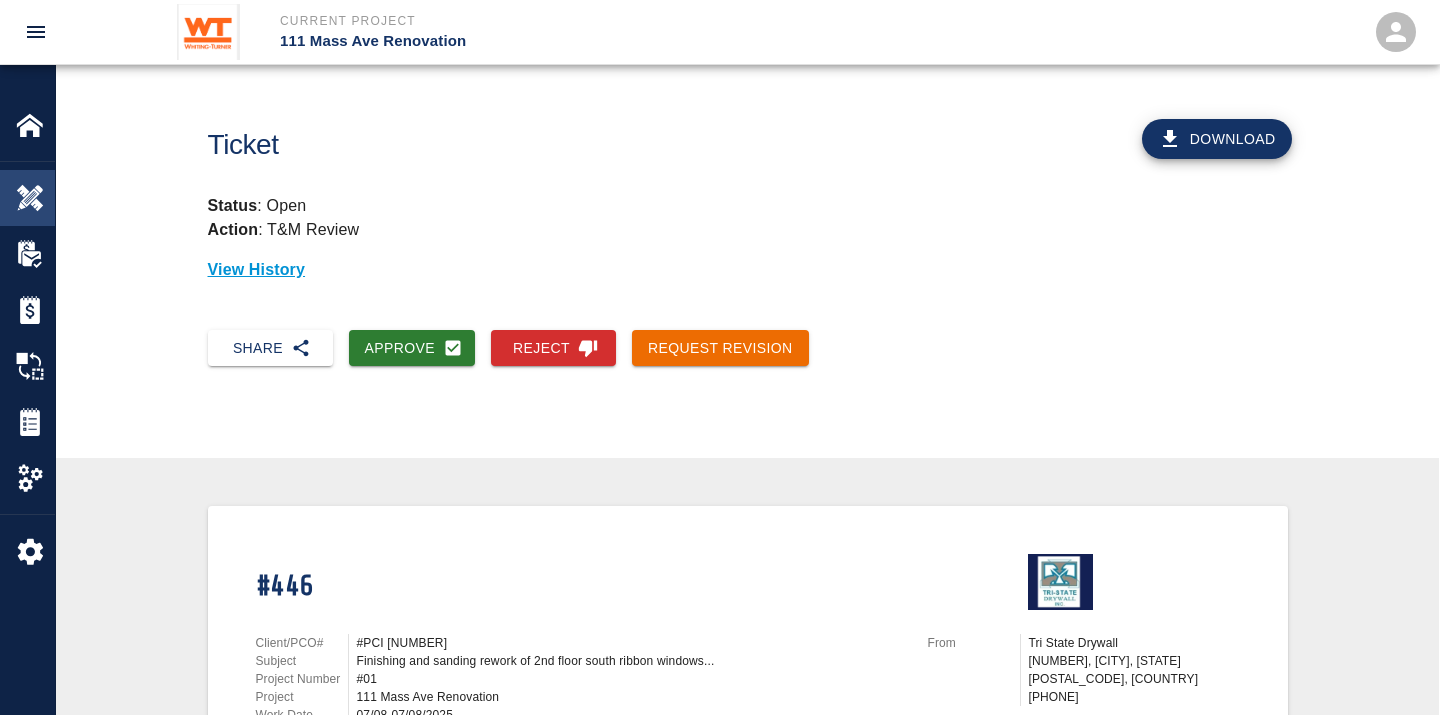 click at bounding box center [30, 198] 